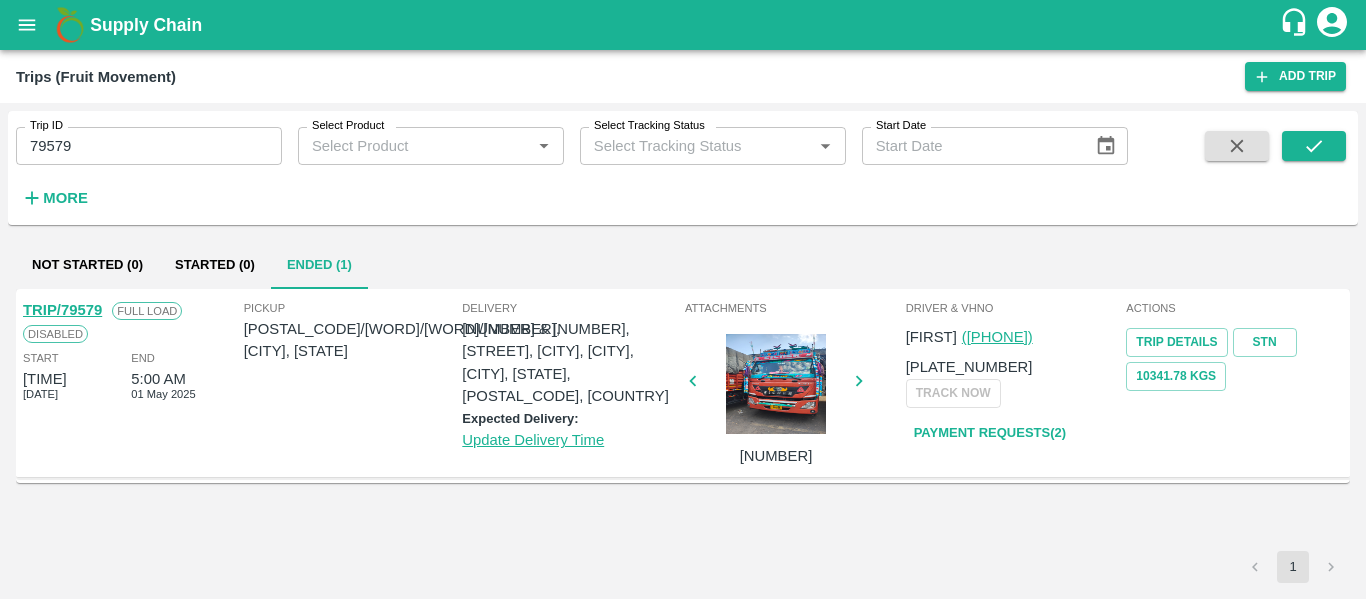 scroll, scrollTop: 0, scrollLeft: 0, axis: both 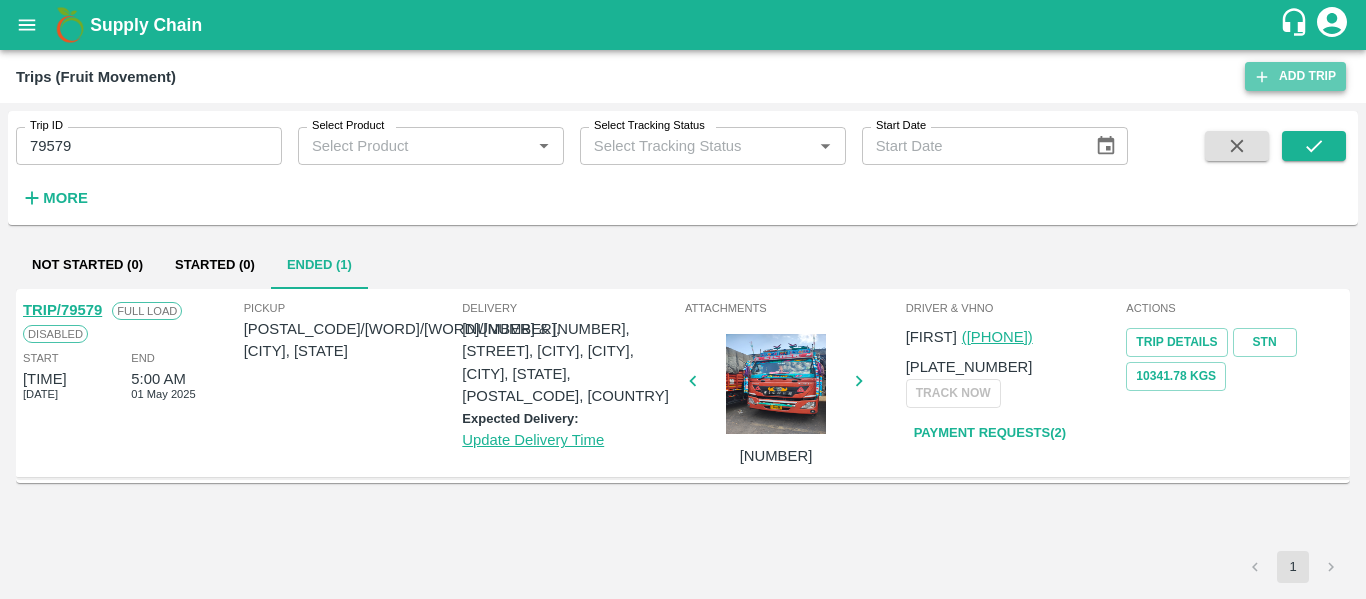 click on "Add Trip" at bounding box center (1295, 76) 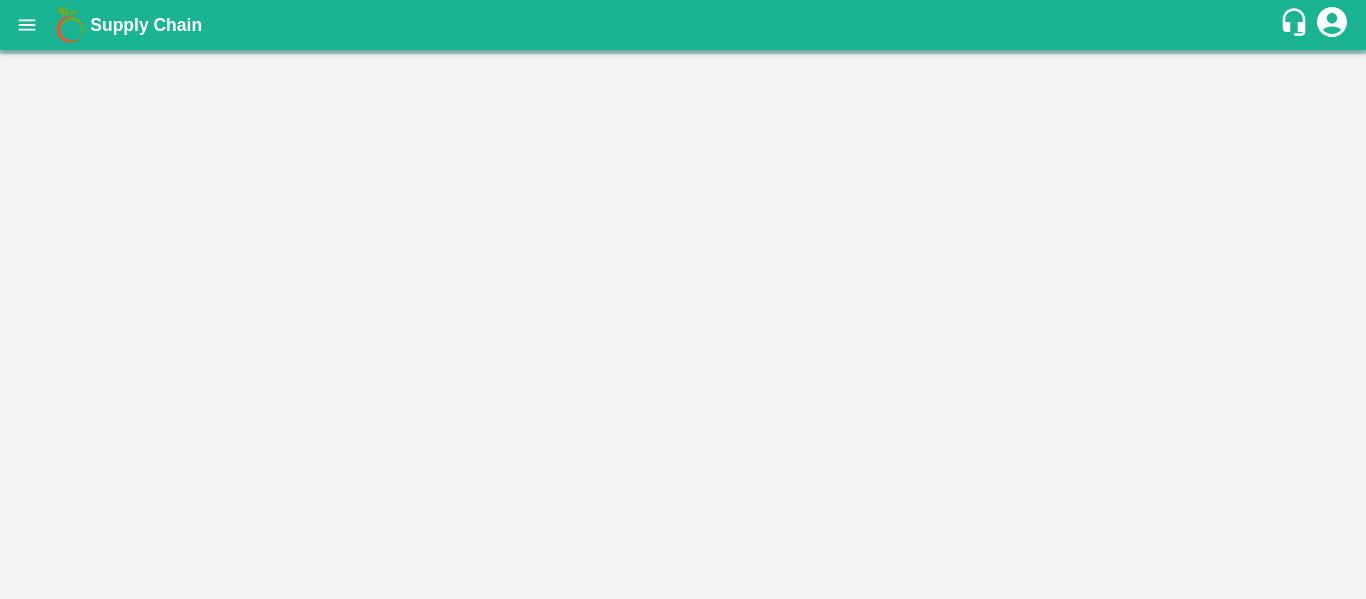 scroll, scrollTop: 0, scrollLeft: 0, axis: both 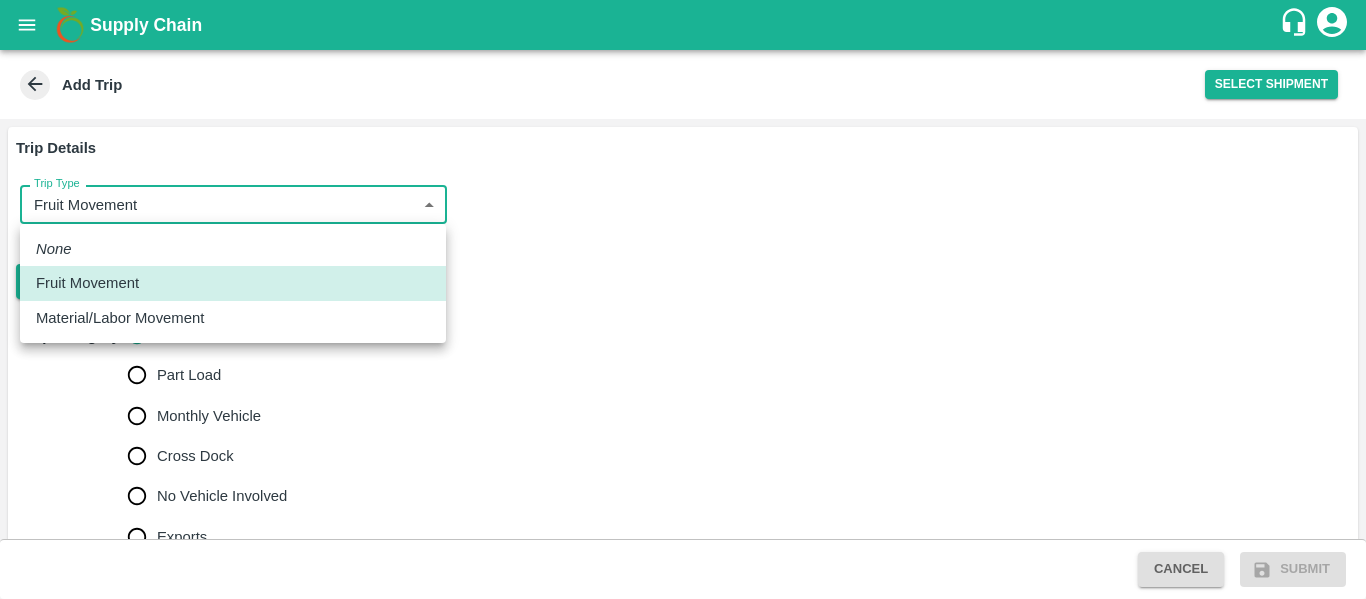 click on "Supply Chain Add Trip Select Shipment Trip Details Trip Type Fruit Movement 1 Trip Type Select Shipment Trip Category  Full Load Part Load Monthly Vehicle Cross Dock No Vehicle Involved Exports Partner Details Partner   * Partner Add   Transporter Driver 1 Details Driver Name   * Driver Name Driver Phone   * +91 Driver Phone Additional Phone Number +91 Additional Phone Number Driver Language ​ Driver Language + Driver Track this trip No Yes Vehicle Details Vehicle Tonnage   * ​ Vehicle Tonnage Vehicle Type   * ​ Vehicle Type Transportation Cost Rs. Transportation Cost Total cost to be paid inclusive of GST Vehicle Number Vehicle Number Verify Cancel Submit Direct Customer Kothakota PH Hyderabad DC Bangalore DC MDC Cochin Chennai DC Mumbai Imported DC Bangalore Imported DC - Safal Market Delhi Imported DC MDC Bhubaneswar Irala CC Modern Trade Bangalore DC Chikkaballapur PH Lingsur CC Maddur PH B2R Bangalore  Iniya Koyambedu DC Ananthapur PH FXD LMD DC FruitX Warud Mandi FruitX Bangarupalm Mandi" at bounding box center (683, 299) 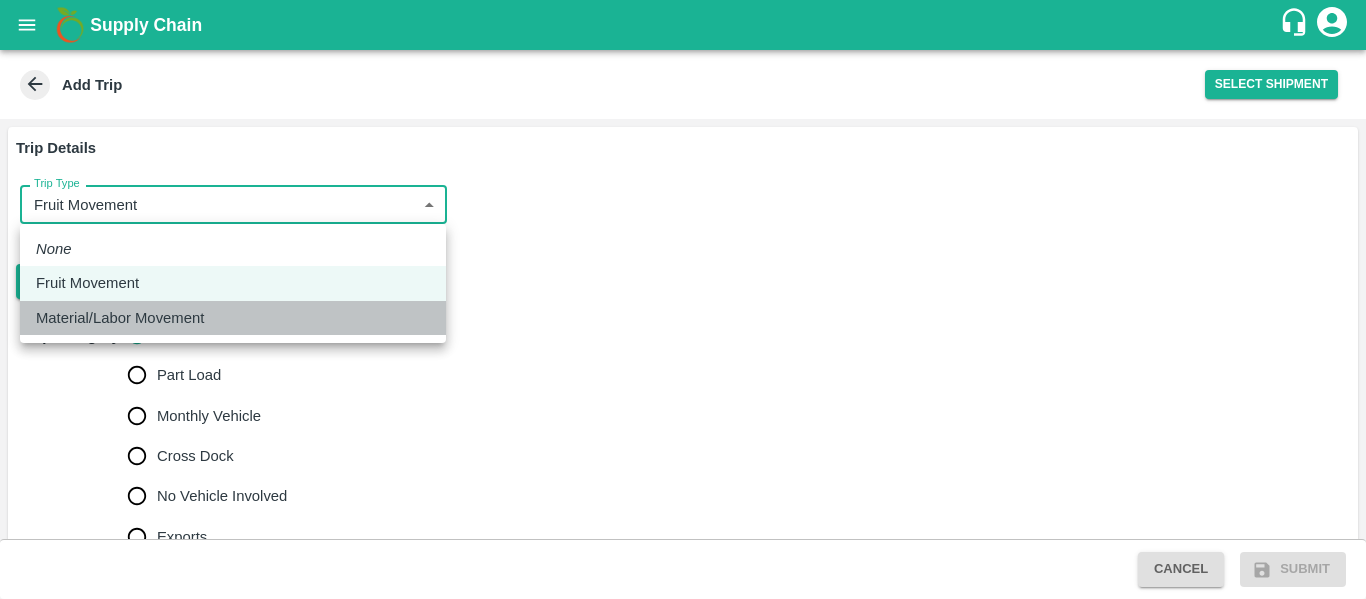 click on "Material/Labor Movement" at bounding box center (120, 318) 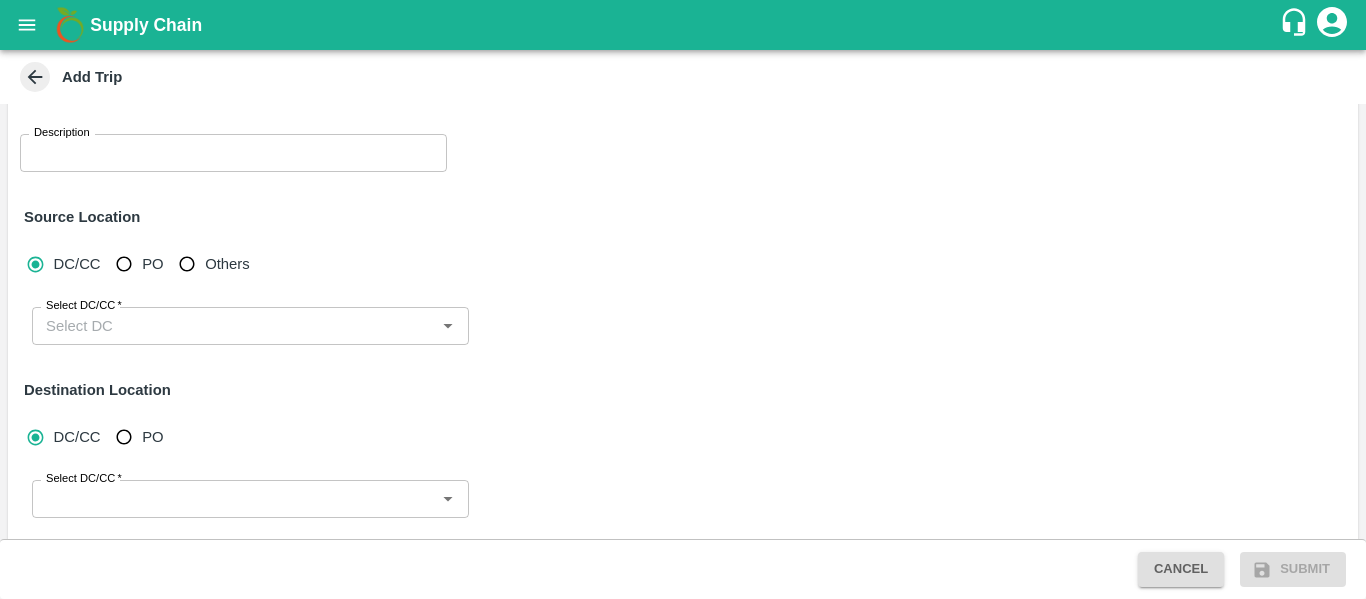 scroll, scrollTop: 0, scrollLeft: 0, axis: both 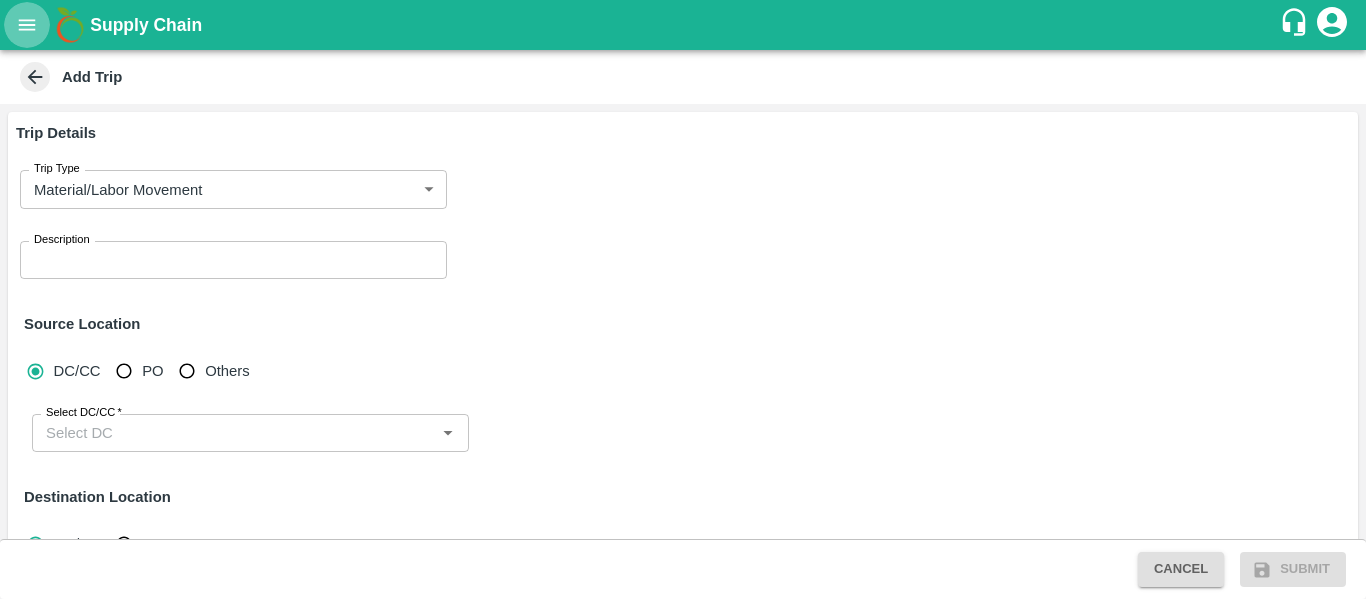 click 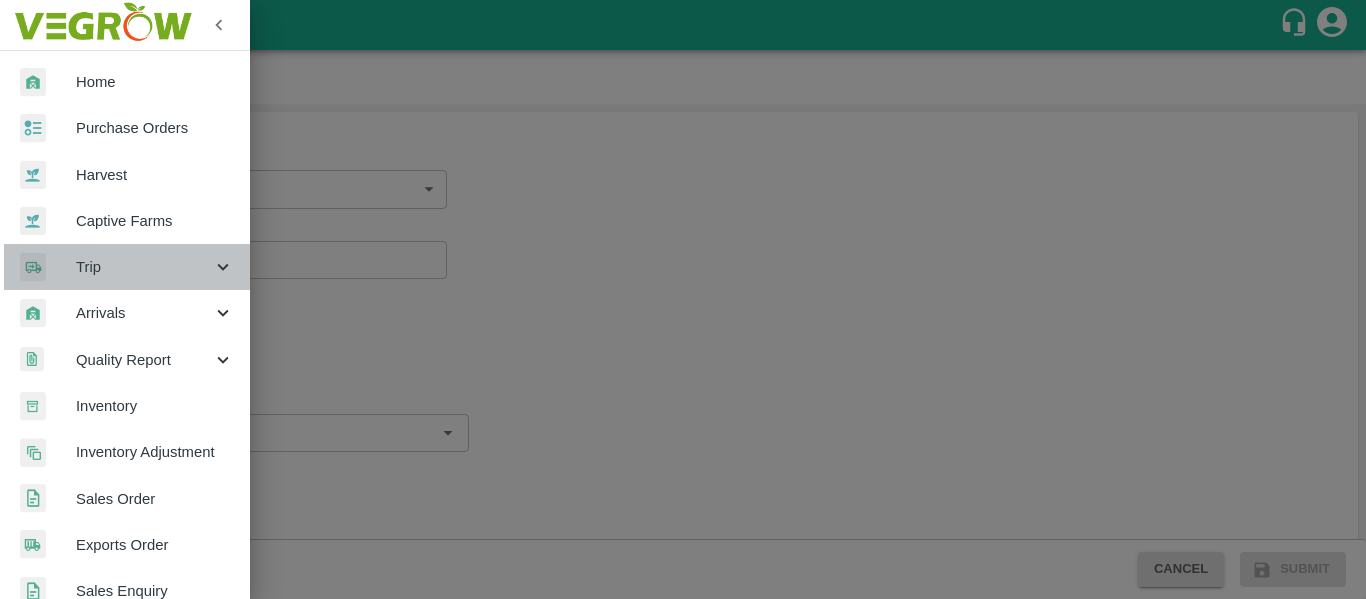 click on "Trip" at bounding box center [125, 267] 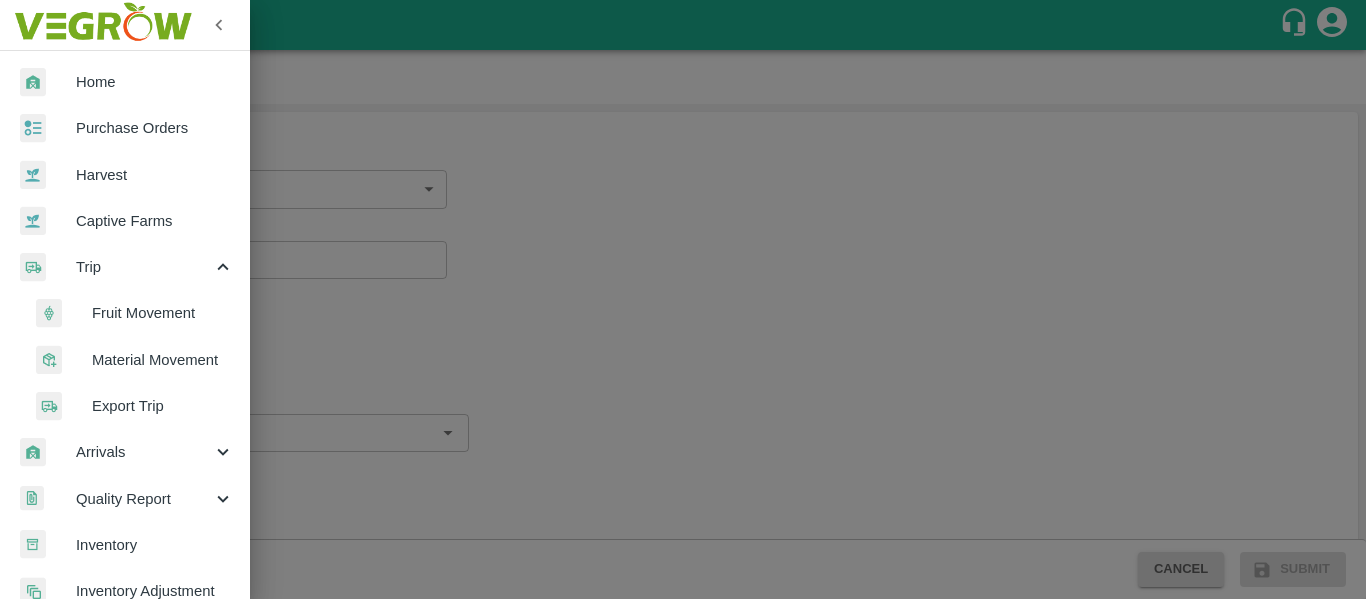 click on "Fruit Movement" at bounding box center (163, 313) 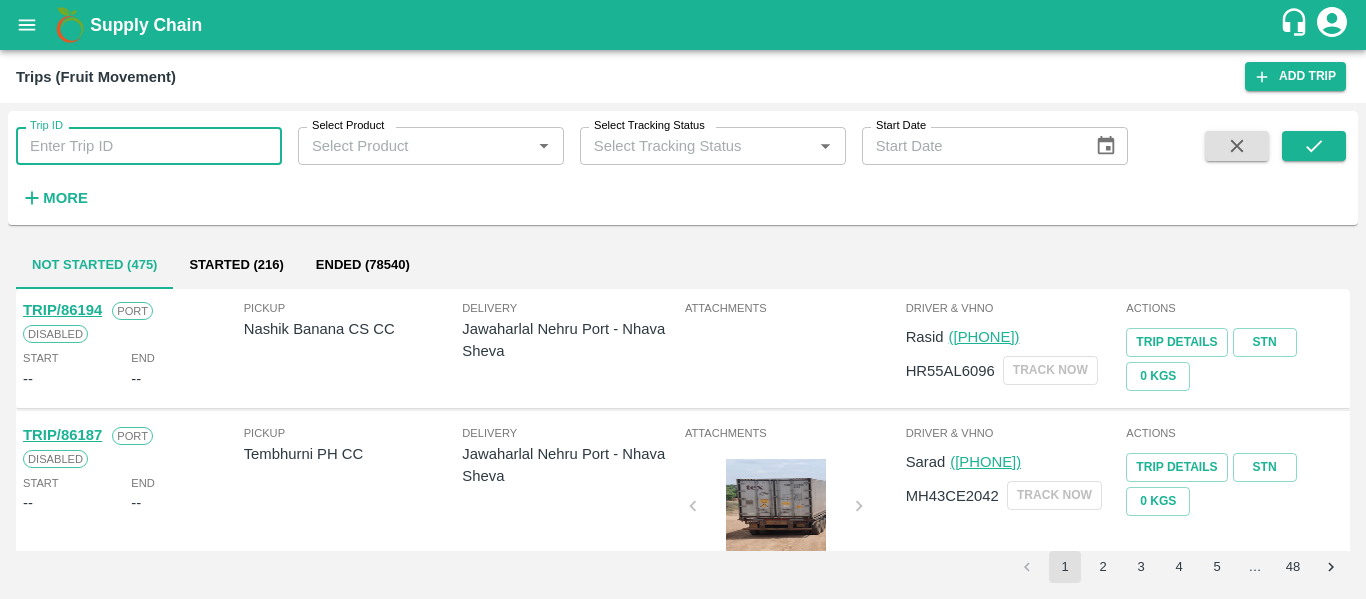 click on "Trip ID" at bounding box center [149, 146] 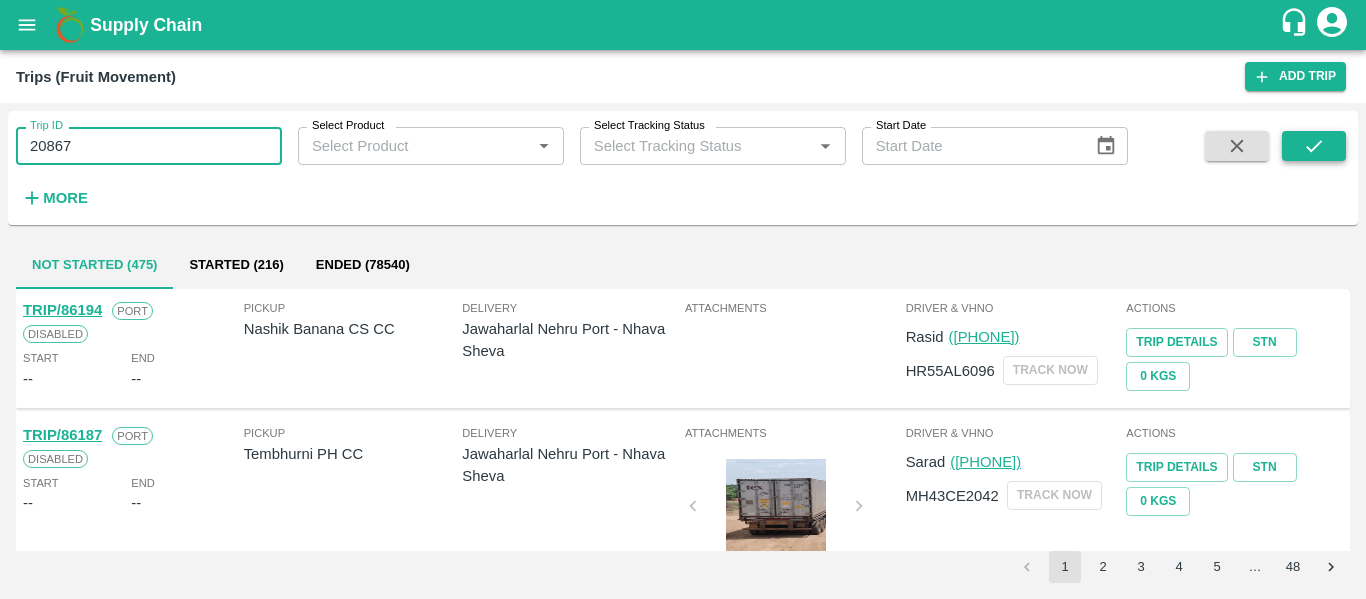 type on "20867" 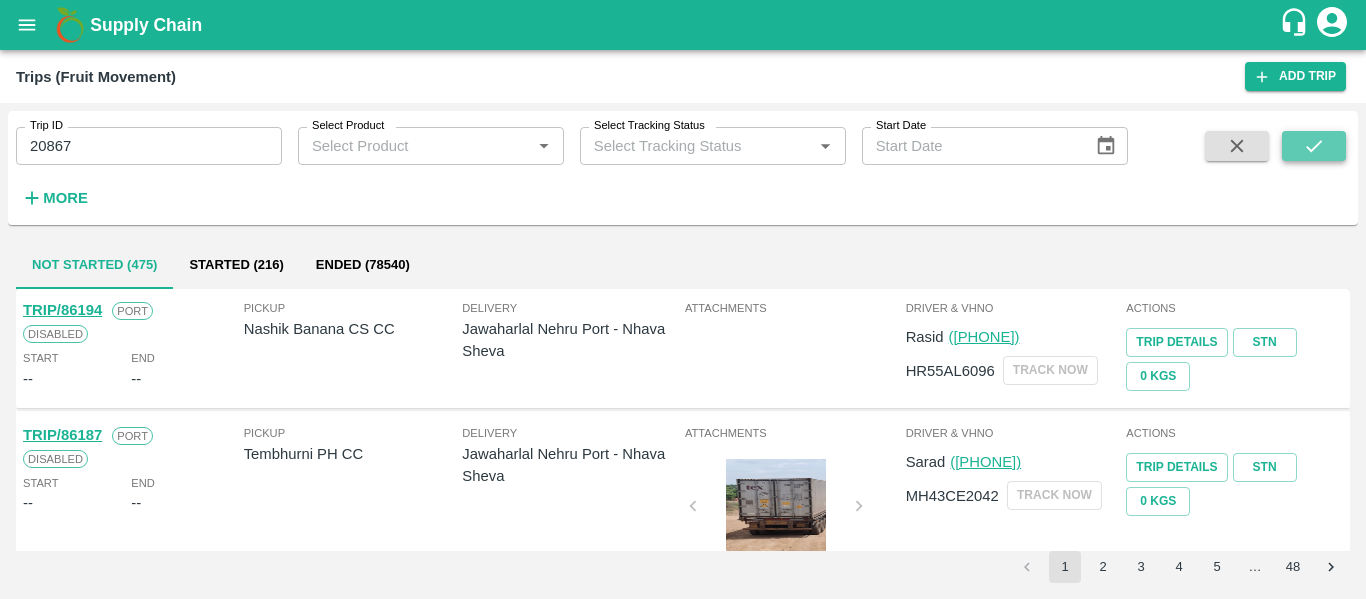 click 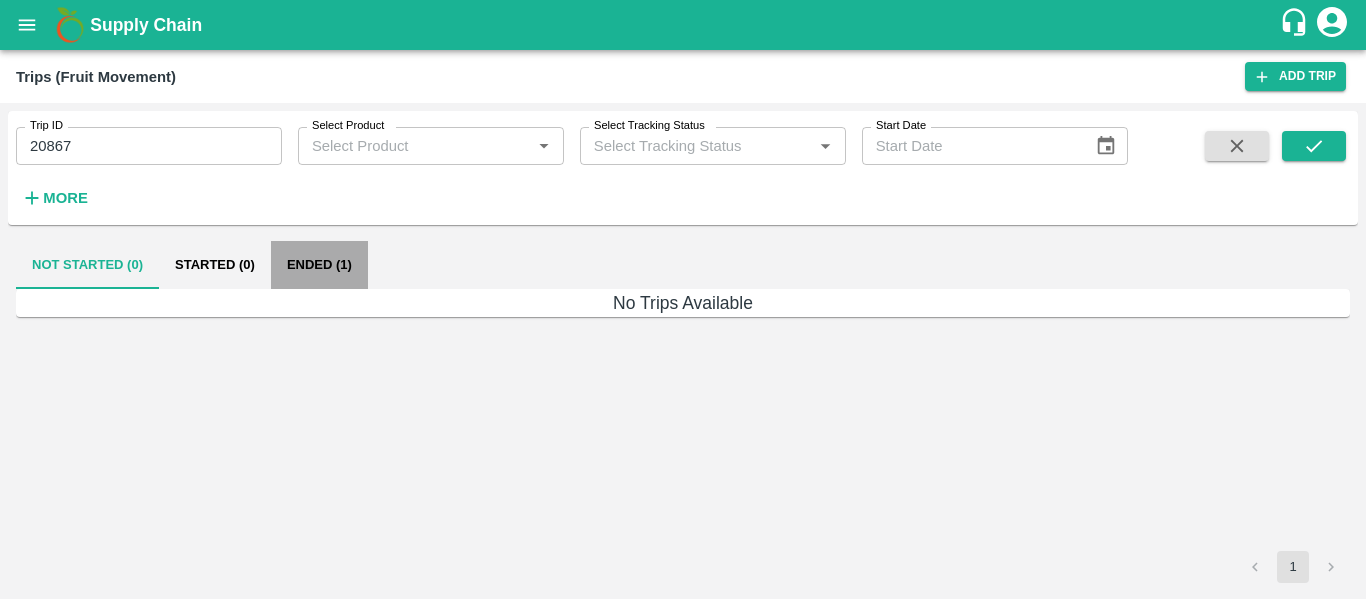 click on "Ended (1)" at bounding box center (319, 265) 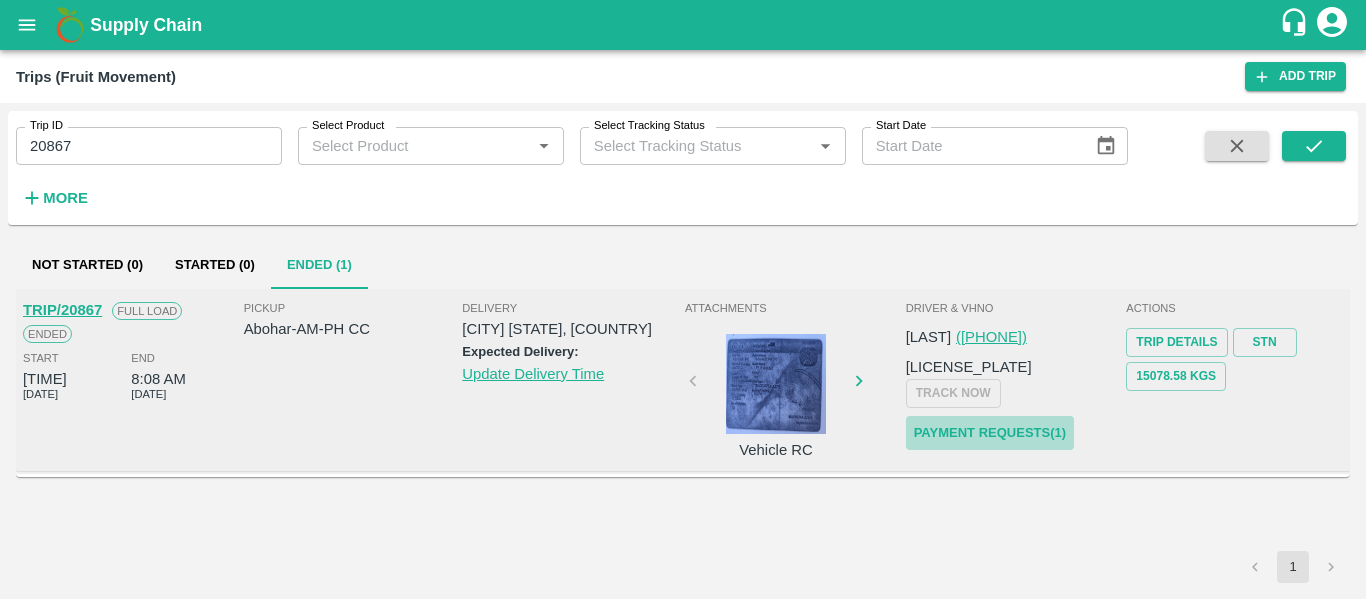 click on "Payment Requests( 1 )" at bounding box center [990, 433] 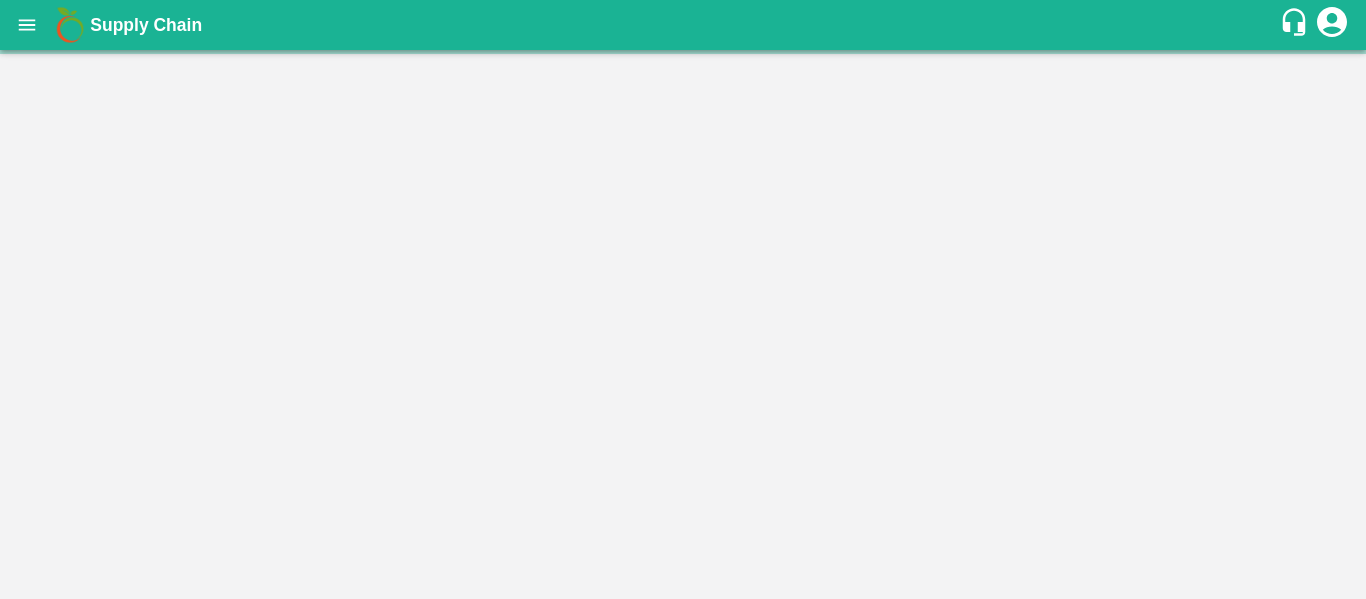 scroll, scrollTop: 0, scrollLeft: 0, axis: both 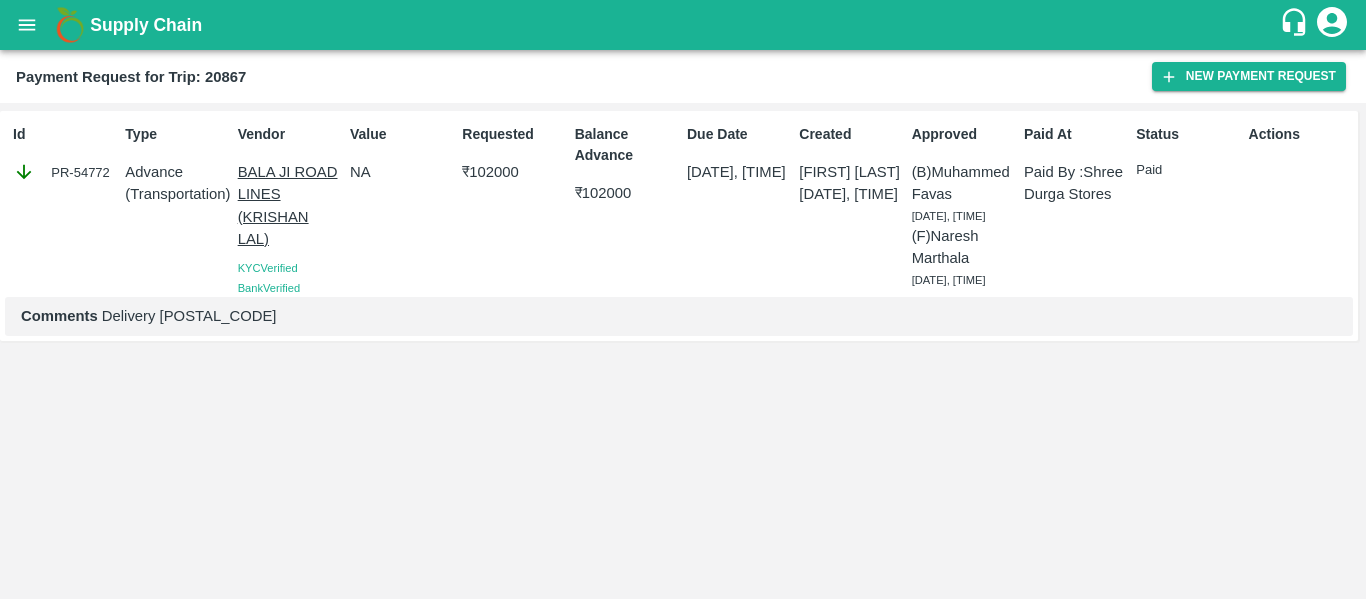 click on "BALA JI ROAD LINES (KRISHAN LAL)" at bounding box center [290, 205] 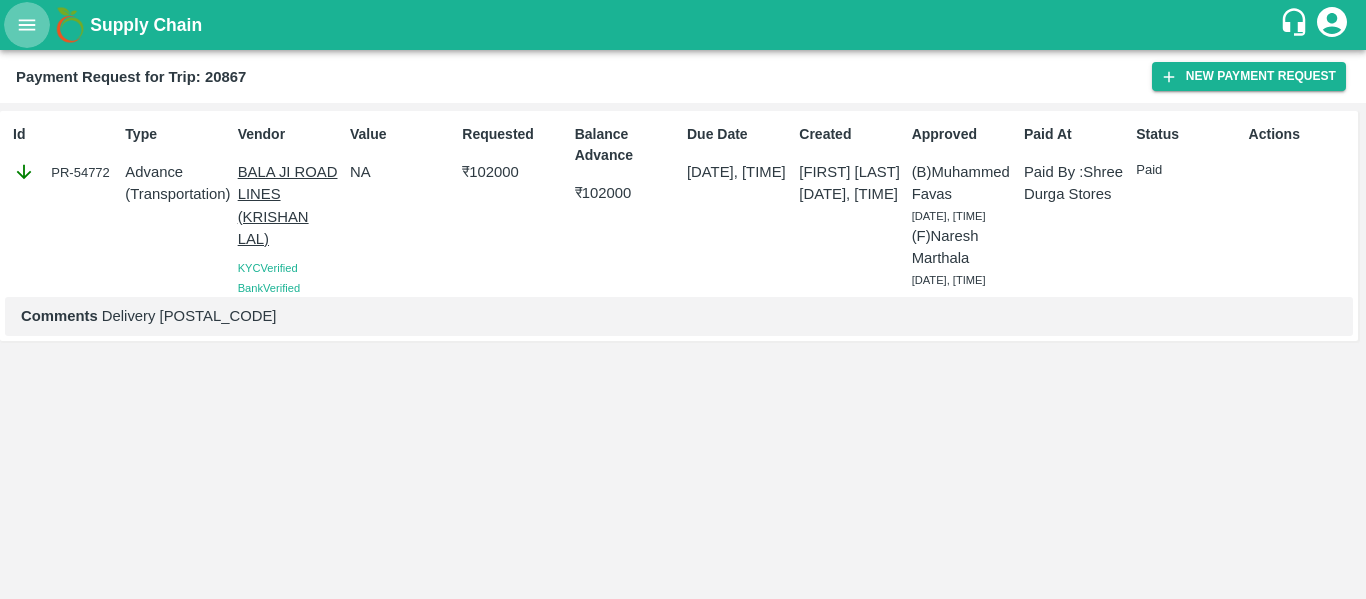 click 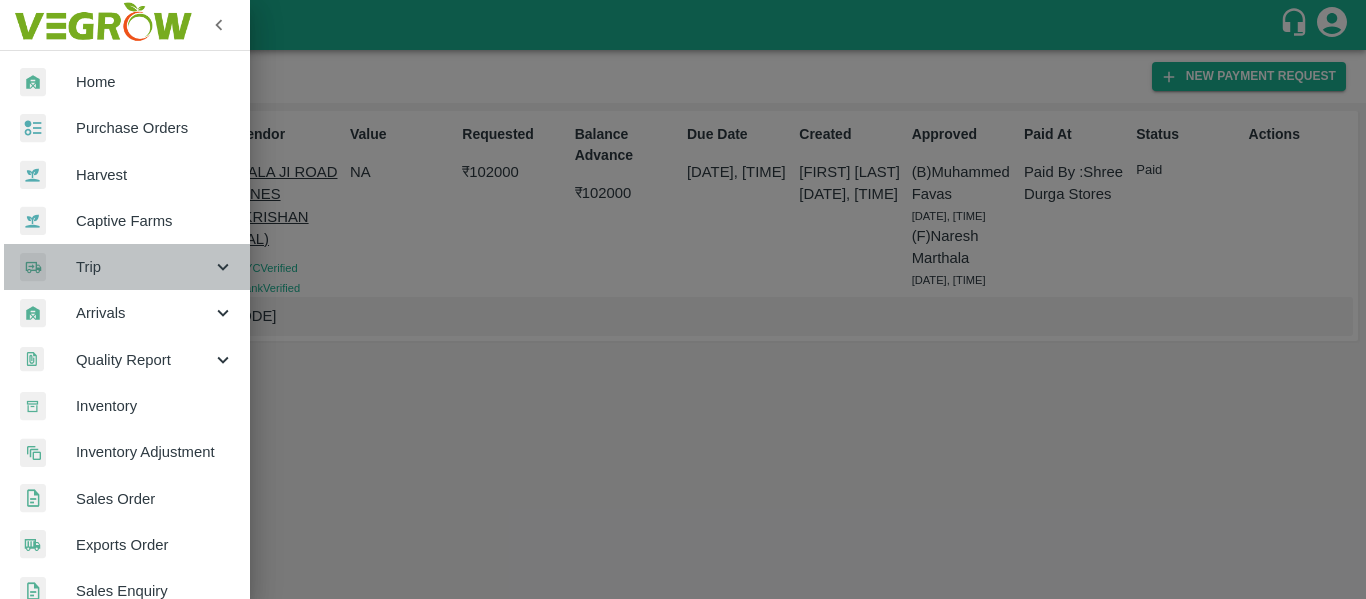 click on "Trip" at bounding box center (144, 267) 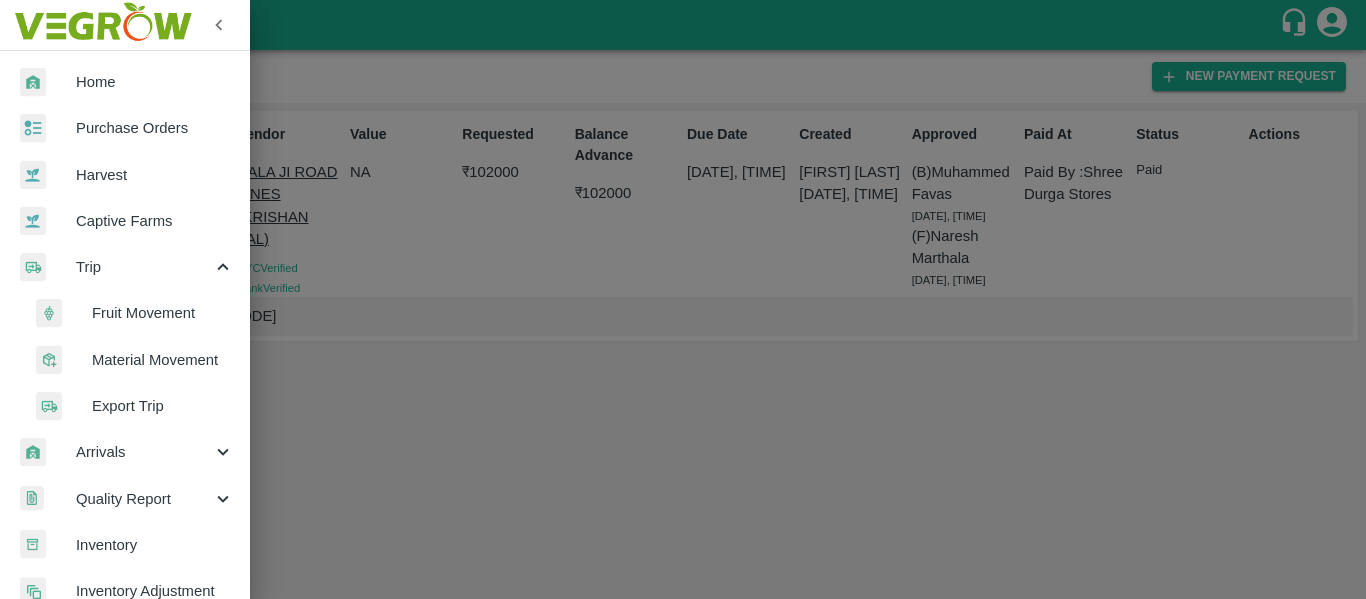 click on "Fruit Movement" at bounding box center [163, 313] 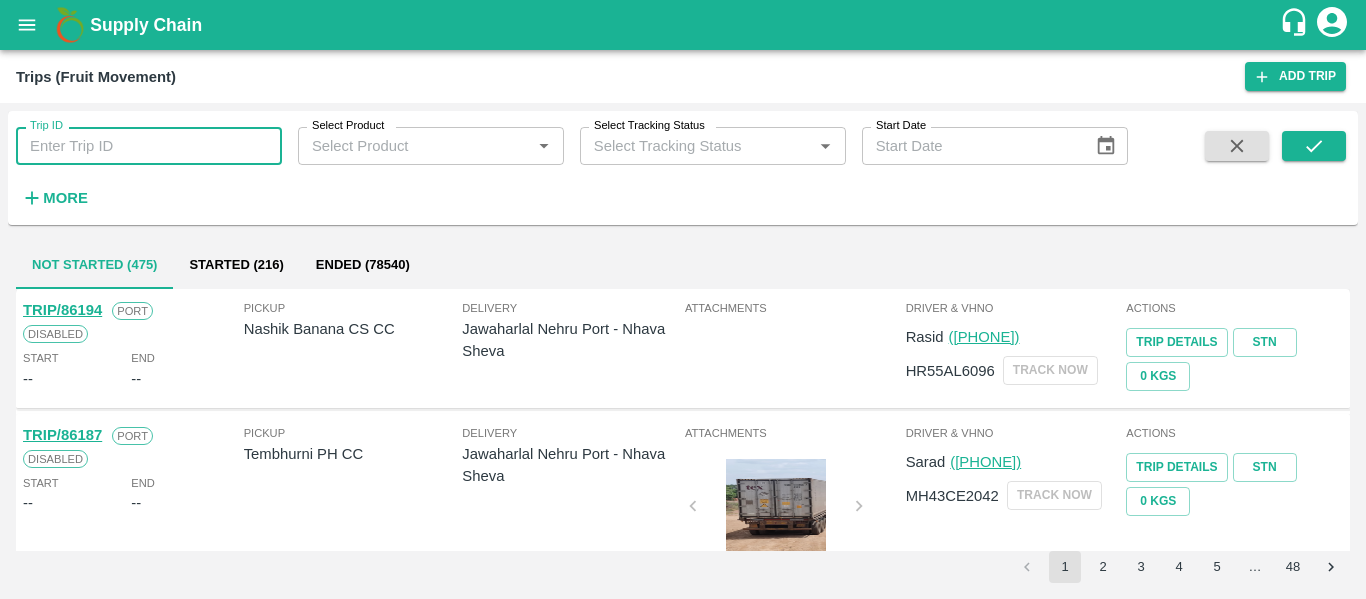 click on "Trip ID" at bounding box center (149, 146) 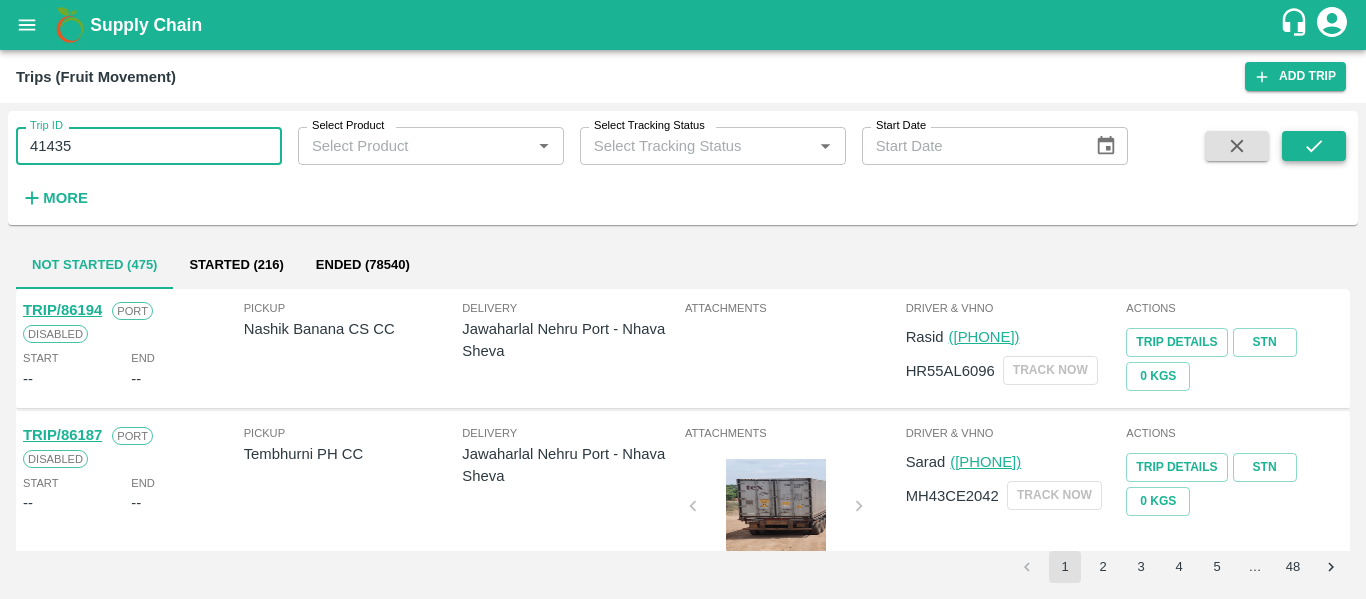 type on "41435" 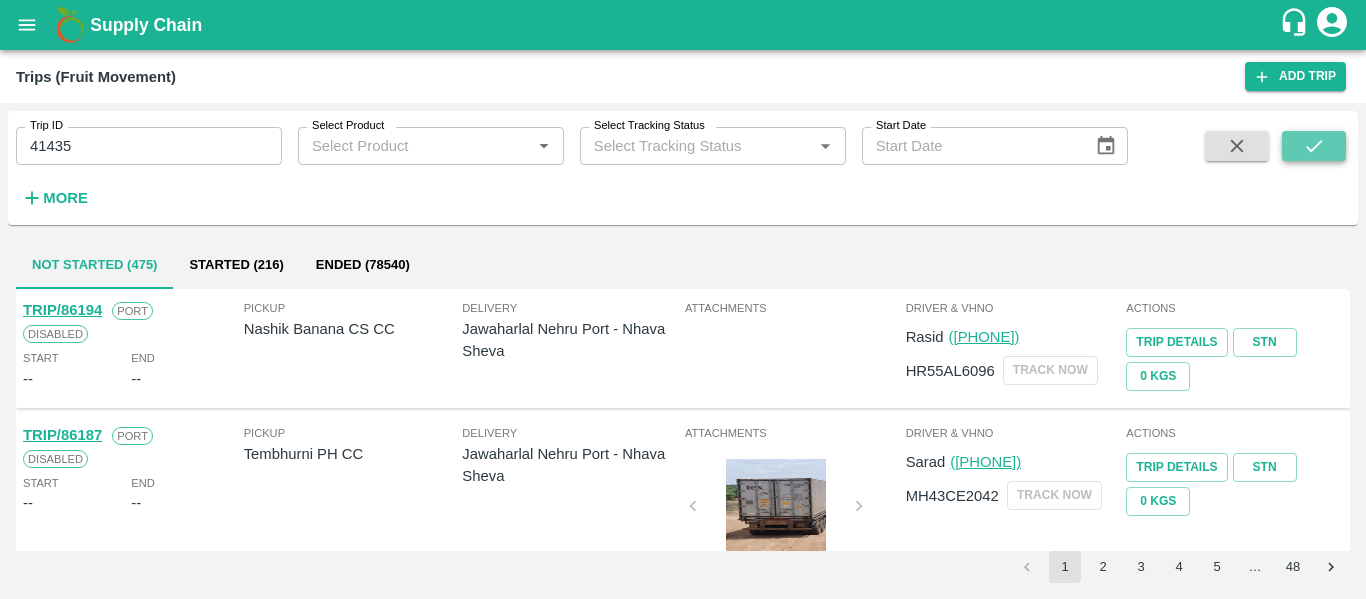 click 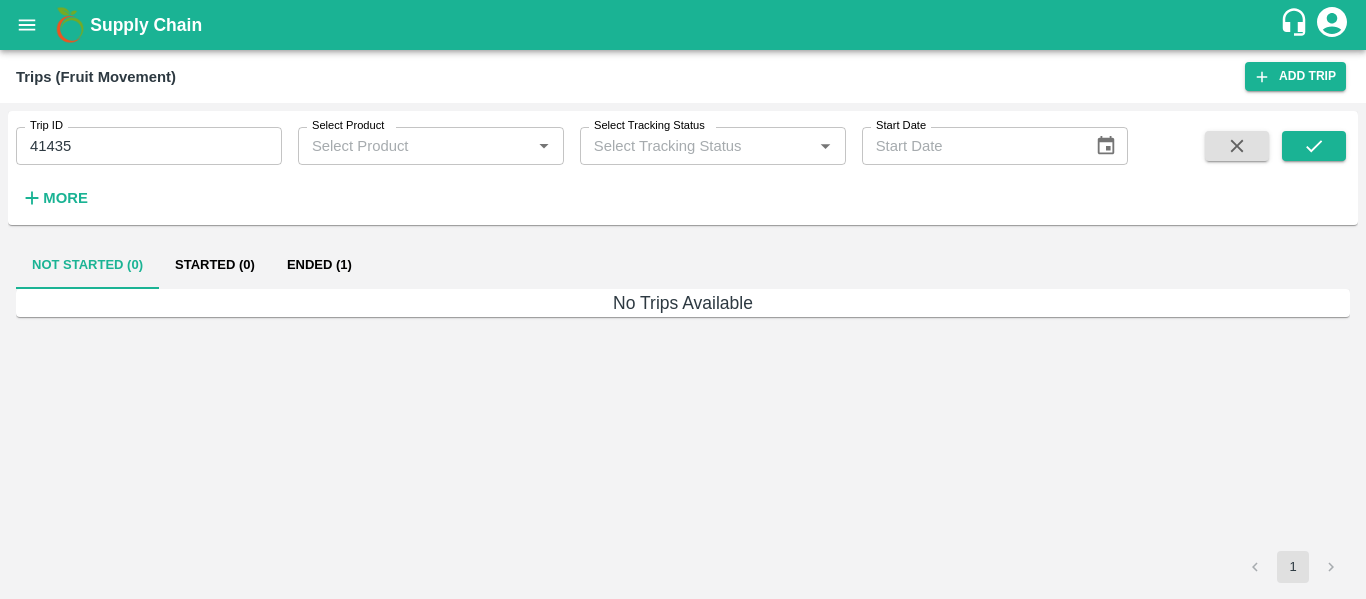 click on "Ended (1)" at bounding box center (319, 265) 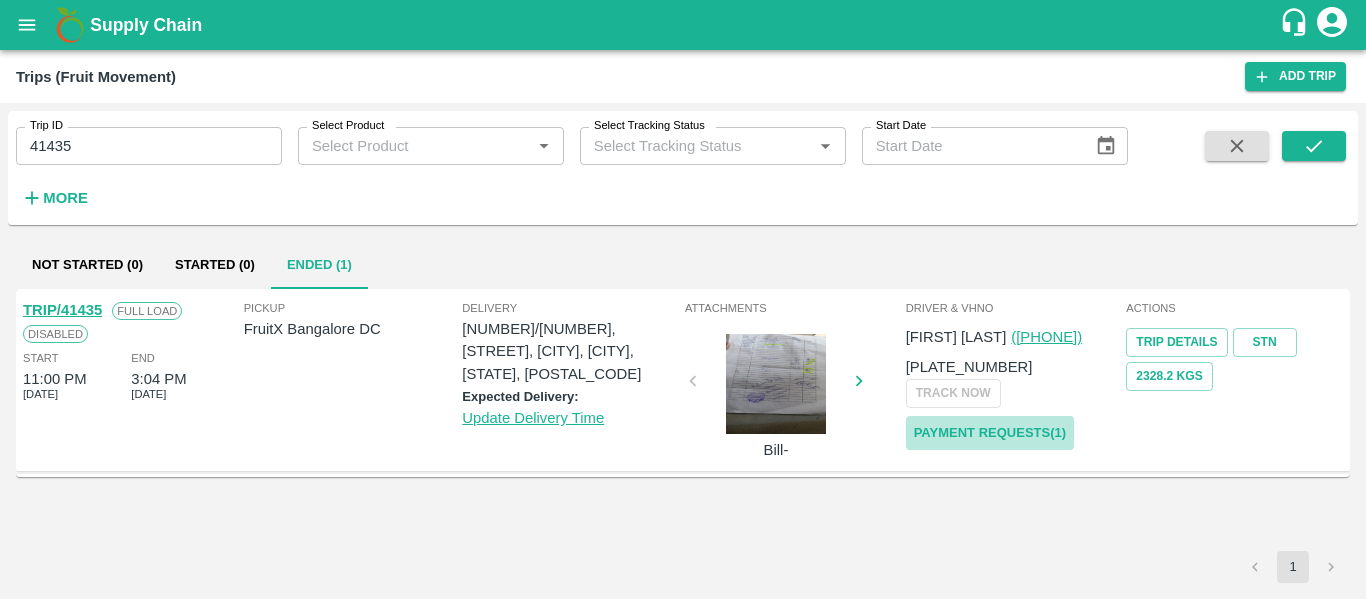 click on "Payment Requests( 1 )" at bounding box center (990, 433) 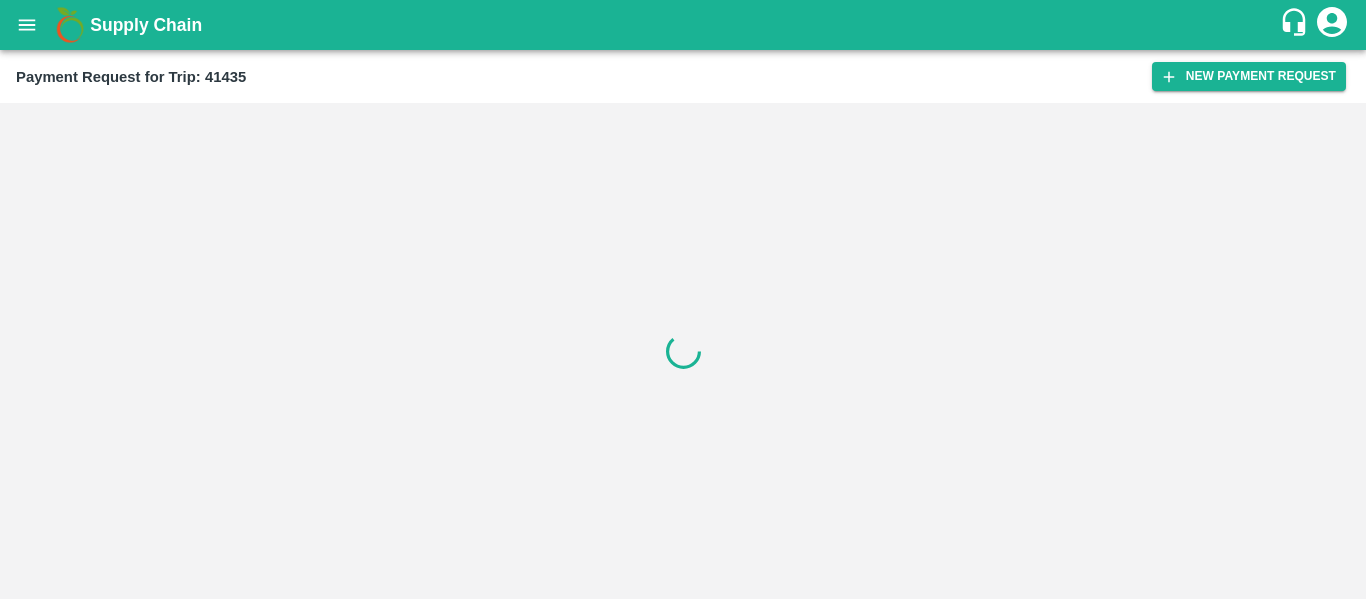 scroll, scrollTop: 0, scrollLeft: 0, axis: both 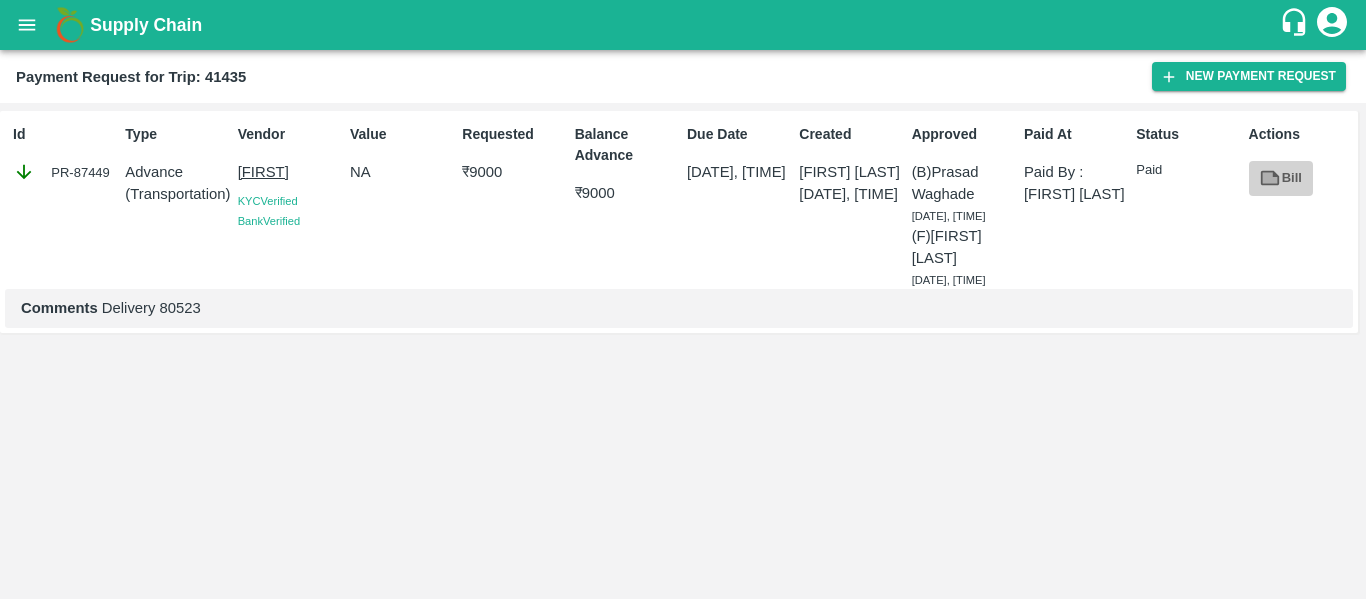 click 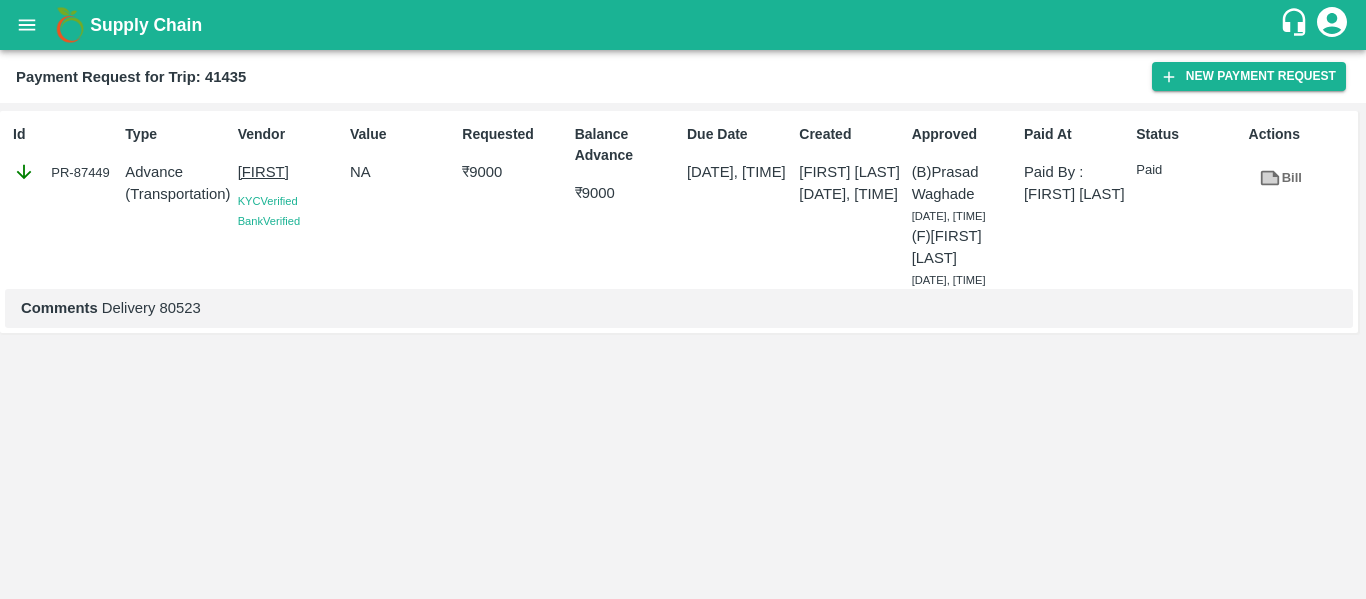 click on "Id PR-87449 Type Advance ( Transportation ) Vendor TAMIZHARASAN KYC  Verified Bank  Verified Value NA Requested ₹  9000 Balance Advance ₹  9000 Due Date 12 Sep 2023, 05:30 AM Created Aravind R 12 Sep 2023, 05:30 AM Approved (B)  Prasad Waghade 13 Sep 2023, 09:05 AM (F)  Rajashekar B.L 13 Sep 2023, 06:16 PM Paid At Paid By :  KDR Pazhamandi Status Paid Actions  Bill Comments   Delivery 80523" at bounding box center [683, 351] 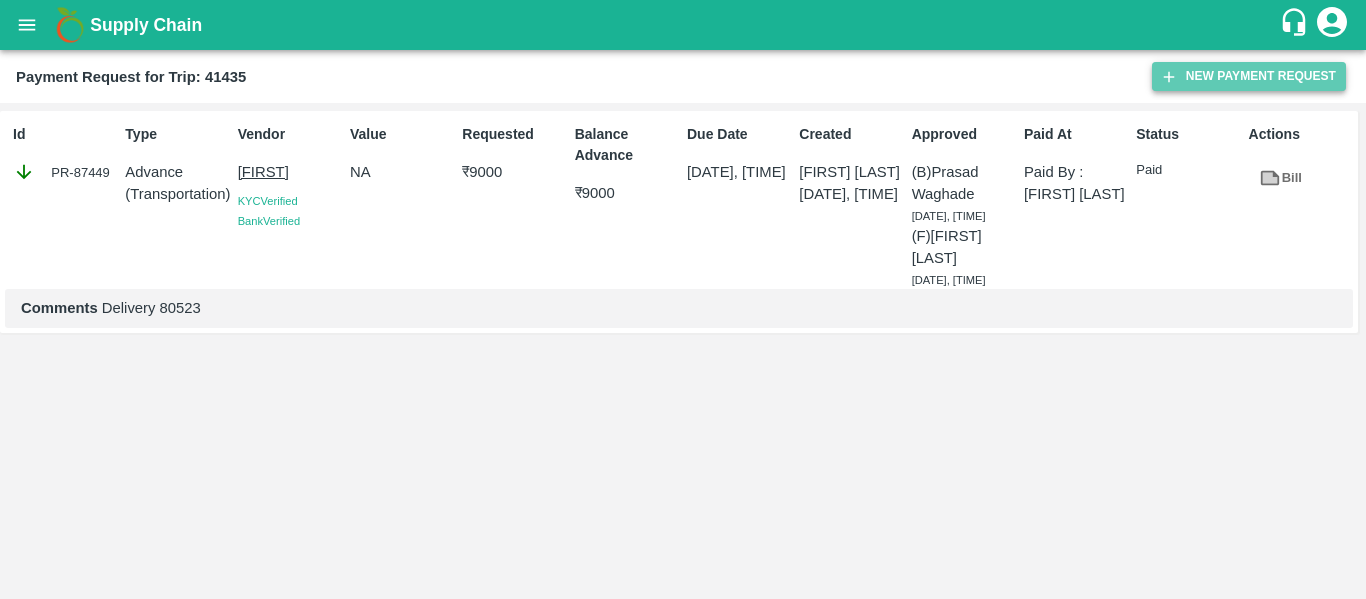 click on "New Payment Request" at bounding box center [1249, 76] 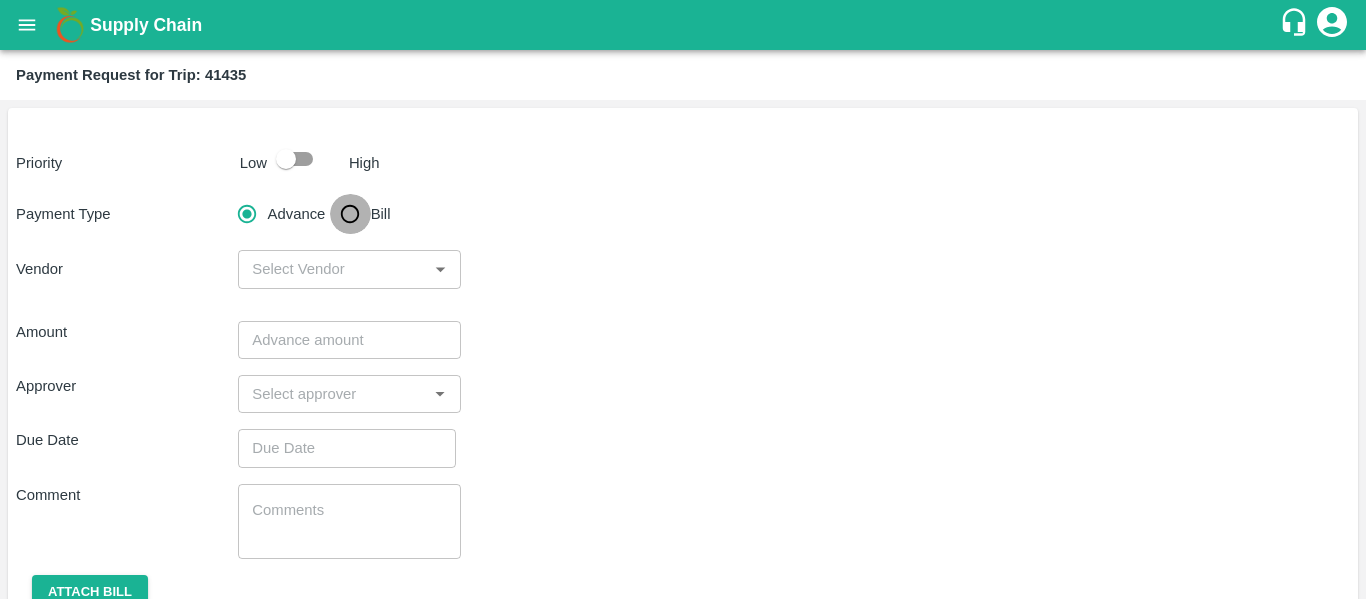 click on "Bill" at bounding box center [350, 214] 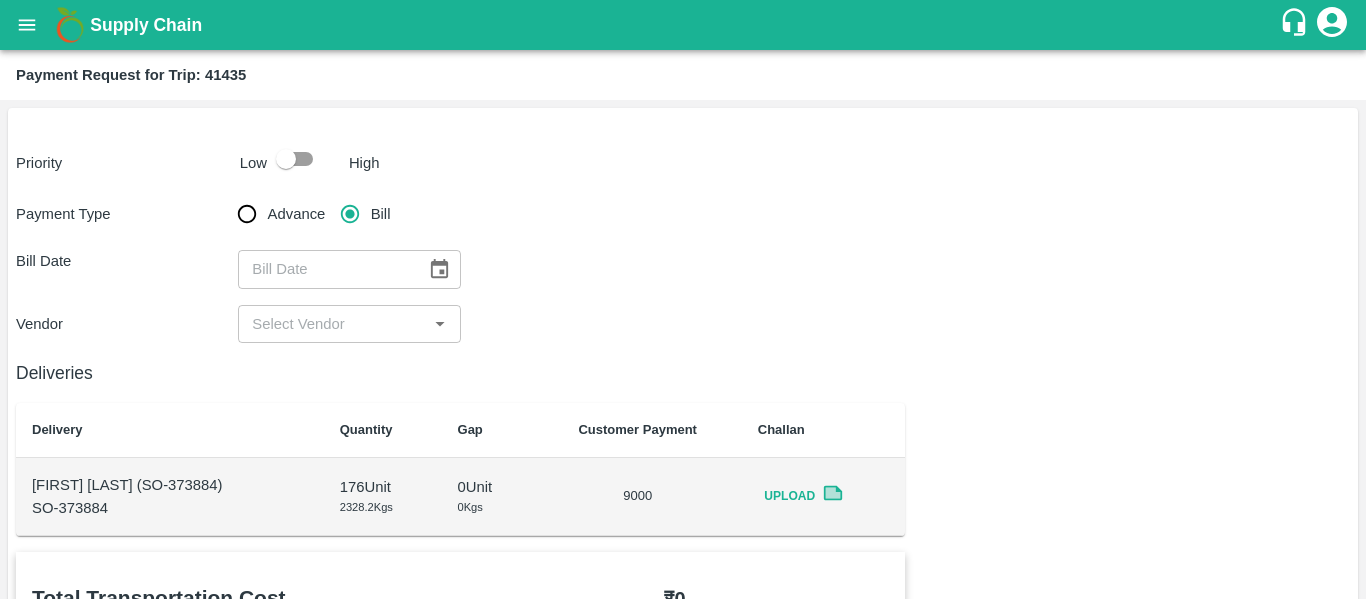 click 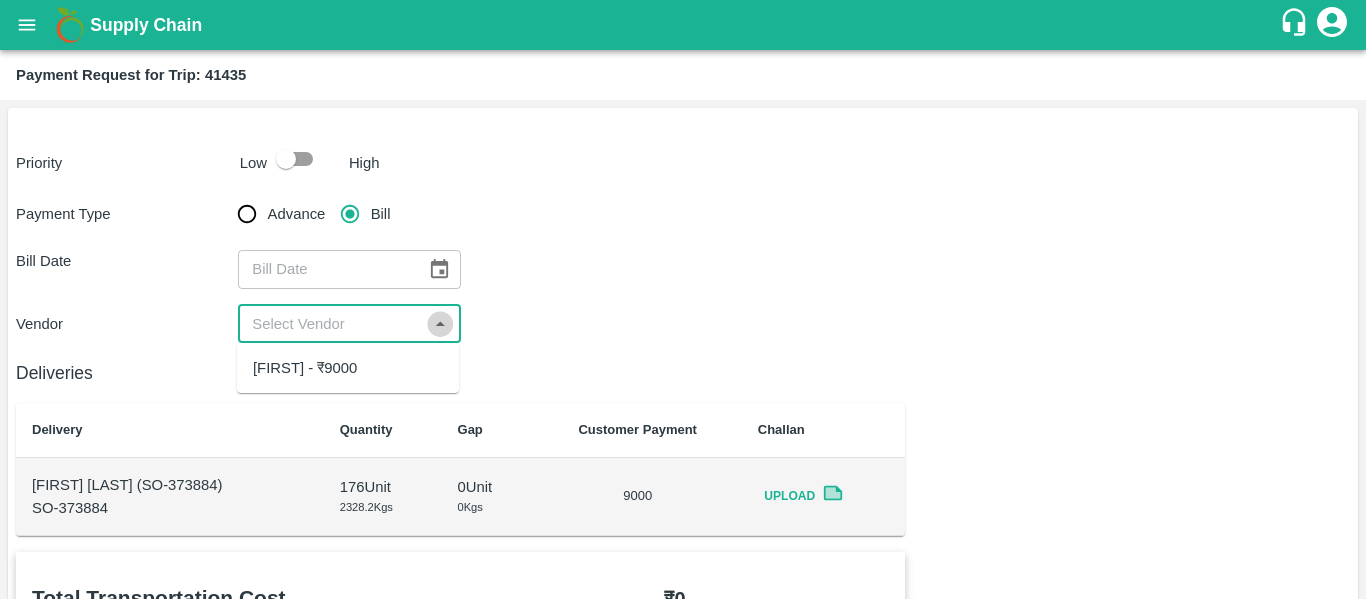 click 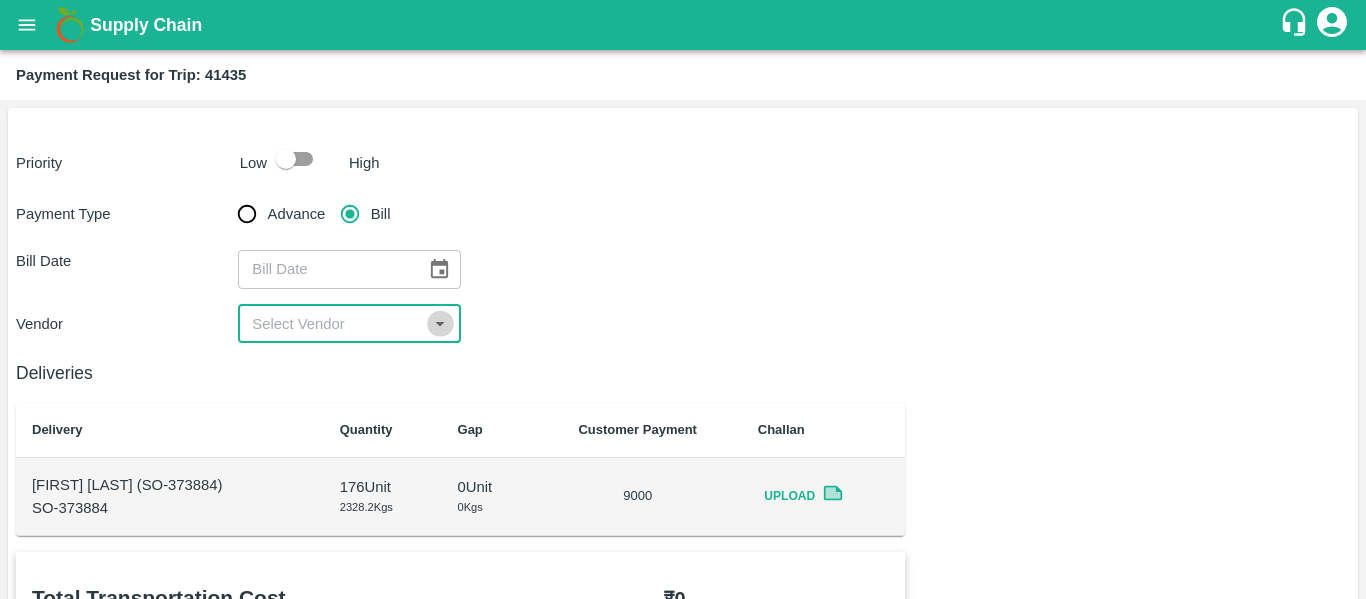 click 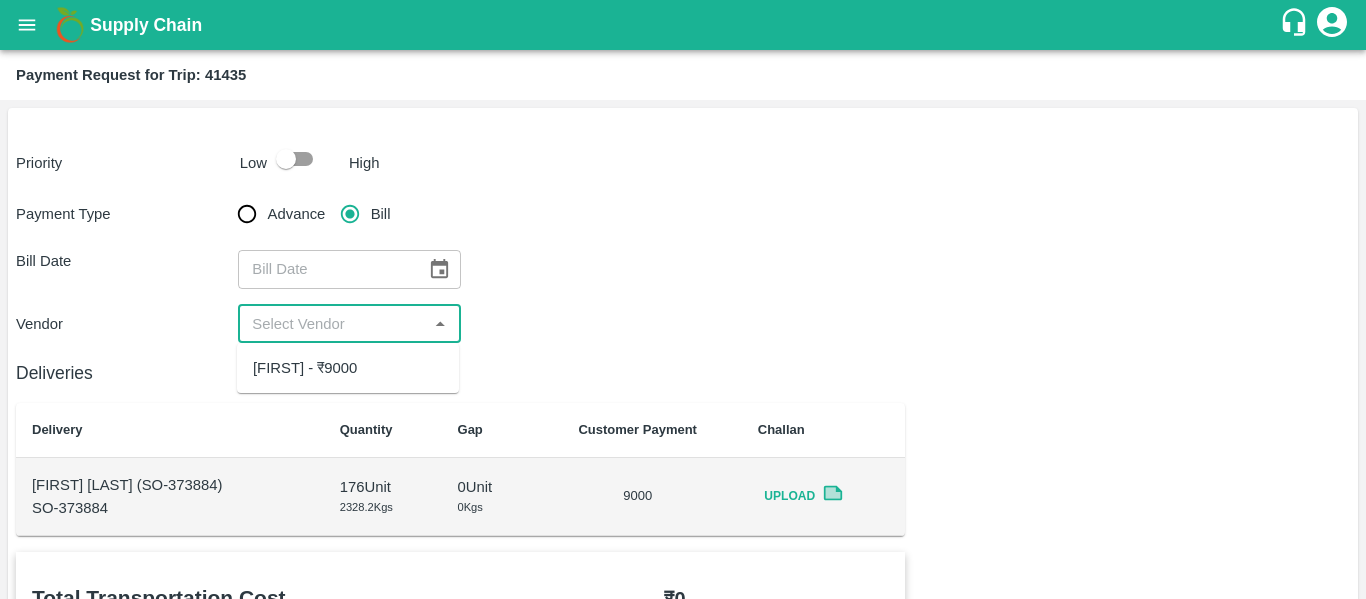 drag, startPoint x: 402, startPoint y: 347, endPoint x: 387, endPoint y: 358, distance: 18.601076 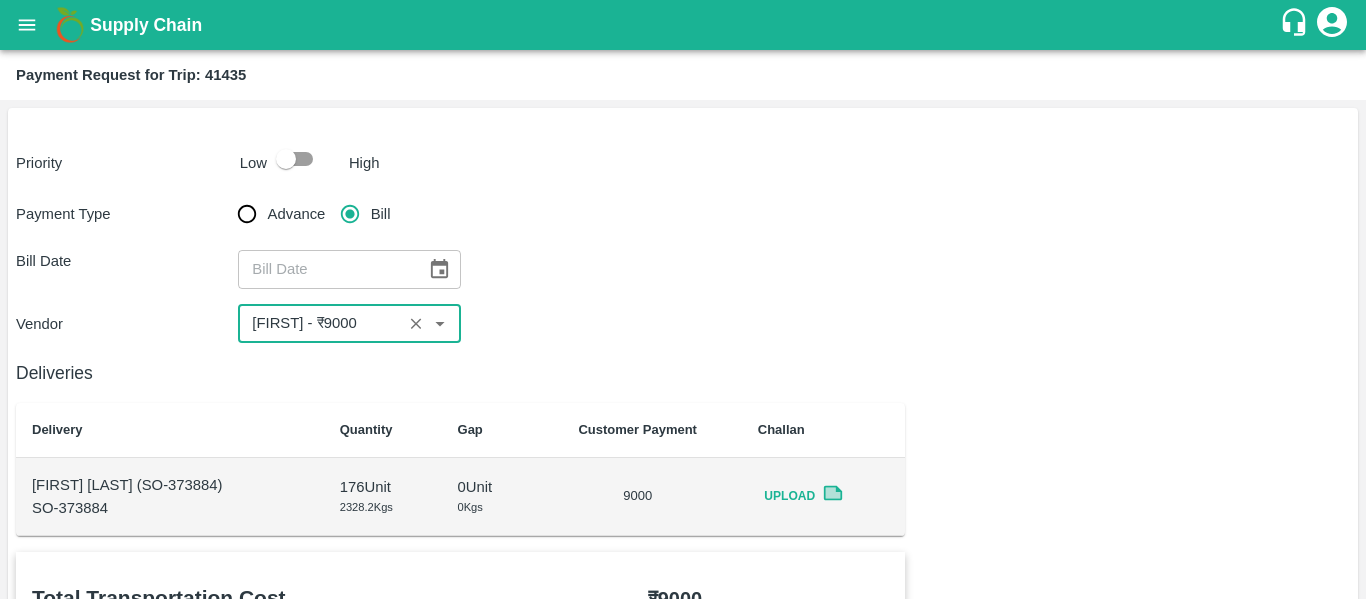 click on "Payment Request for Trip: 41435" at bounding box center (131, 75) 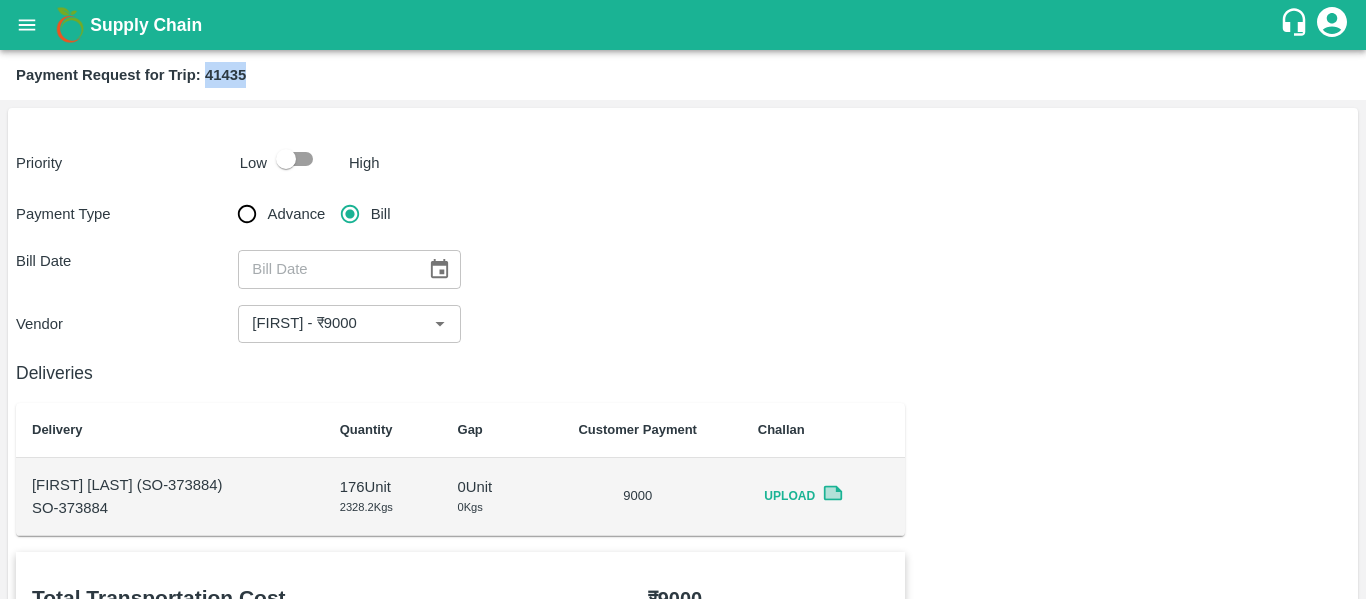 click on "Payment Request for Trip: 41435" at bounding box center [131, 75] 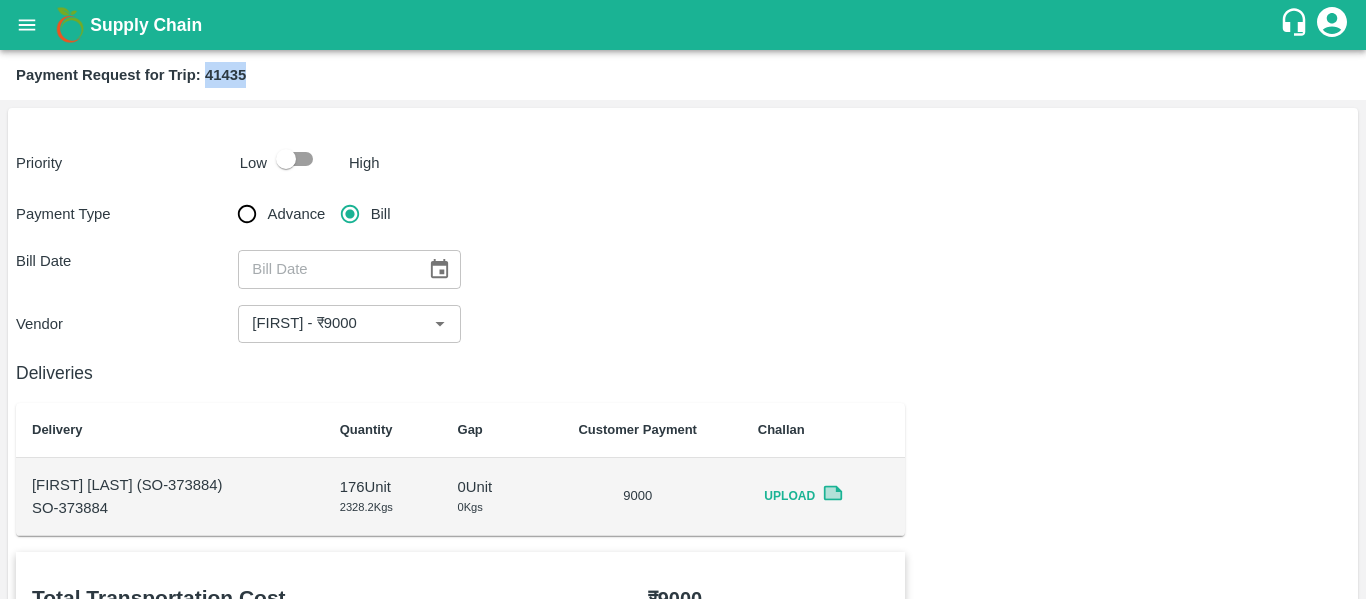 click 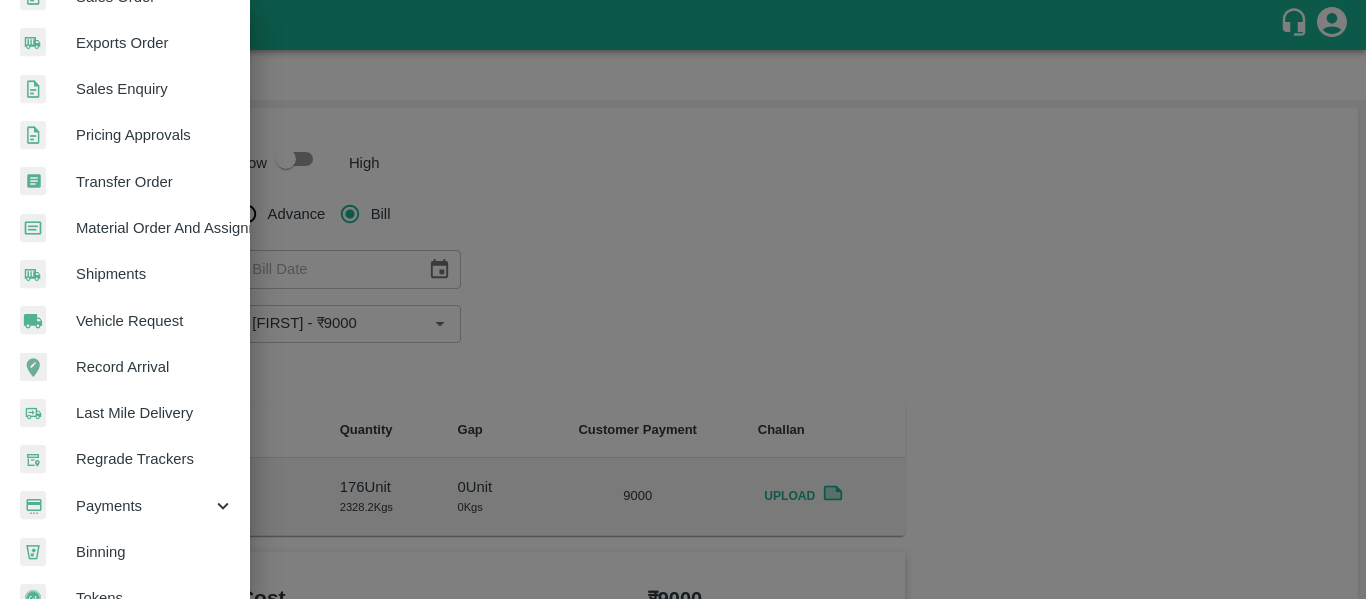 scroll, scrollTop: 540, scrollLeft: 0, axis: vertical 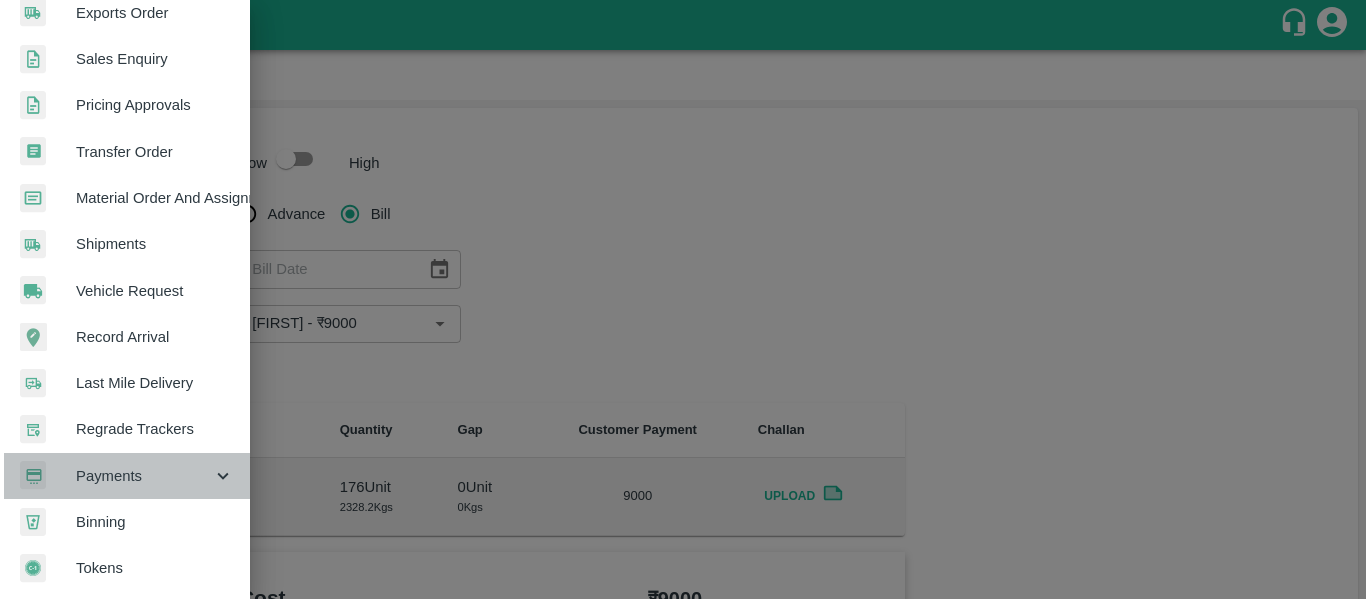 click on "Payments" at bounding box center [144, 476] 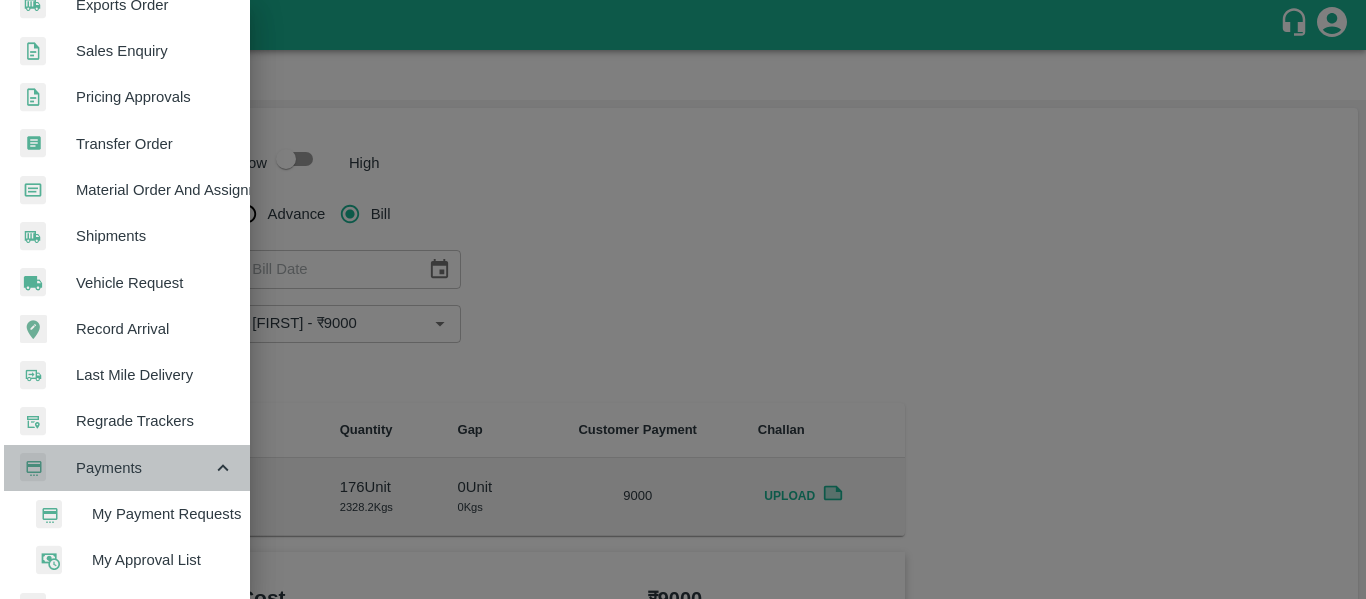 click on "Payments" at bounding box center [144, 468] 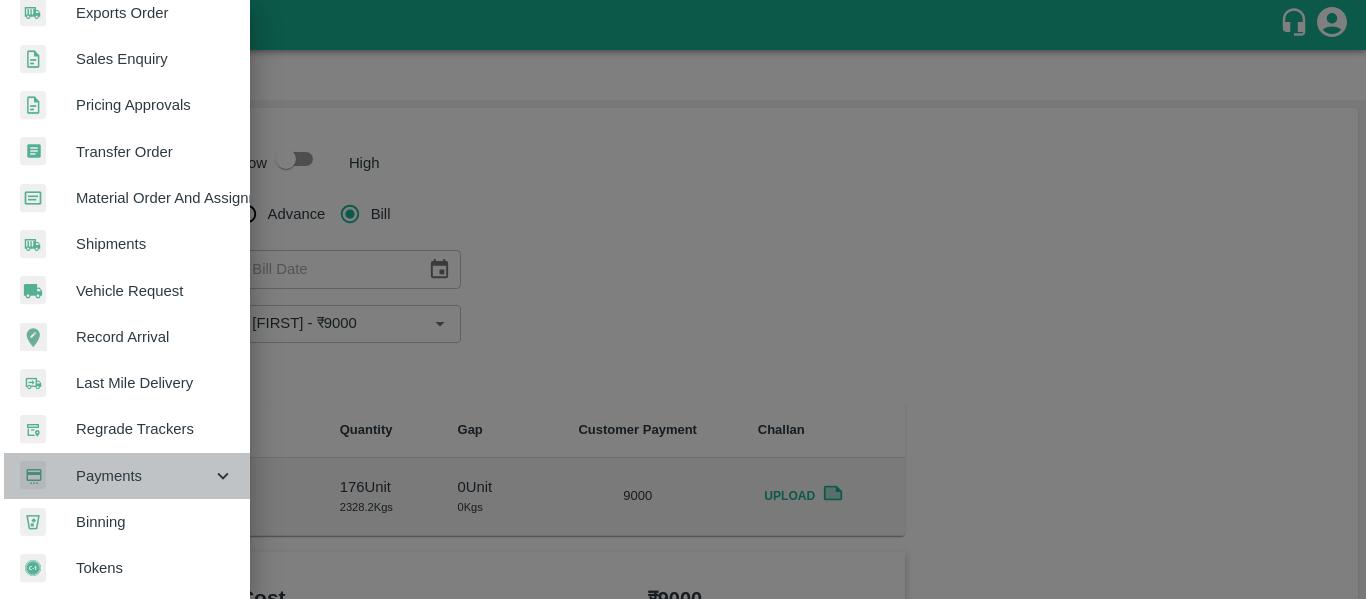 click on "Payments" at bounding box center (144, 476) 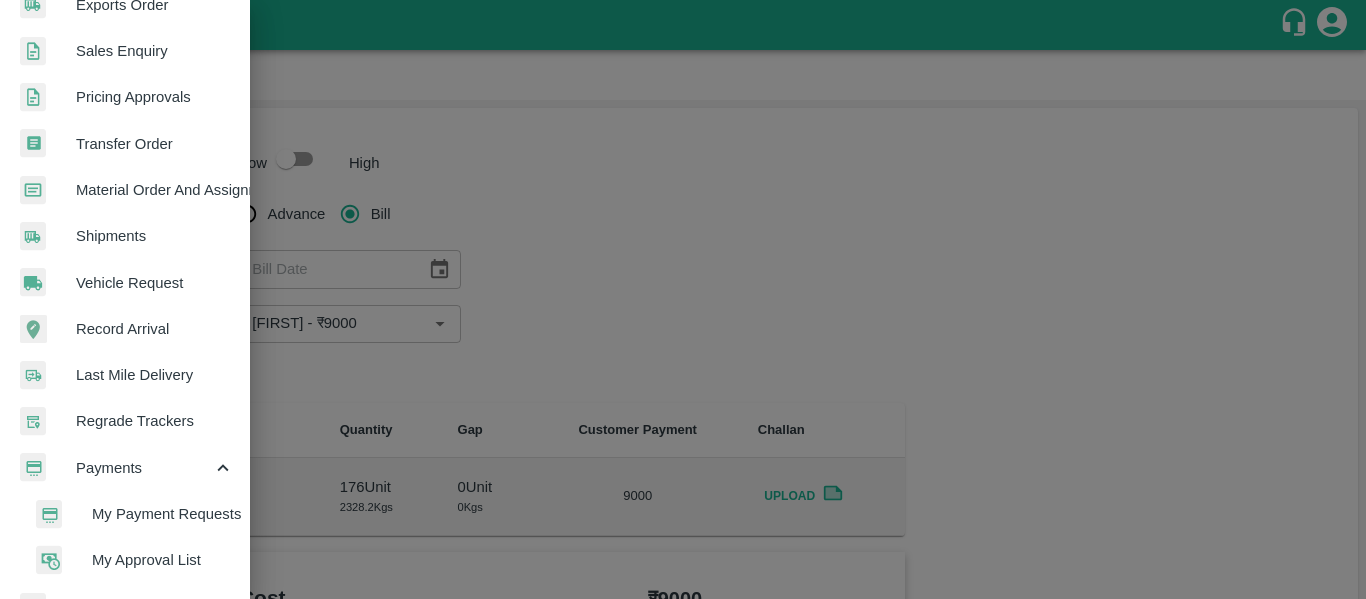 click on "My Payment Requests" at bounding box center [163, 514] 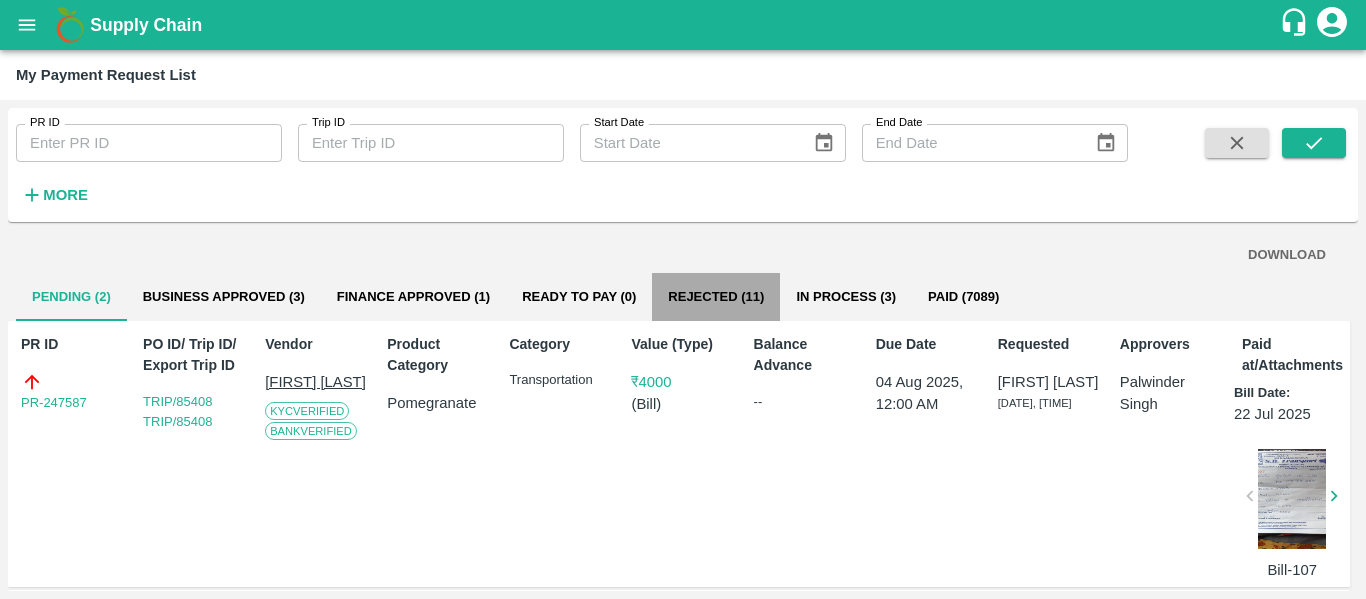 click on "Rejected (11)" at bounding box center (716, 297) 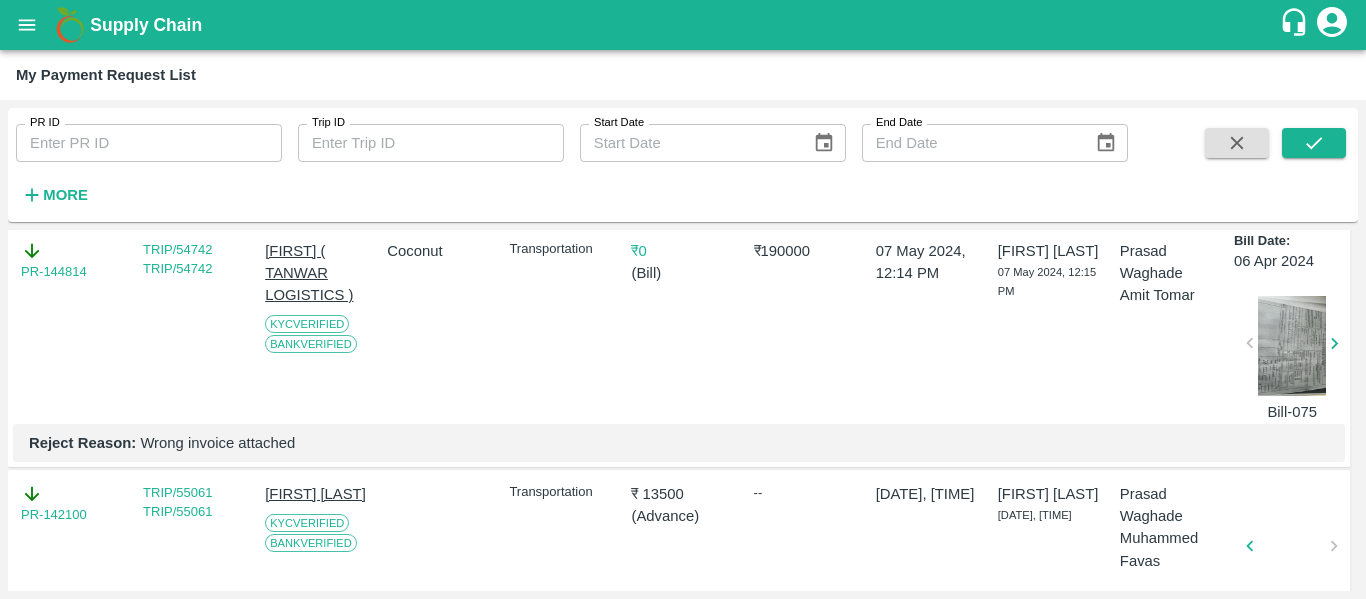 scroll, scrollTop: 1881, scrollLeft: 0, axis: vertical 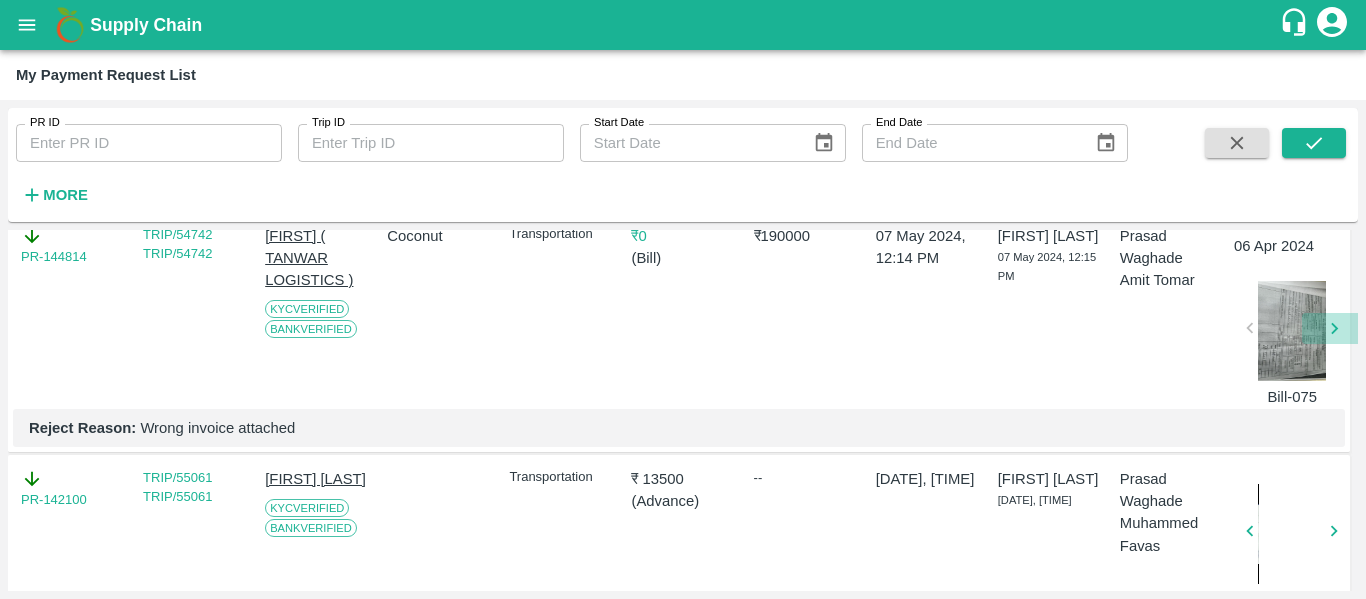 click at bounding box center [1334, 328] 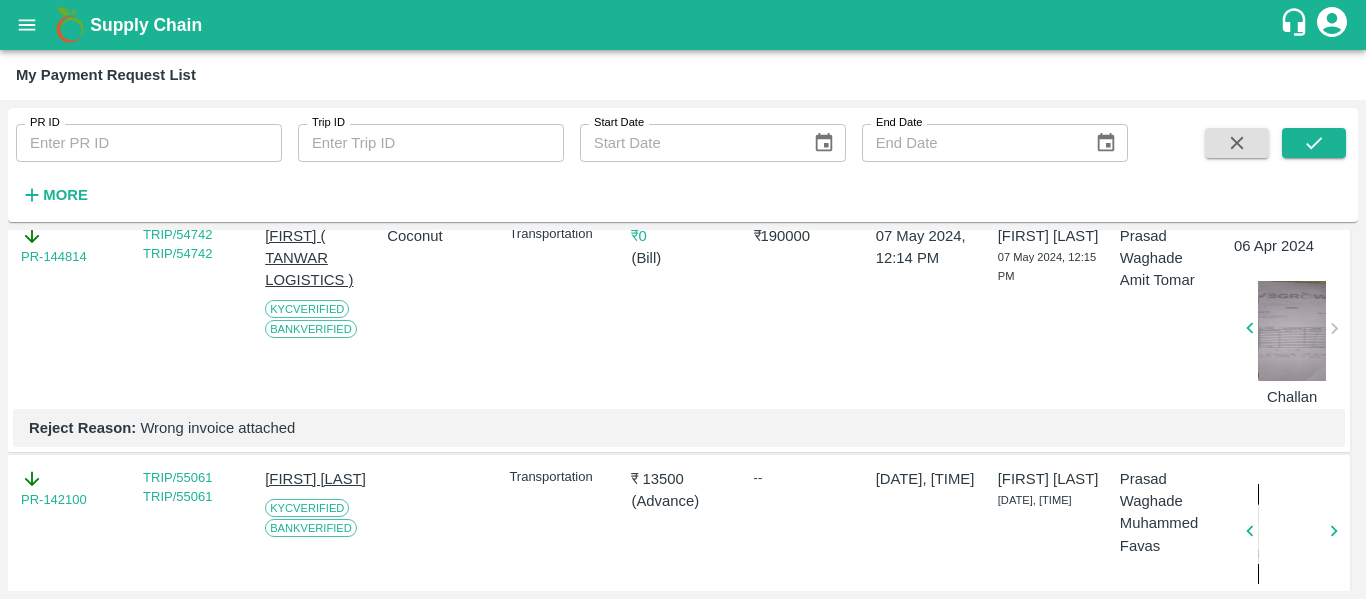 click at bounding box center [1292, 331] 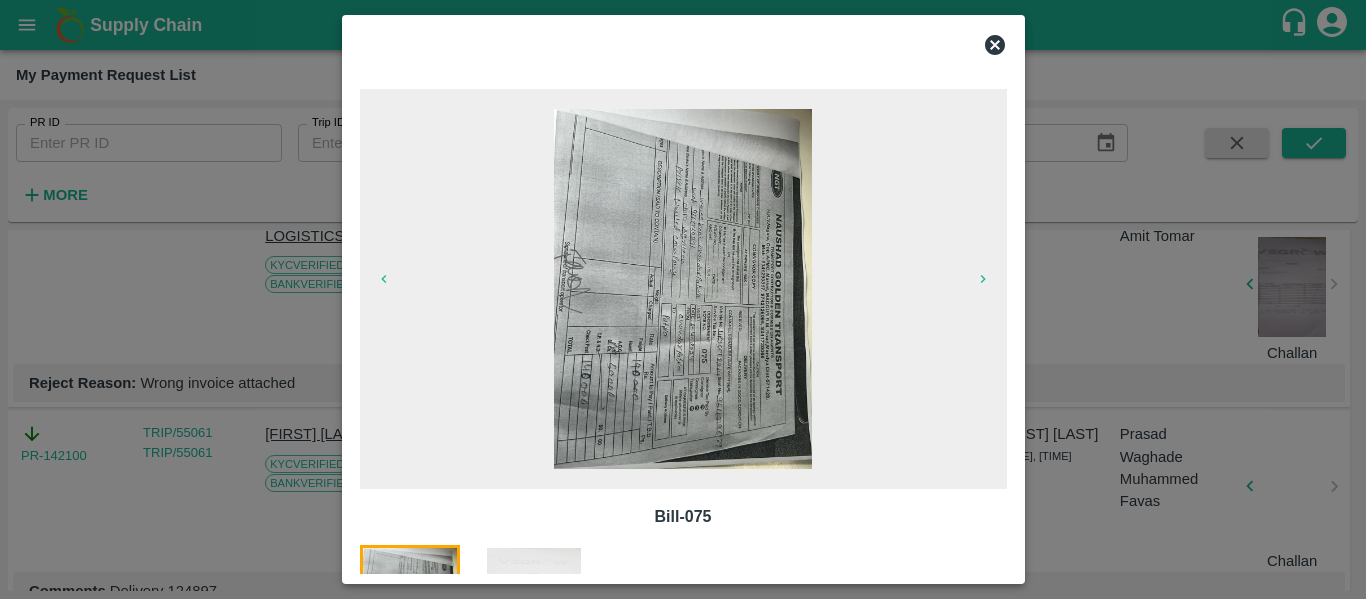 scroll, scrollTop: 1897, scrollLeft: 0, axis: vertical 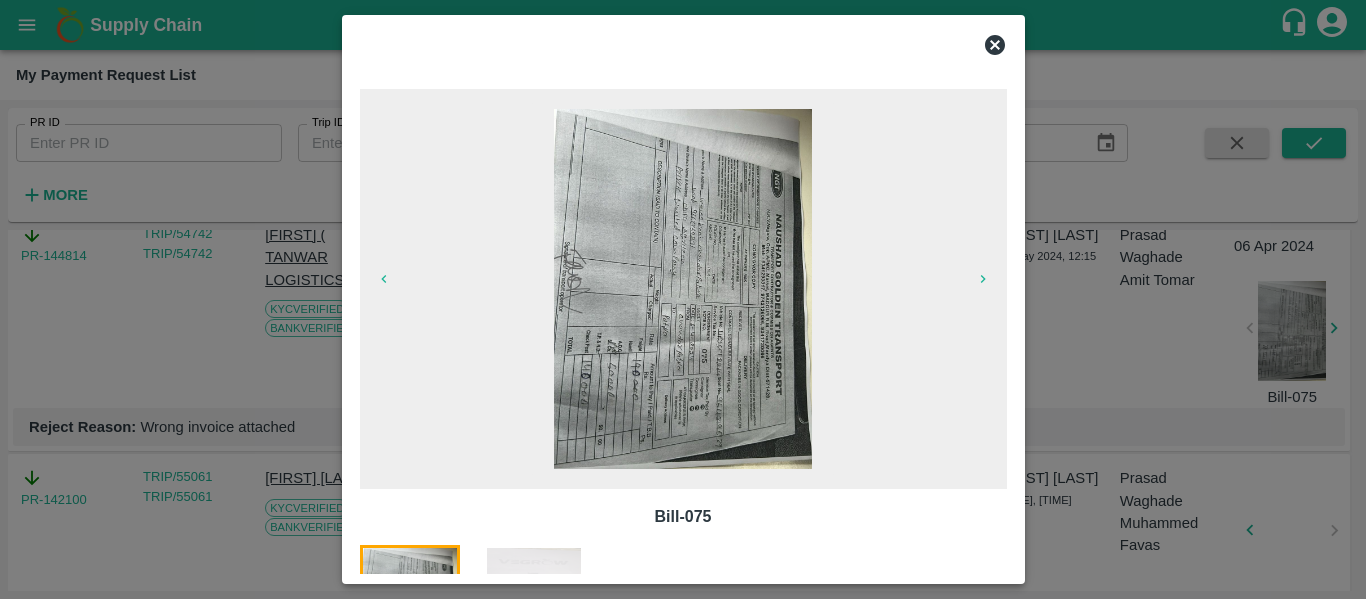 click at bounding box center (534, 595) 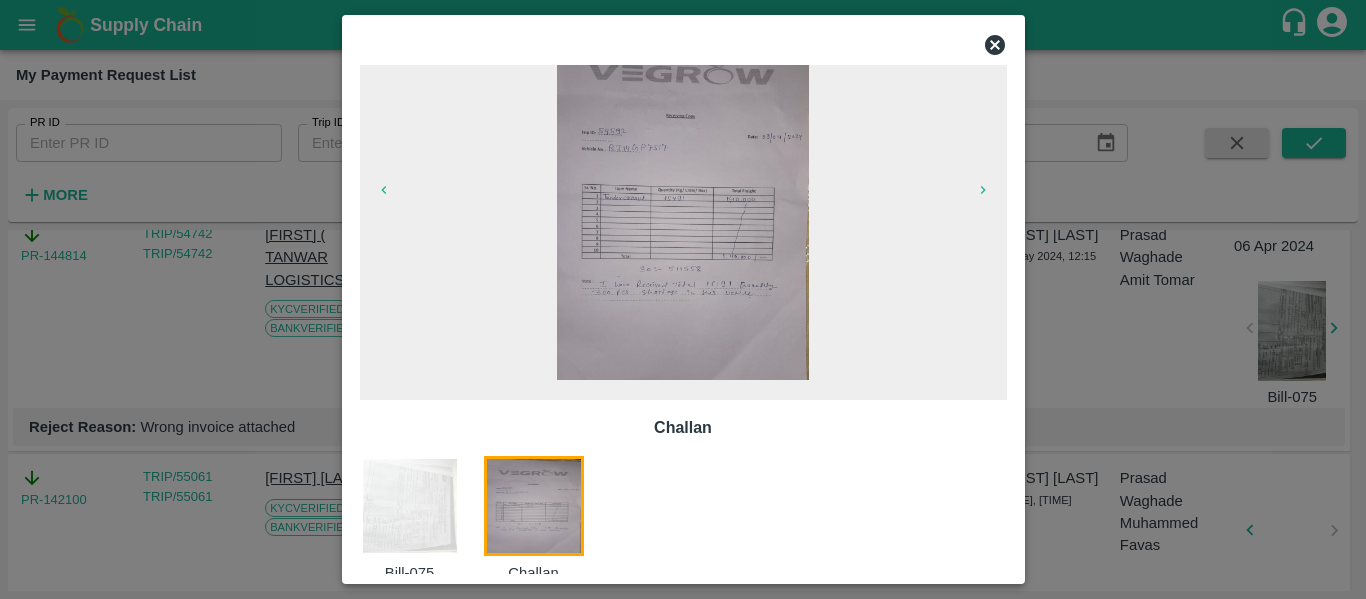 scroll, scrollTop: 124, scrollLeft: 0, axis: vertical 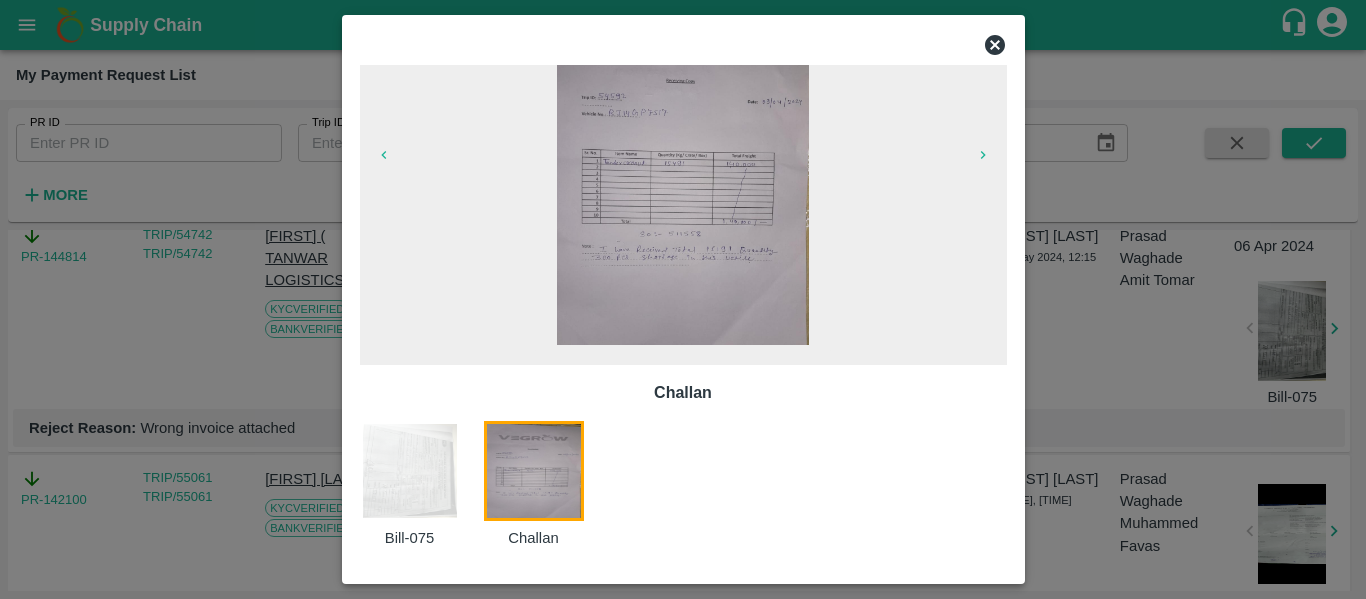 click at bounding box center (410, 471) 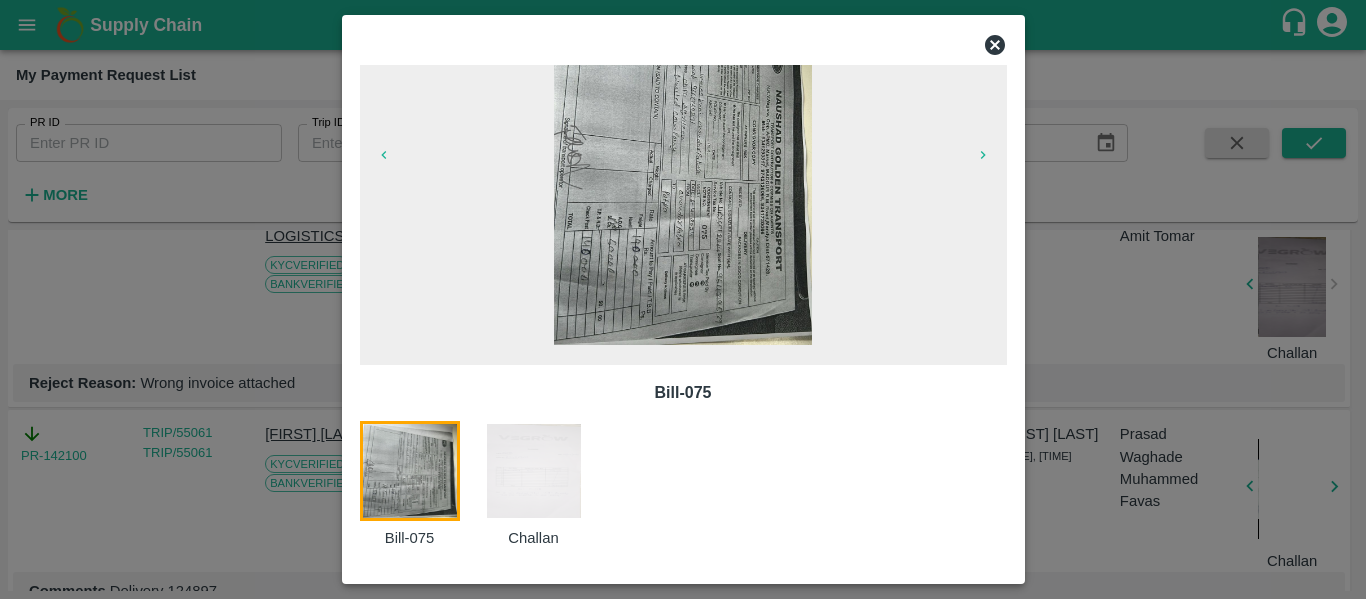 scroll, scrollTop: 1897, scrollLeft: 0, axis: vertical 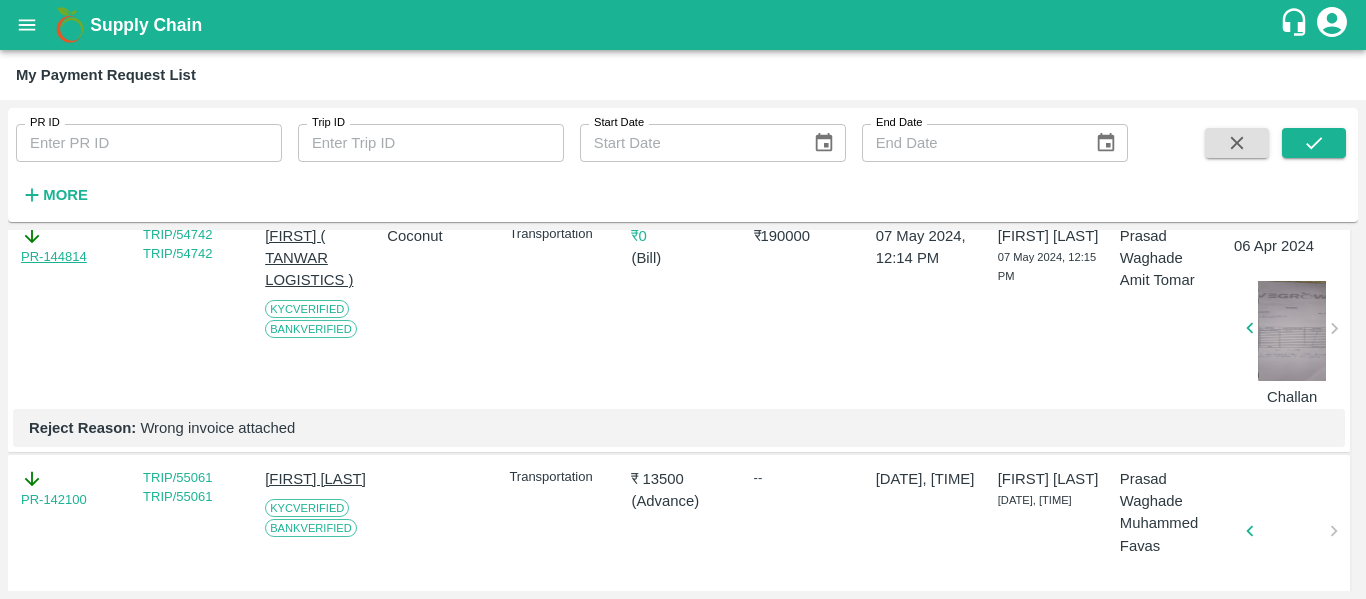 click on "PR-144814" at bounding box center (54, 257) 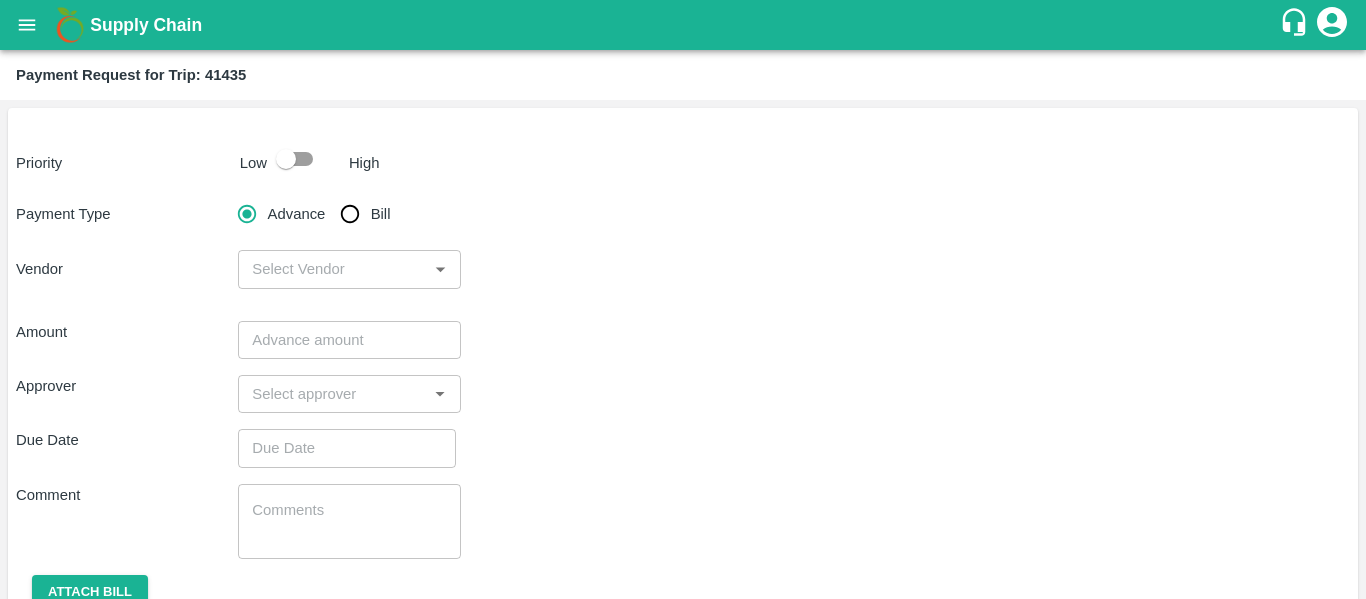 scroll, scrollTop: 0, scrollLeft: 0, axis: both 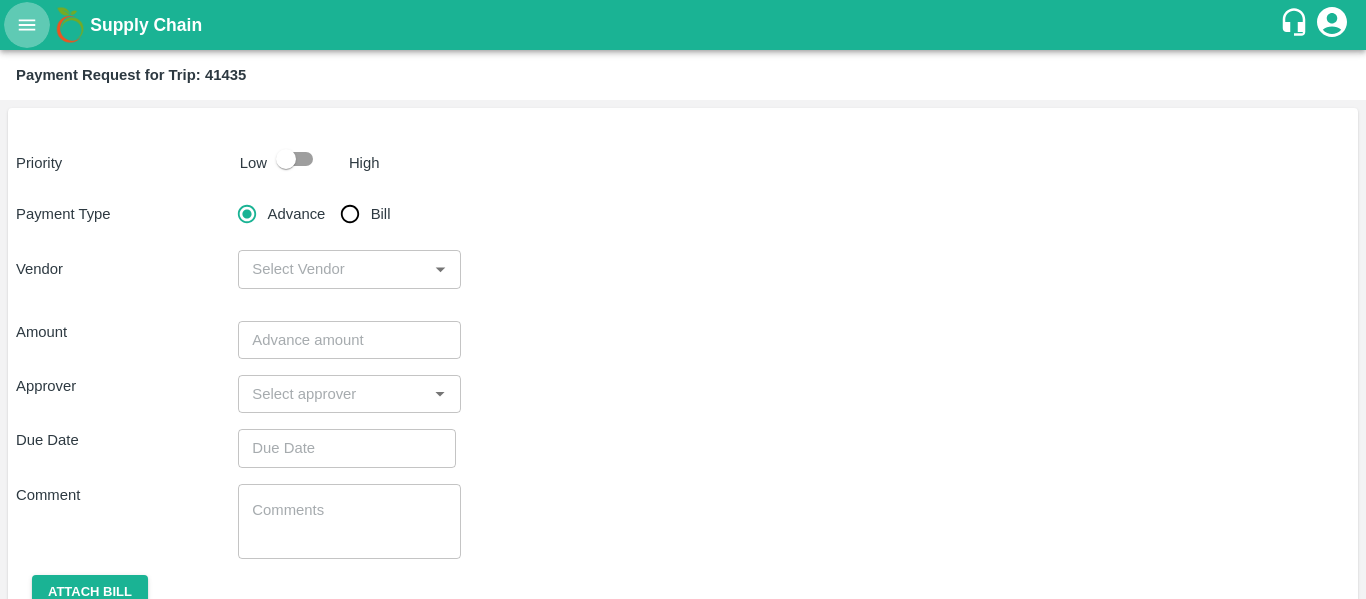 click at bounding box center (27, 25) 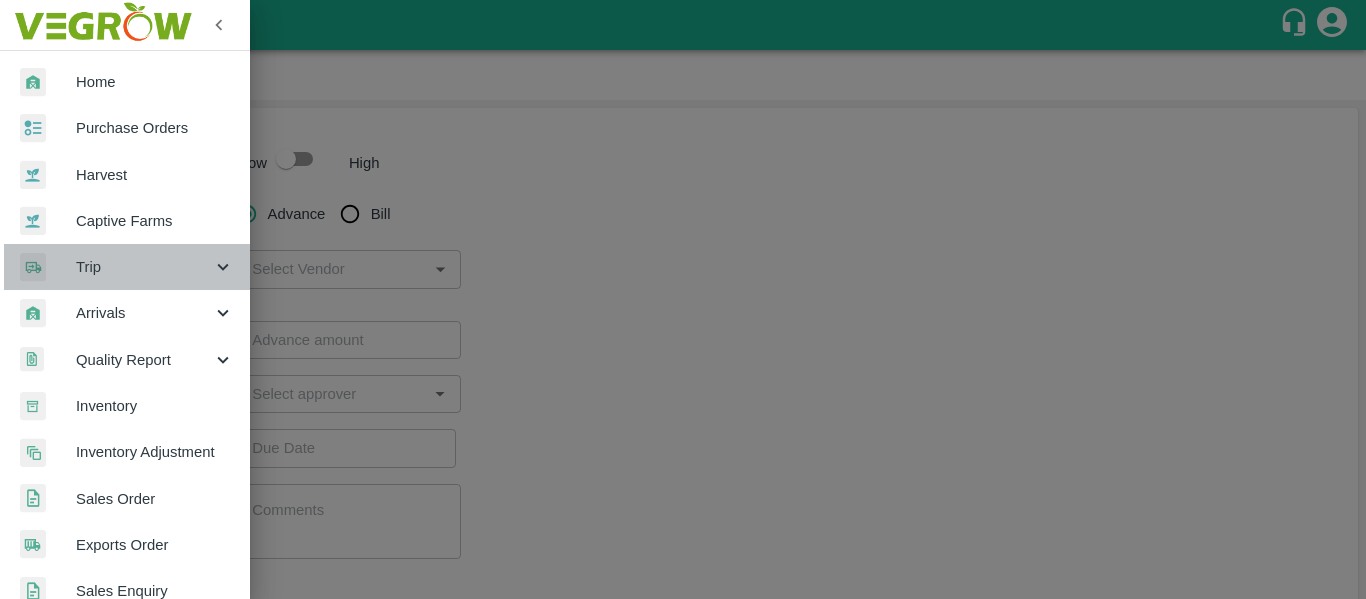 click on "Trip" at bounding box center (144, 267) 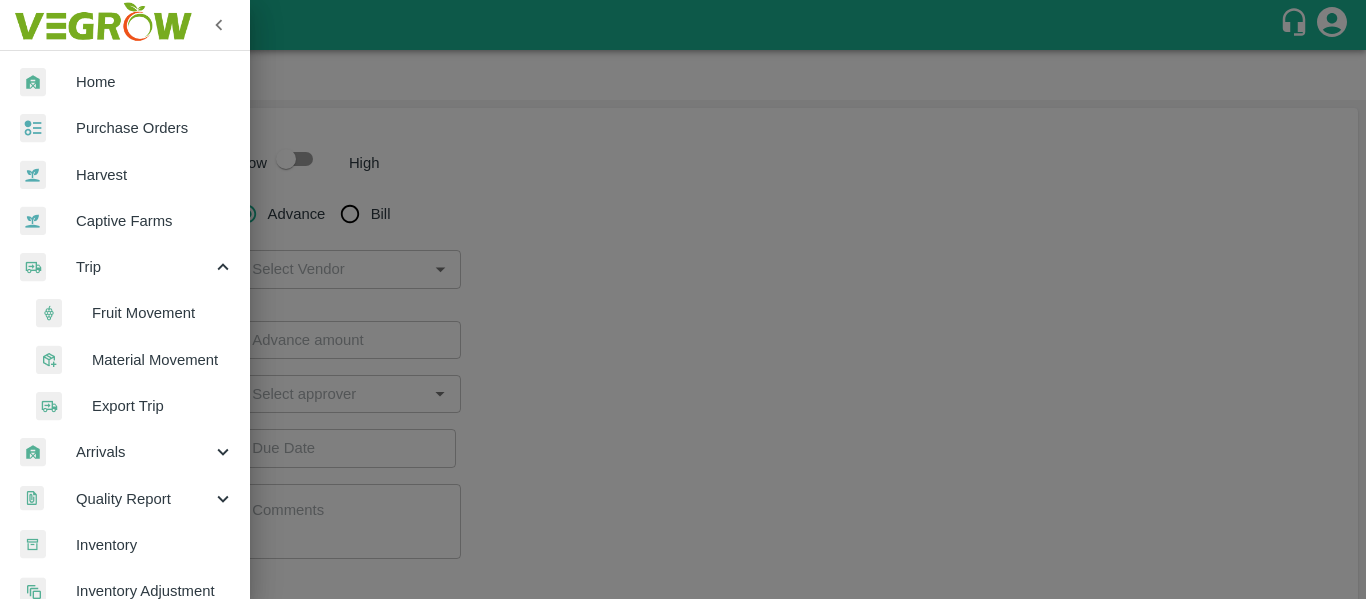 click on "Fruit Movement" at bounding box center [163, 313] 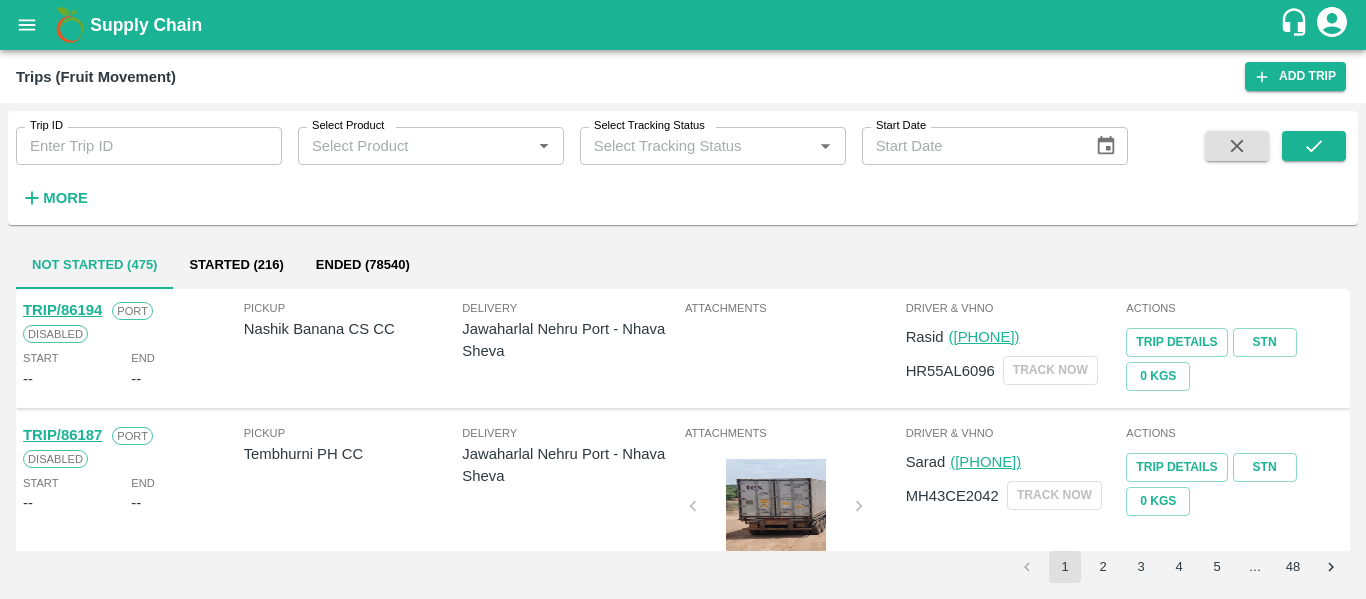click on "Trip ID" at bounding box center (149, 146) 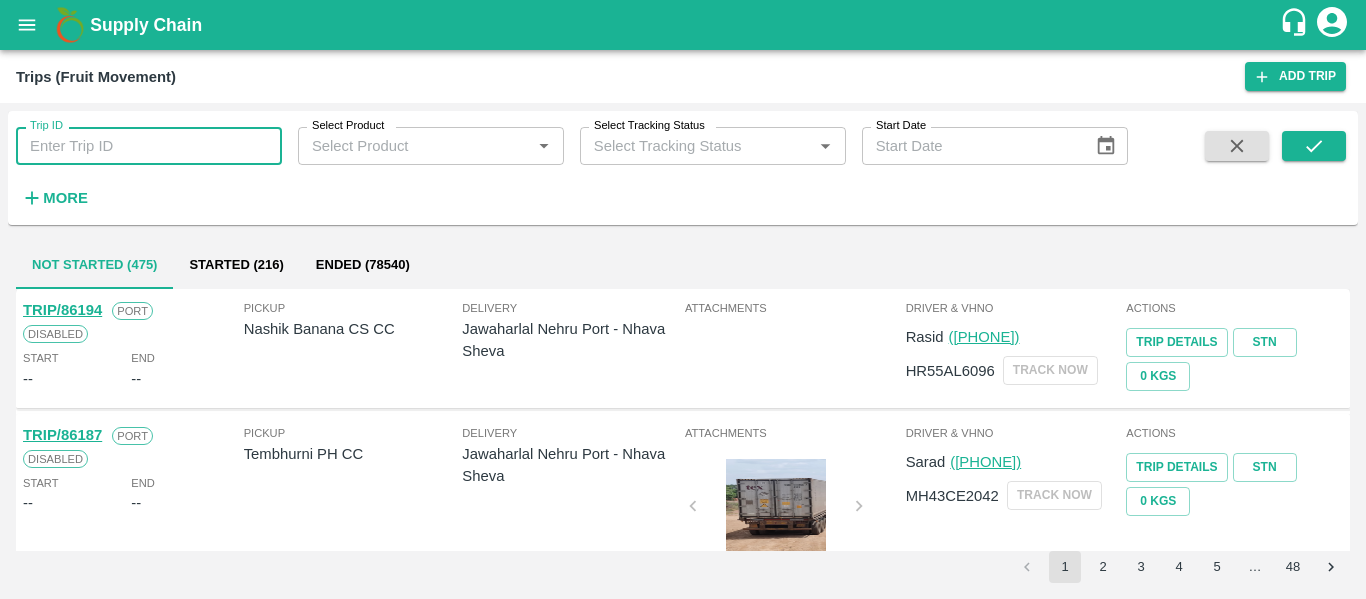 paste on "41435" 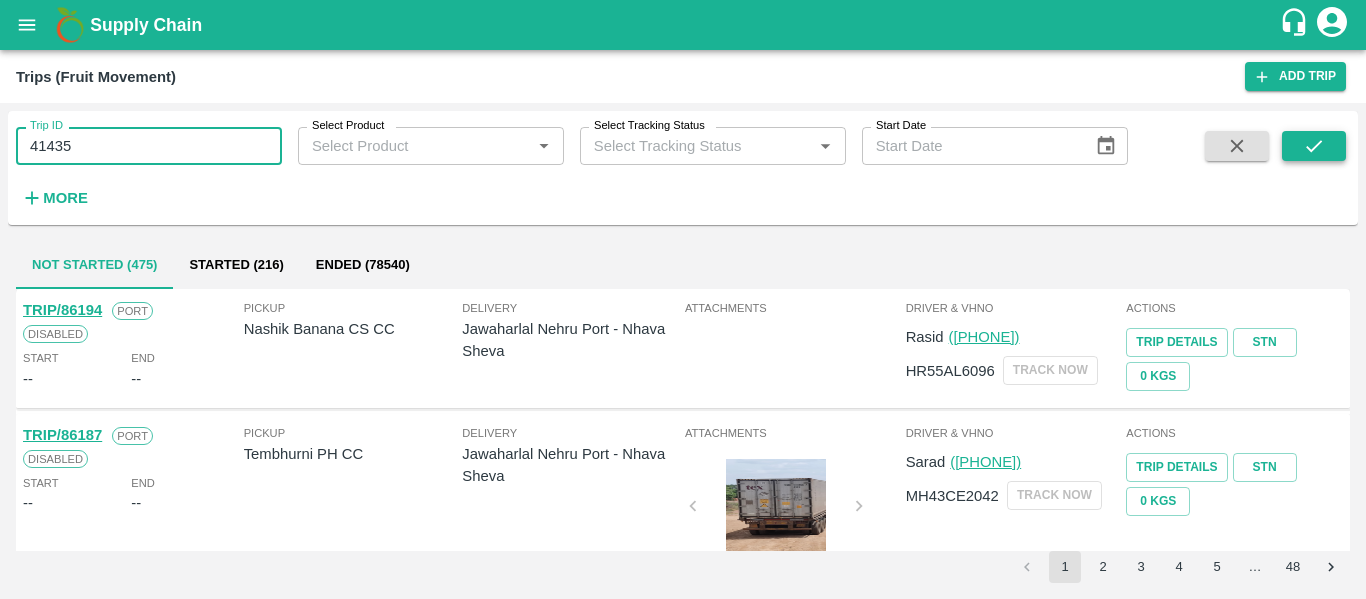 type on "41435" 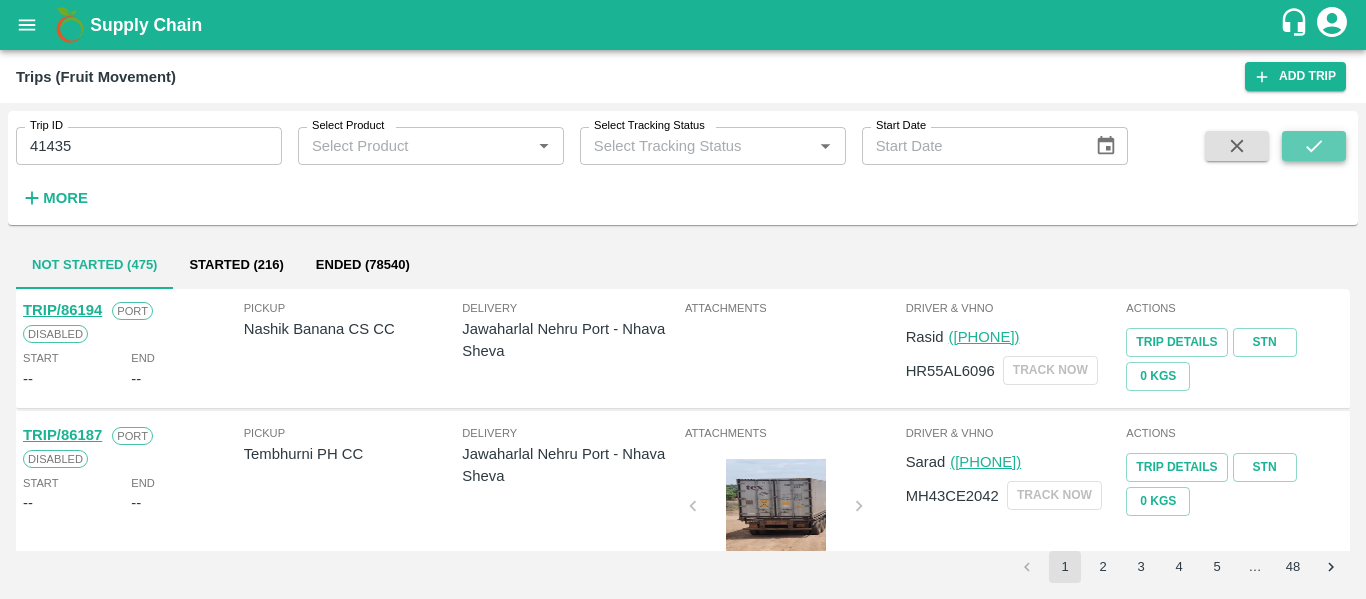 click 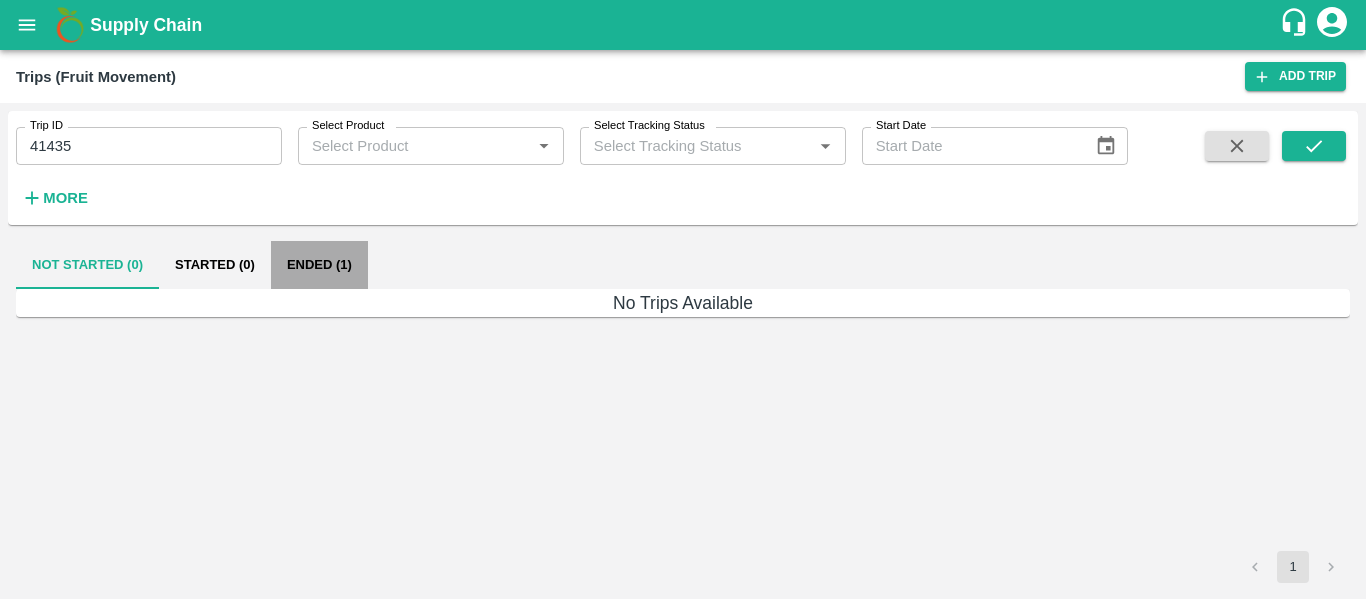 click on "Ended (1)" at bounding box center (319, 265) 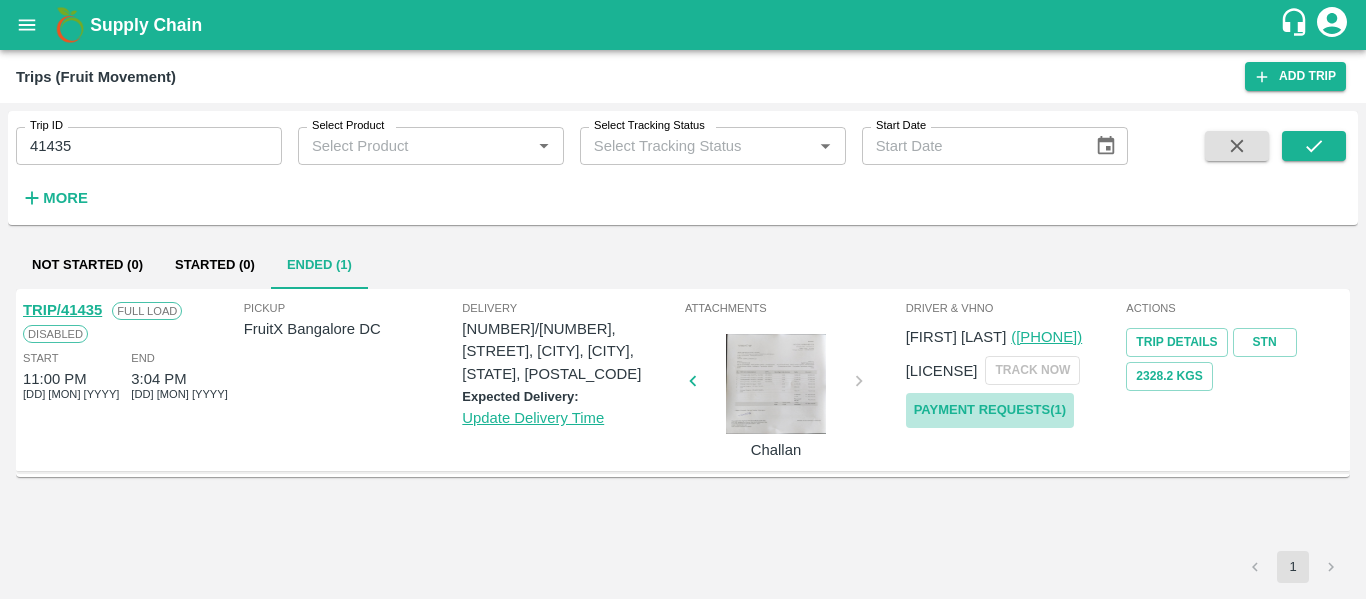 click on "Payment Requests( 1 )" at bounding box center (990, 410) 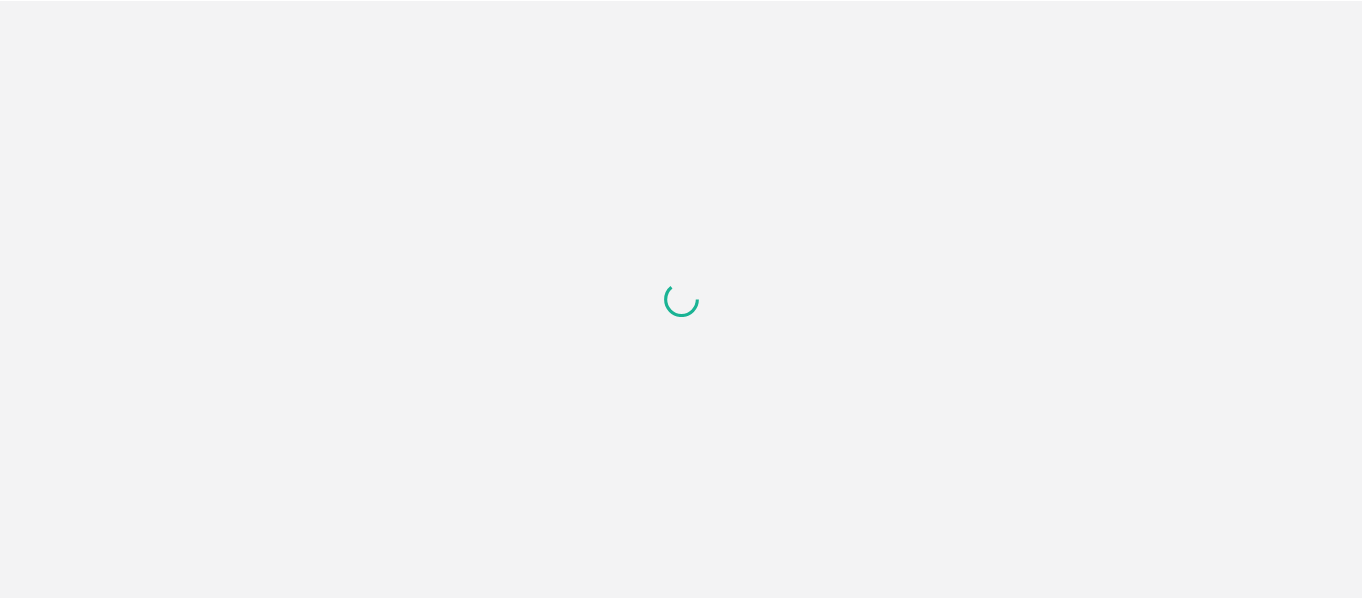 scroll, scrollTop: 0, scrollLeft: 0, axis: both 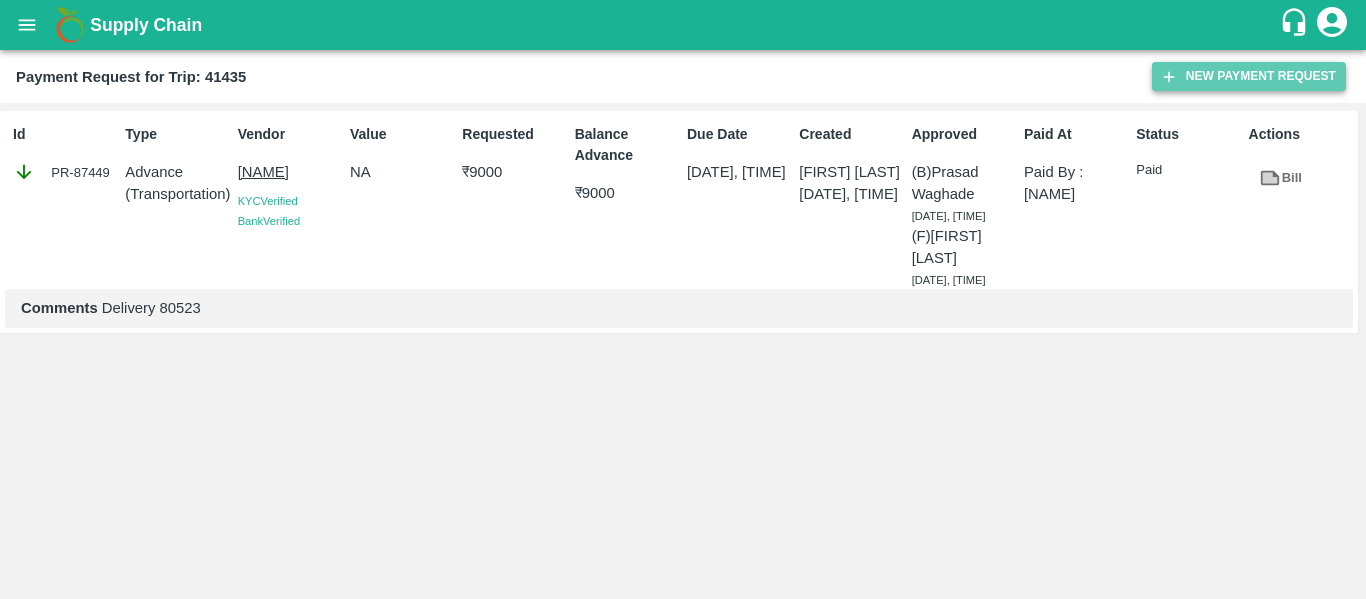 click on "New Payment Request" at bounding box center [1249, 76] 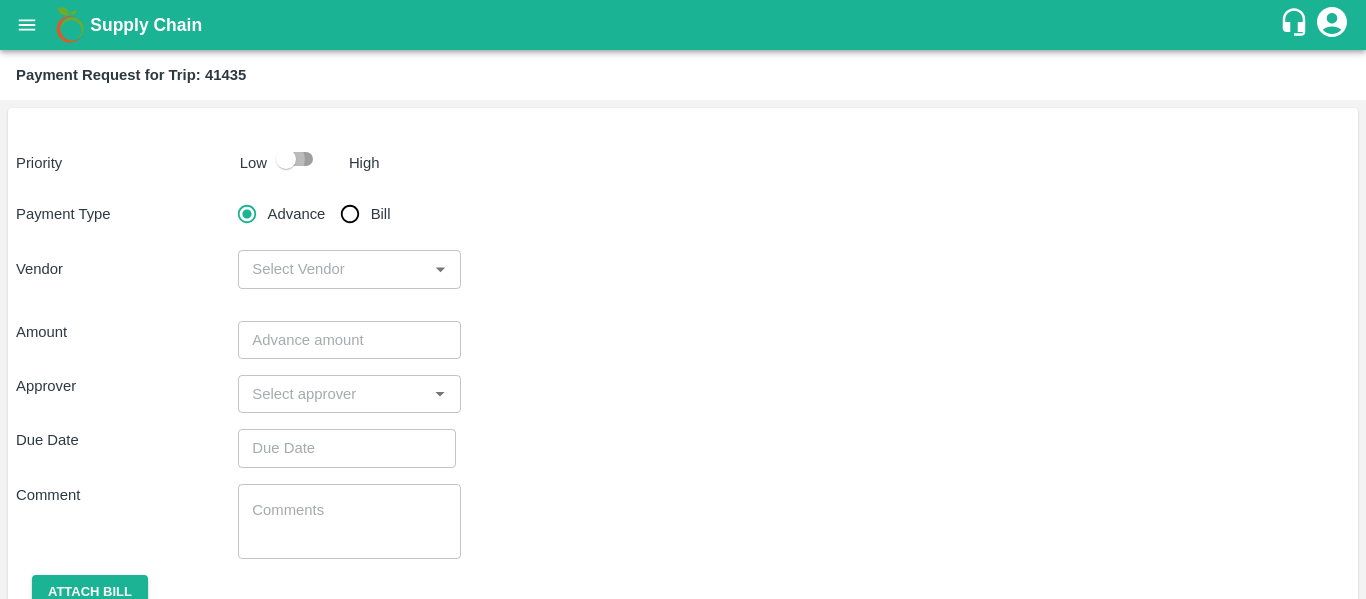 click at bounding box center (286, 159) 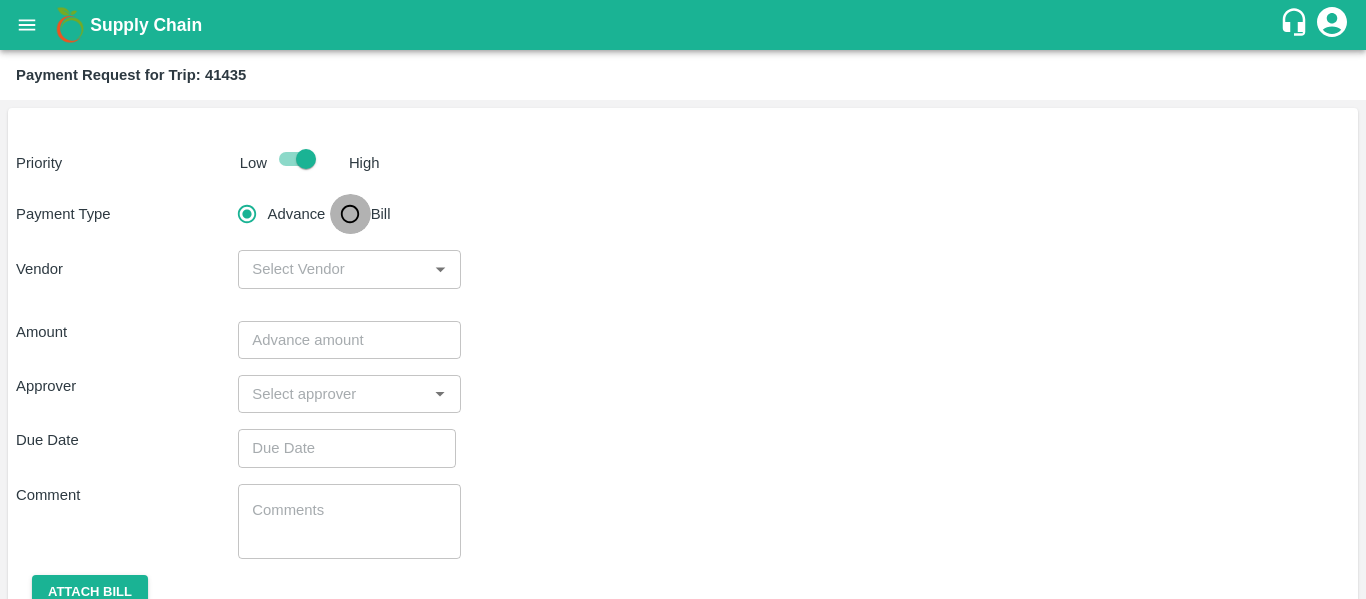 click on "Bill" at bounding box center (350, 214) 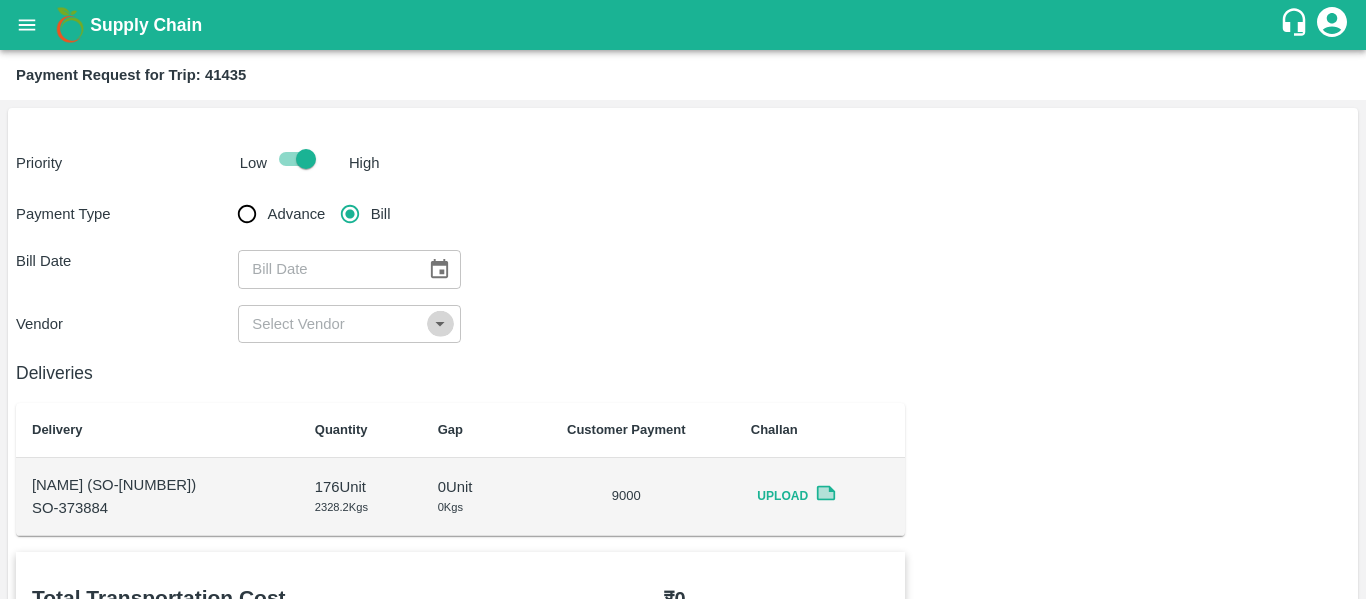 click 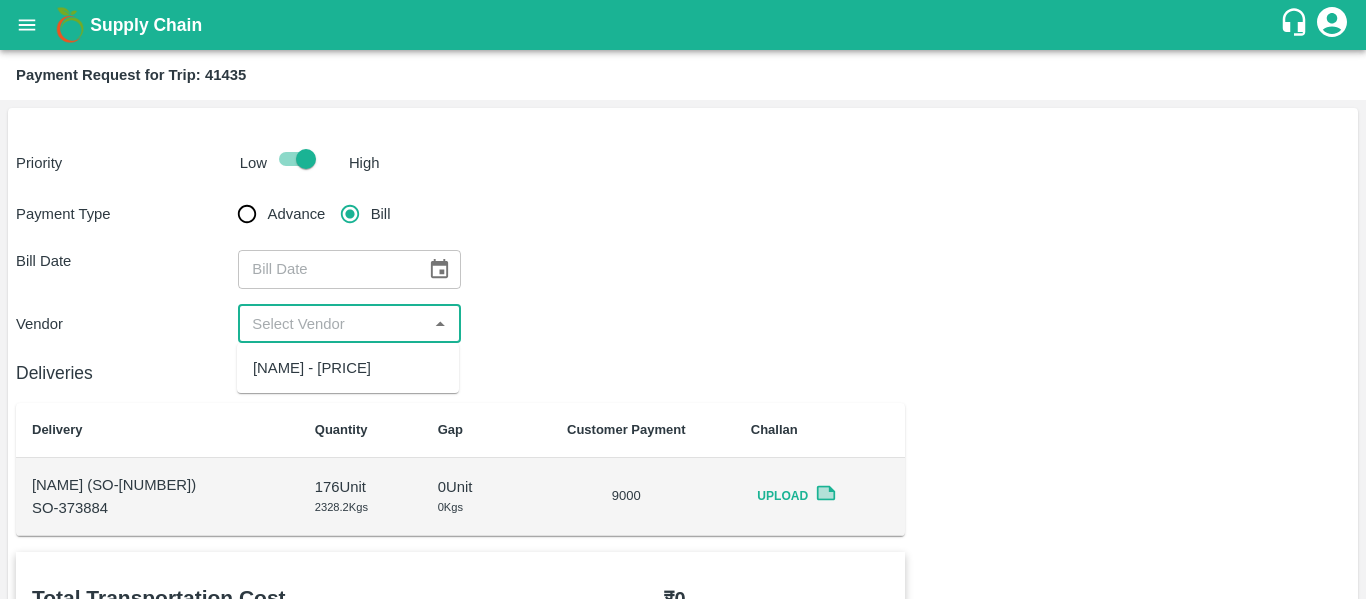 click on "TAMIZHARASAN - ₹9000" at bounding box center [312, 368] 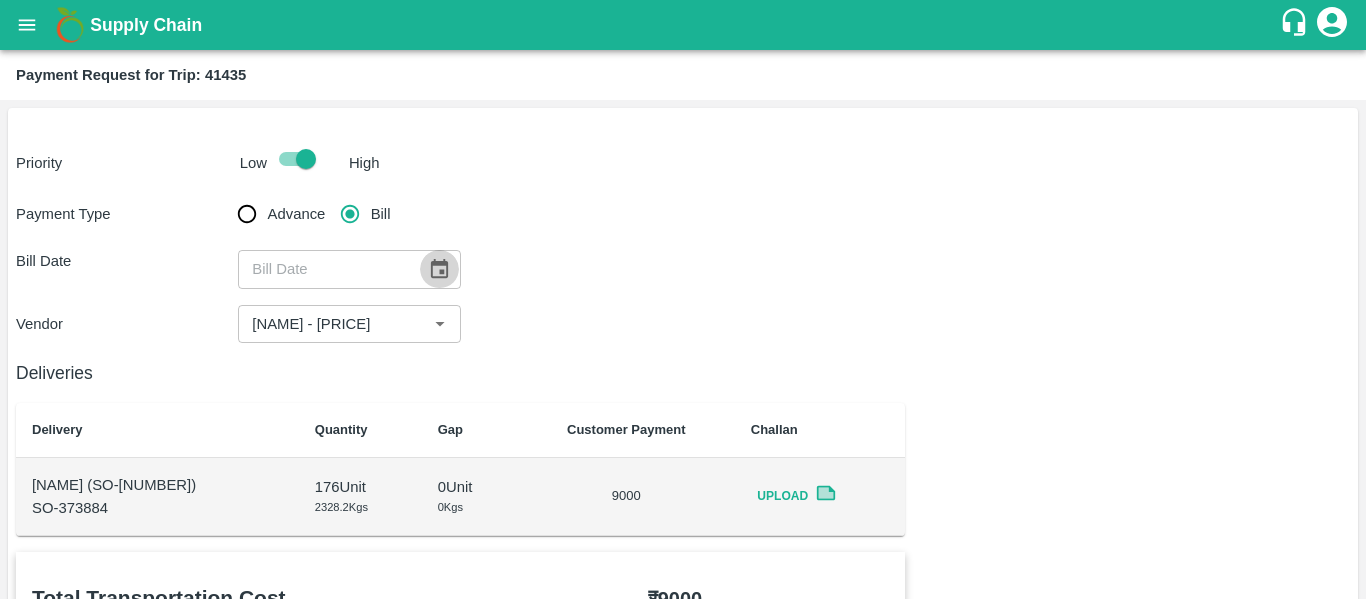 click 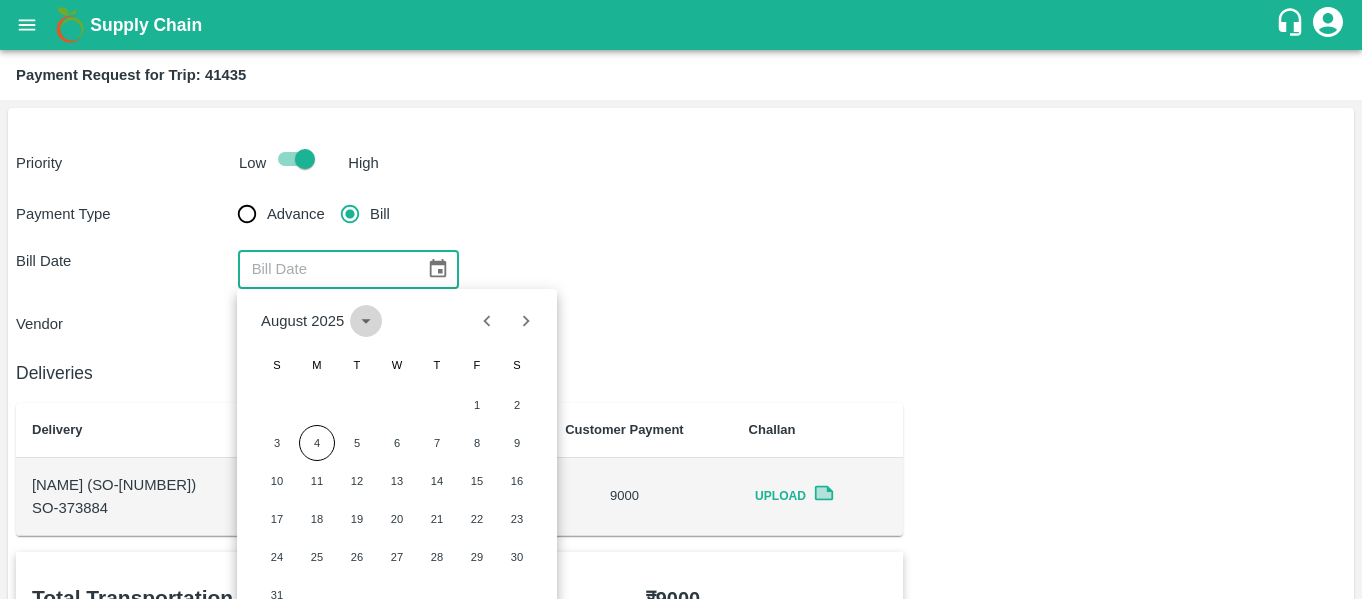 click at bounding box center [366, 321] 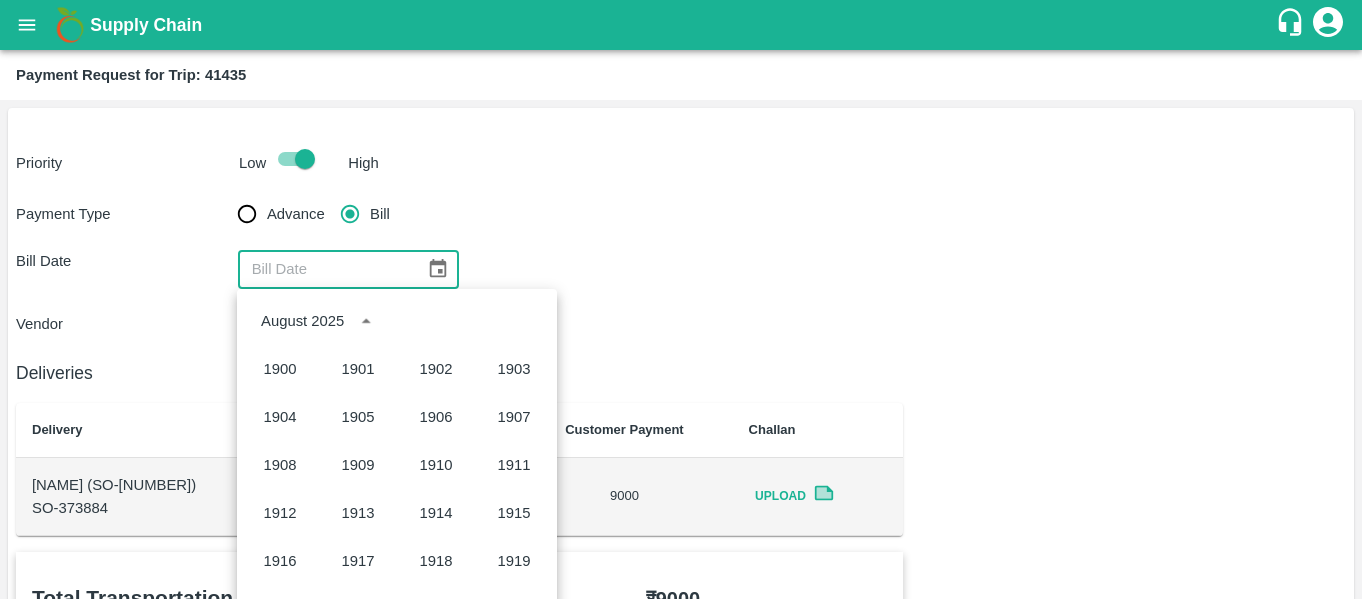 scroll, scrollTop: 1372, scrollLeft: 0, axis: vertical 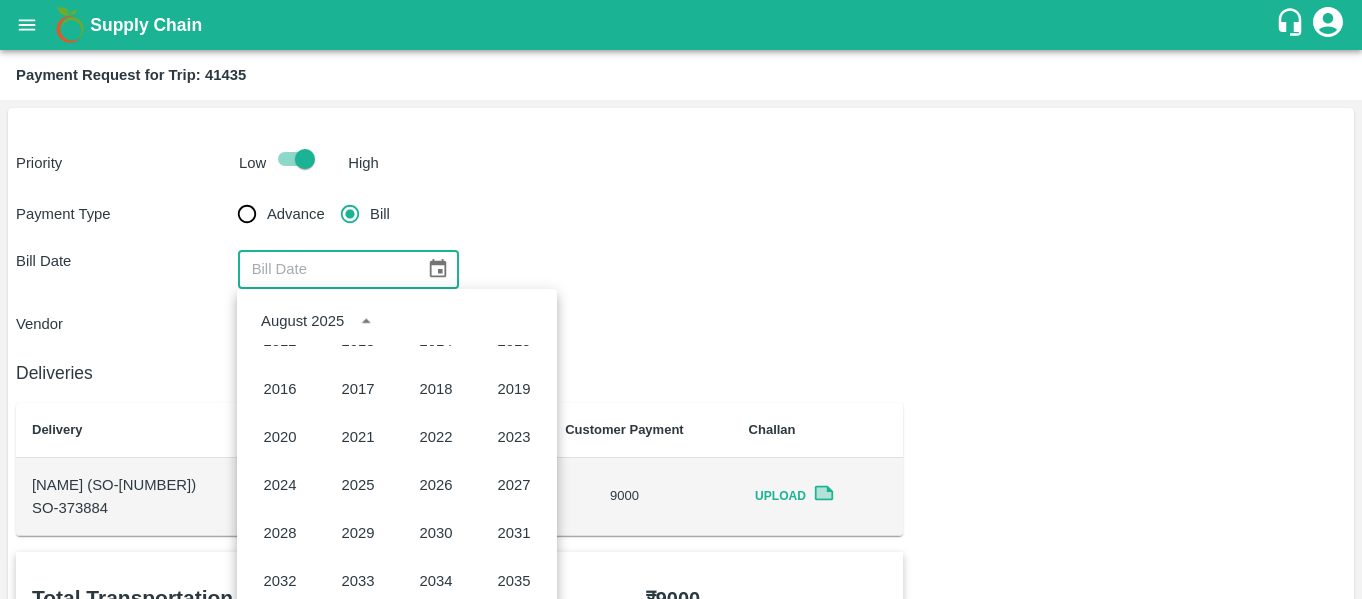 click on "August 2025" at bounding box center [302, 321] 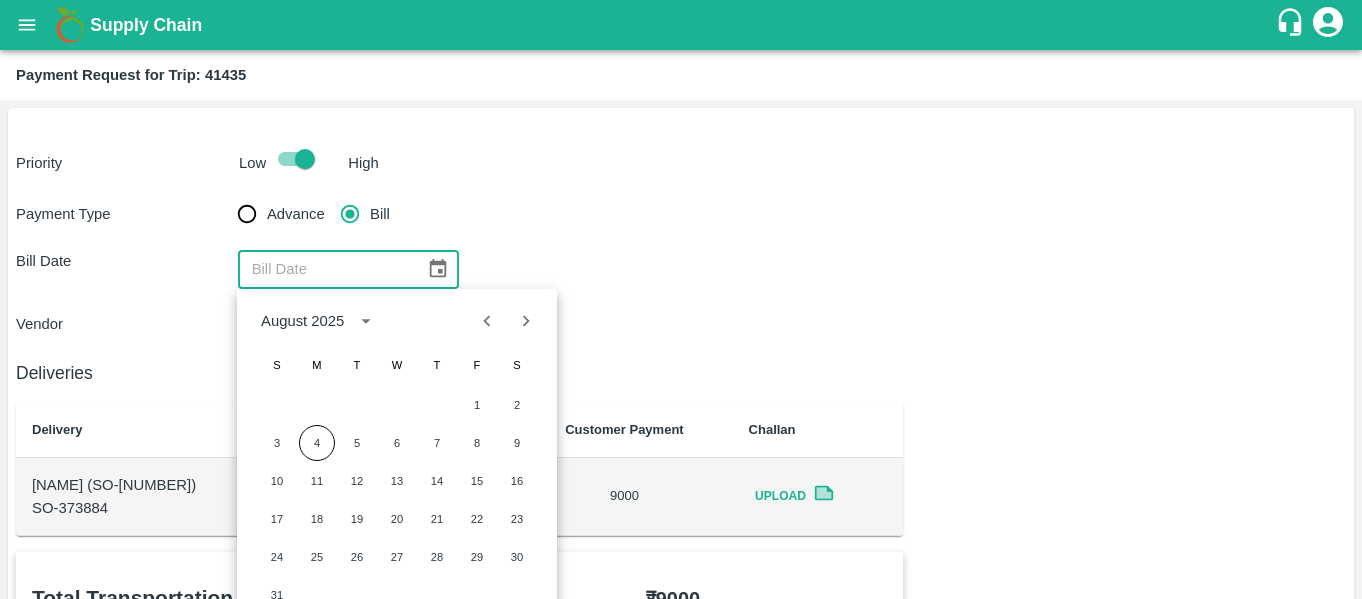 click on "August 2025" at bounding box center [302, 321] 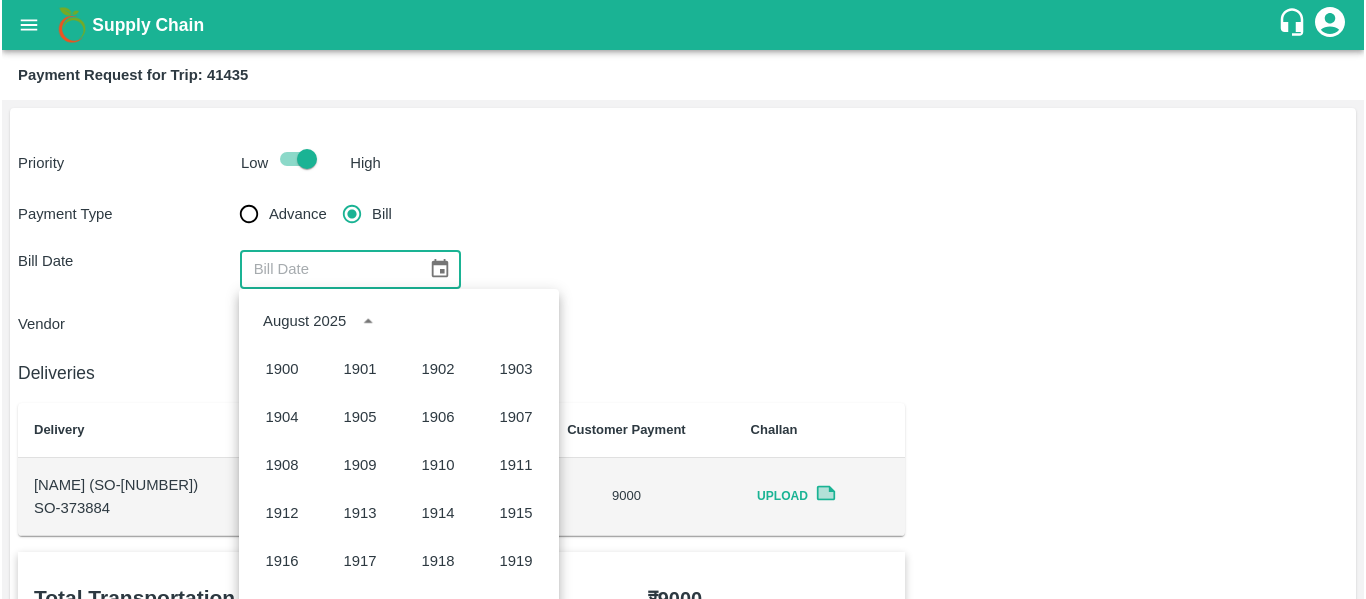scroll, scrollTop: 1372, scrollLeft: 0, axis: vertical 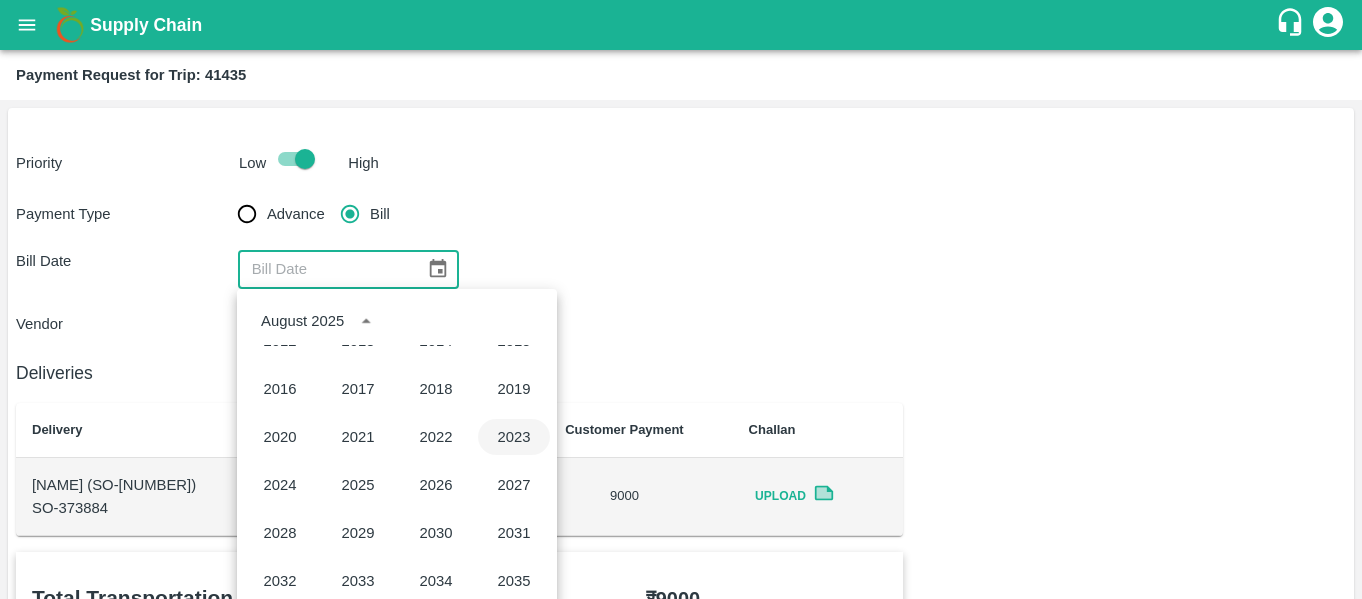 click on "2023" at bounding box center [514, 437] 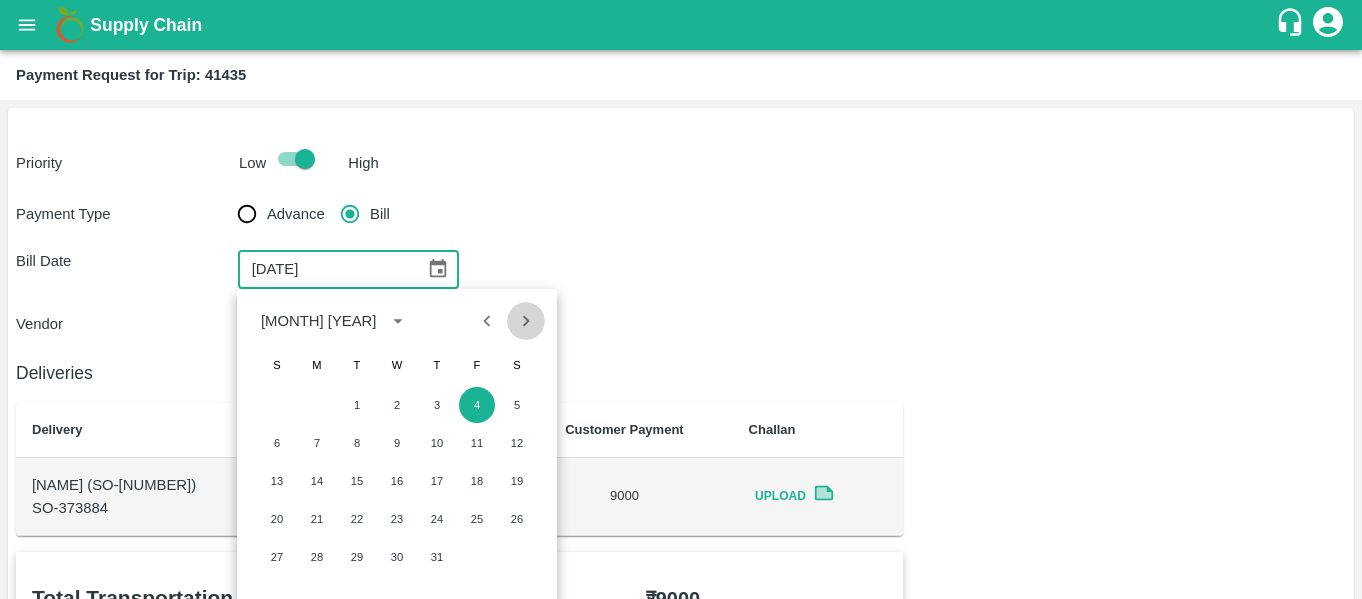 click 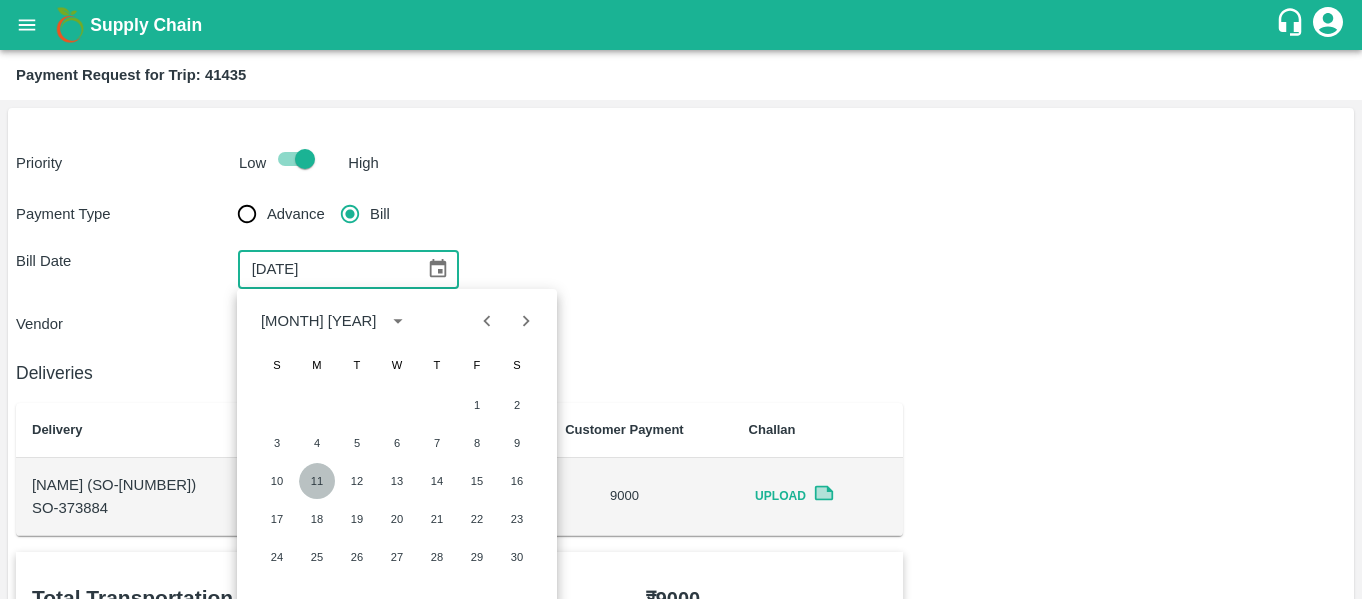 click on "11" at bounding box center (317, 481) 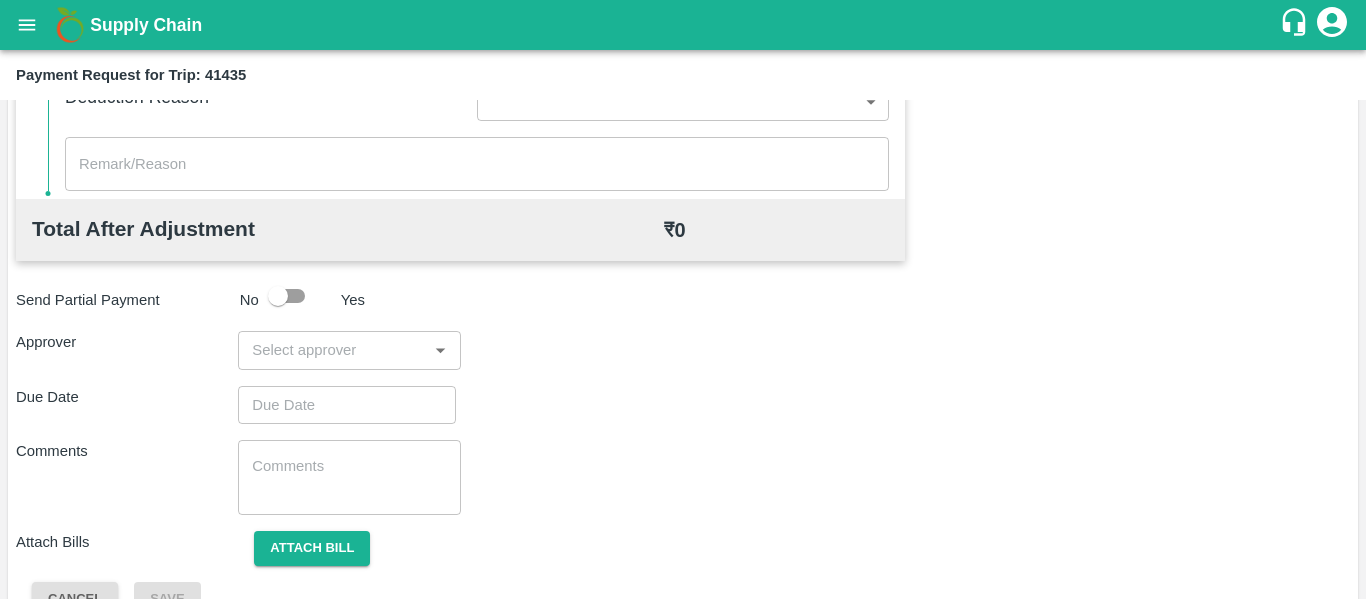 scroll, scrollTop: 904, scrollLeft: 0, axis: vertical 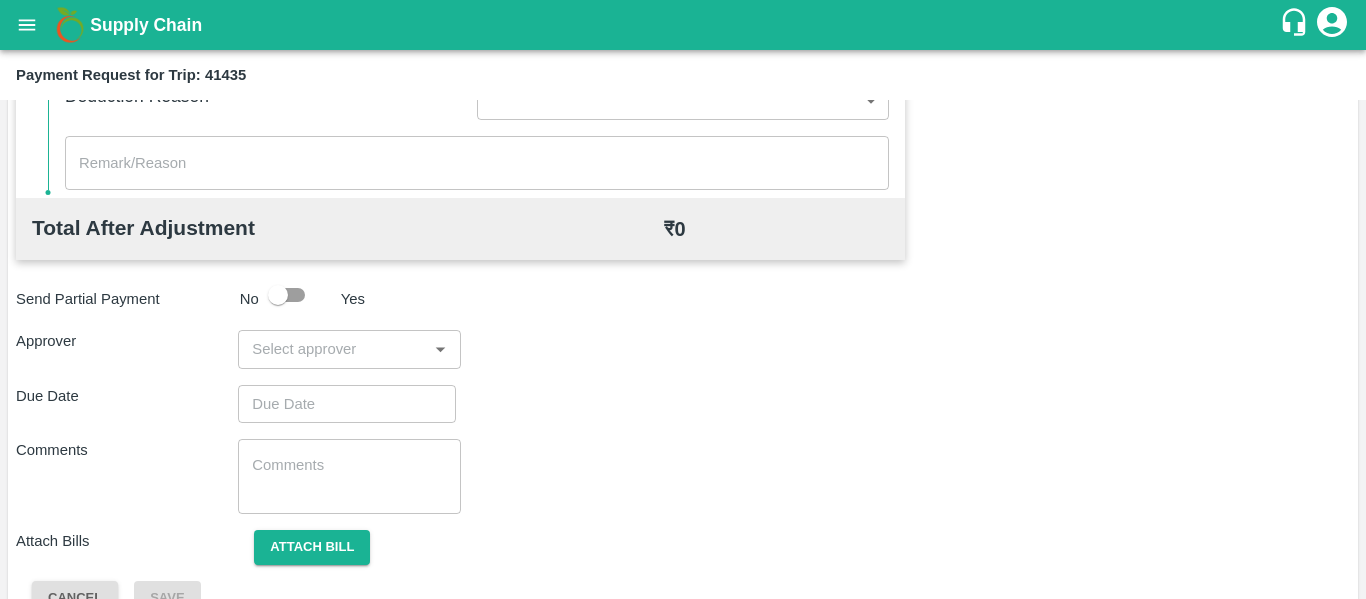 click at bounding box center [332, 349] 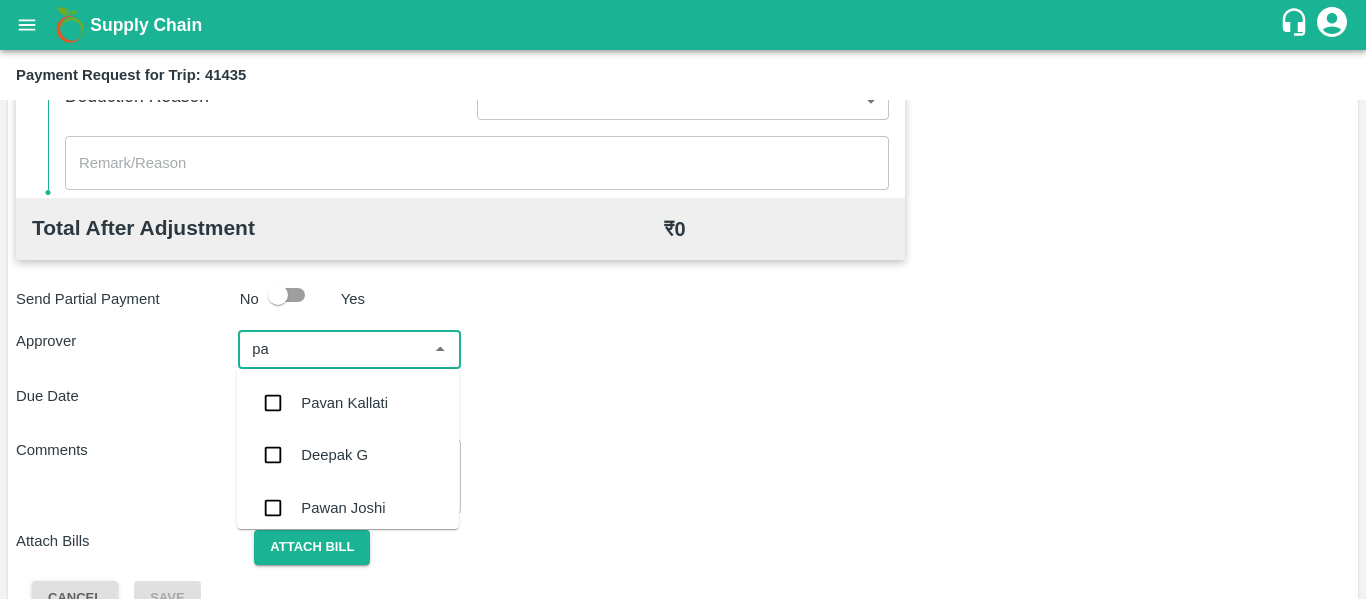 type on "pal" 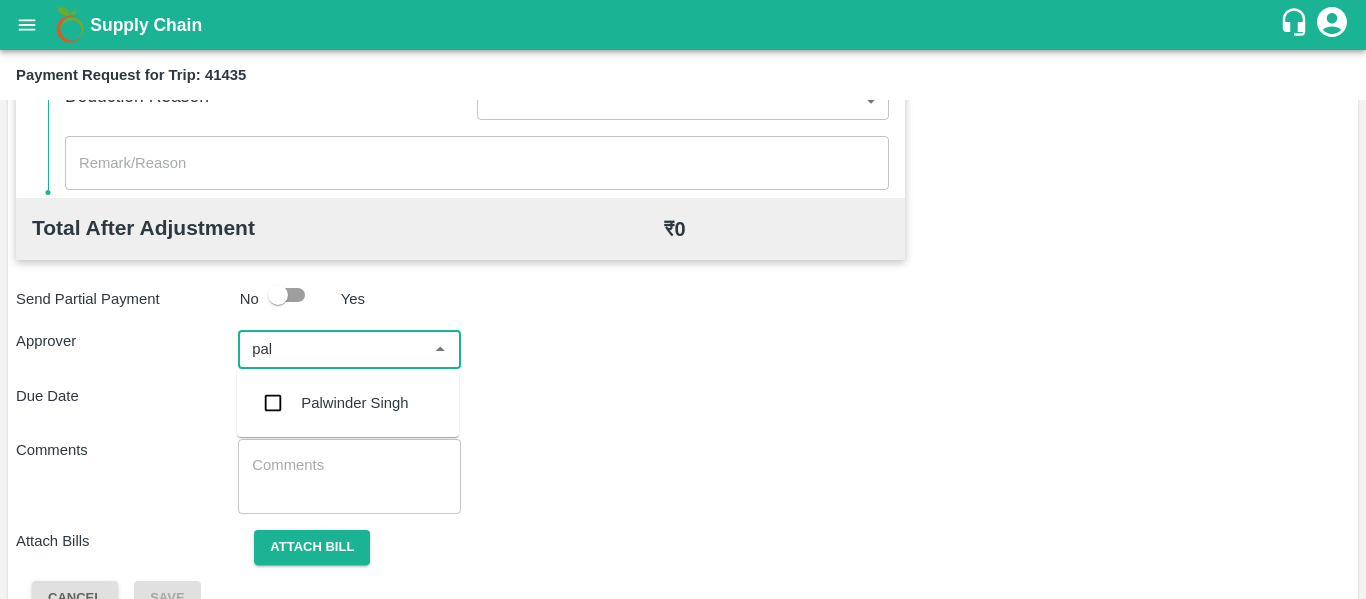 click on "Palwinder Singh" at bounding box center [348, 403] 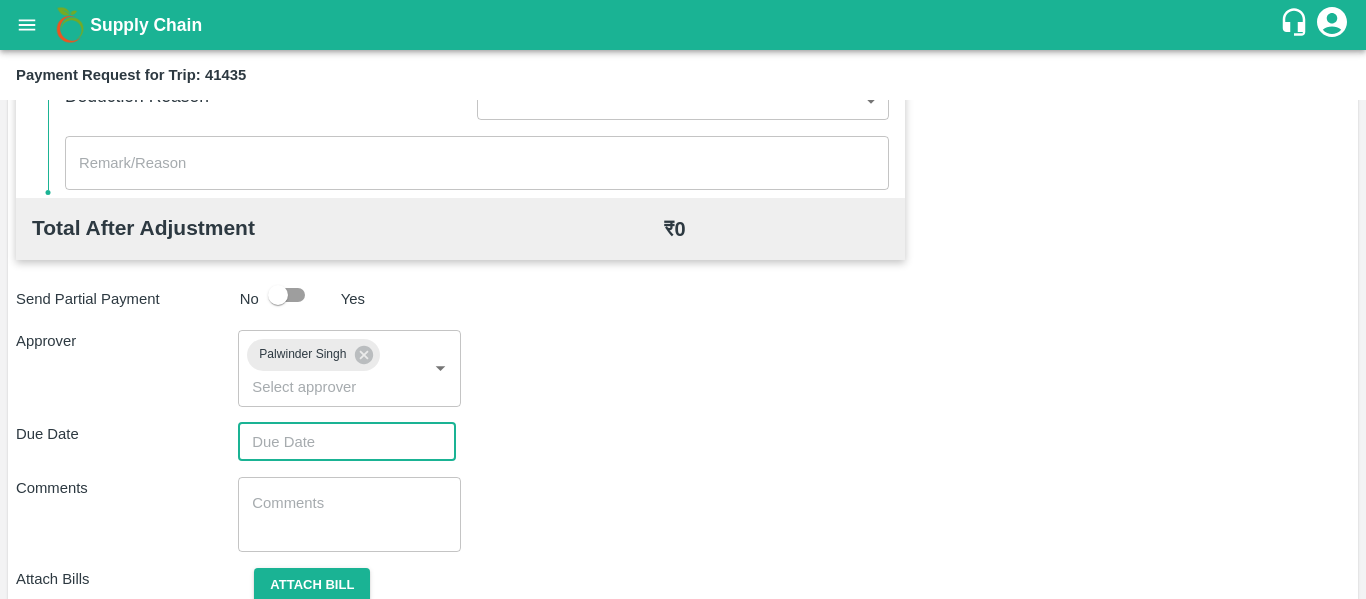 type on "DD/MM/YYYY hh:mm aa" 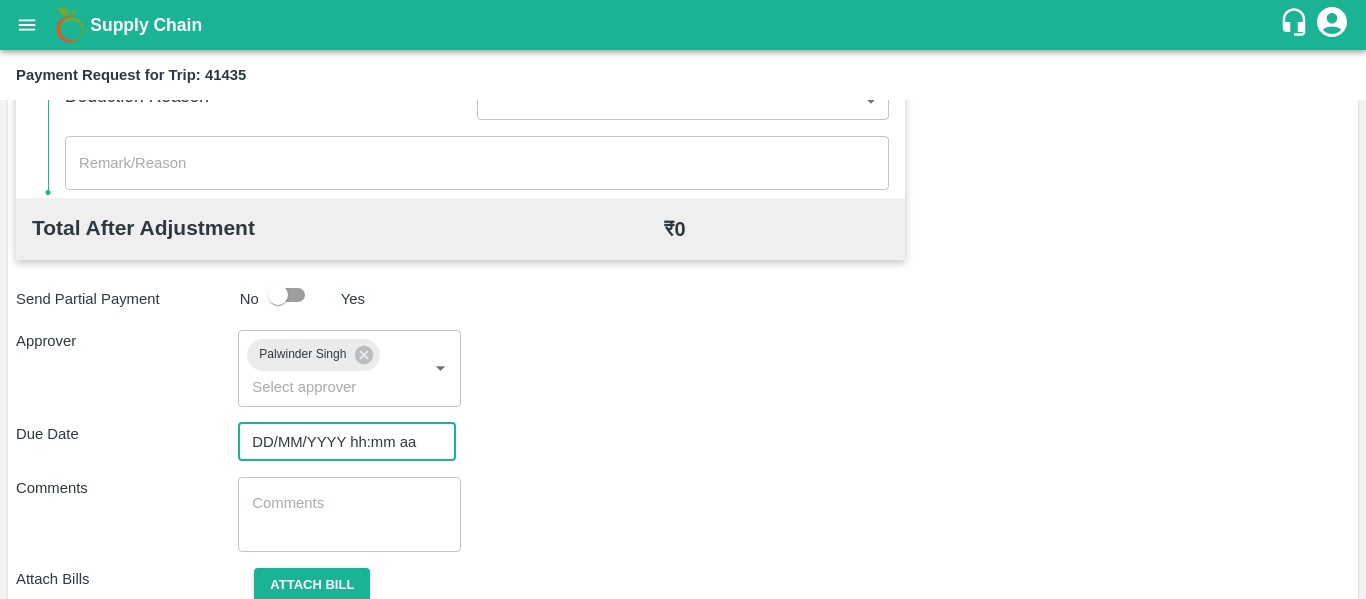 click on "DD/MM/YYYY hh:mm aa" at bounding box center [340, 442] 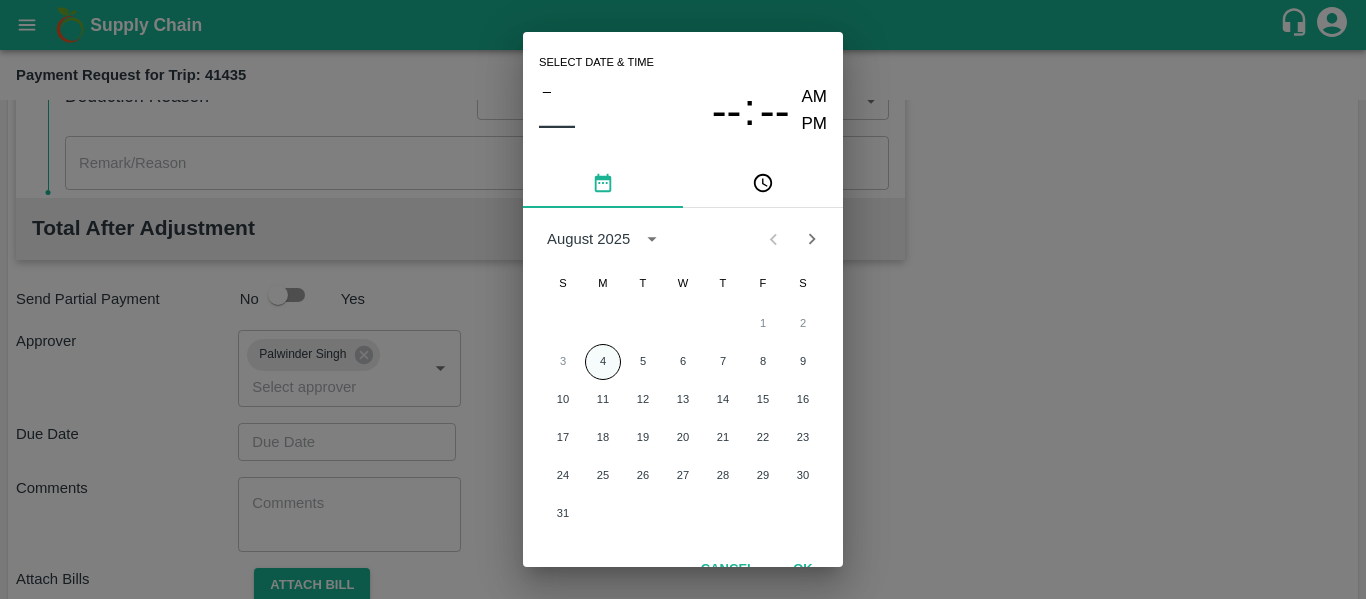 click on "4" at bounding box center [603, 362] 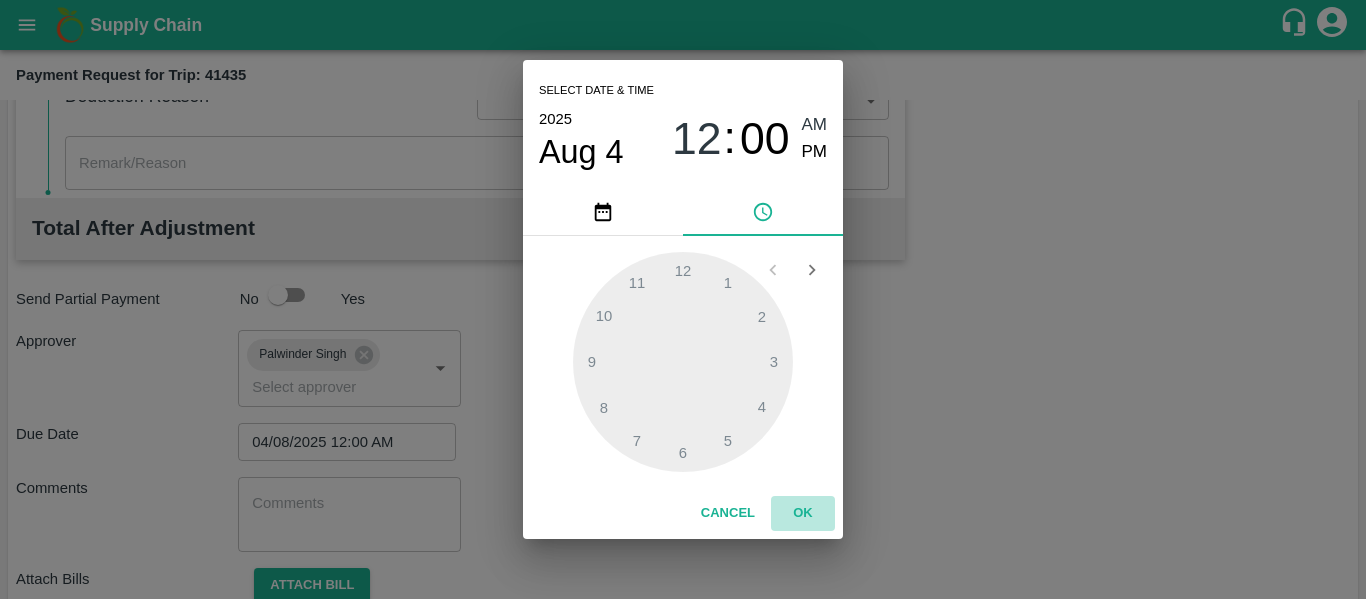 click on "OK" at bounding box center [803, 513] 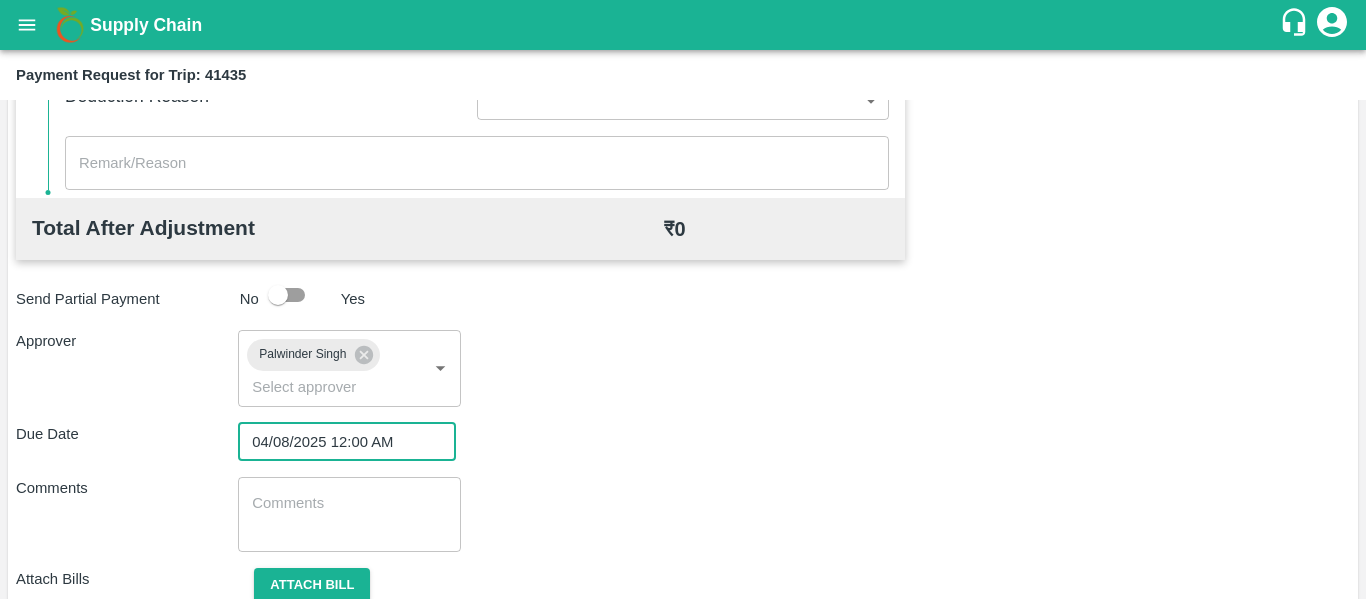 click at bounding box center (349, 514) 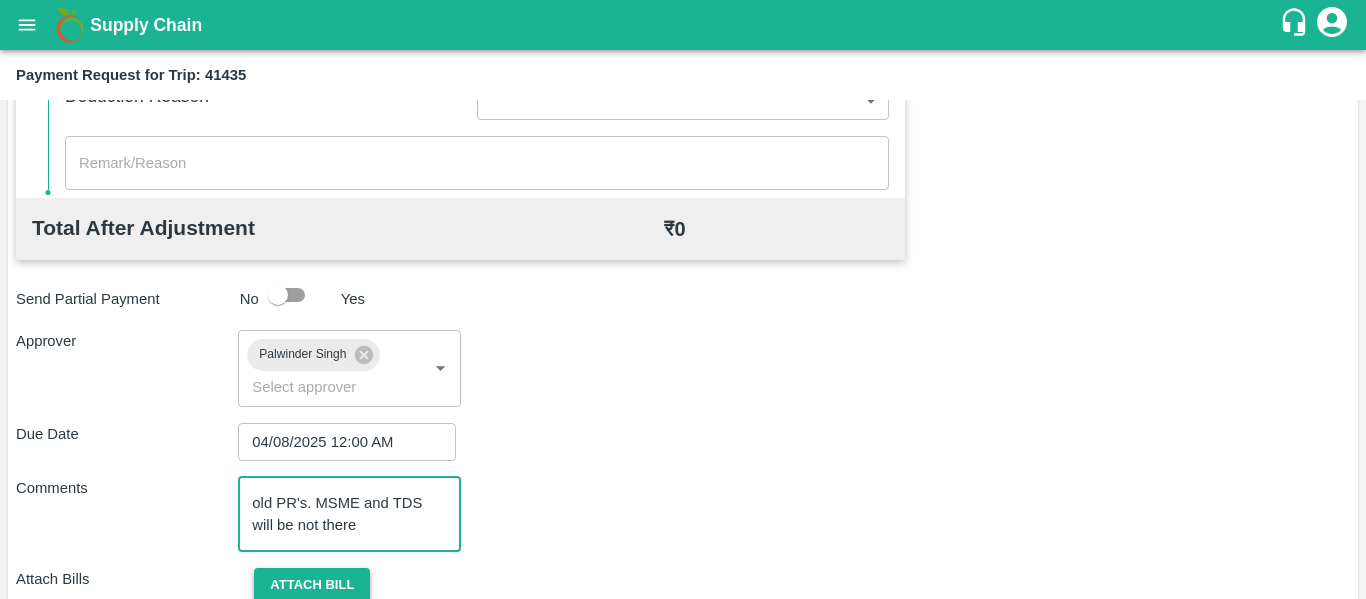 type on "old PR's. MSME and TDS will be not there" 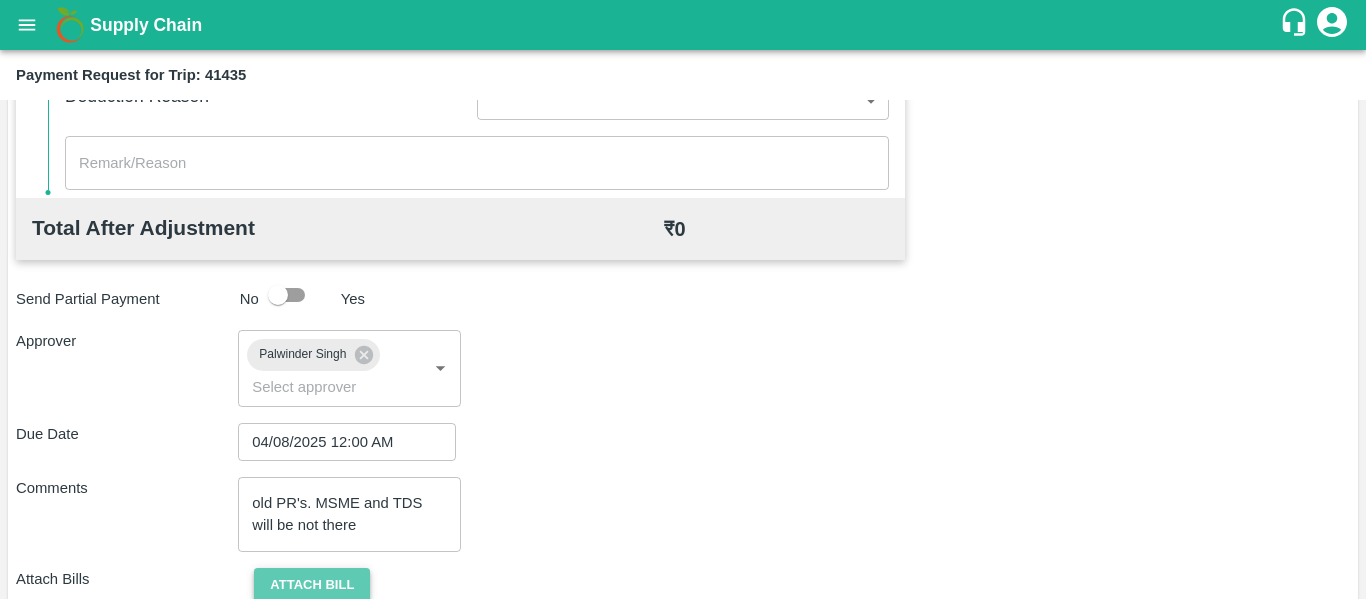 click on "Attach bill" at bounding box center [312, 585] 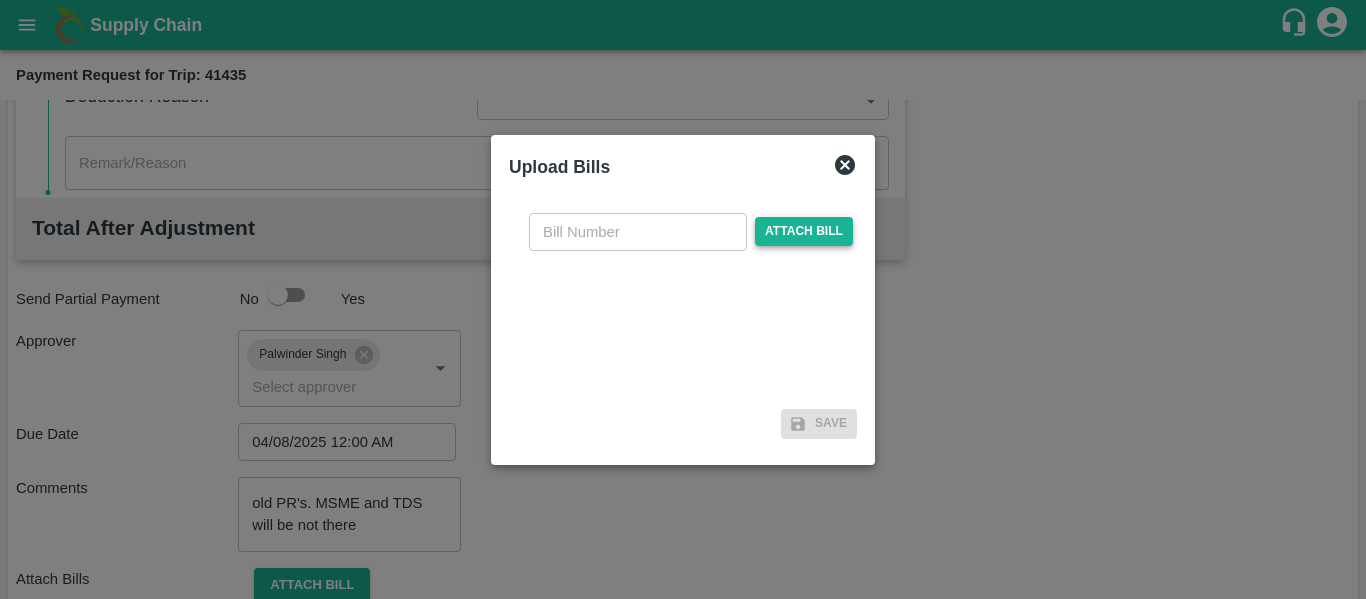 click on "Attach bill" at bounding box center (804, 231) 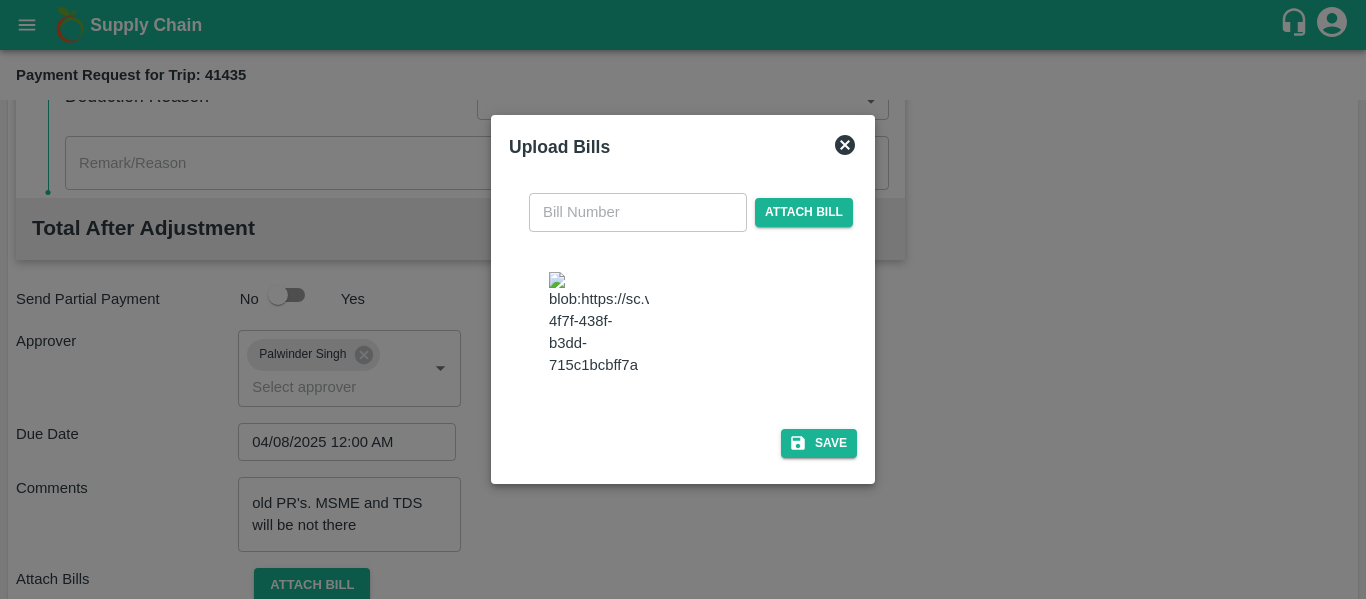 click at bounding box center [638, 212] 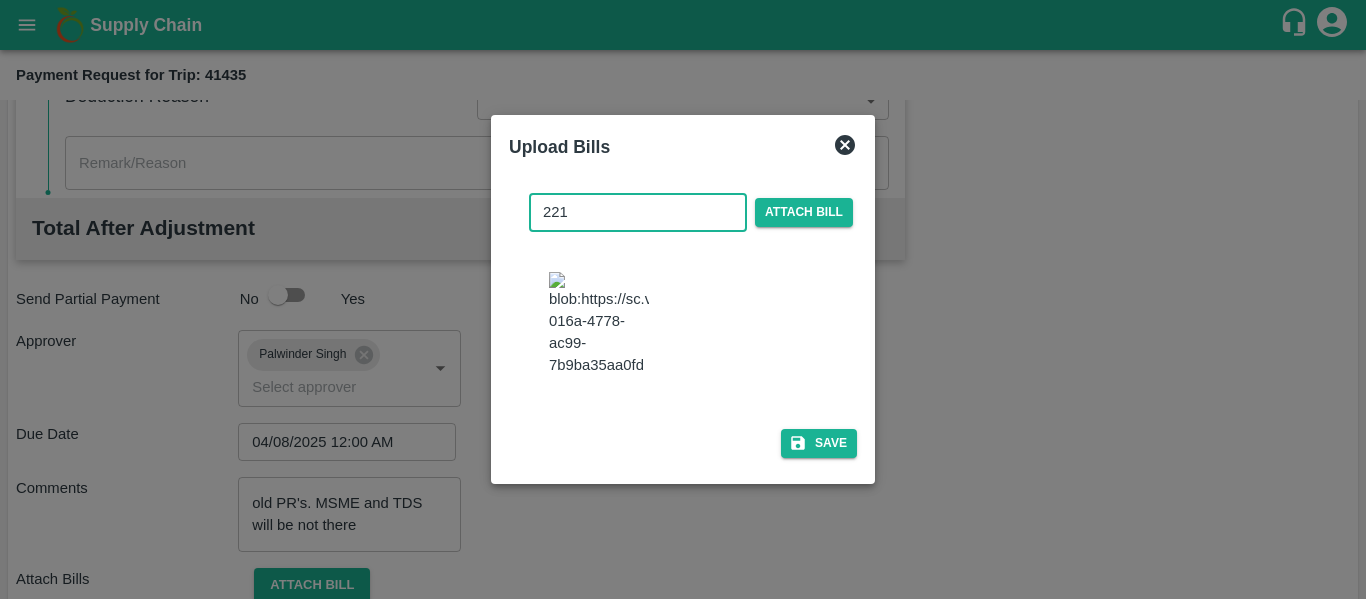 type on "221" 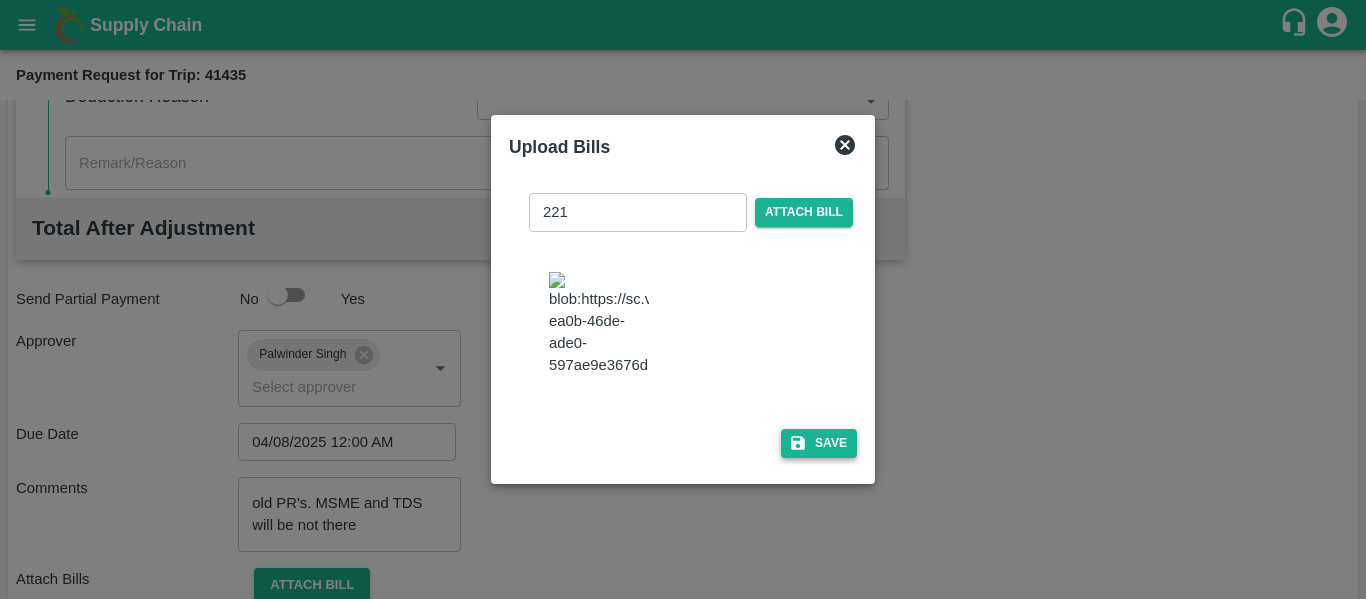 drag, startPoint x: 815, startPoint y: 446, endPoint x: 803, endPoint y: 468, distance: 25.059929 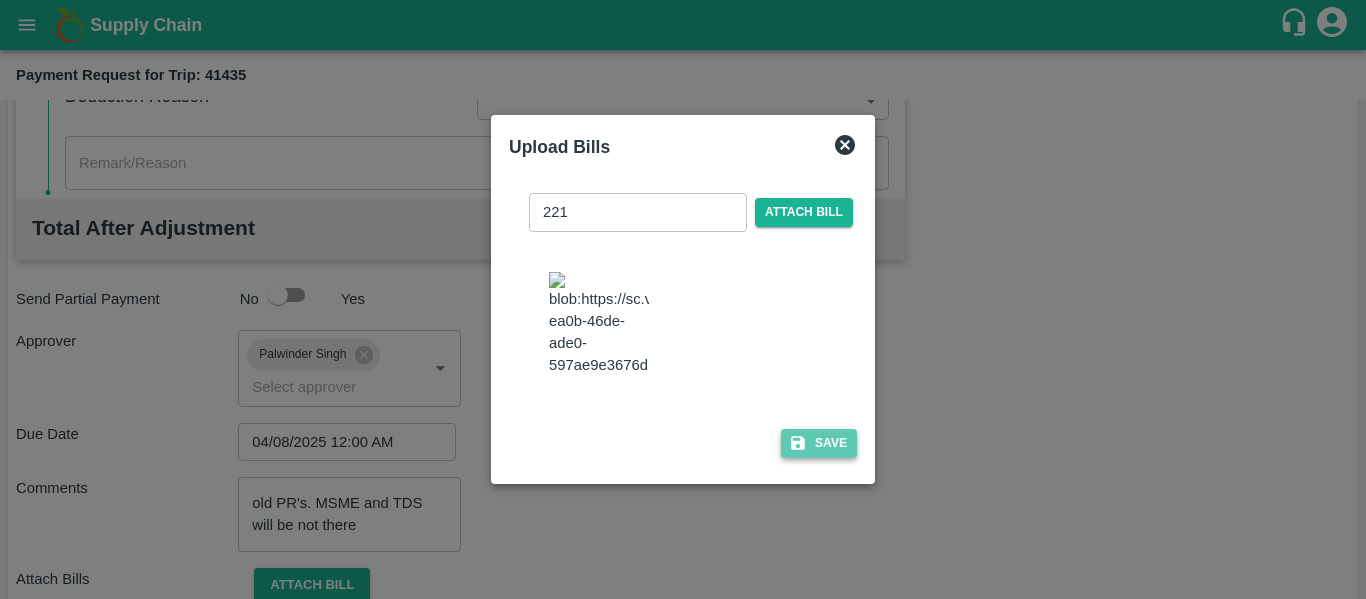 click 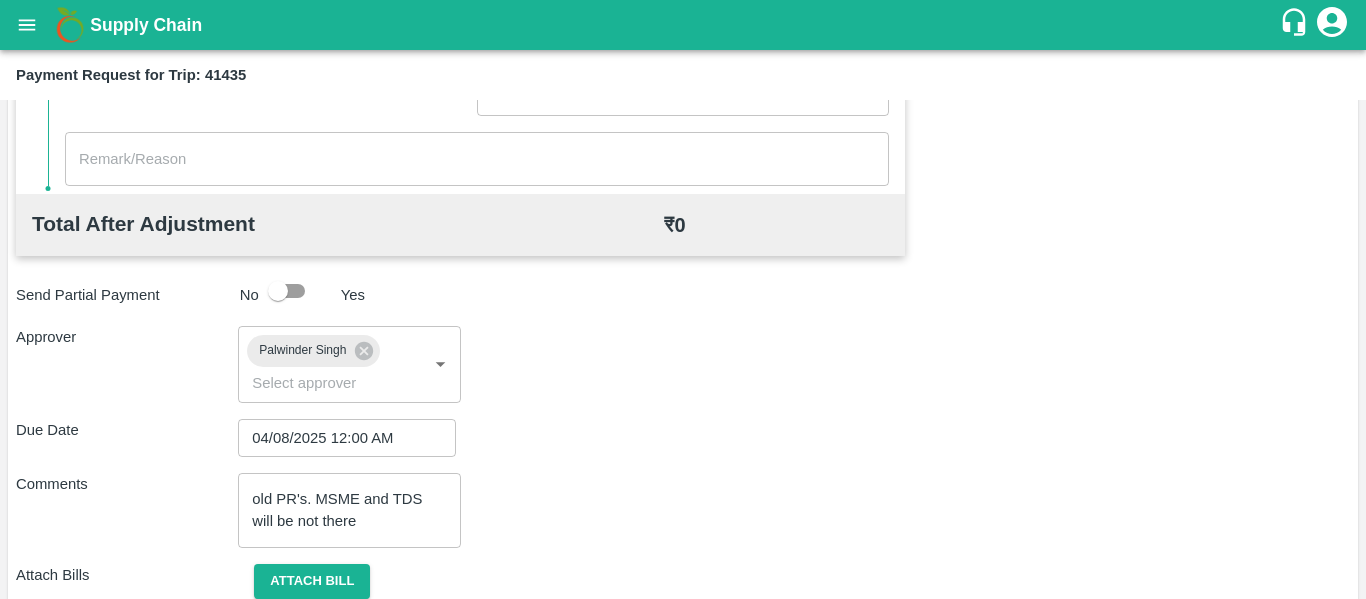 scroll, scrollTop: 1132, scrollLeft: 0, axis: vertical 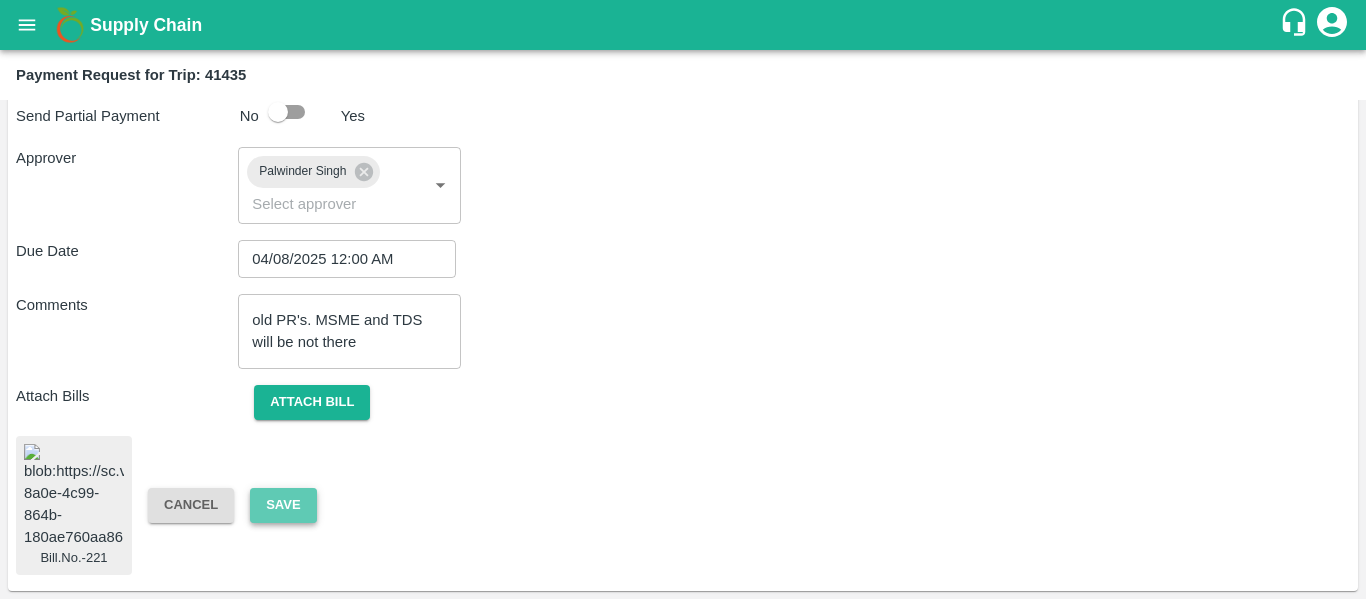 click on "Save" at bounding box center [283, 505] 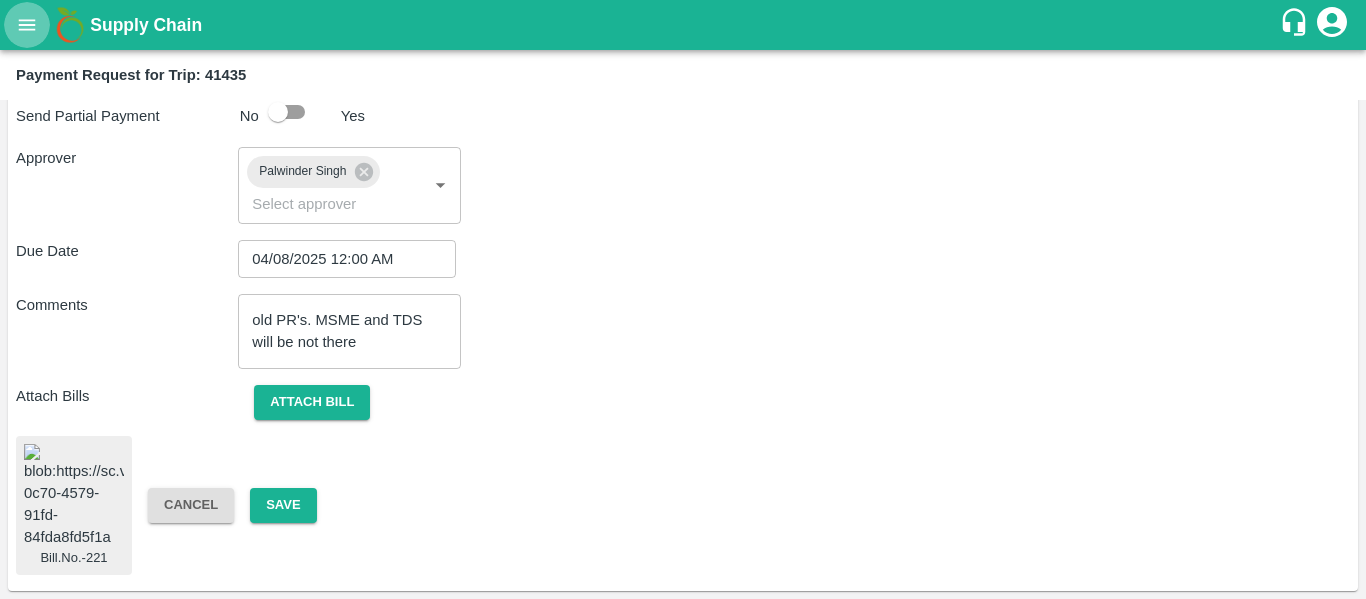 click 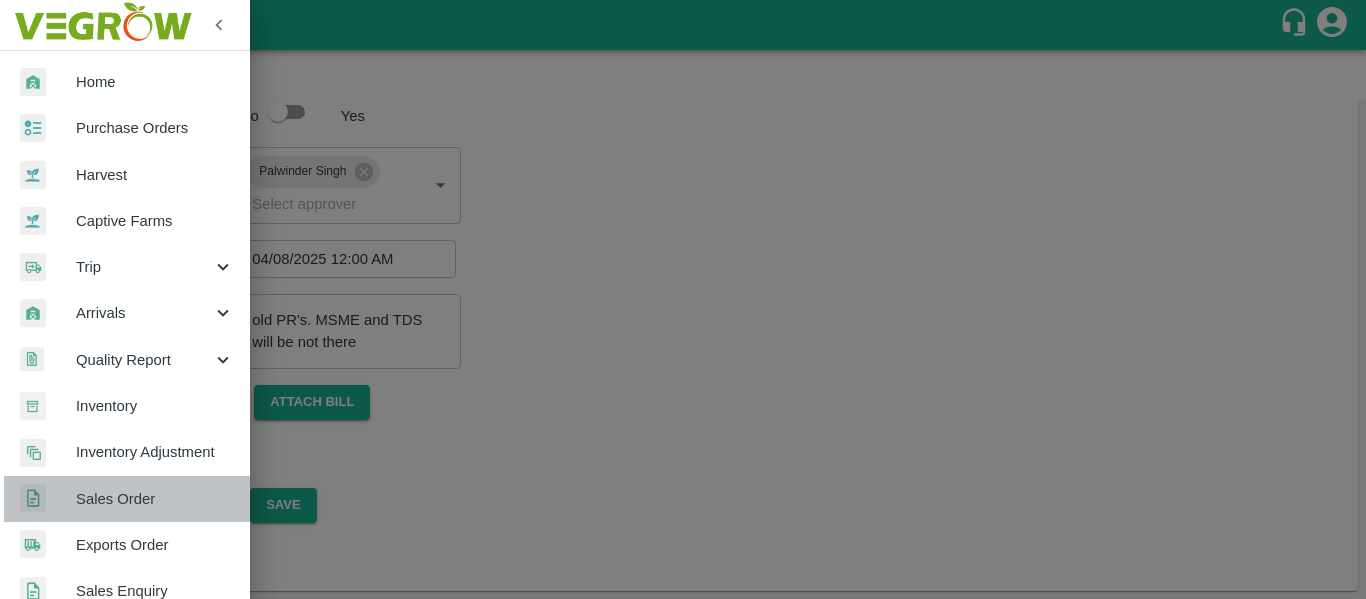 click on "Sales Order" at bounding box center [155, 499] 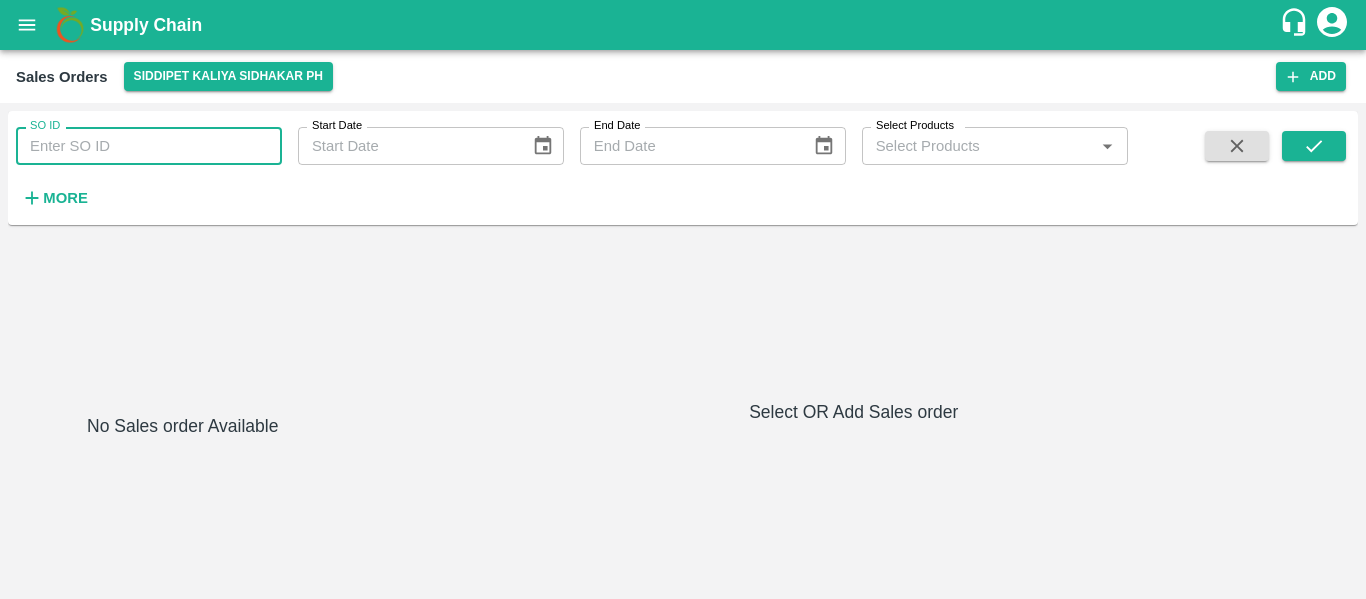 click on "SO ID" at bounding box center (149, 146) 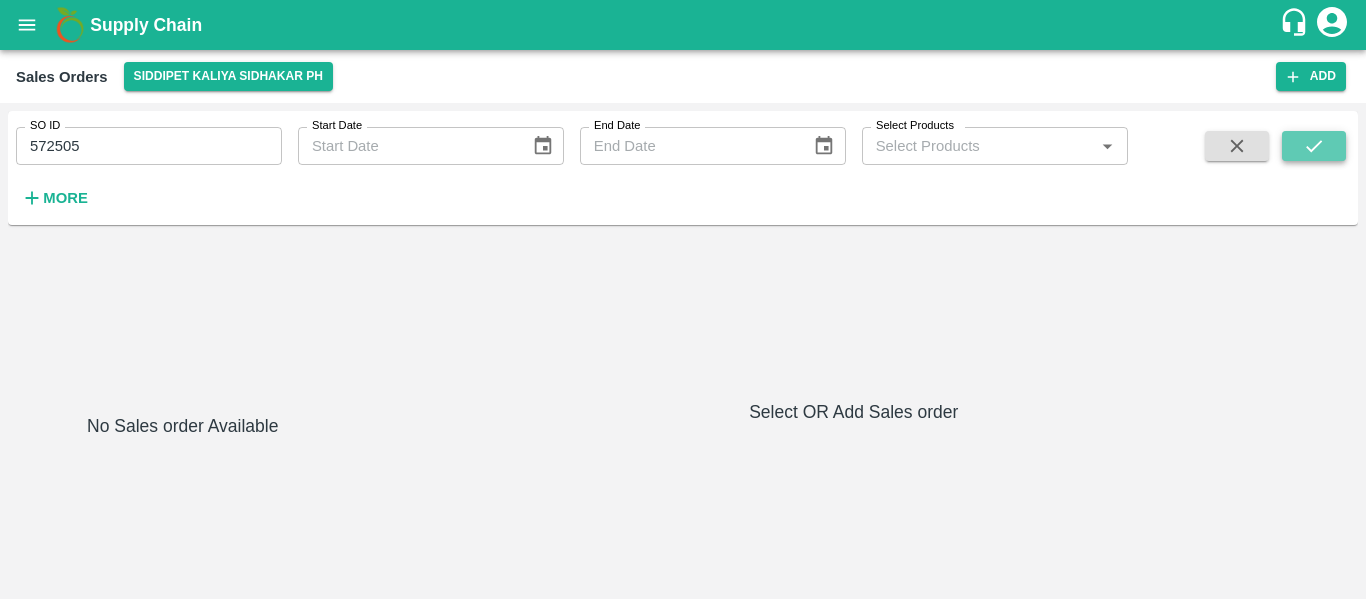 click 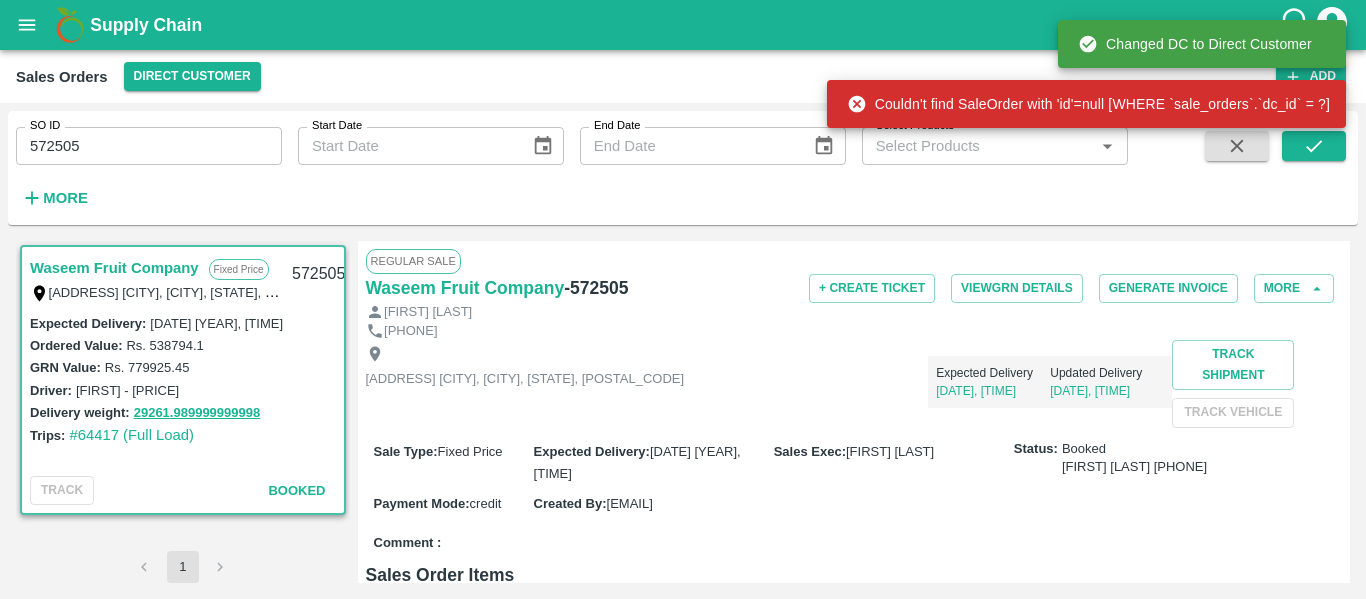 click on "Shop No- FB-44 , New Fruit Market , Krishi Upaj Mandi, Jabalpur, Jabalpur, MADHYA PRADESH, 482002" at bounding box center [155, 292] 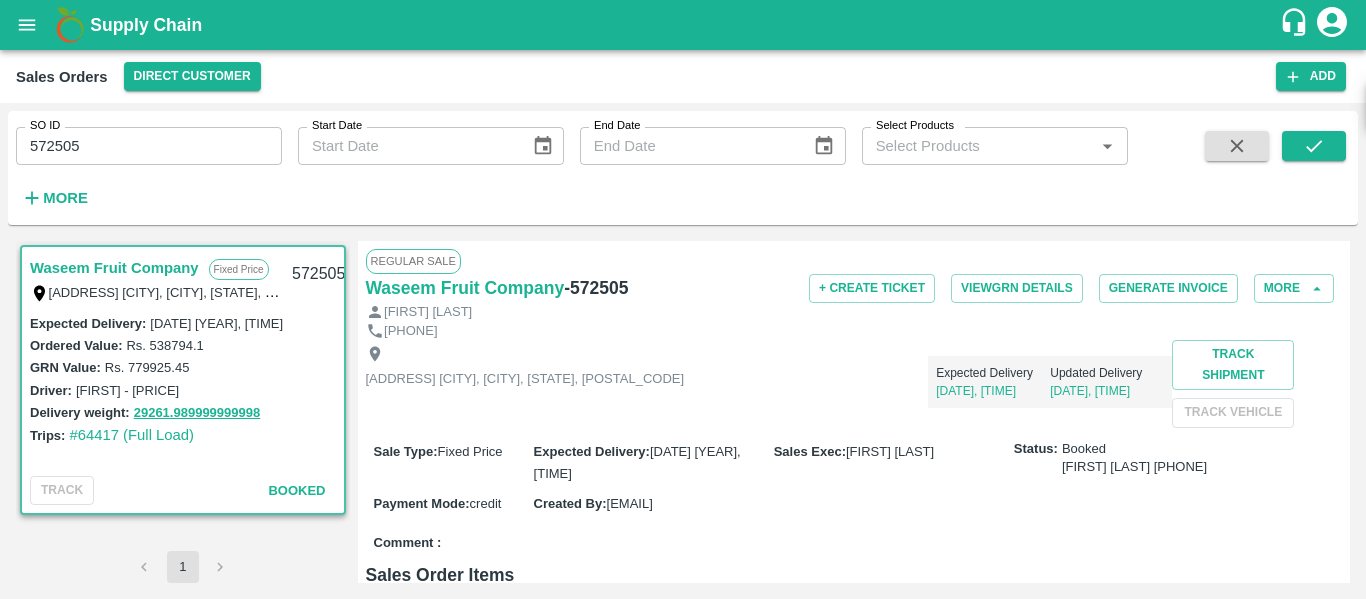 scroll, scrollTop: 528, scrollLeft: 0, axis: vertical 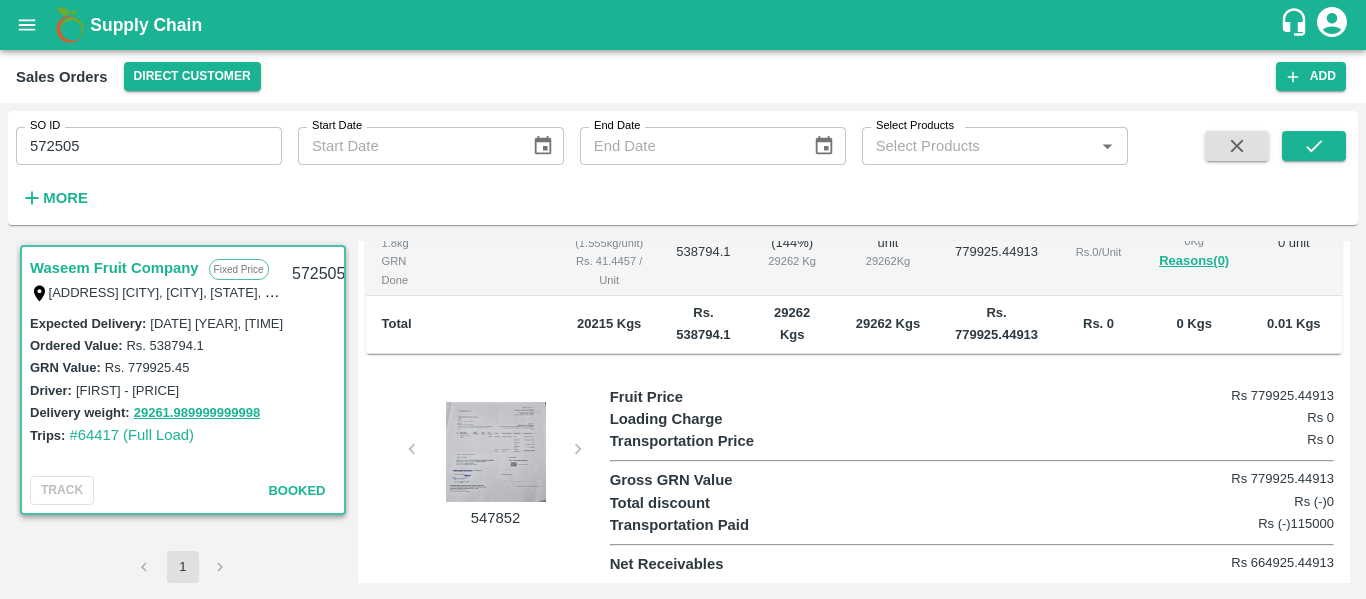 click at bounding box center (496, 452) 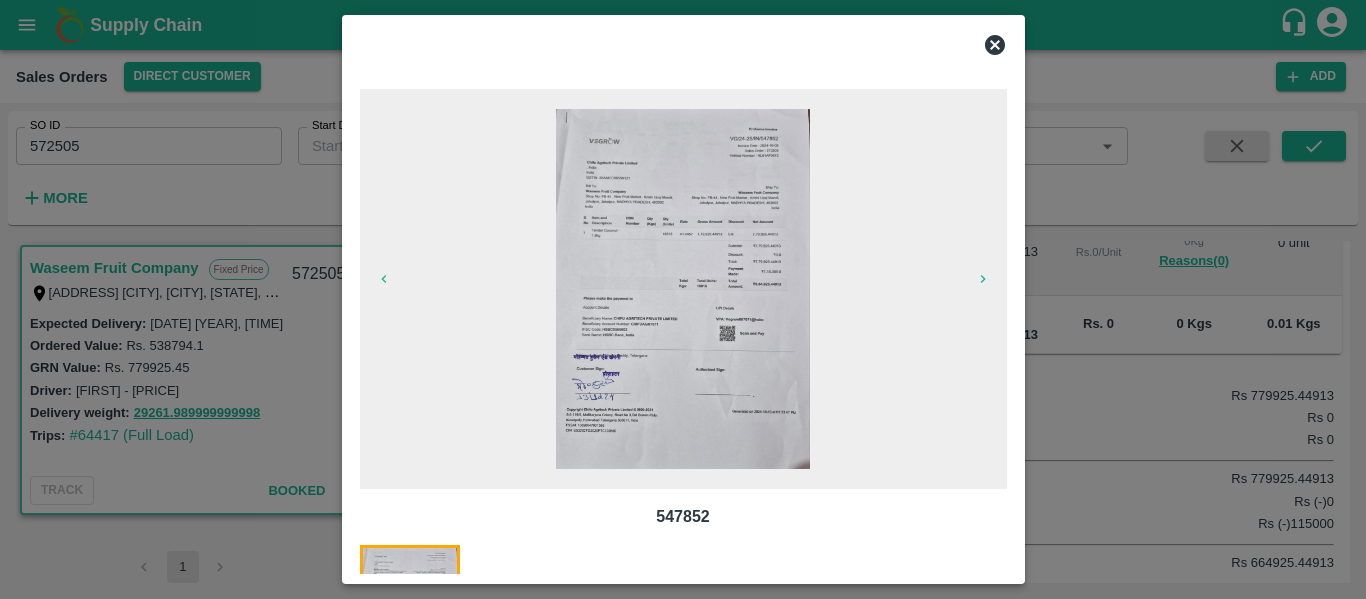 click 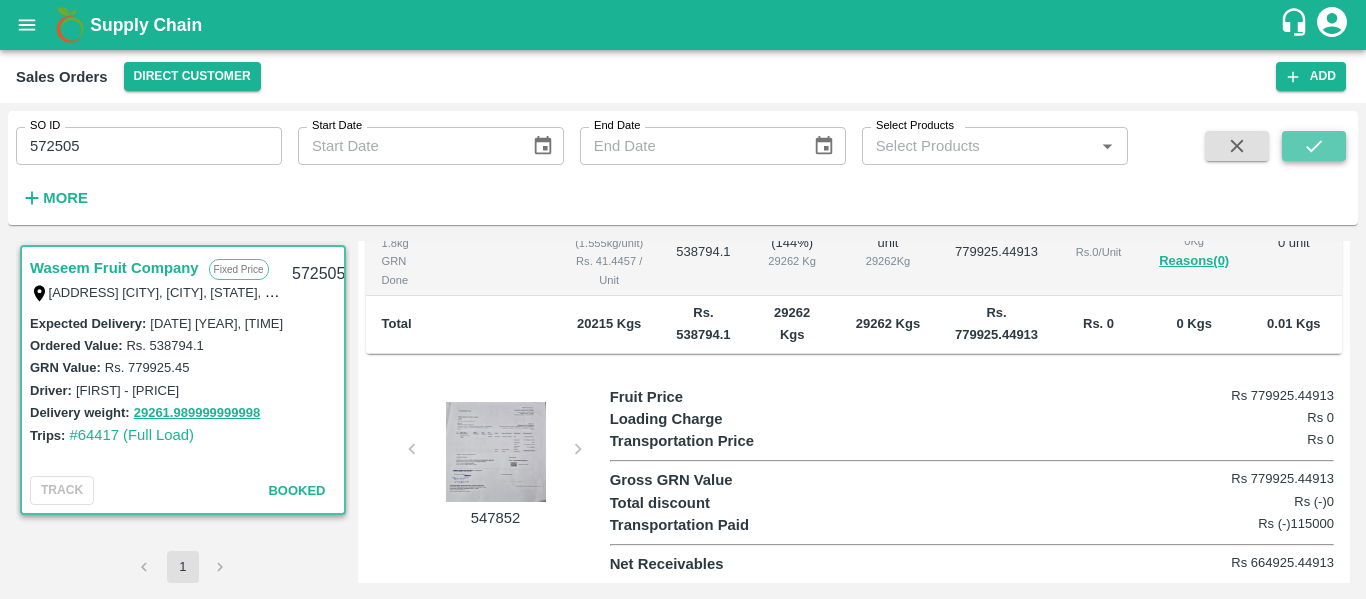 click at bounding box center [1314, 146] 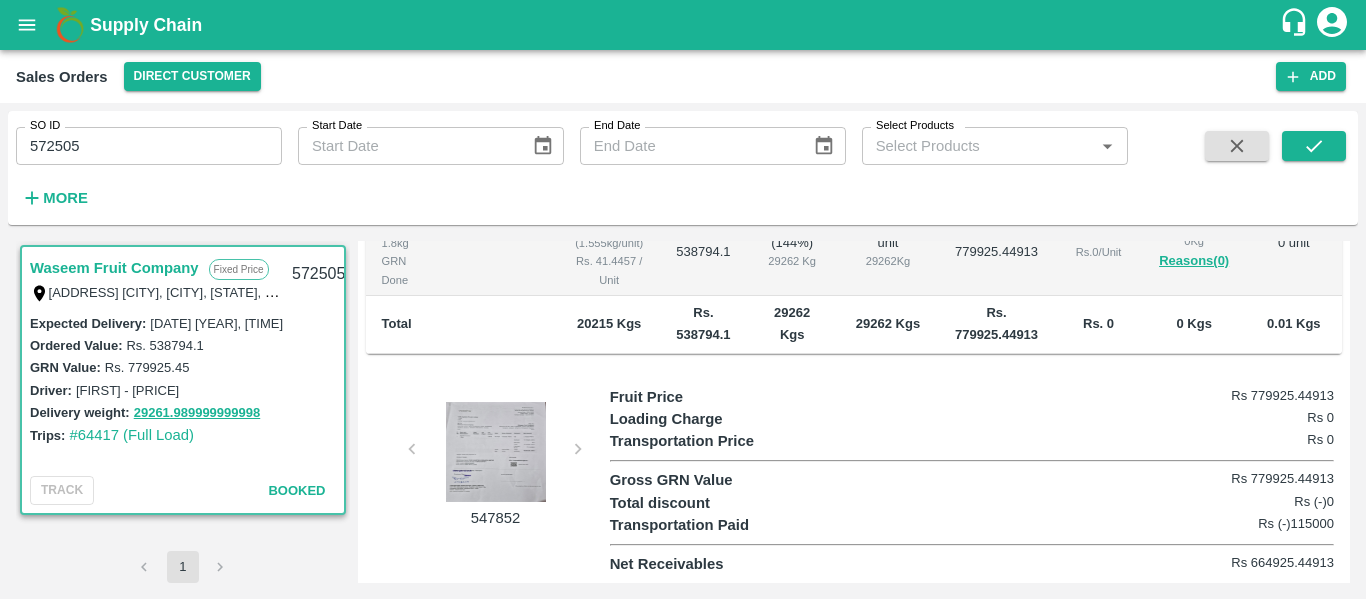 click at bounding box center [496, 452] 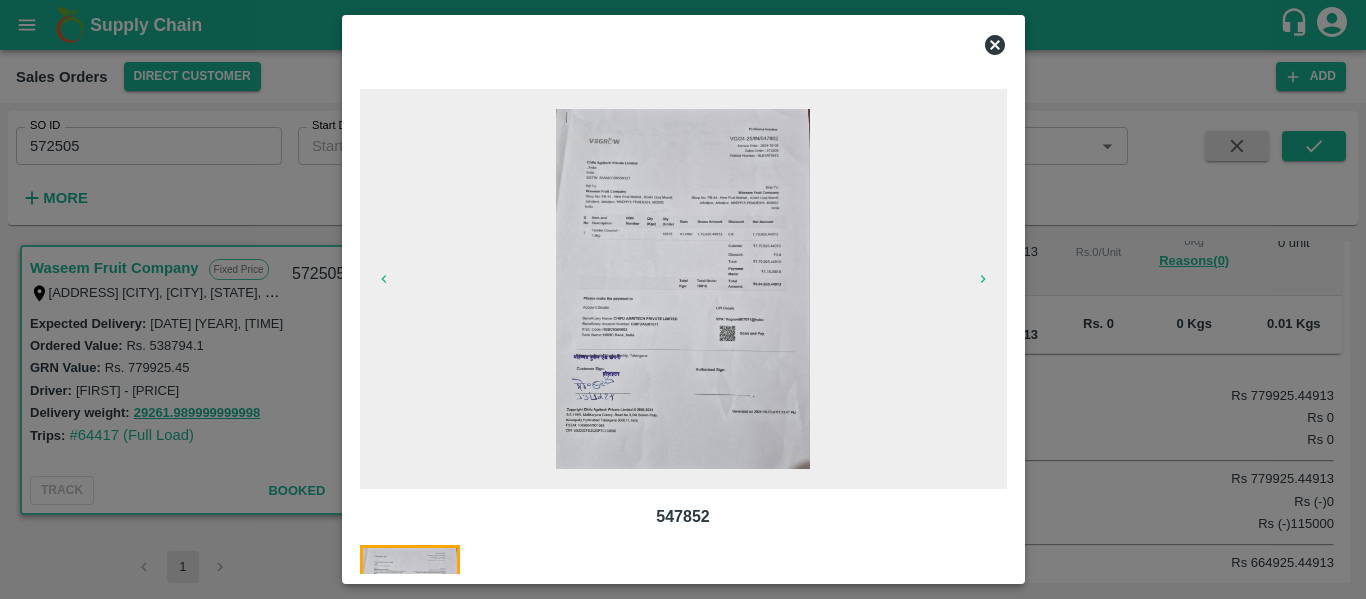 click at bounding box center [683, 289] 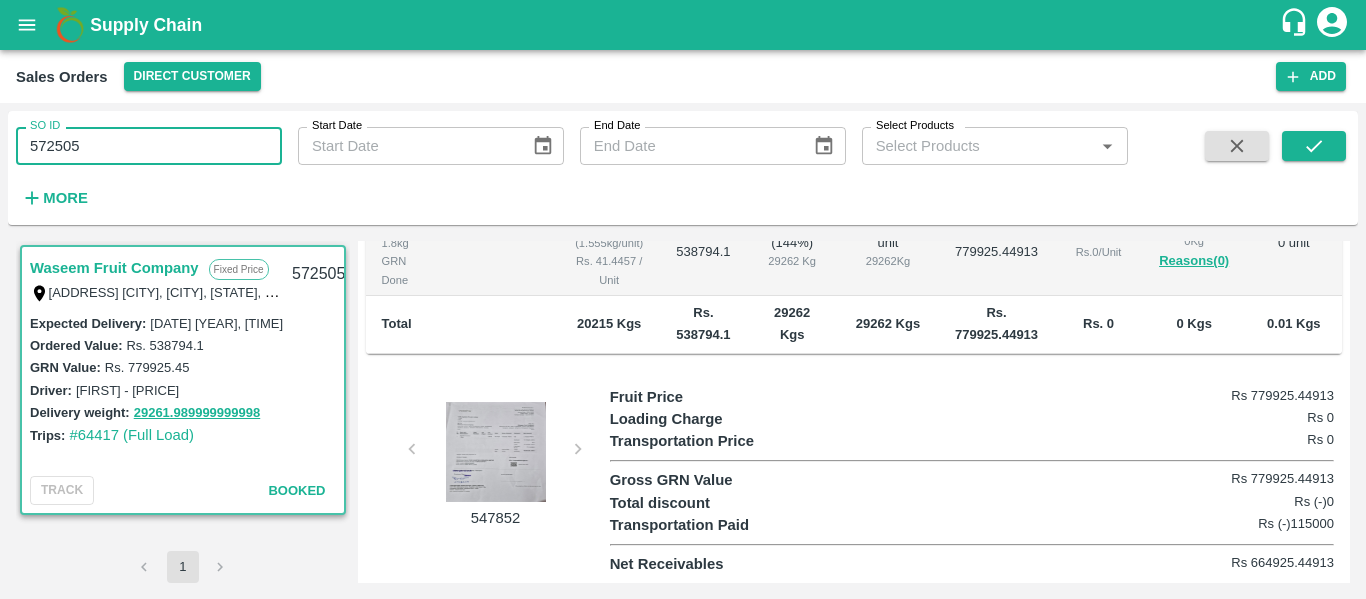 click on "572505" at bounding box center (149, 146) 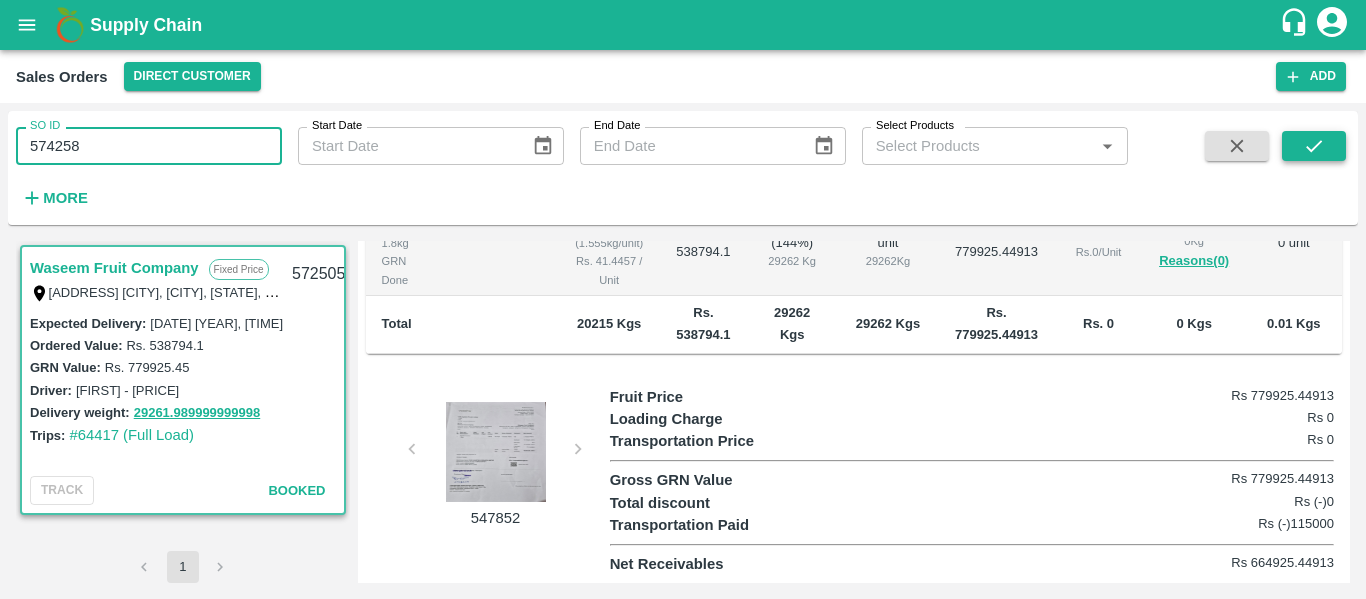 type on "574258" 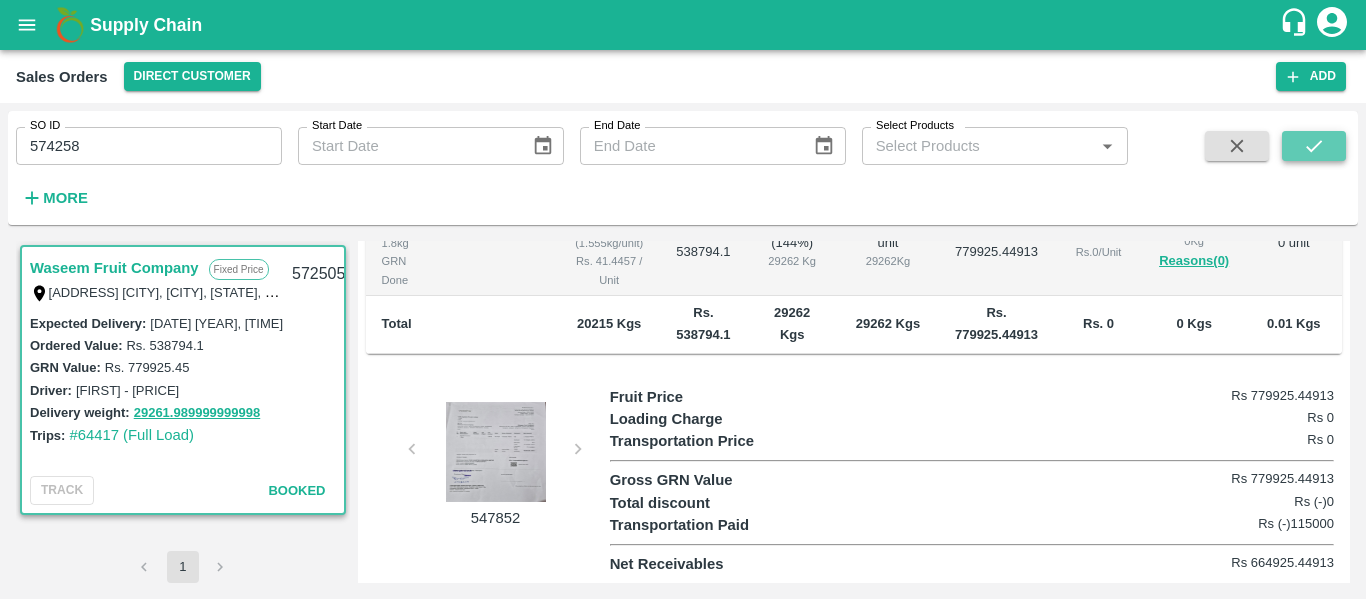 click at bounding box center (1314, 146) 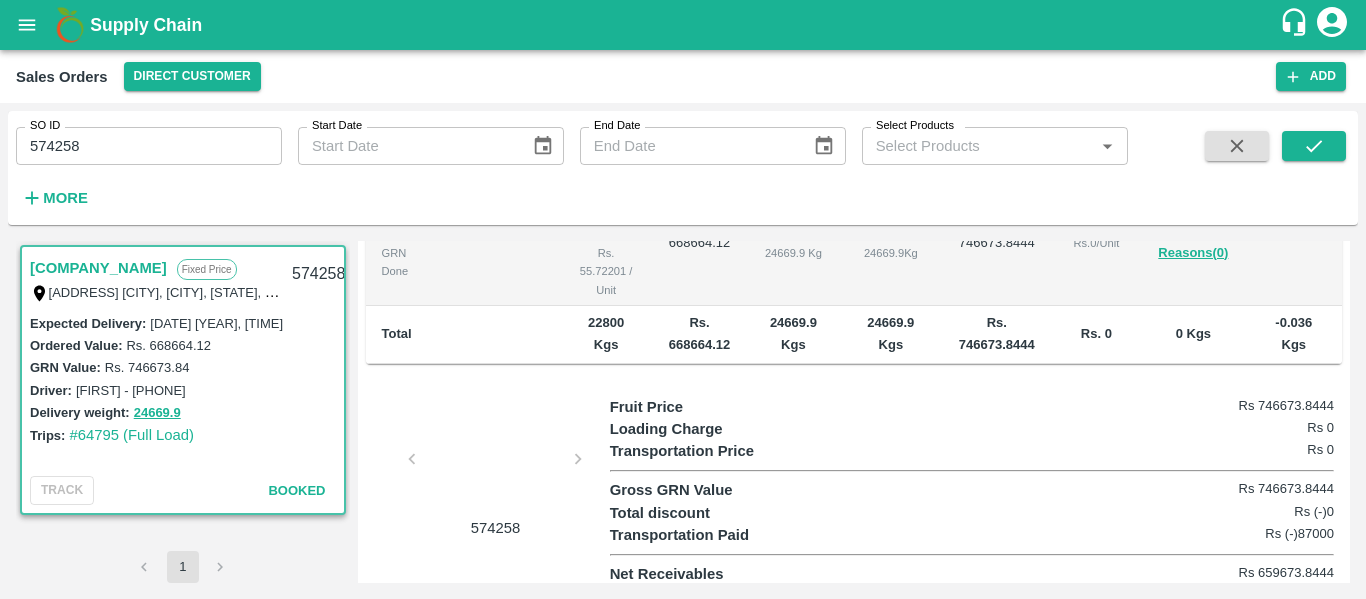 scroll, scrollTop: 592, scrollLeft: 0, axis: vertical 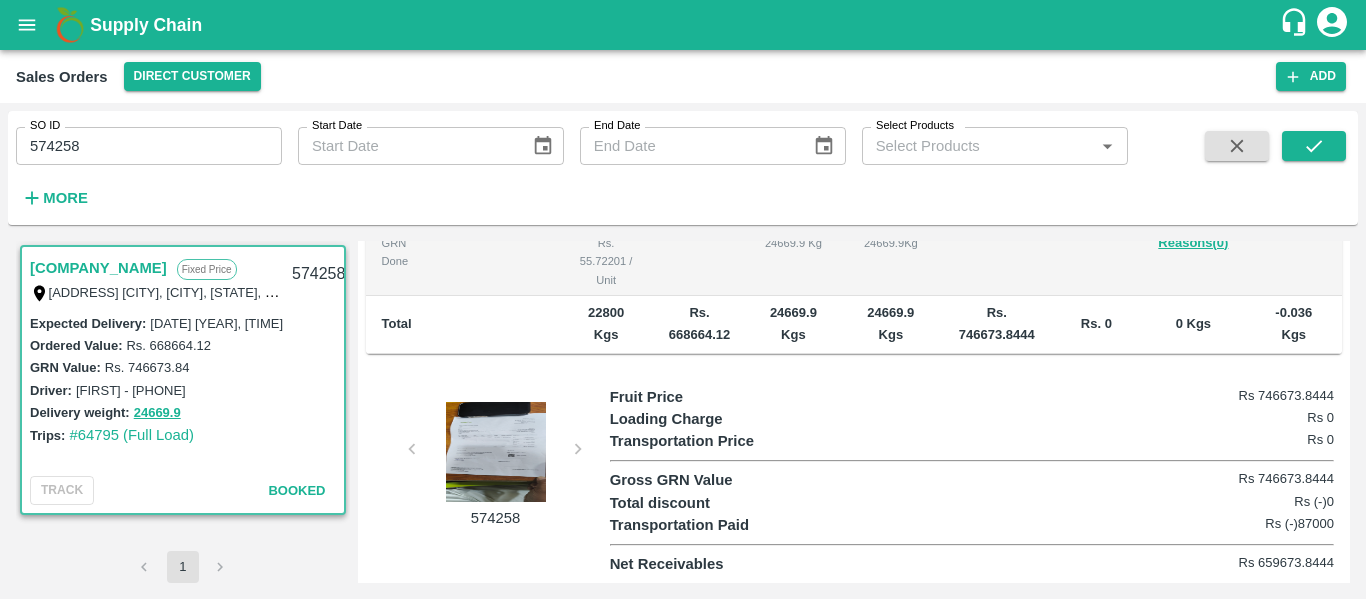 click at bounding box center [496, 452] 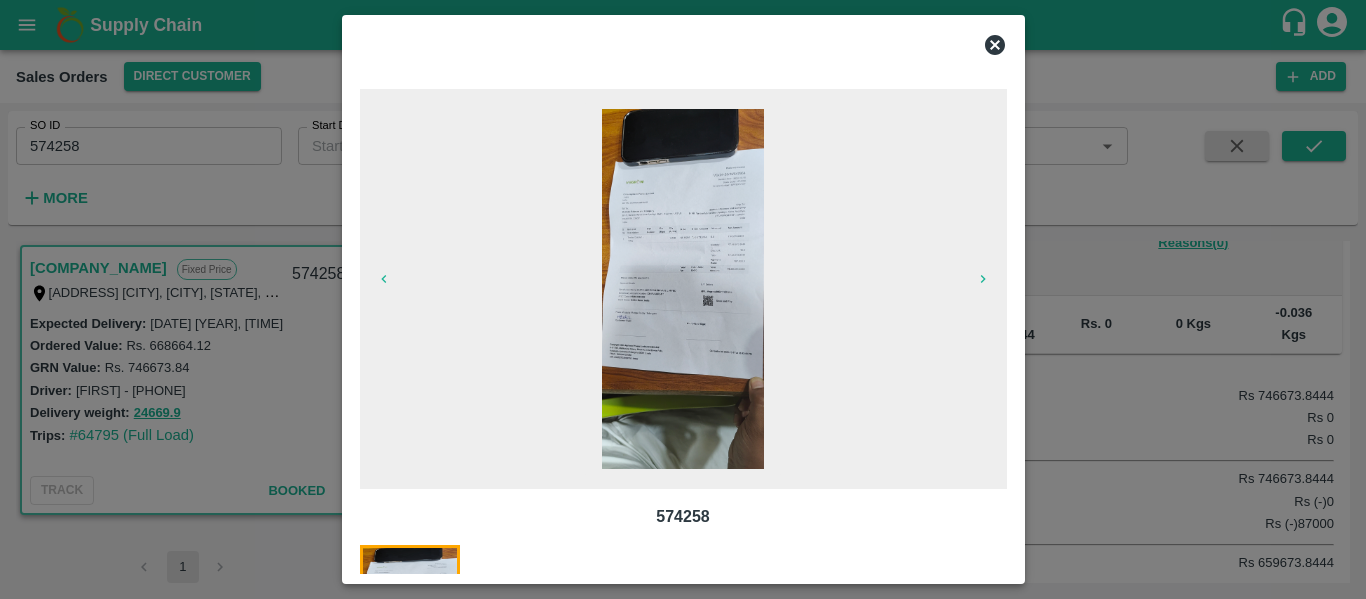 click at bounding box center [683, 289] 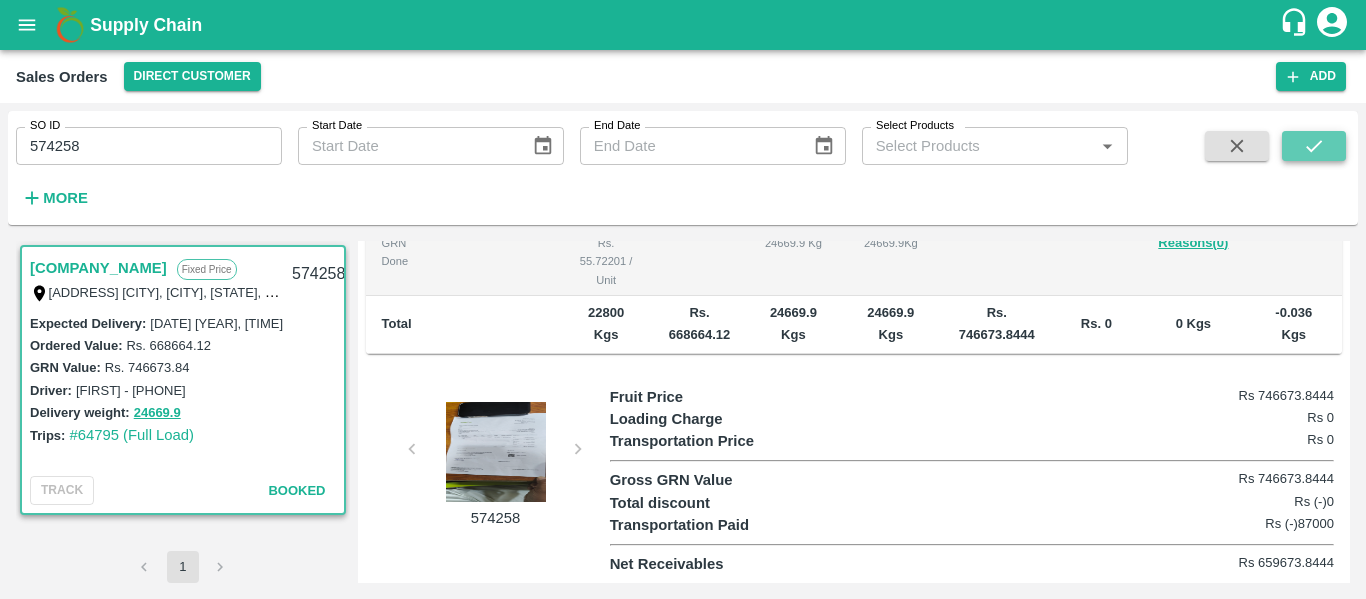 click at bounding box center (1314, 146) 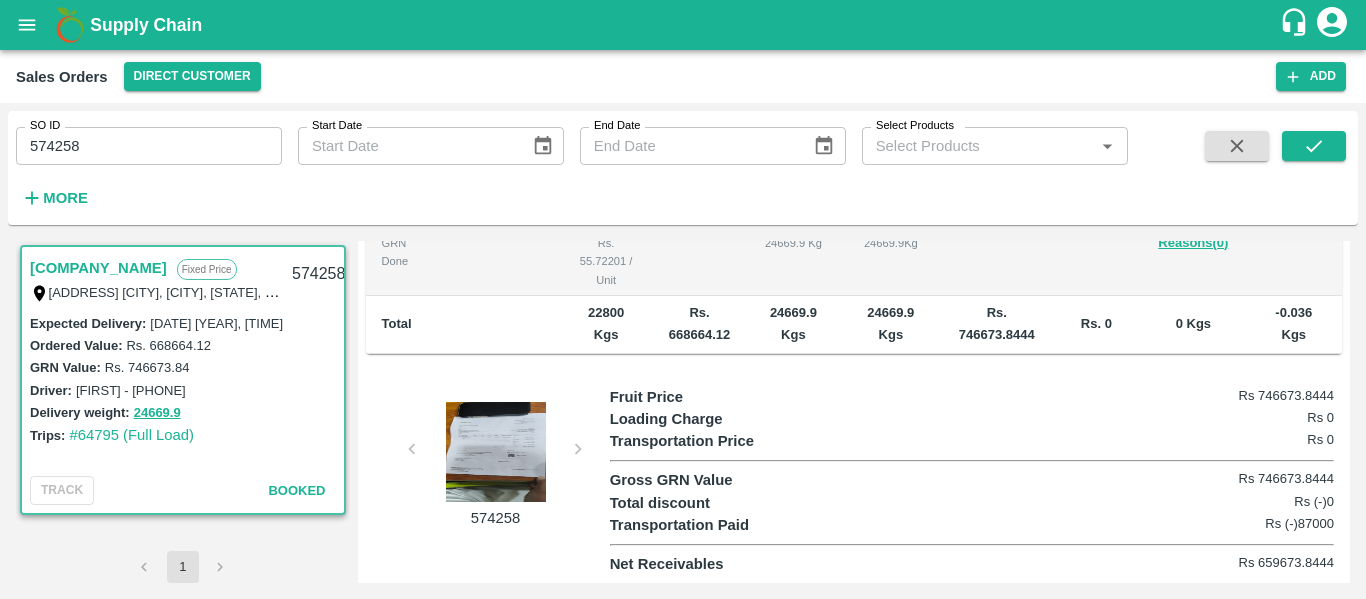 click at bounding box center [496, 452] 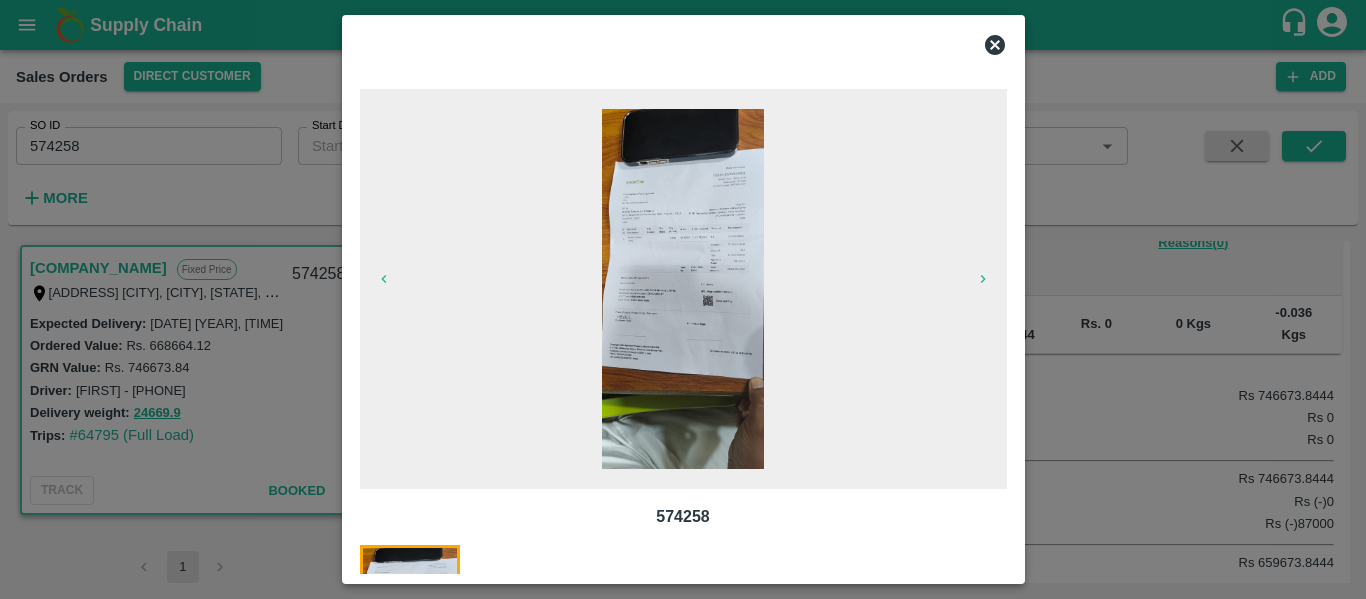 click at bounding box center (683, 299) 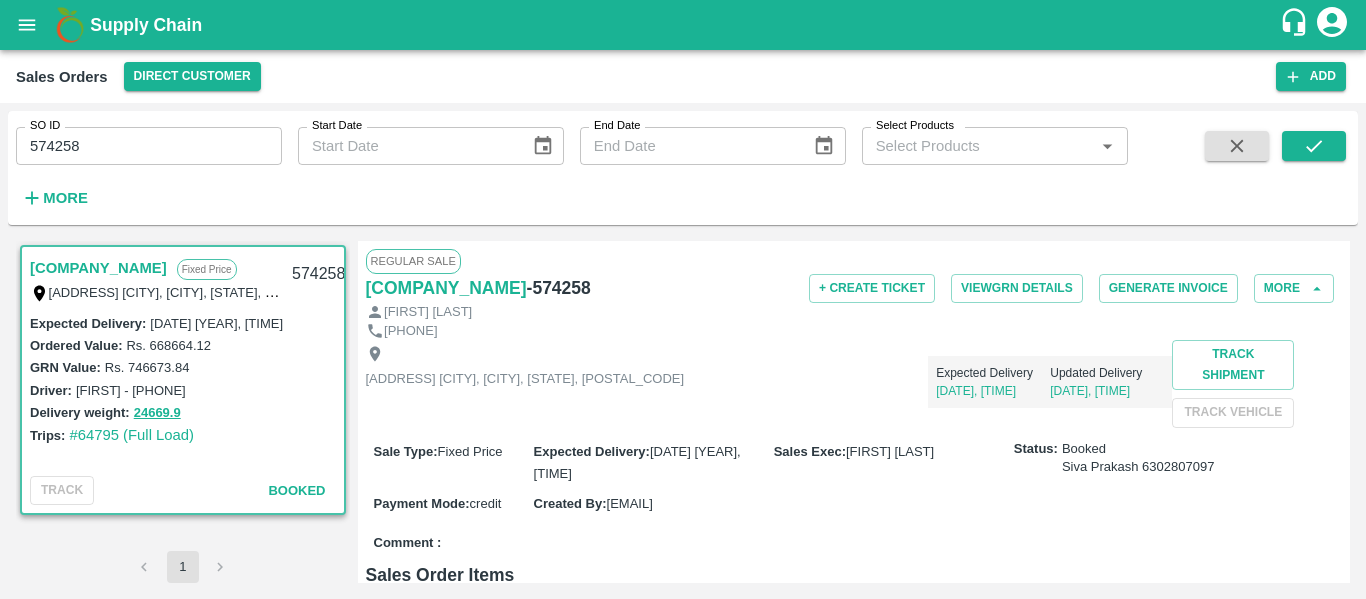 scroll, scrollTop: 592, scrollLeft: 0, axis: vertical 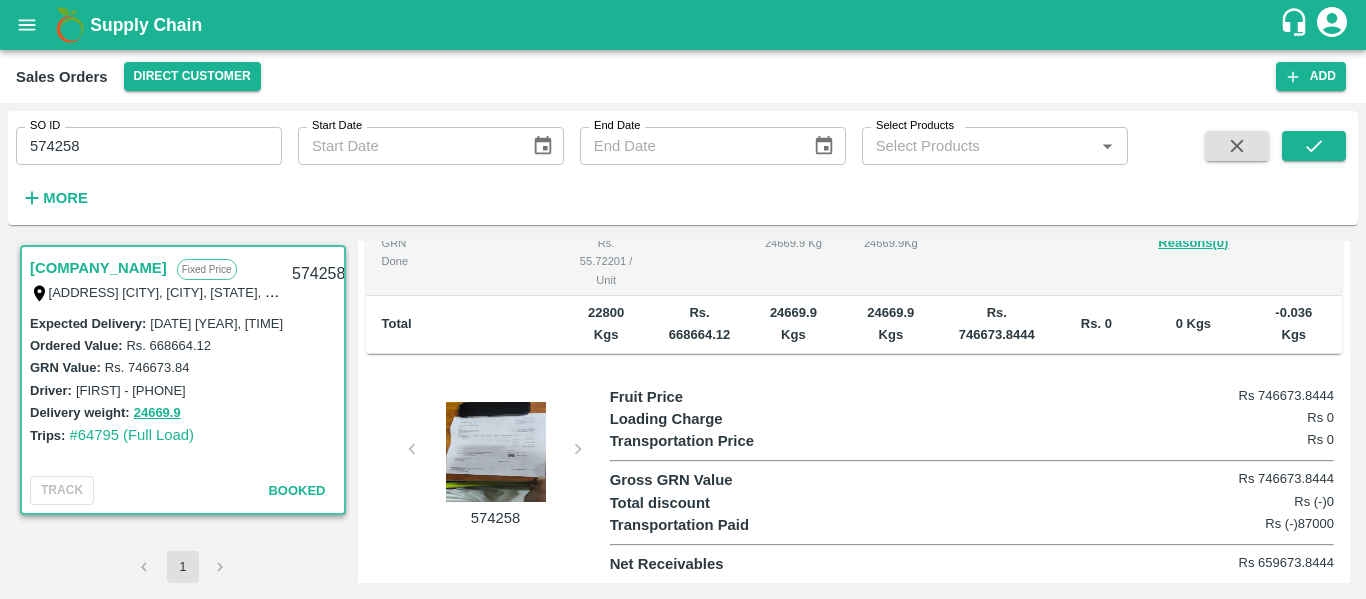 click at bounding box center [496, 452] 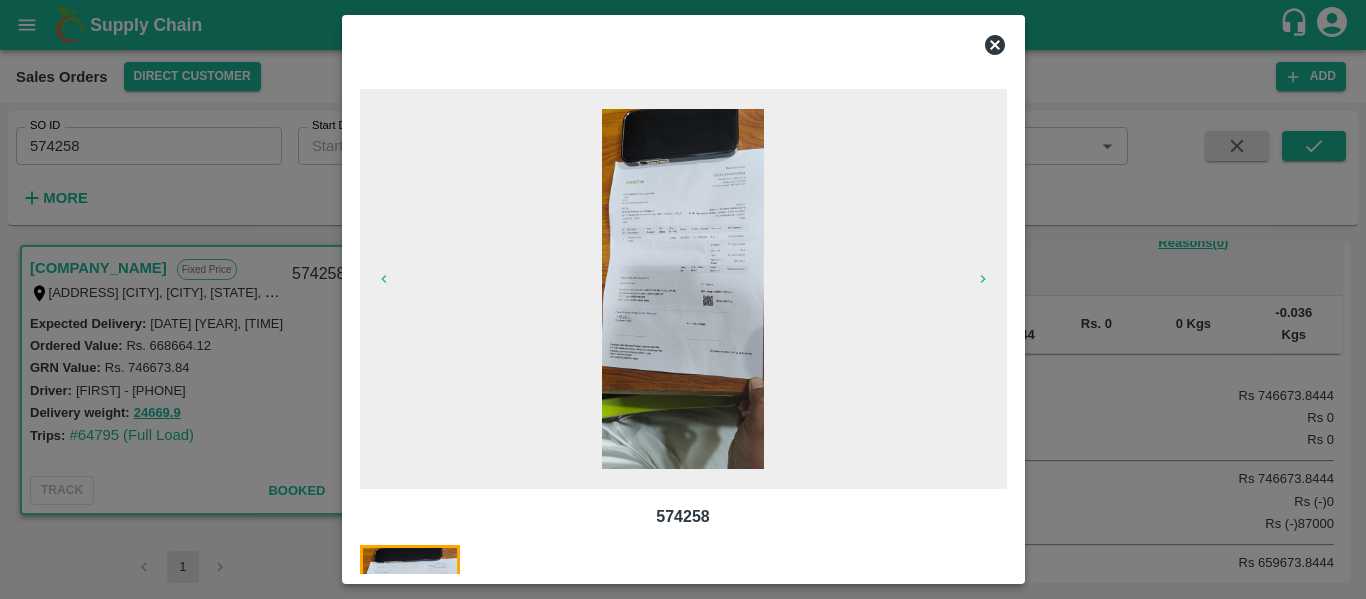 click at bounding box center (683, 289) 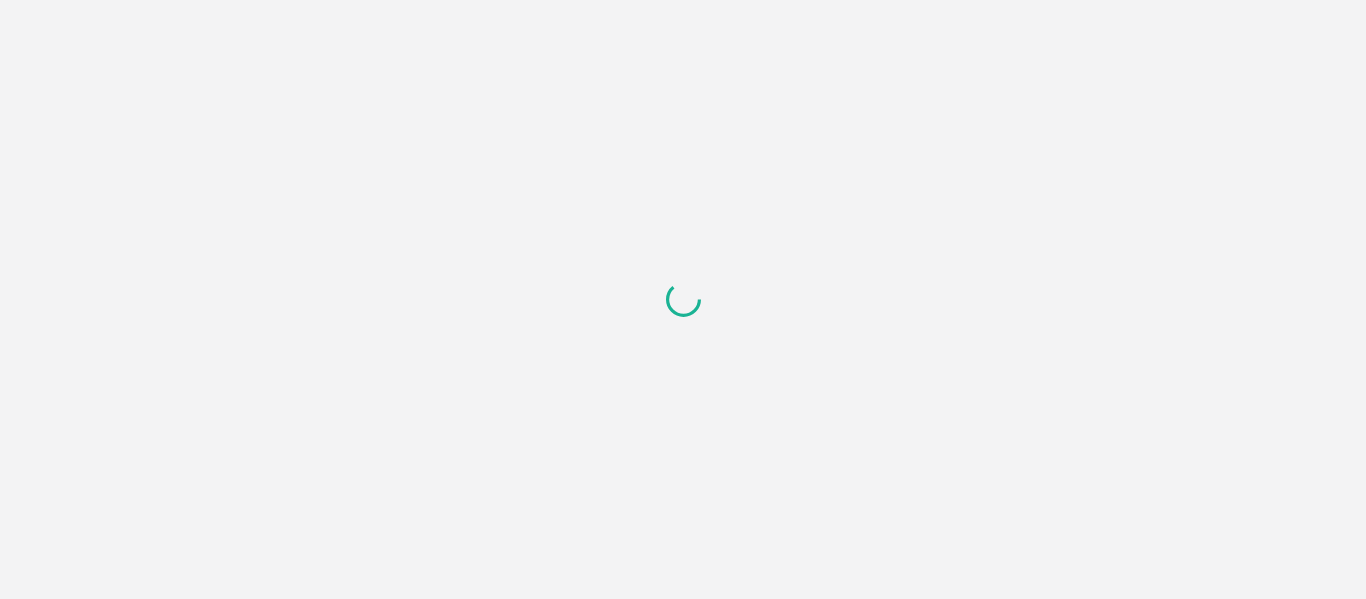 scroll, scrollTop: 0, scrollLeft: 0, axis: both 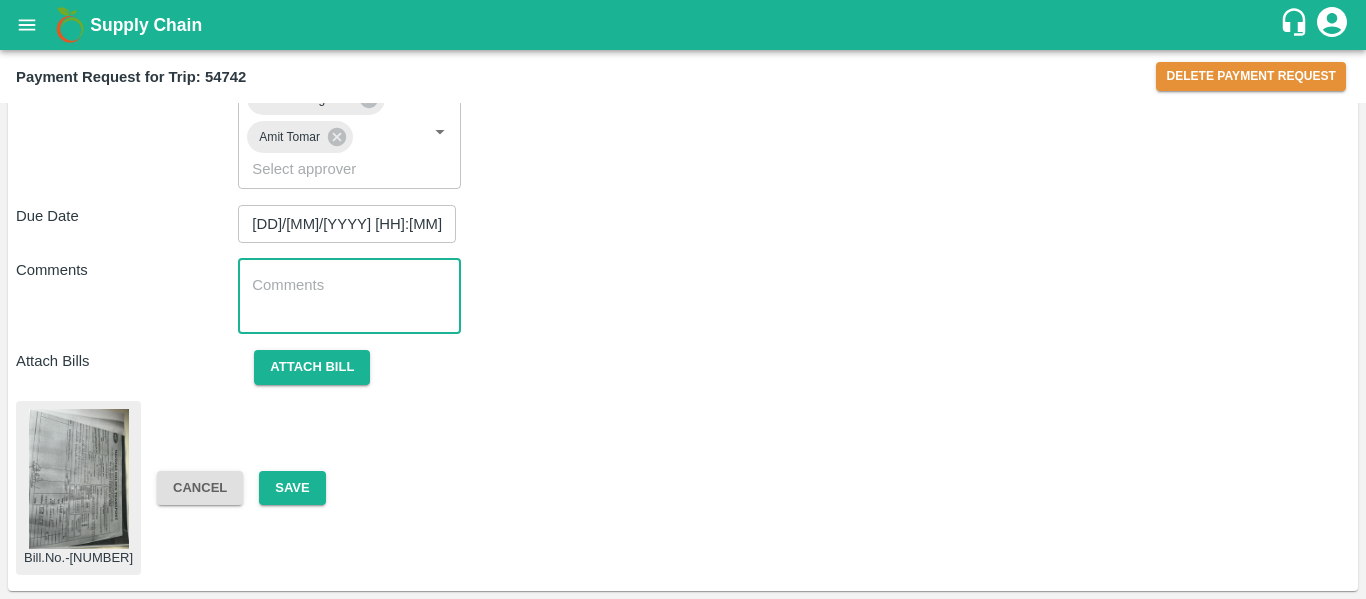 click at bounding box center (349, 296) 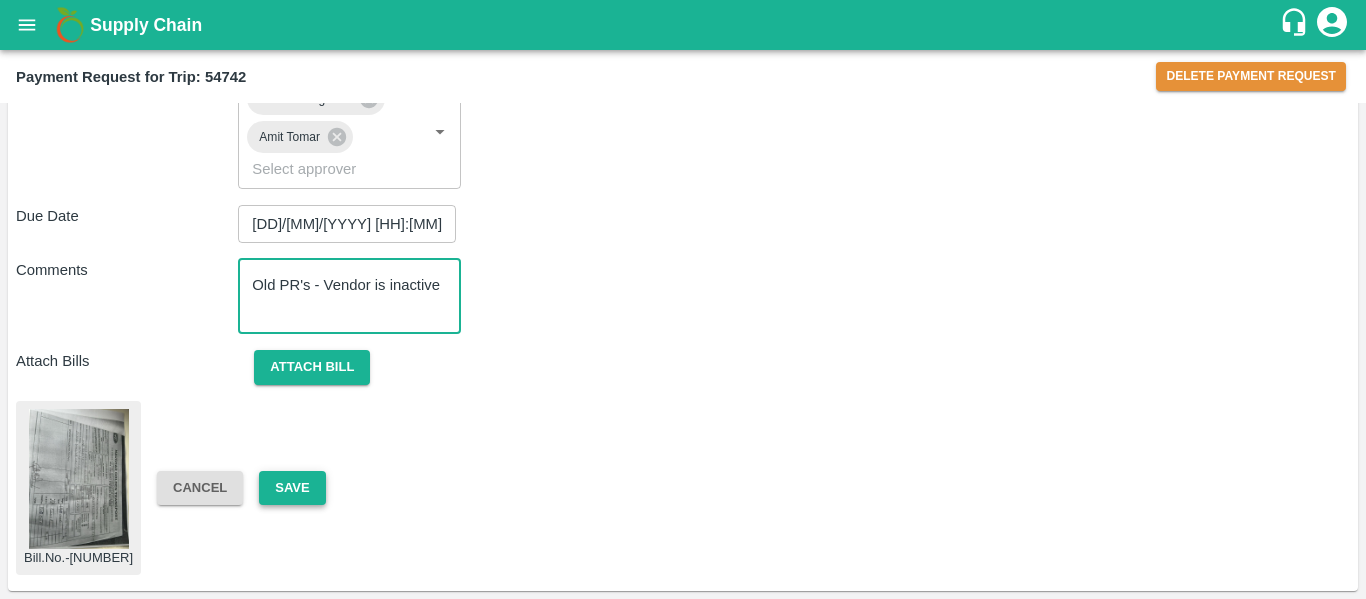 type on "Old PR's - Vendor is inactive" 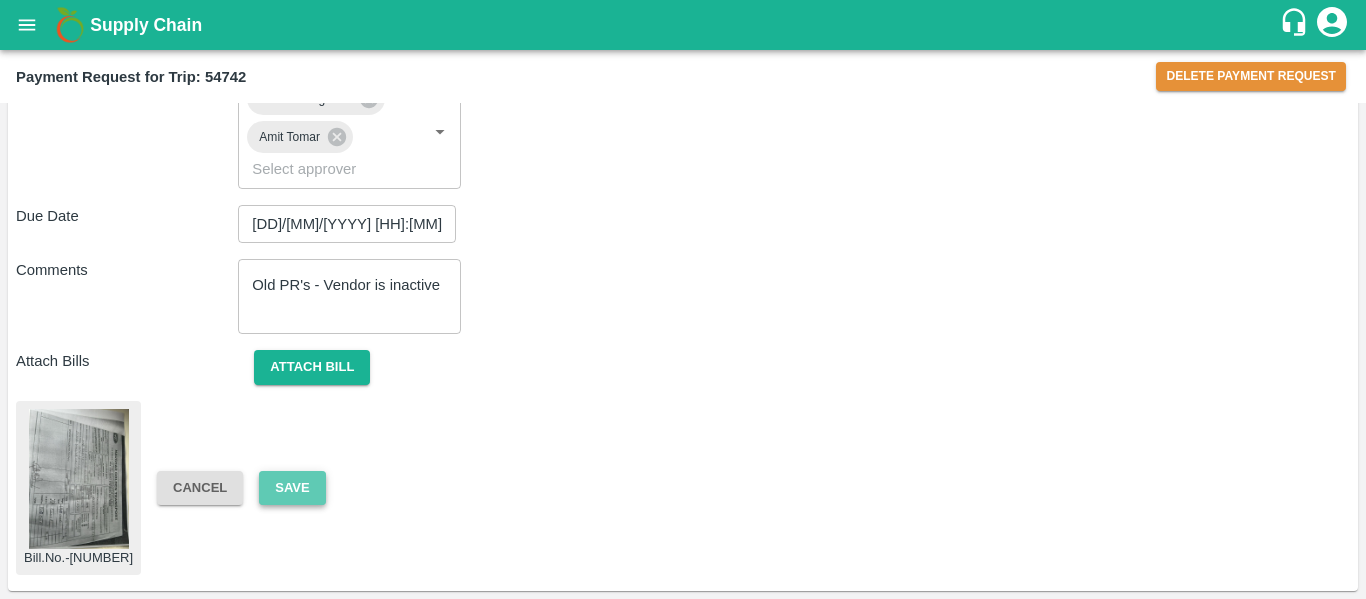 click on "Save" at bounding box center [292, 488] 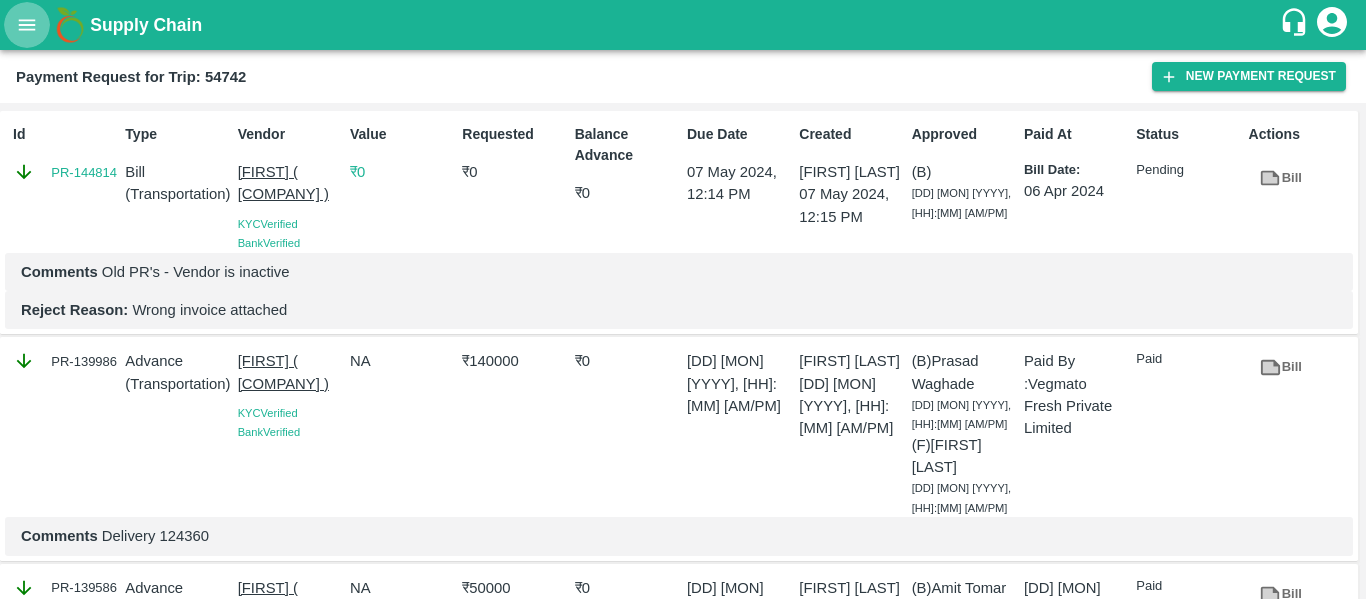 click 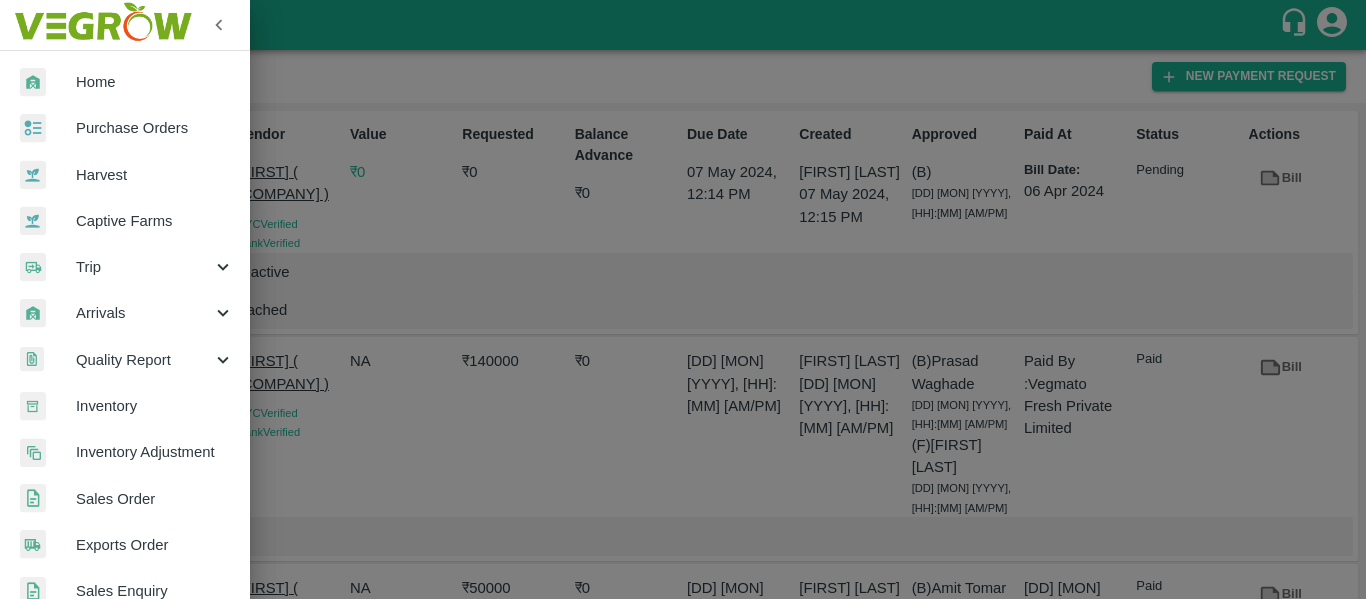 scroll, scrollTop: 540, scrollLeft: 0, axis: vertical 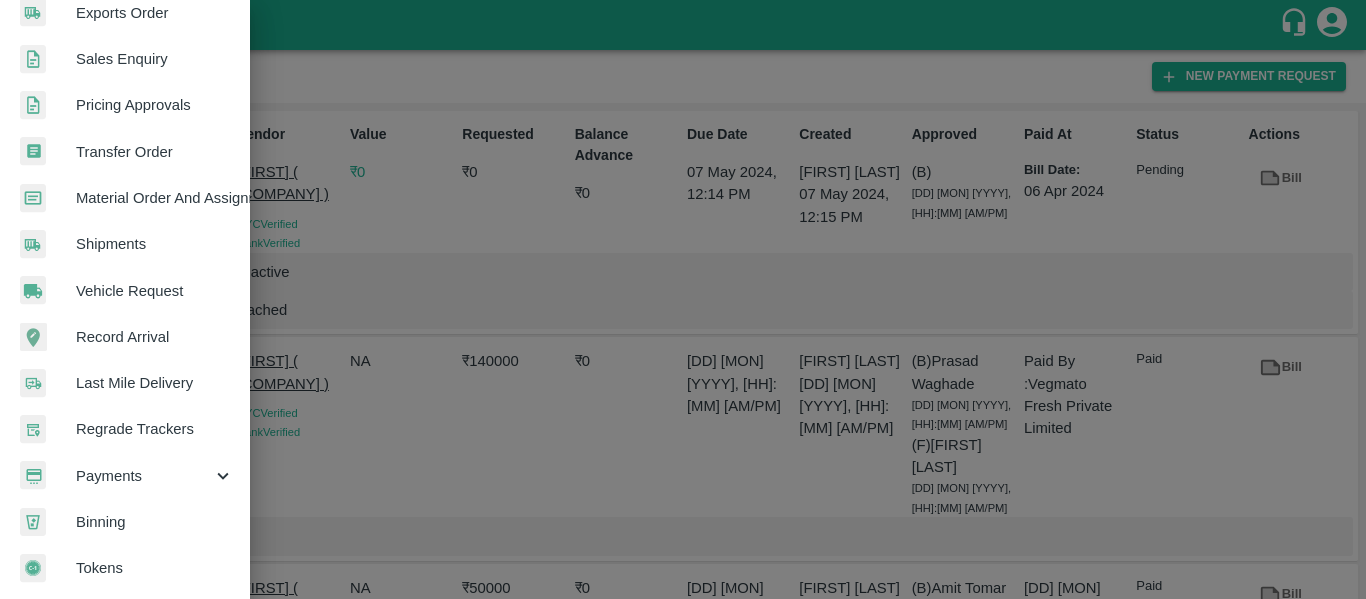 click 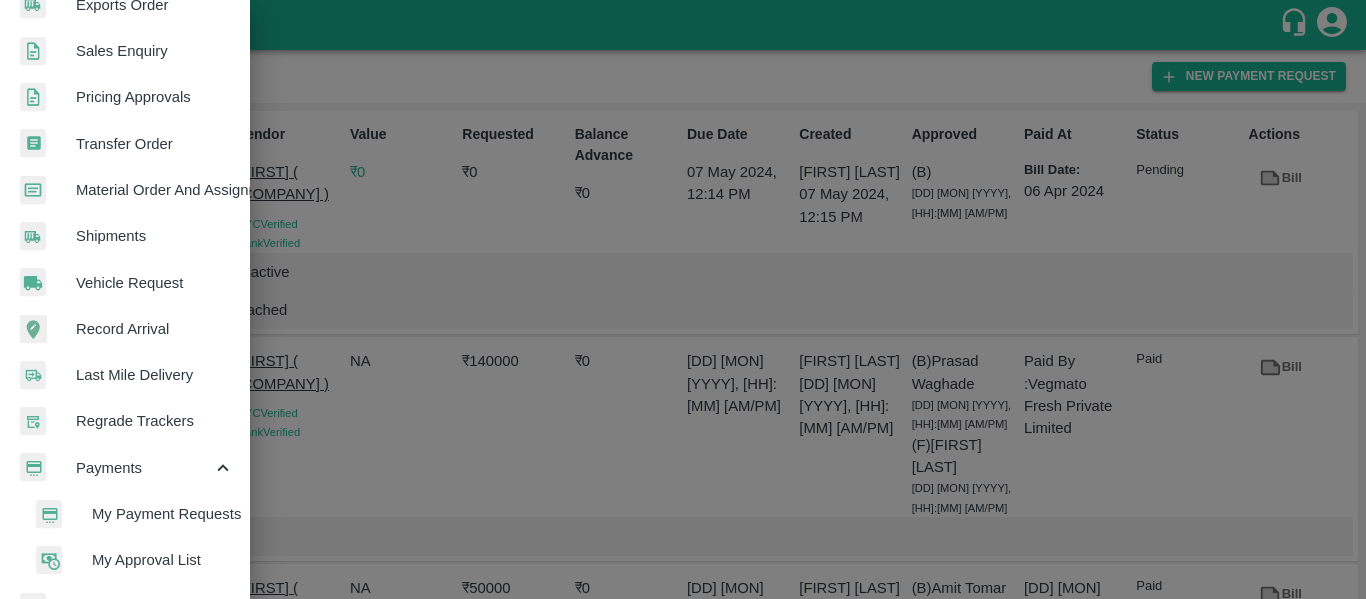 click on "My Payment Requests" at bounding box center (163, 514) 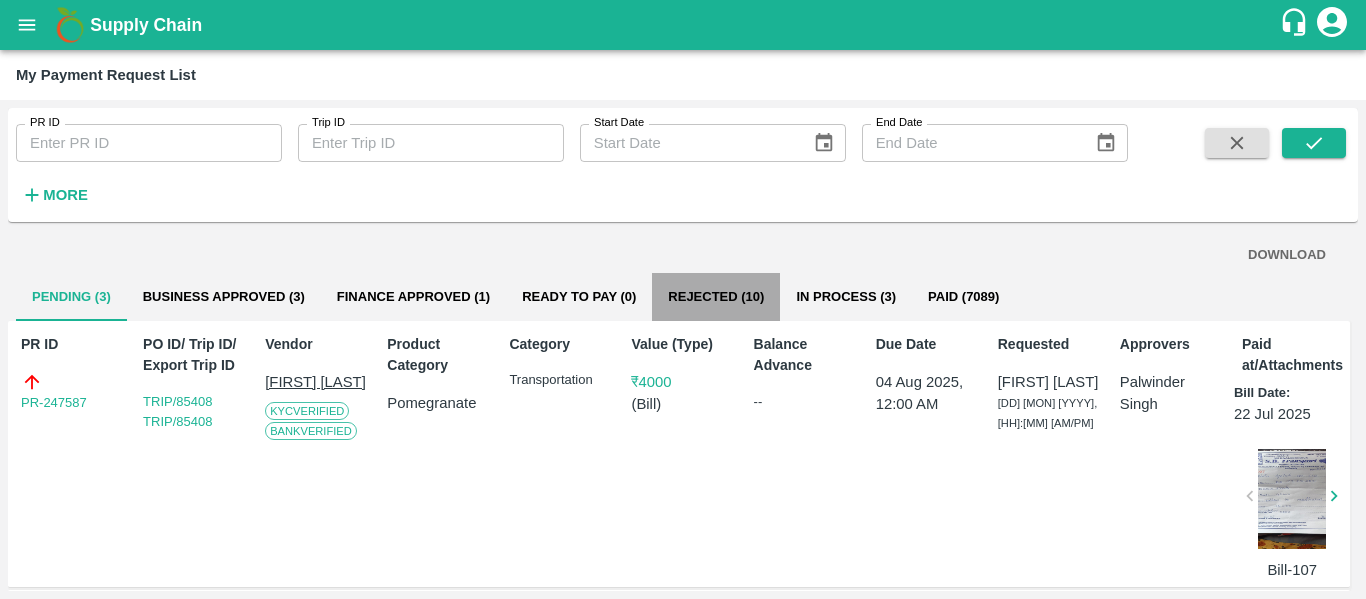 click on "Rejected (10)" at bounding box center (716, 297) 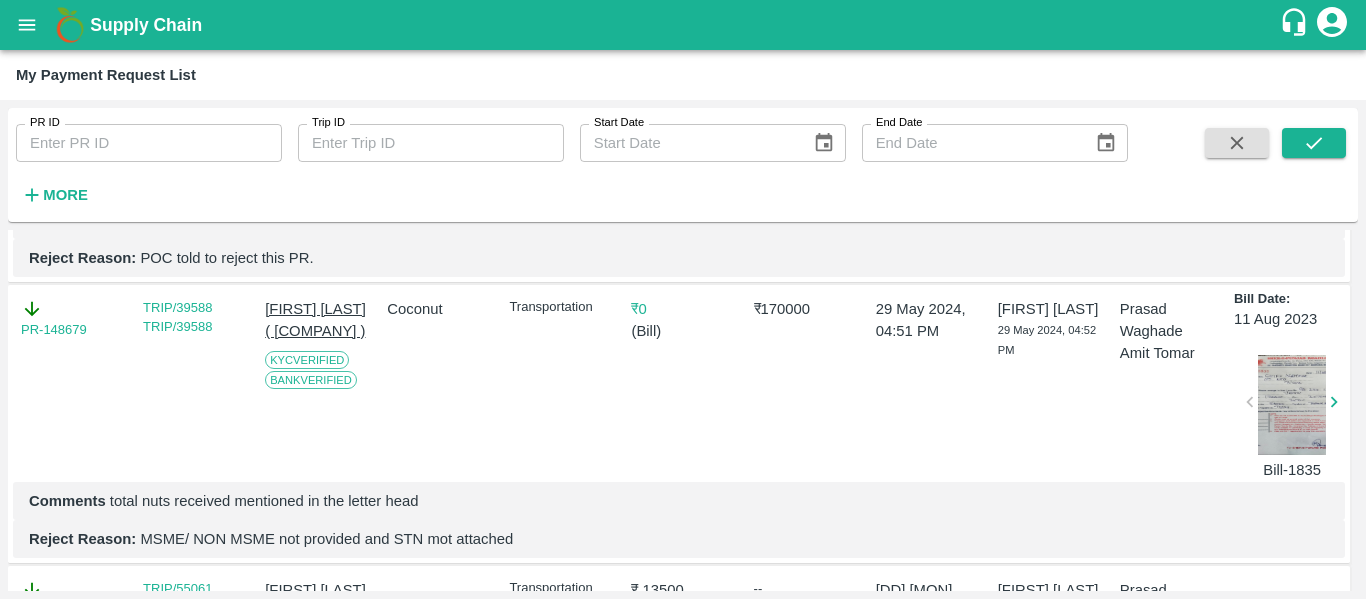 scroll, scrollTop: 1669, scrollLeft: 0, axis: vertical 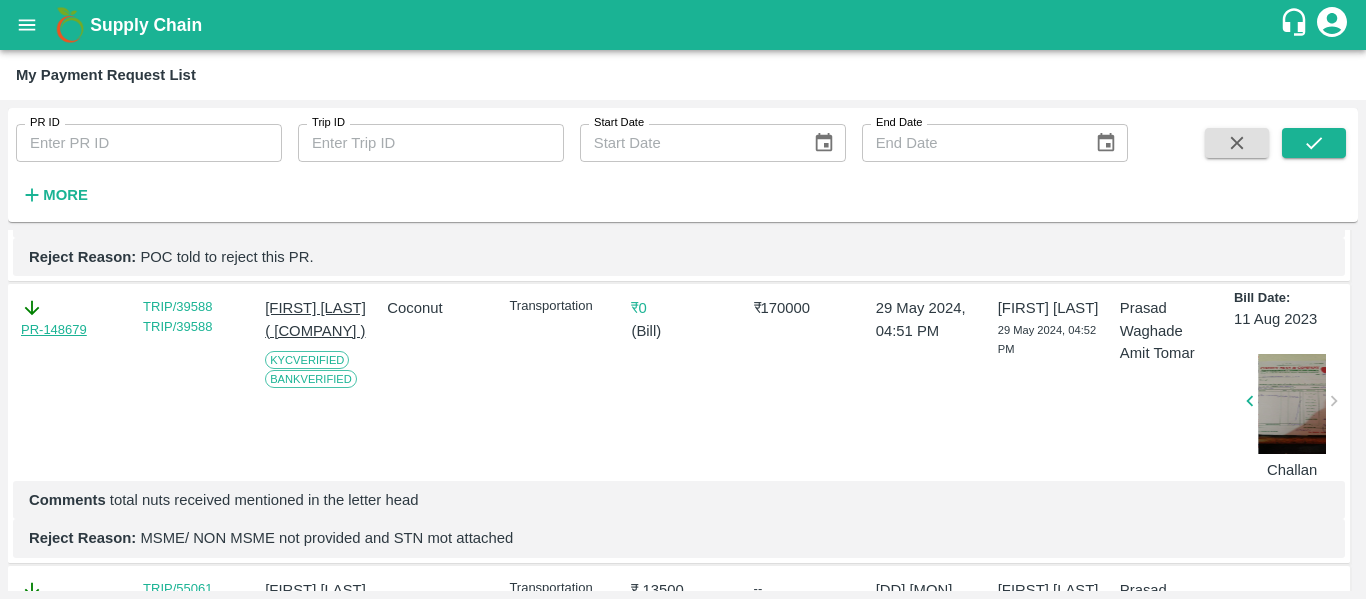 click on "PR-148679" at bounding box center (54, 330) 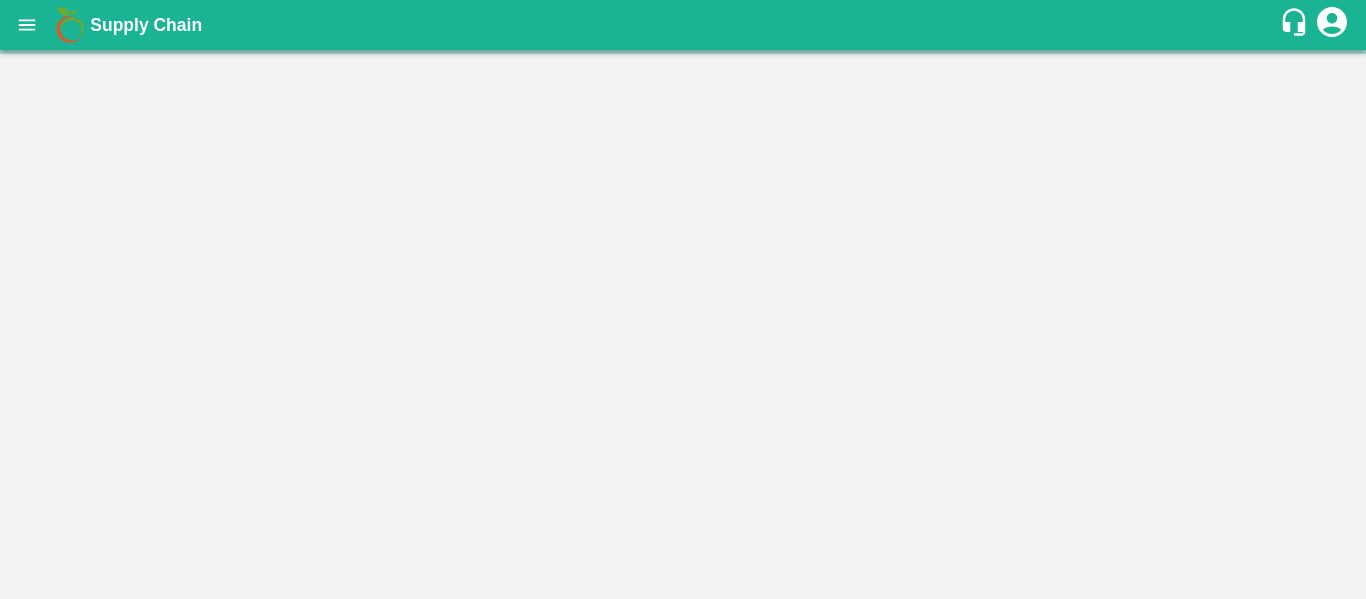 scroll, scrollTop: 0, scrollLeft: 0, axis: both 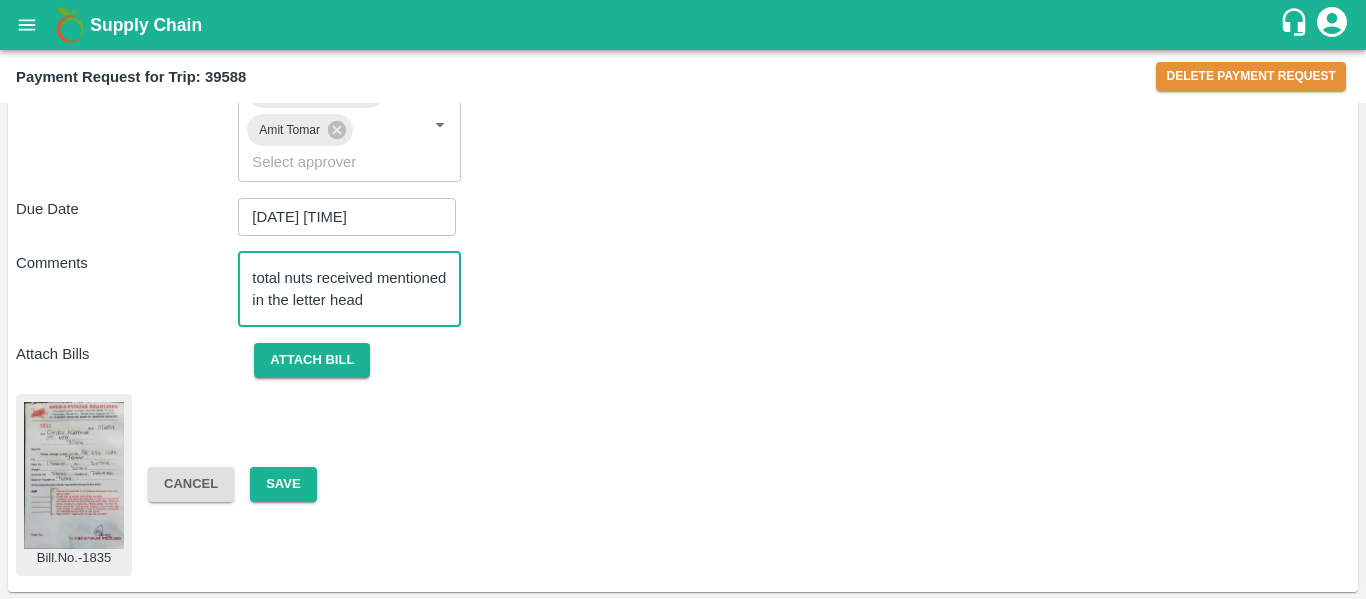 click on "total nuts received mentioned in the letter head" at bounding box center [349, 289] 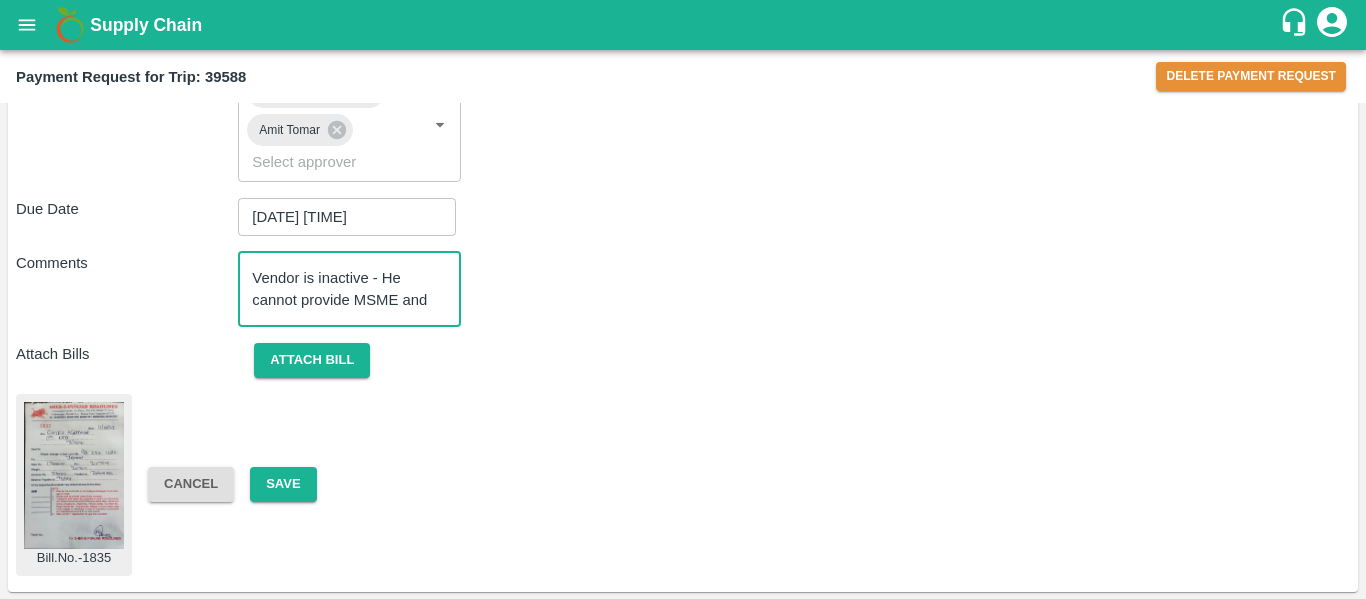 scroll, scrollTop: 19, scrollLeft: 0, axis: vertical 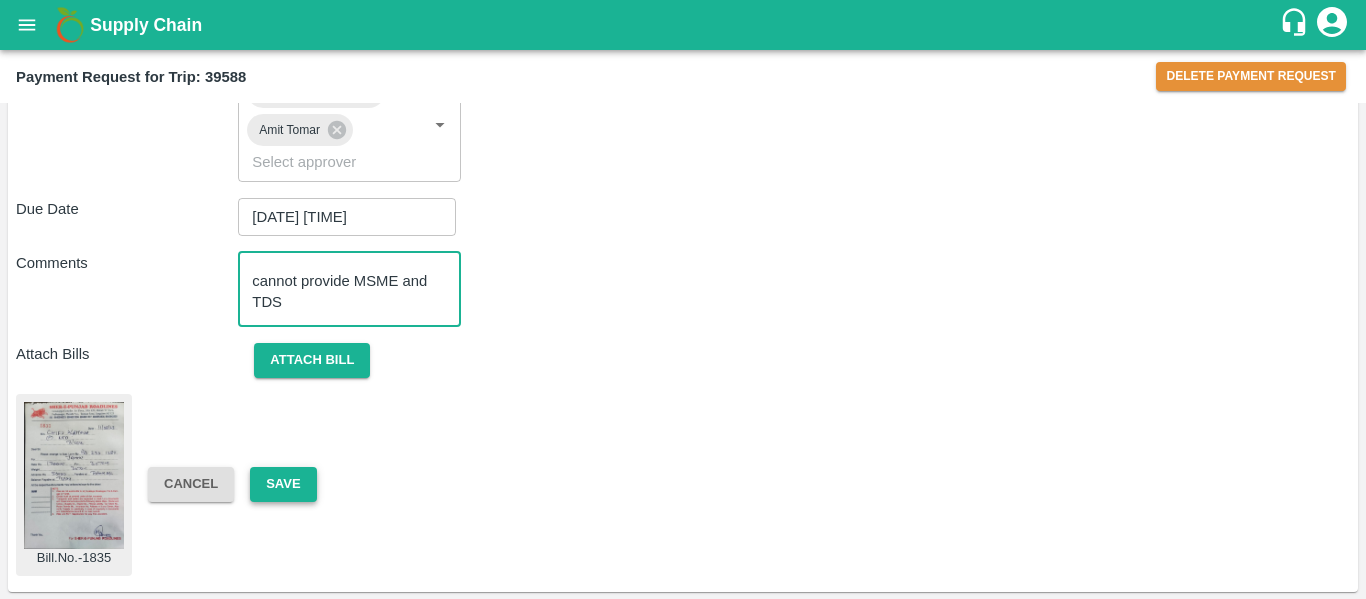 type on "Vendor is inactive - He cannot provide MSME and TDS" 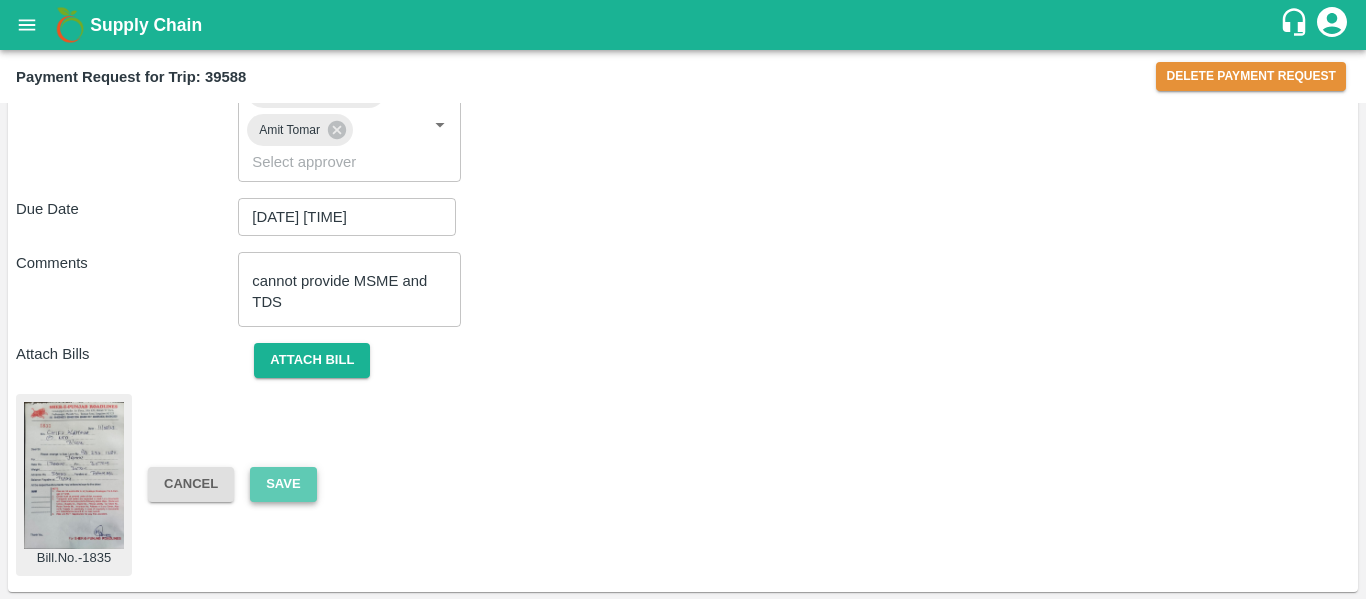 click on "Save" at bounding box center (283, 484) 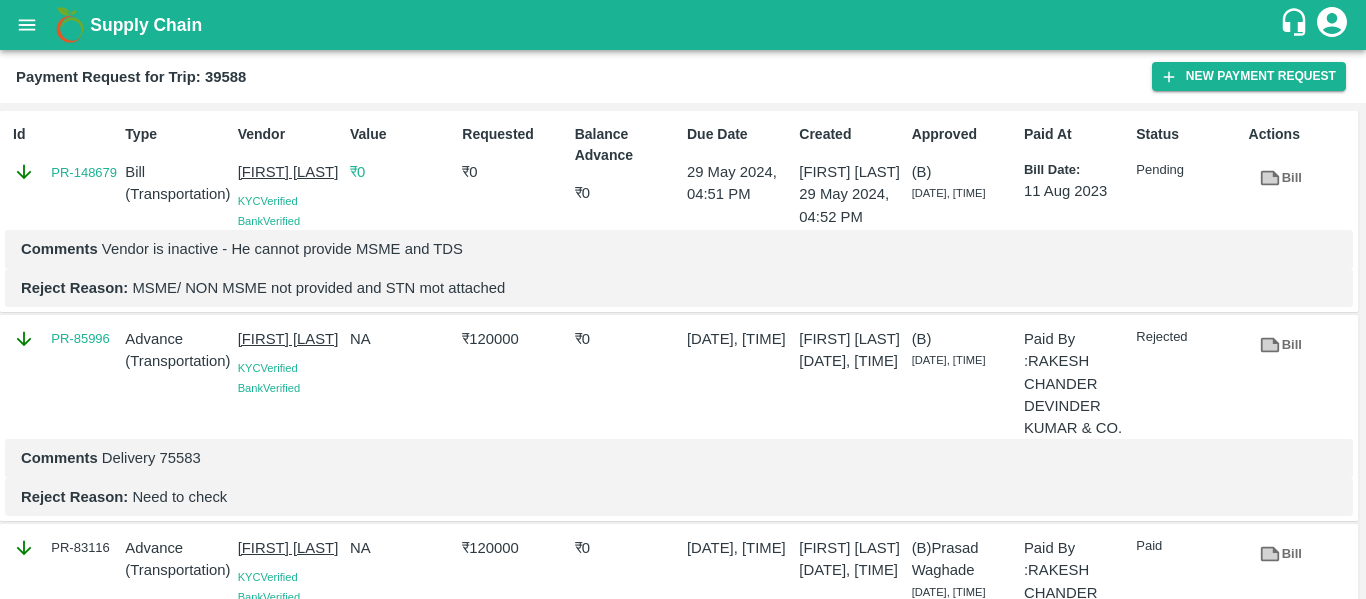 click 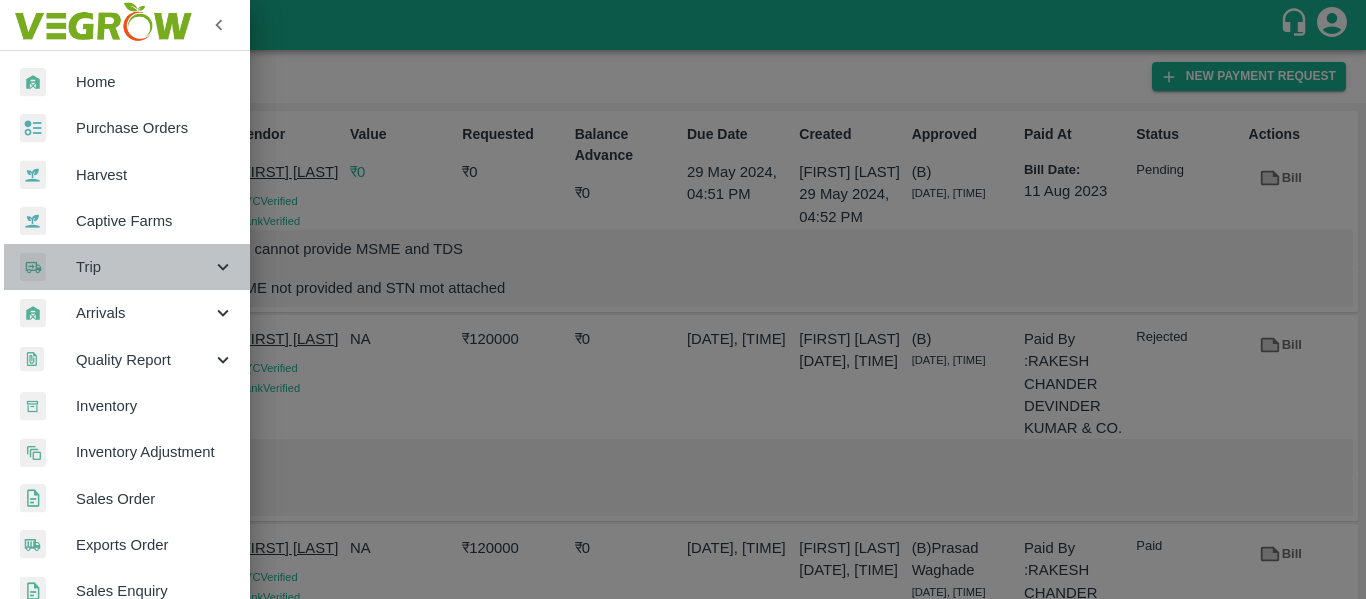 click on "Trip" at bounding box center (144, 267) 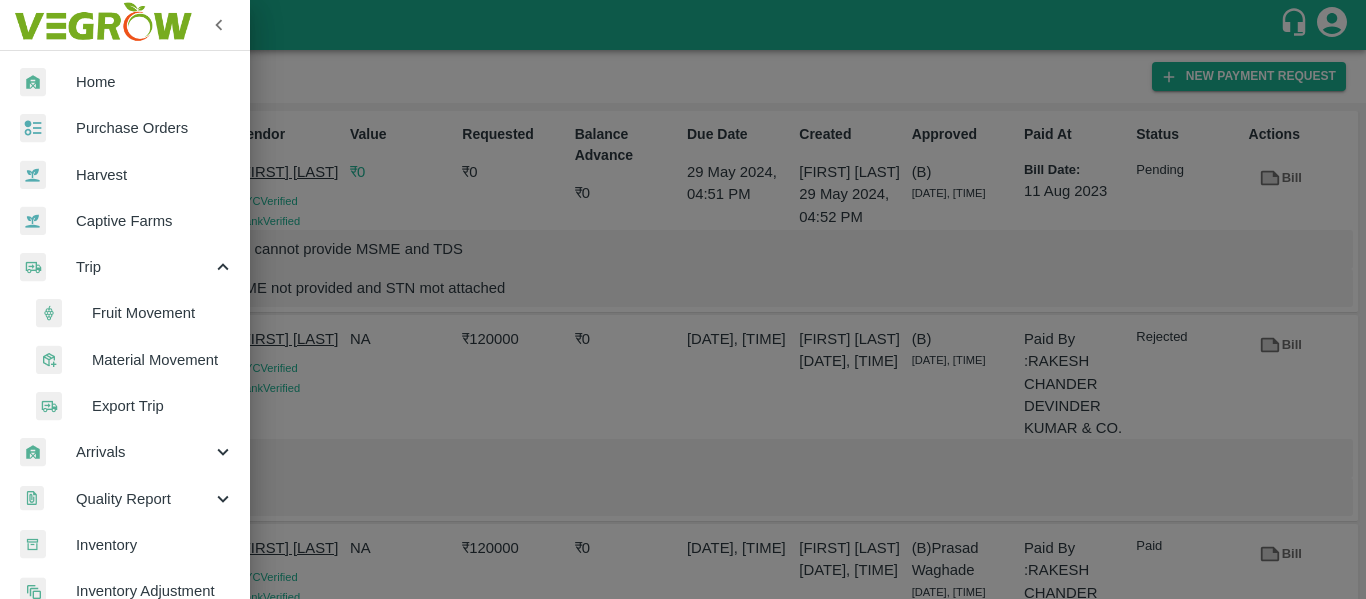 click on "Fruit Movement" at bounding box center (163, 313) 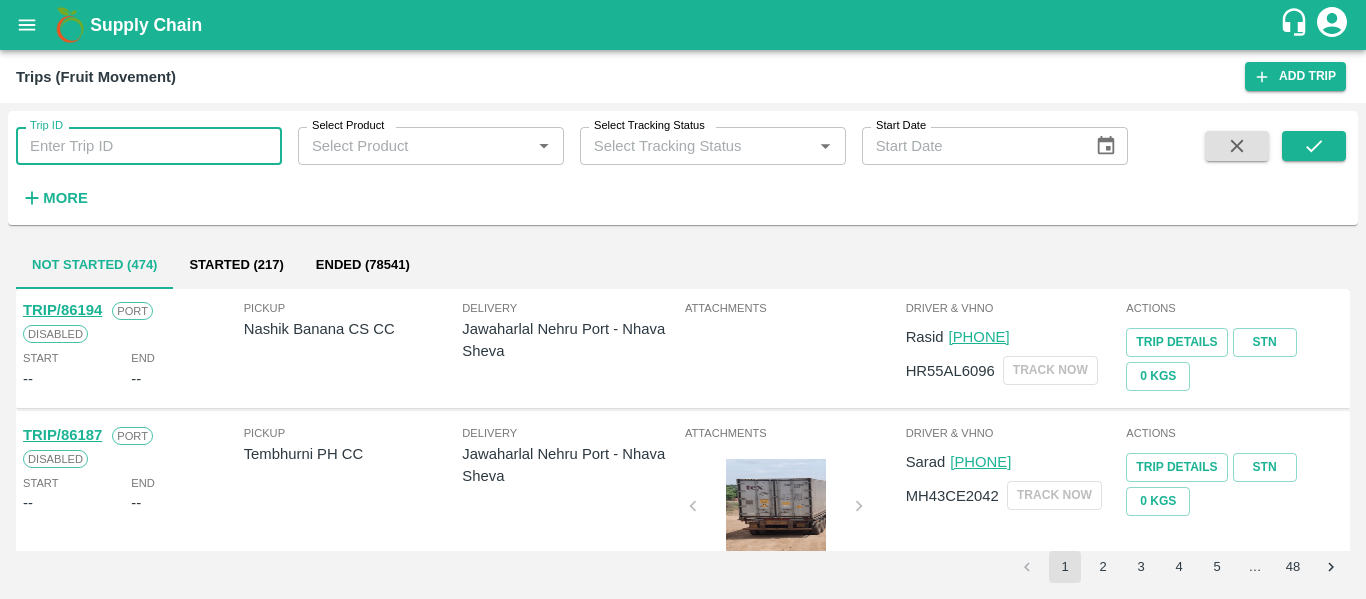 click on "Trip ID" at bounding box center (149, 146) 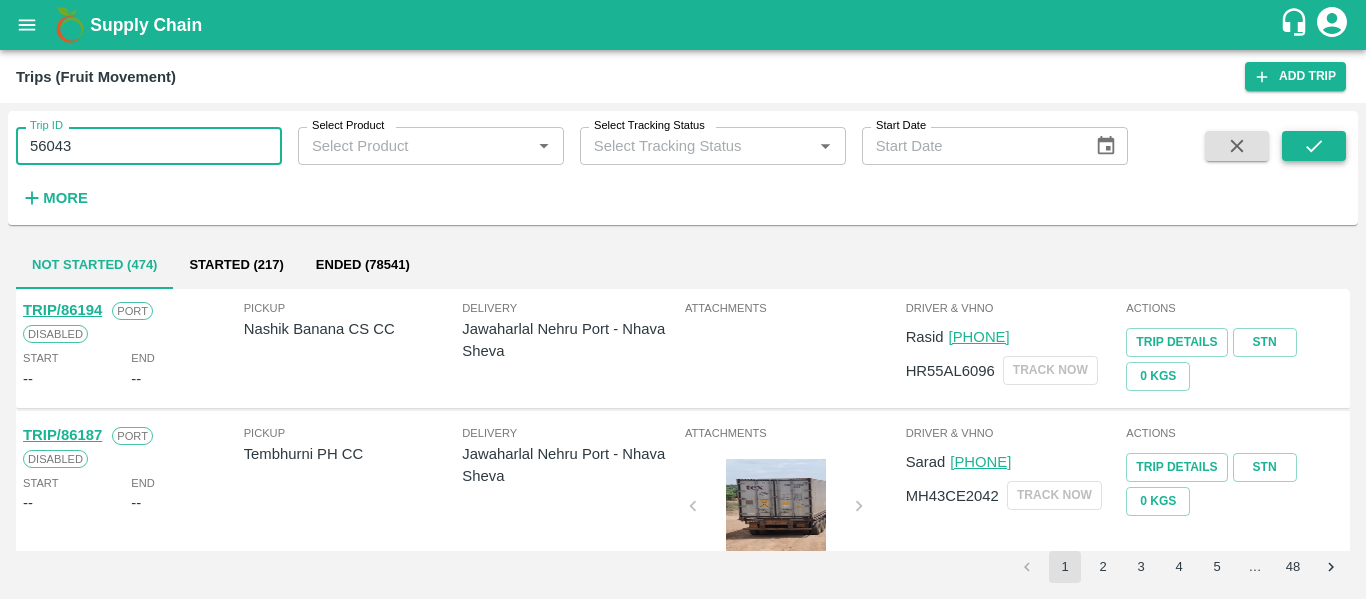 type on "56043" 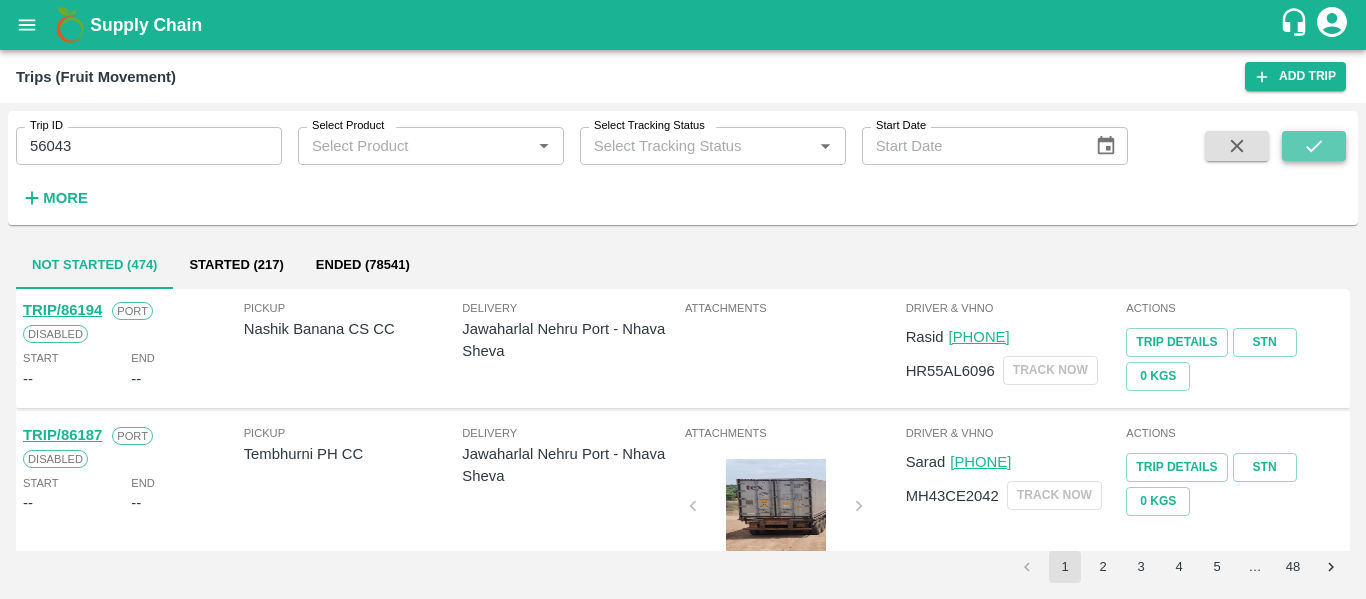 click 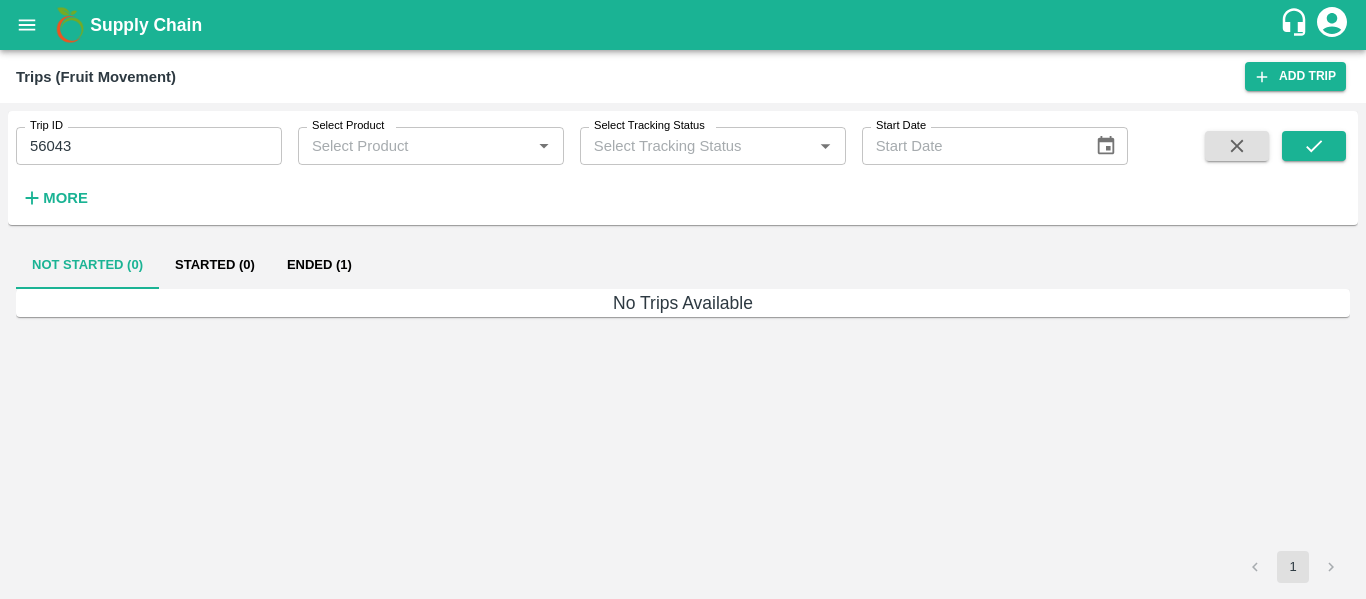 click on "Ended (1)" at bounding box center (319, 265) 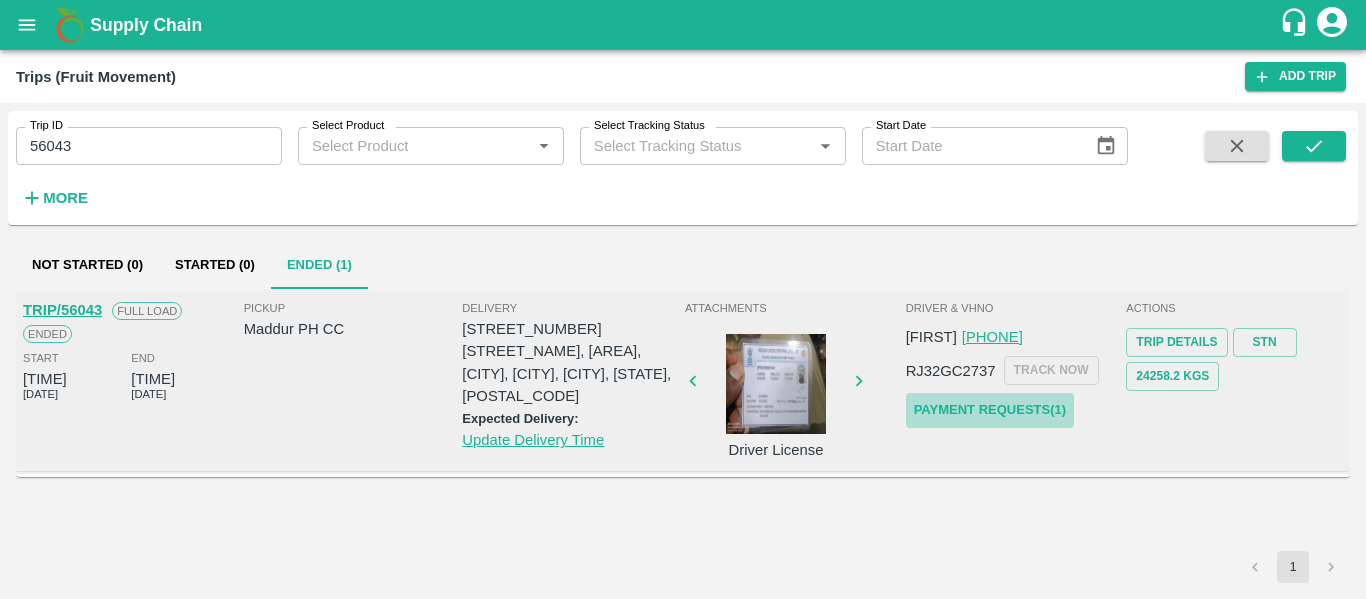 click on "Payment Requests( 1 )" at bounding box center [990, 410] 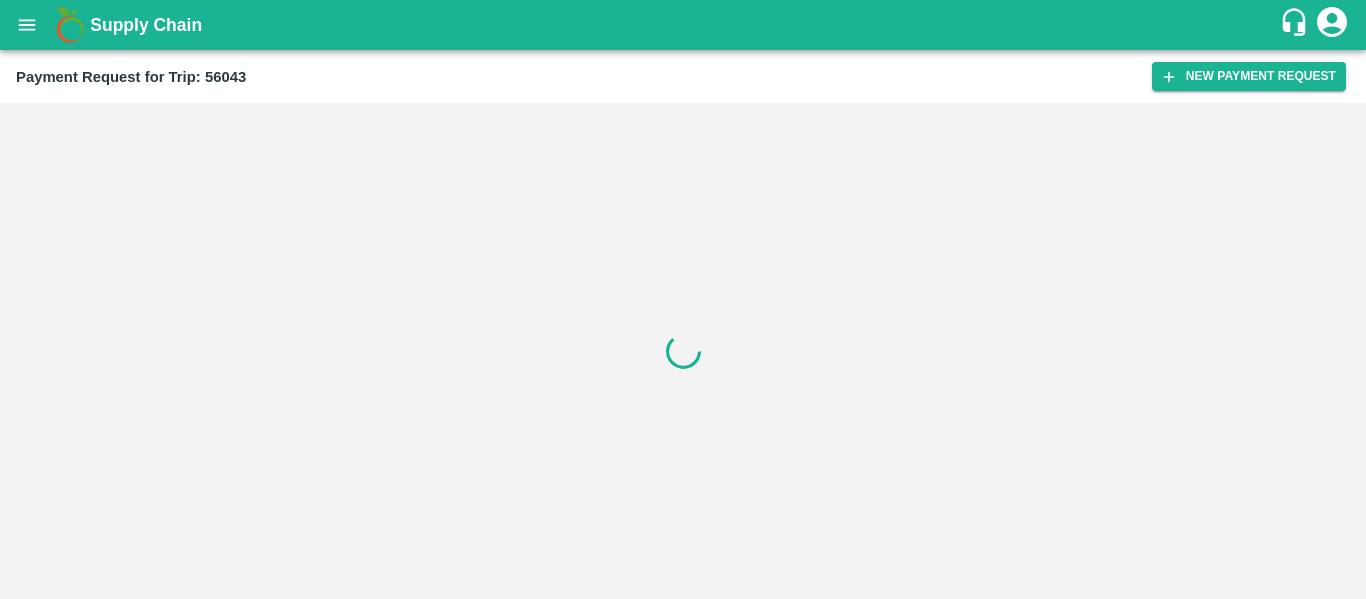 scroll, scrollTop: 0, scrollLeft: 0, axis: both 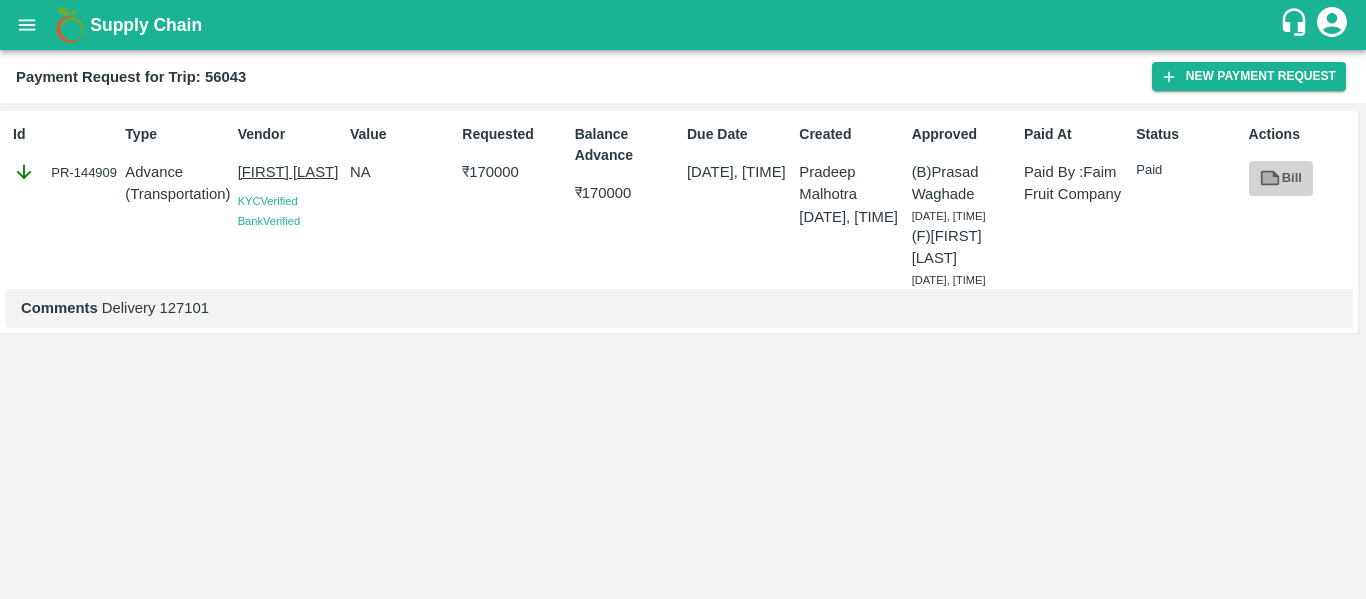 click 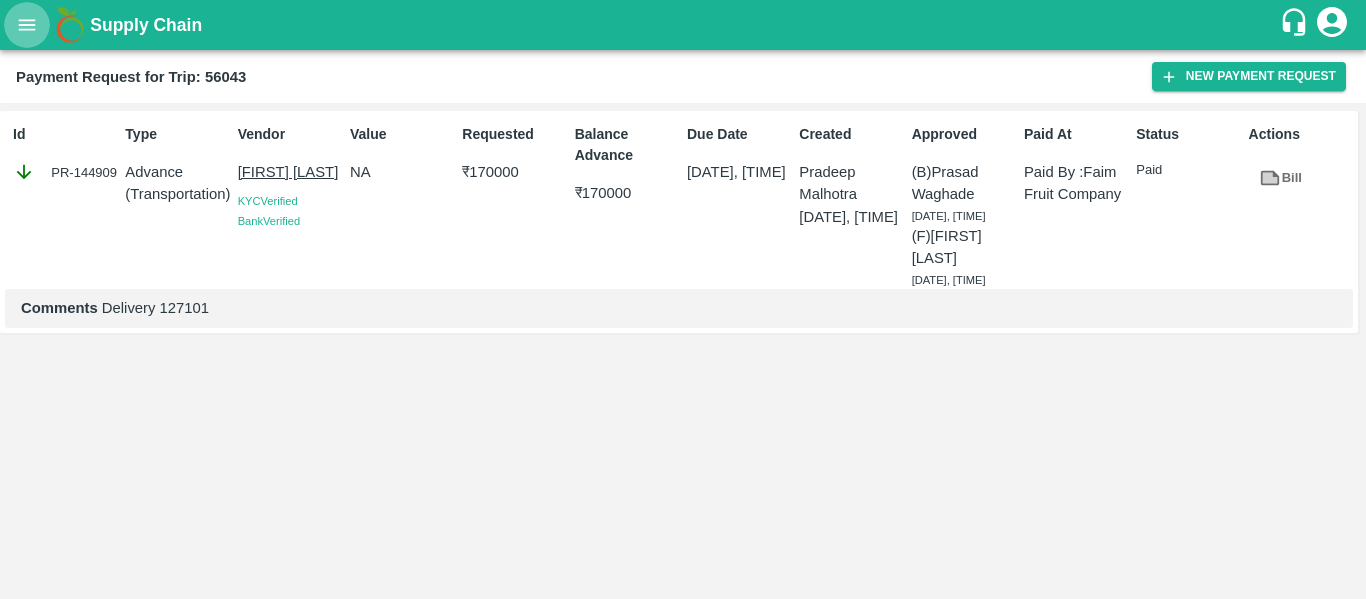click 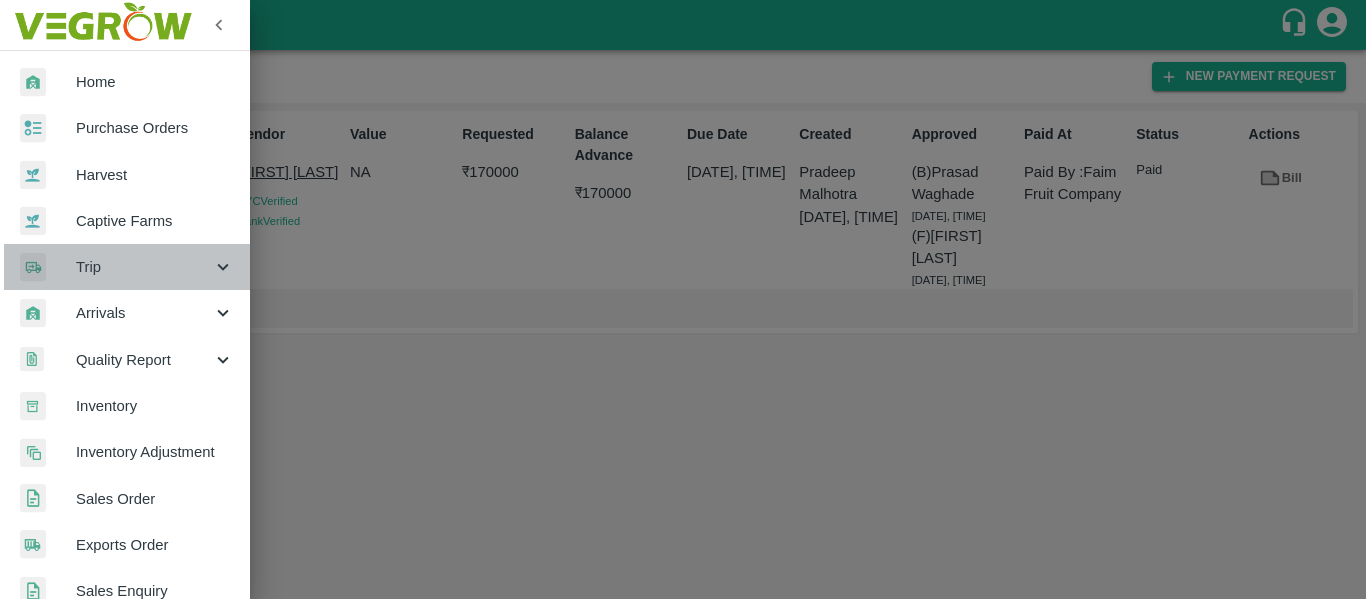 click on "Trip" at bounding box center [144, 267] 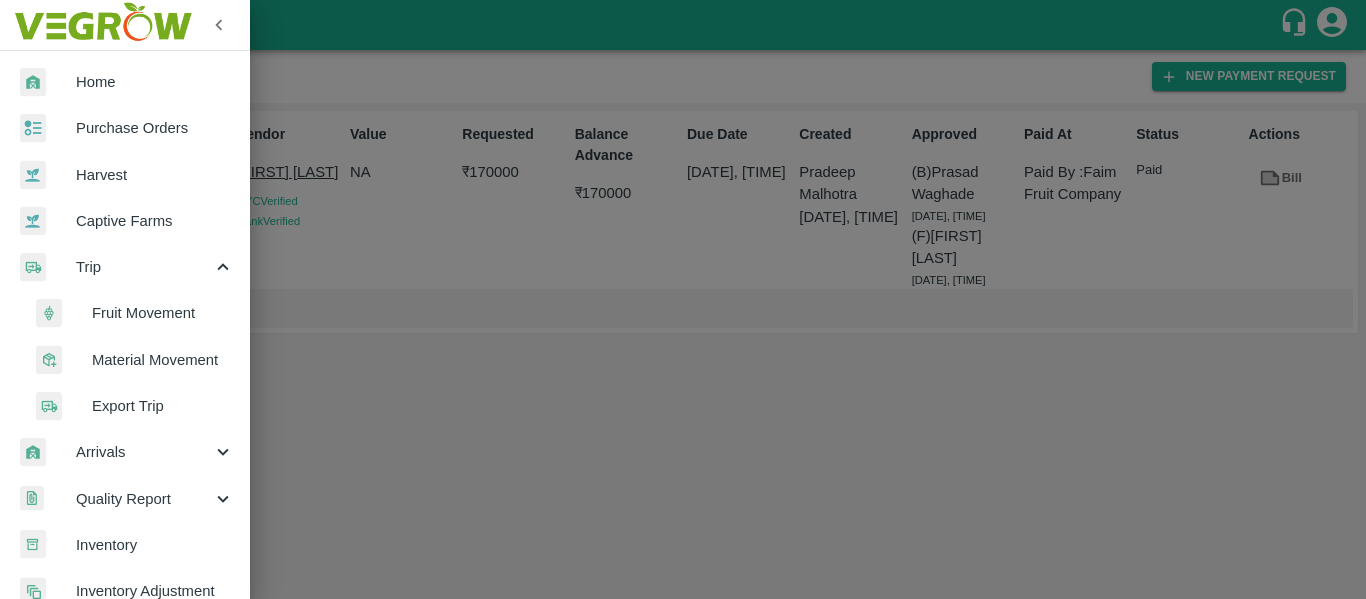 click on "Fruit Movement" at bounding box center (163, 313) 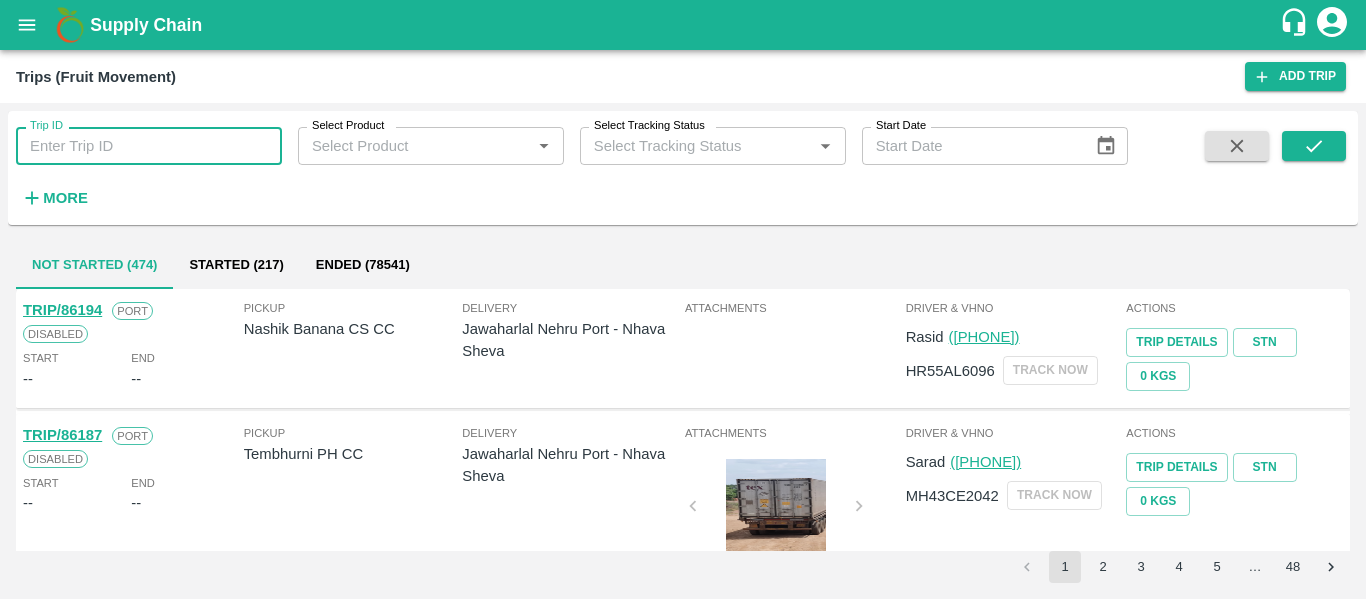 click on "Trip ID" at bounding box center [149, 146] 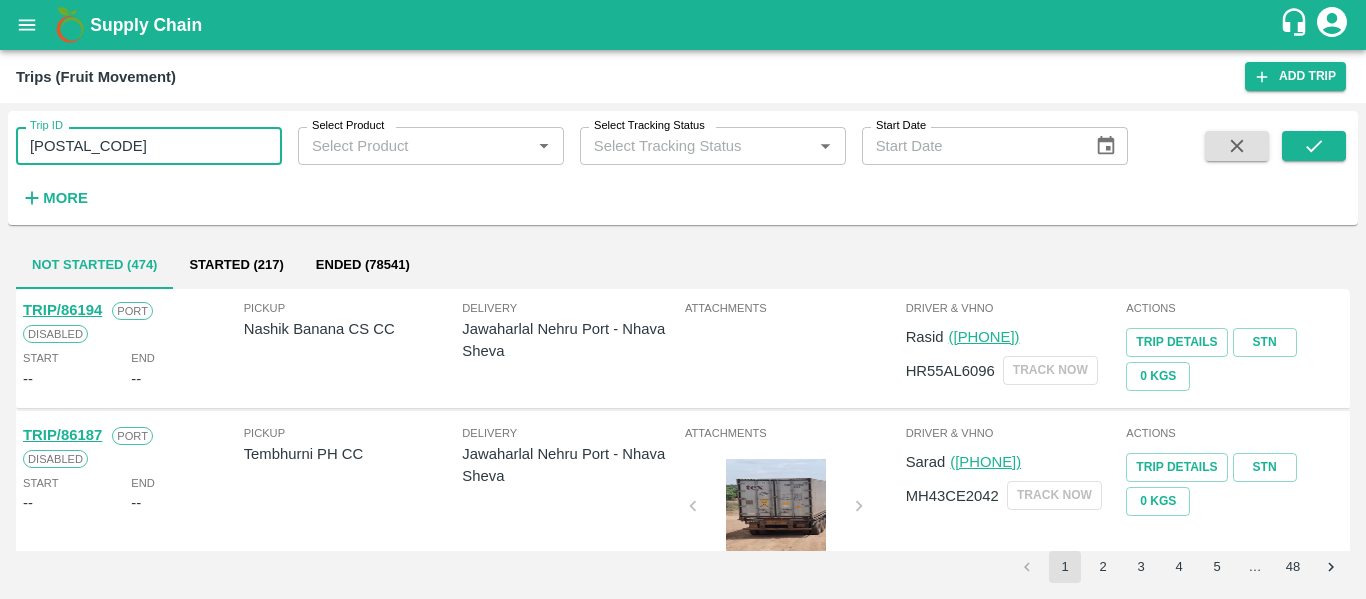 click on "[POSTAL_CODE]" at bounding box center [149, 146] 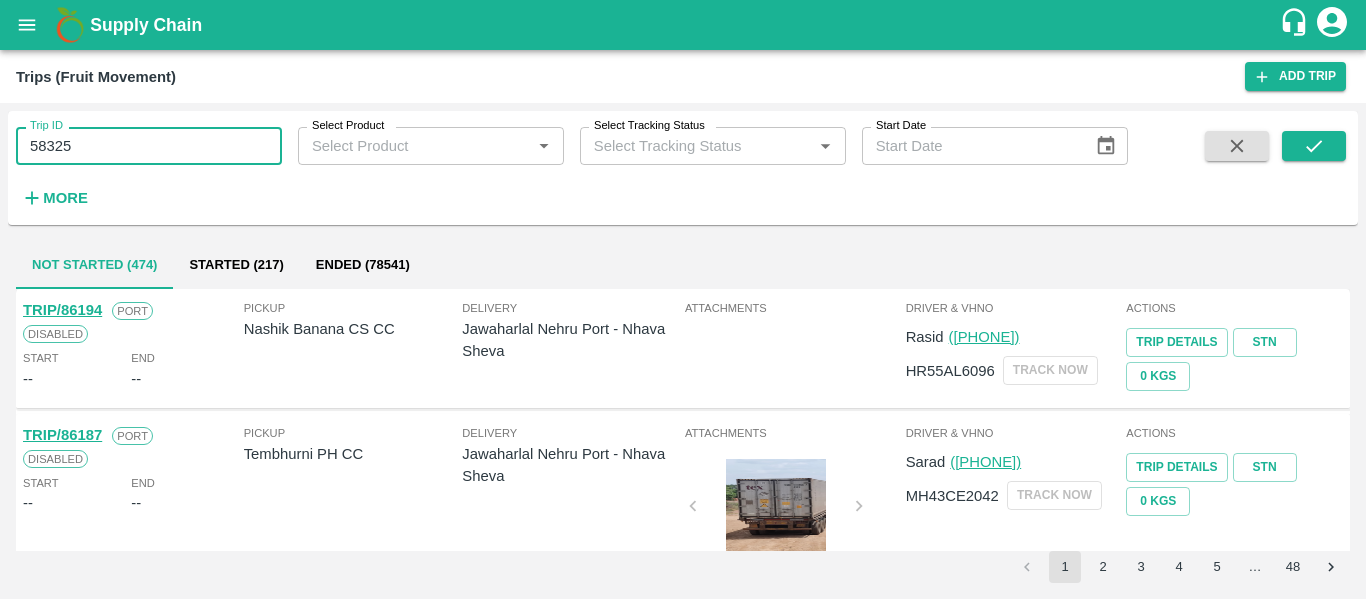 type on "58325" 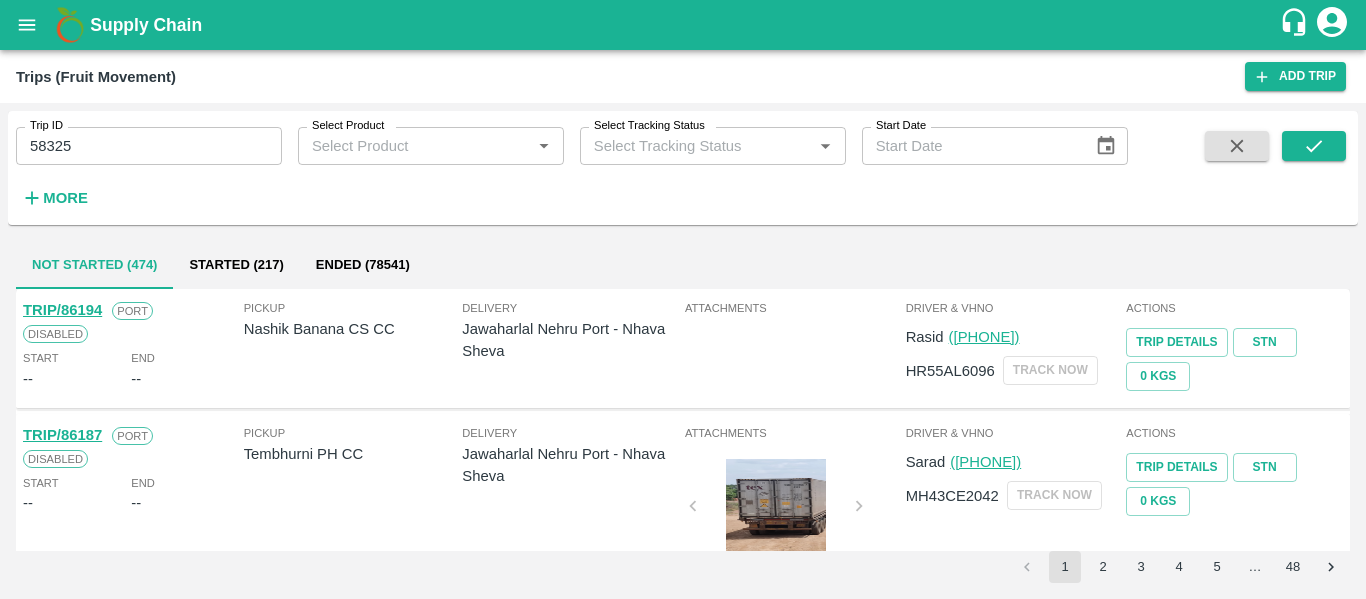 click on "Trip ID 58325 Trip ID Select Product Select Product   * Select Tracking Status Select Tracking Status   * Start Date Start Date More" at bounding box center [683, 168] 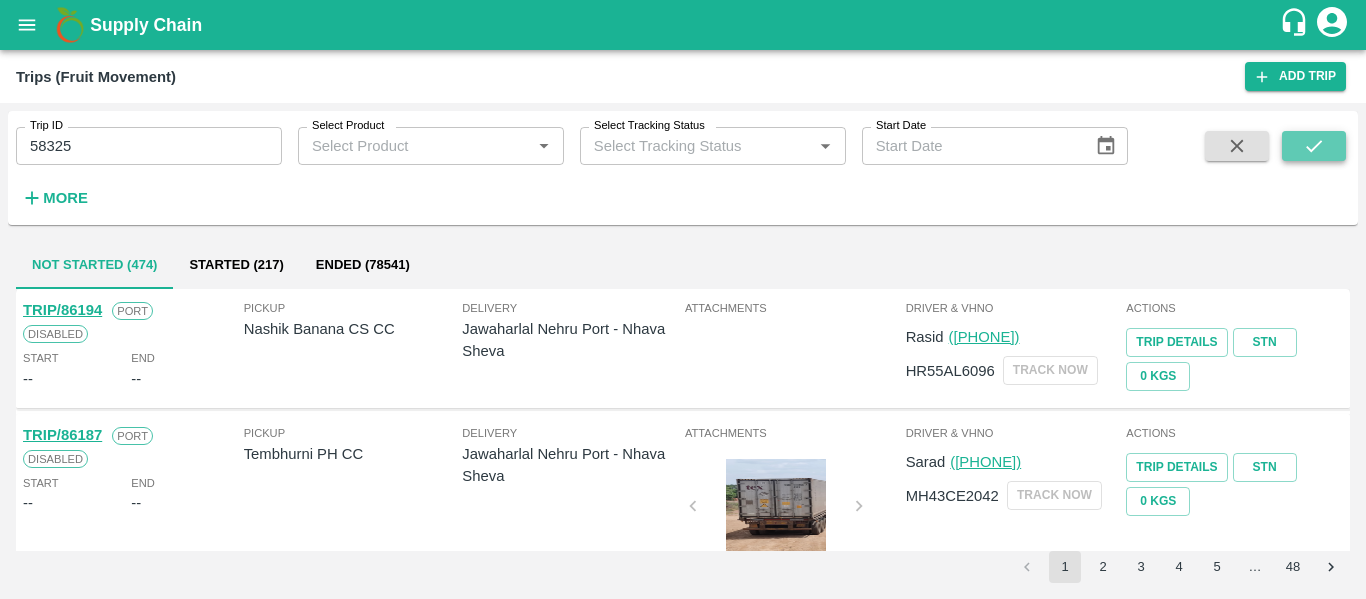 click at bounding box center [1314, 146] 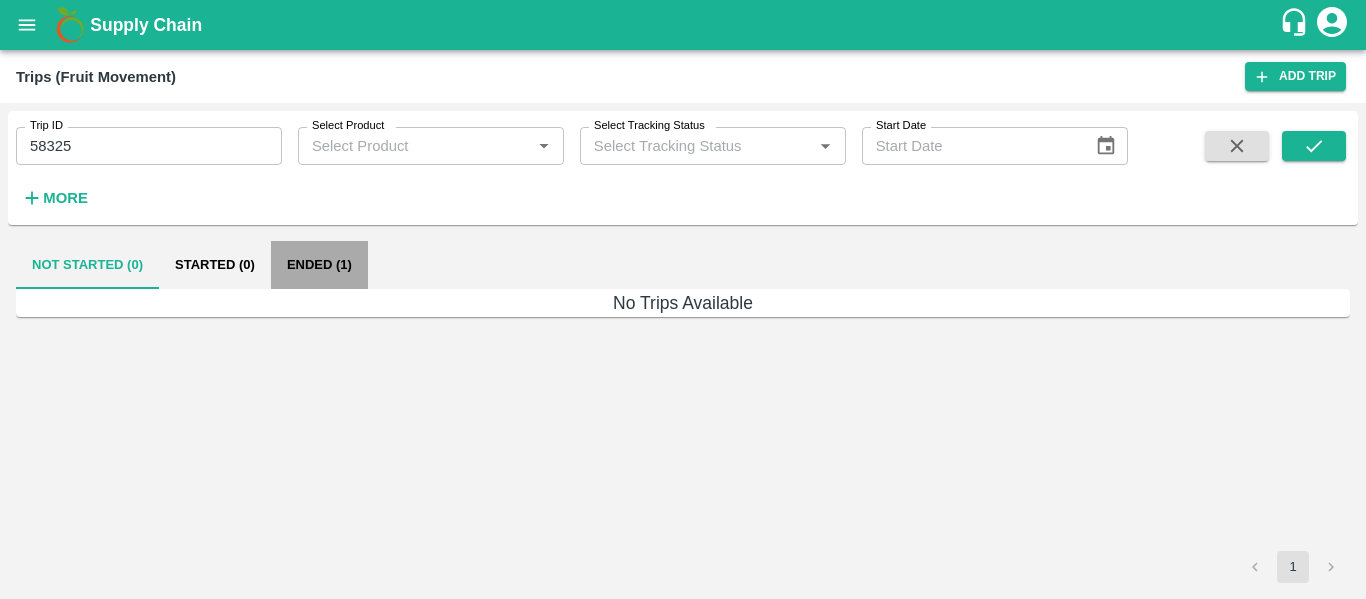 click on "Ended (1)" at bounding box center [319, 265] 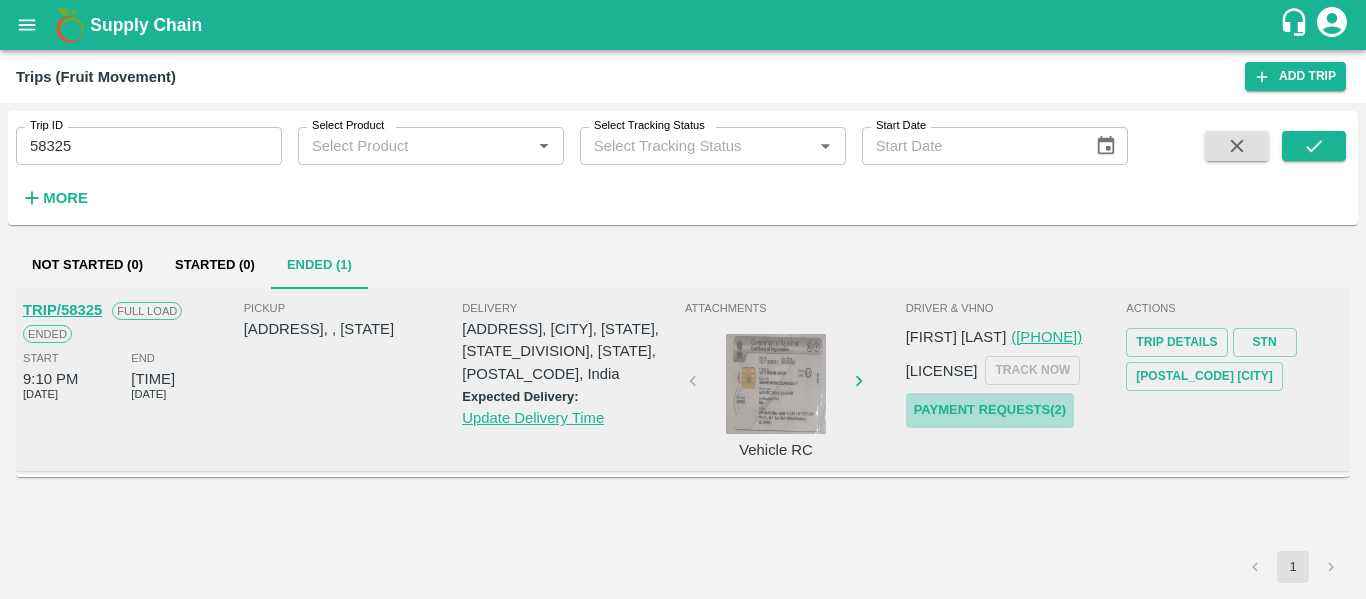 click on "Payment Requests( 2 )" at bounding box center (990, 410) 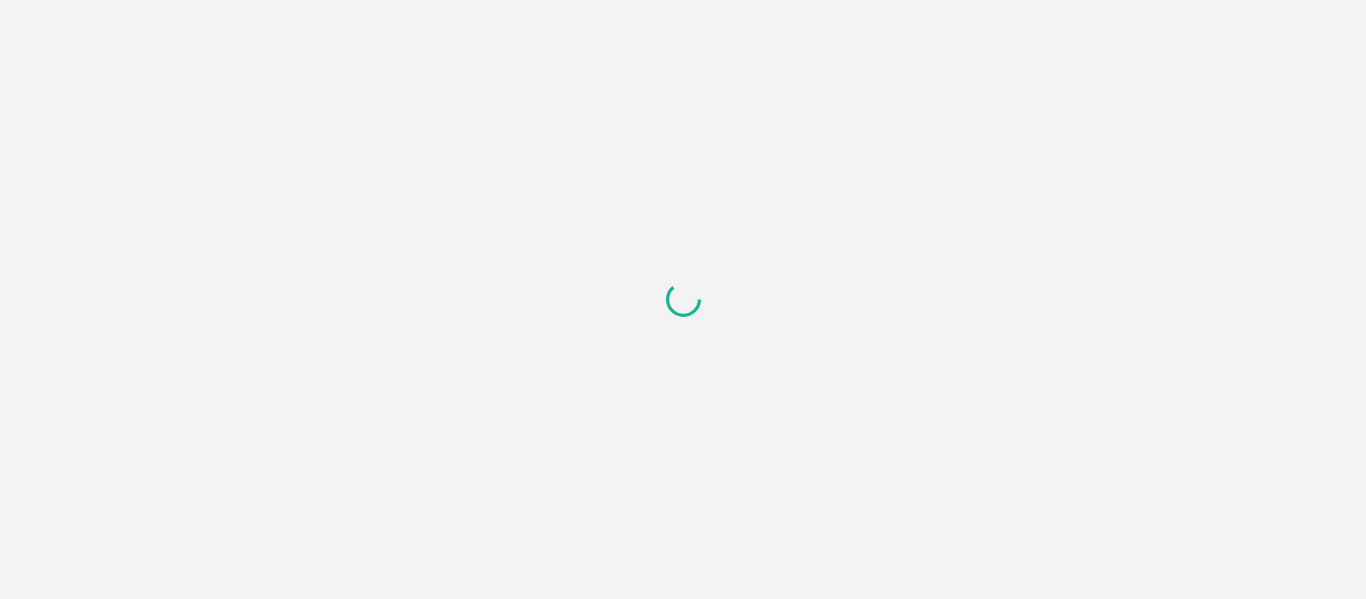 scroll, scrollTop: 0, scrollLeft: 0, axis: both 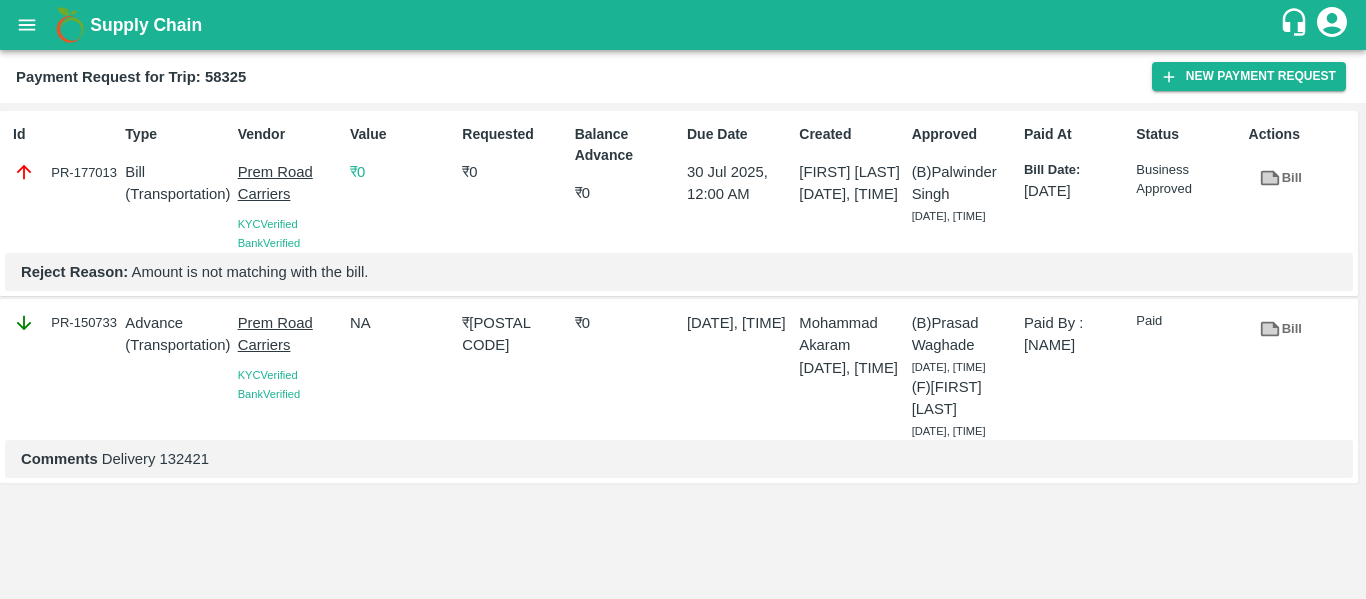 click 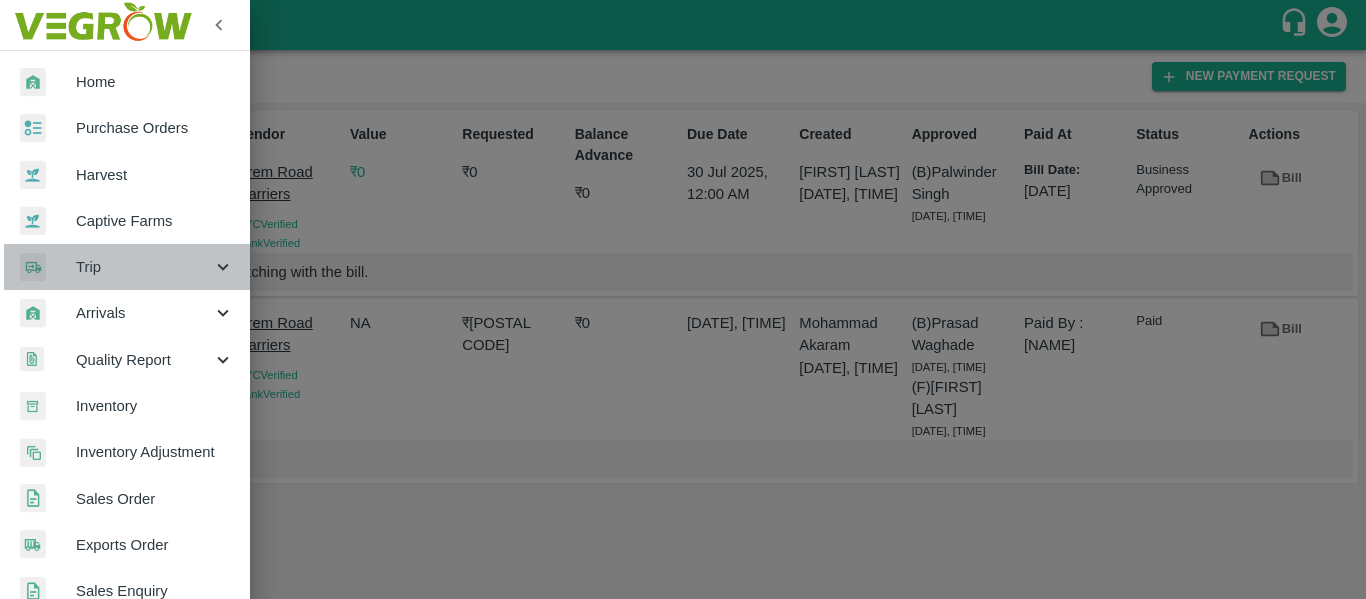 click on "Trip" at bounding box center (144, 267) 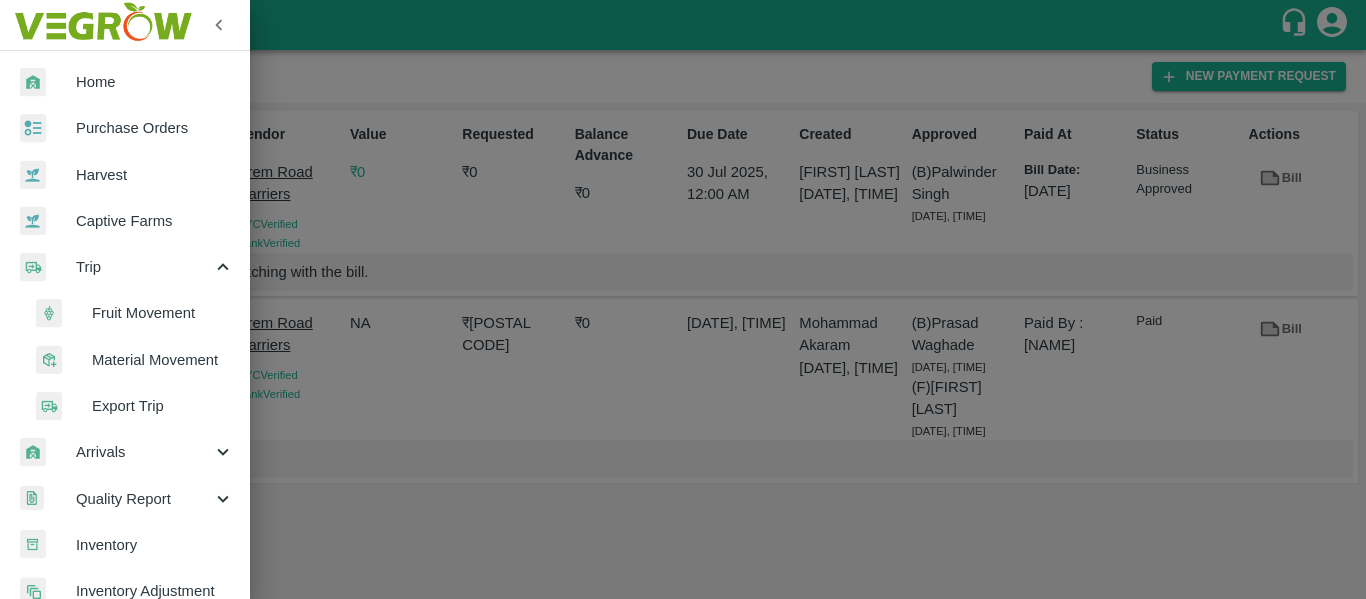click on "Fruit Movement" at bounding box center [133, 313] 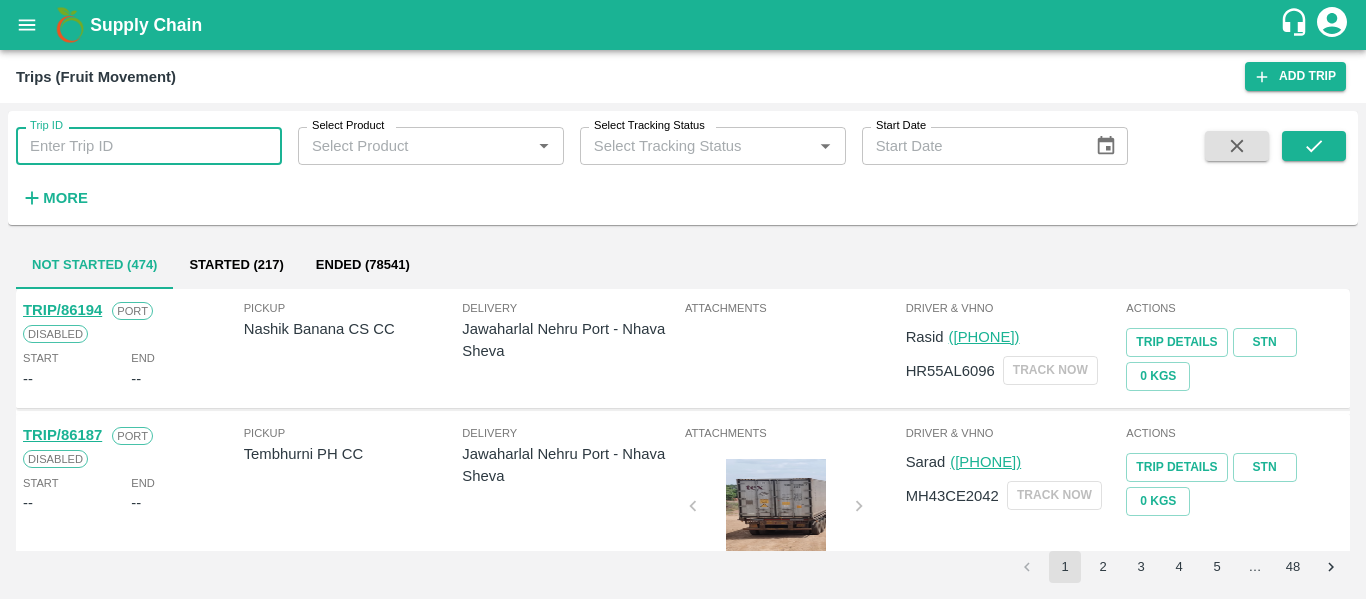 click on "Trip ID" at bounding box center [149, 146] 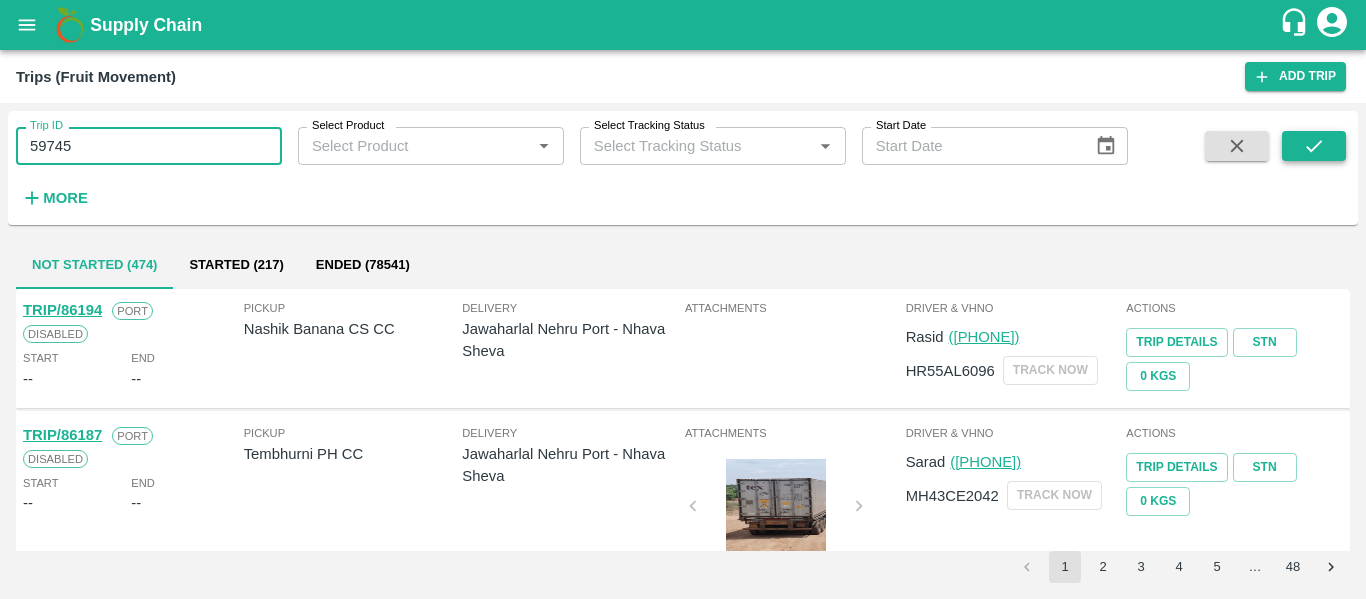 type on "59745" 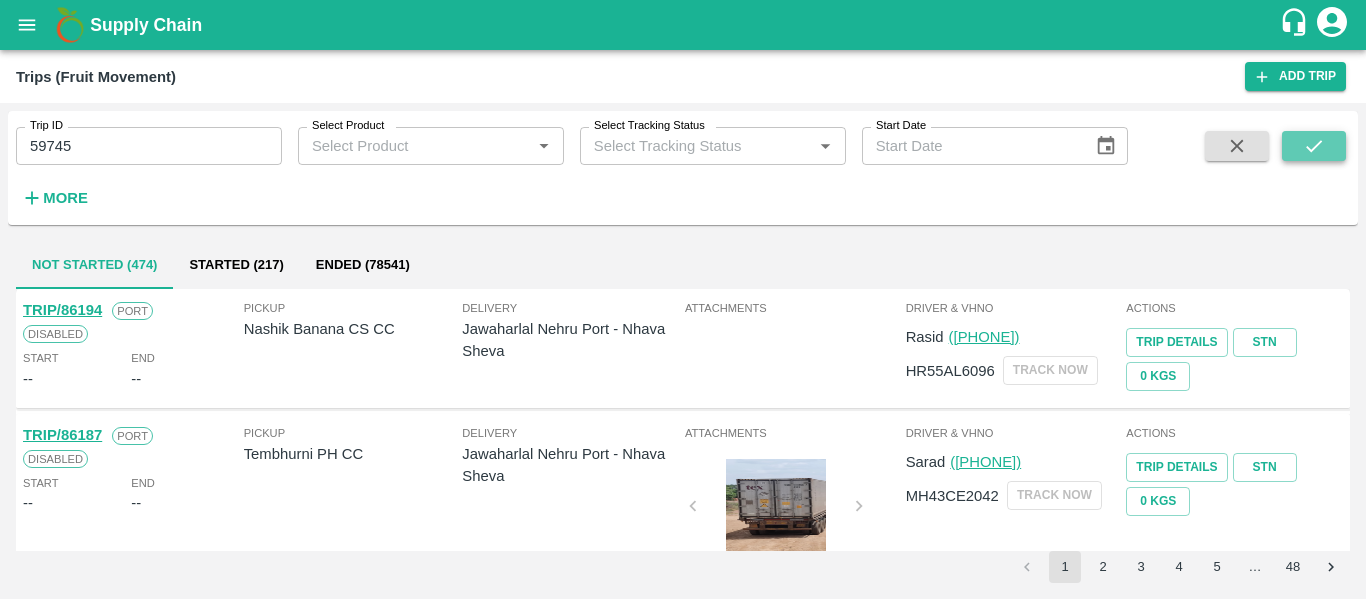 click 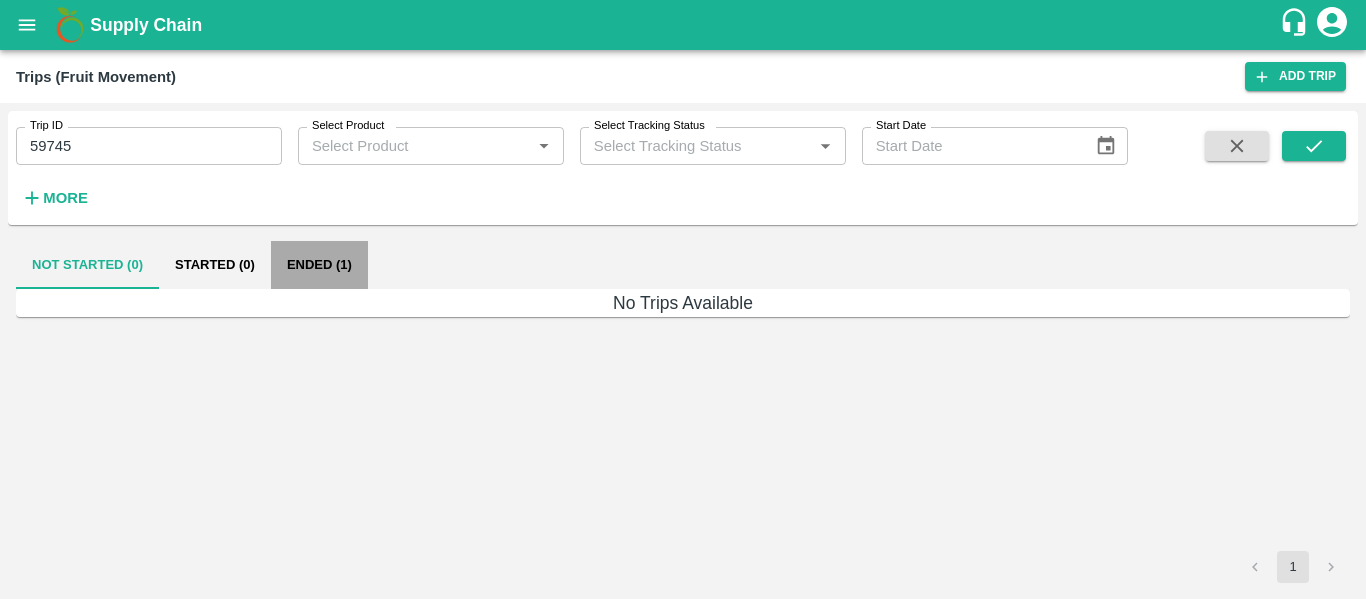 click on "Ended (1)" at bounding box center (319, 265) 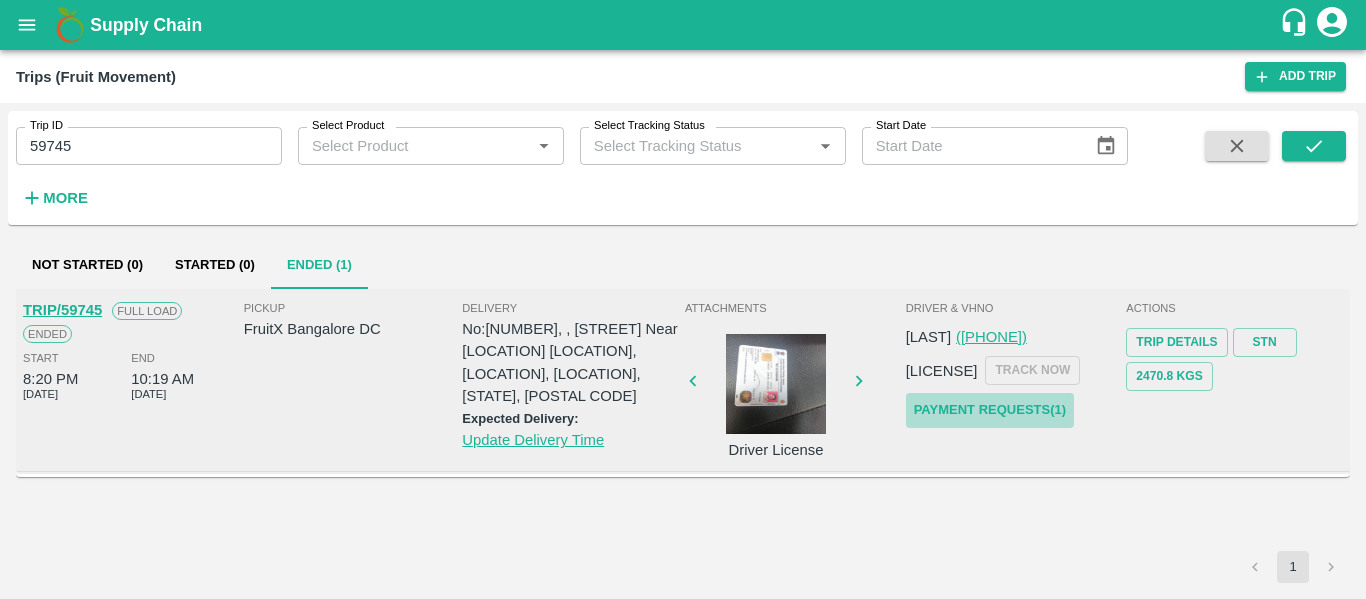 click on "Payment Requests( 1 )" at bounding box center [990, 410] 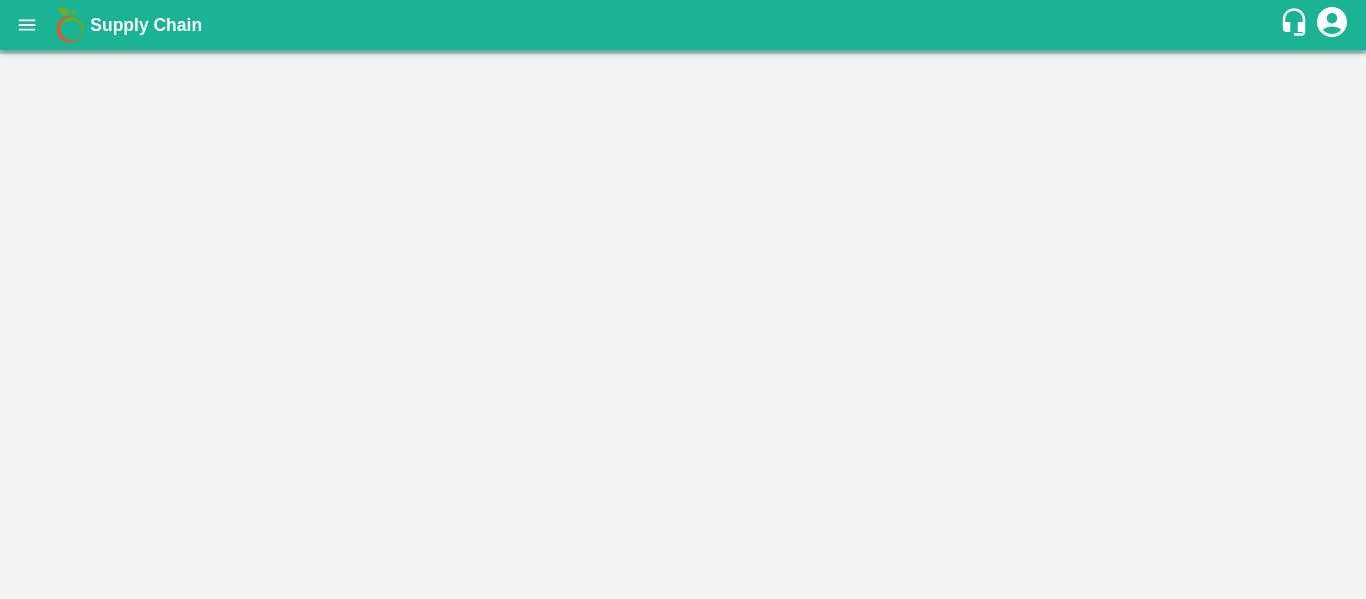 scroll, scrollTop: 0, scrollLeft: 0, axis: both 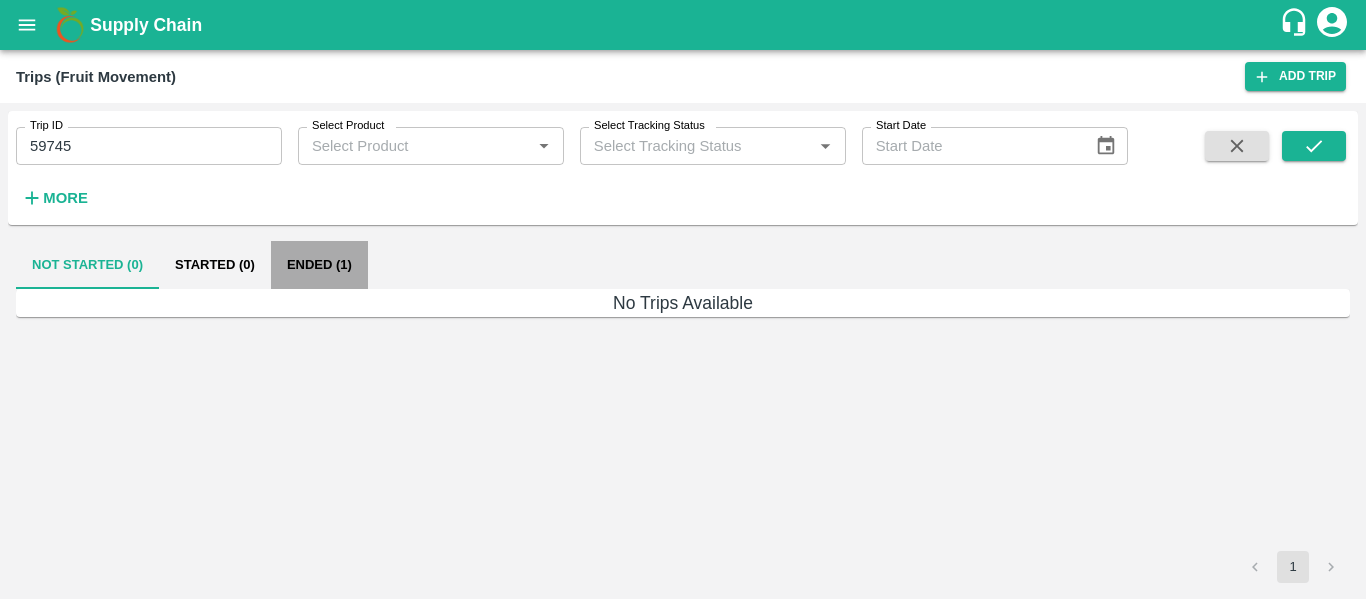 click on "Ended (1)" at bounding box center (319, 265) 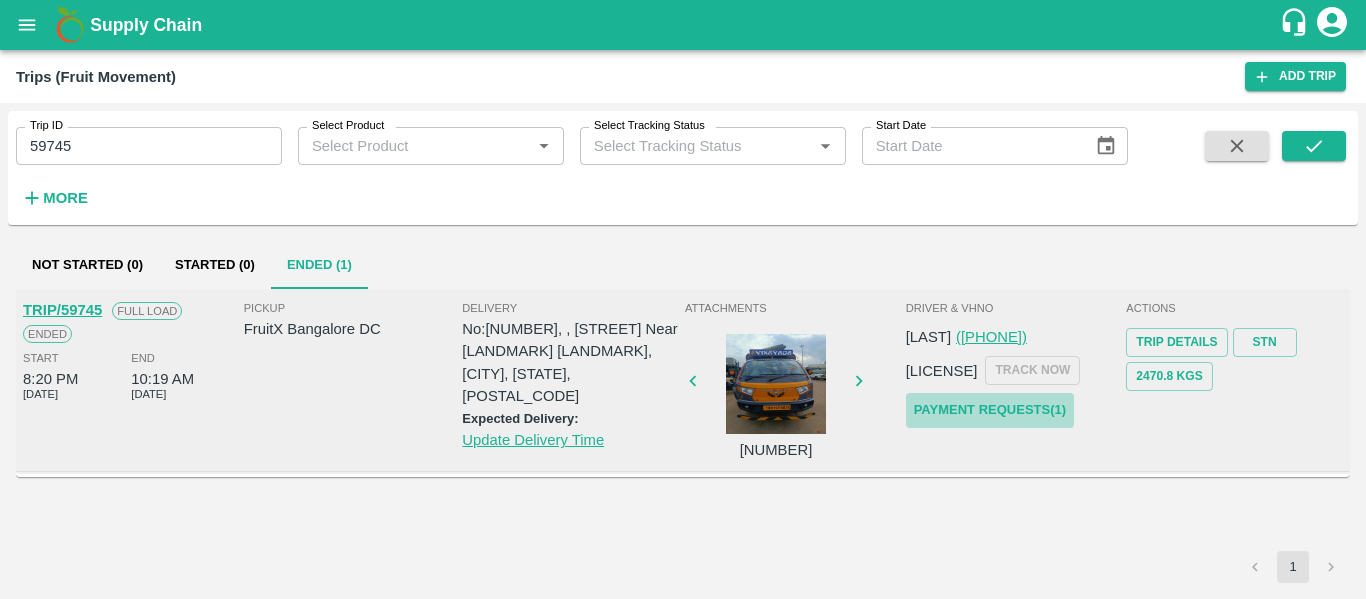 click on "Payment Requests( 1 )" at bounding box center [990, 410] 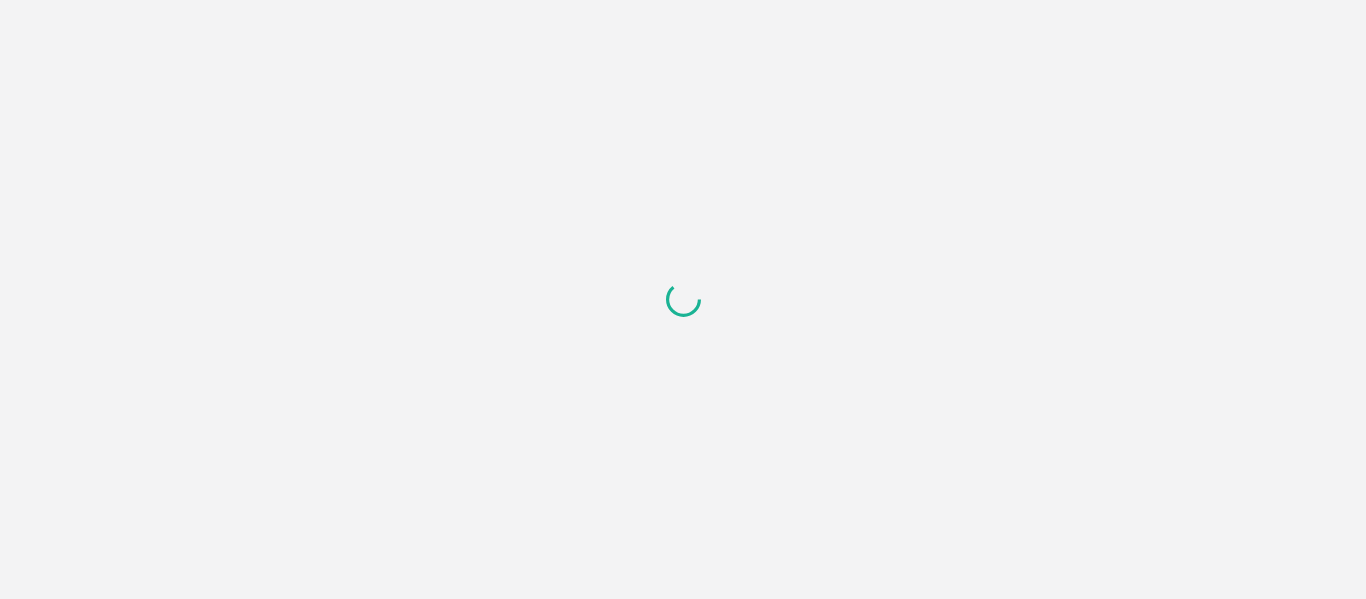 scroll, scrollTop: 0, scrollLeft: 0, axis: both 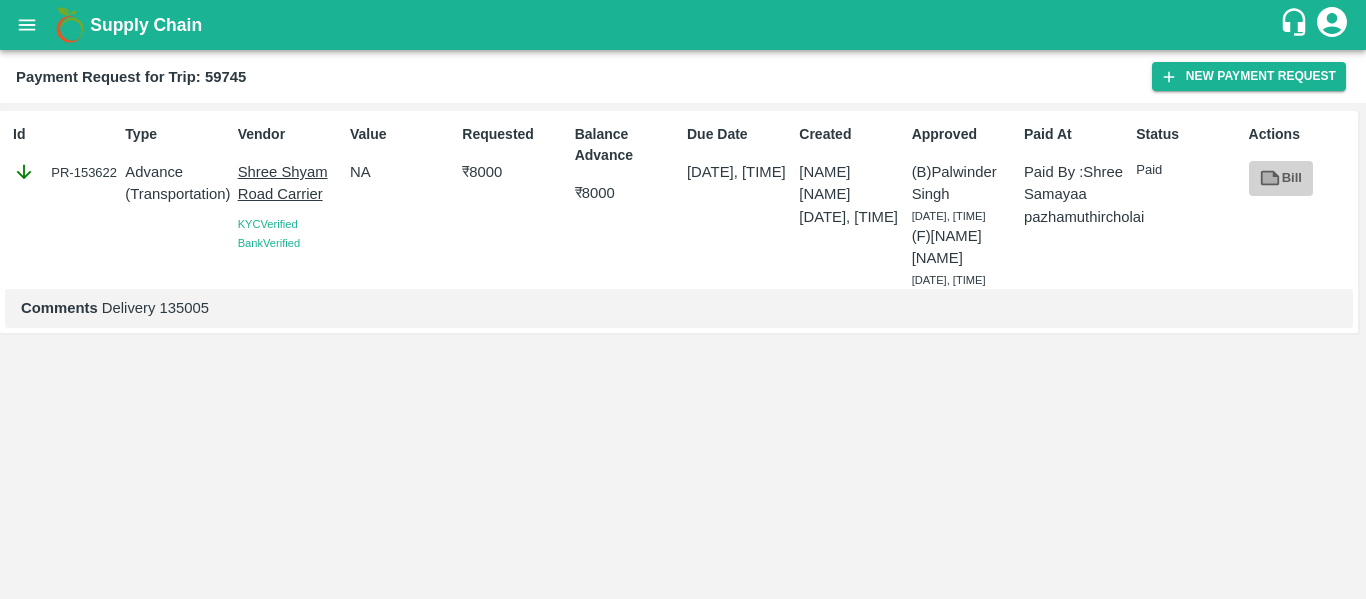 click 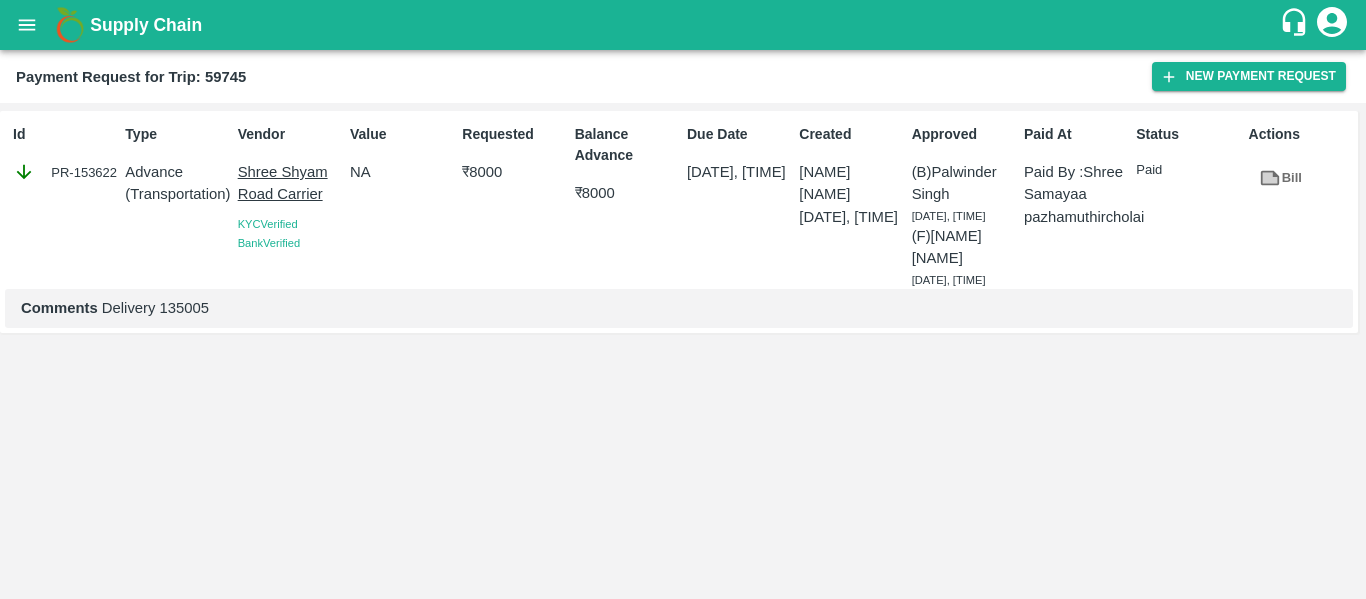 click on "Shree Shyam Road Carrier" at bounding box center [290, 183] 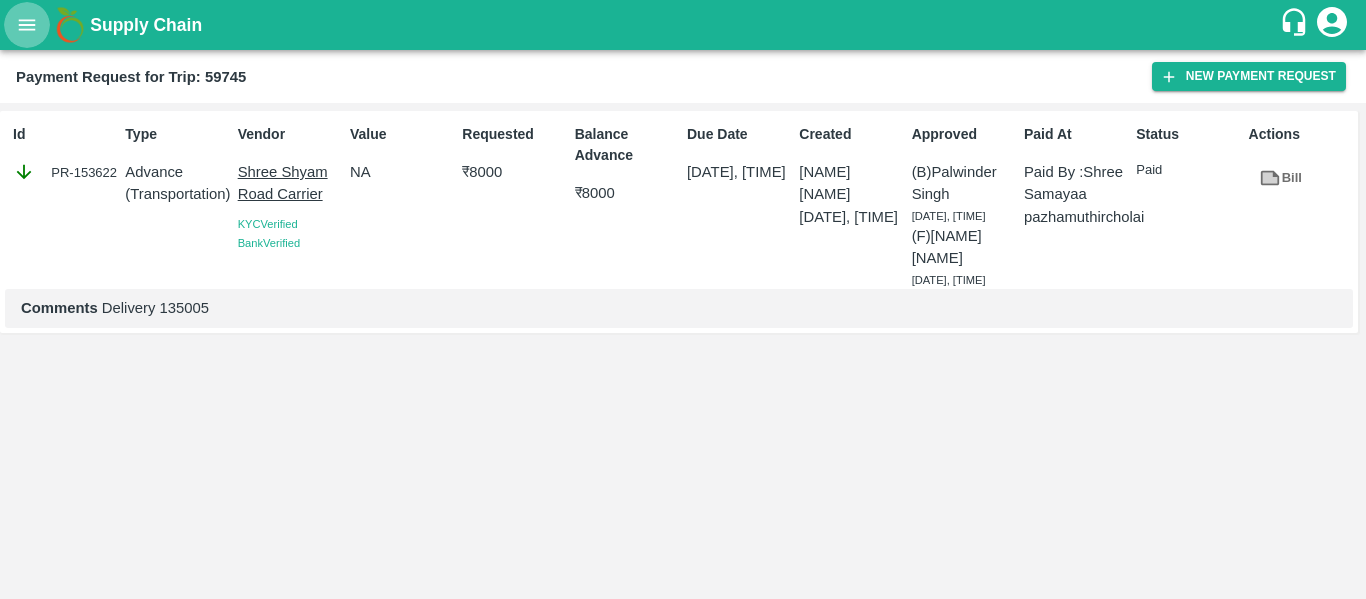 click 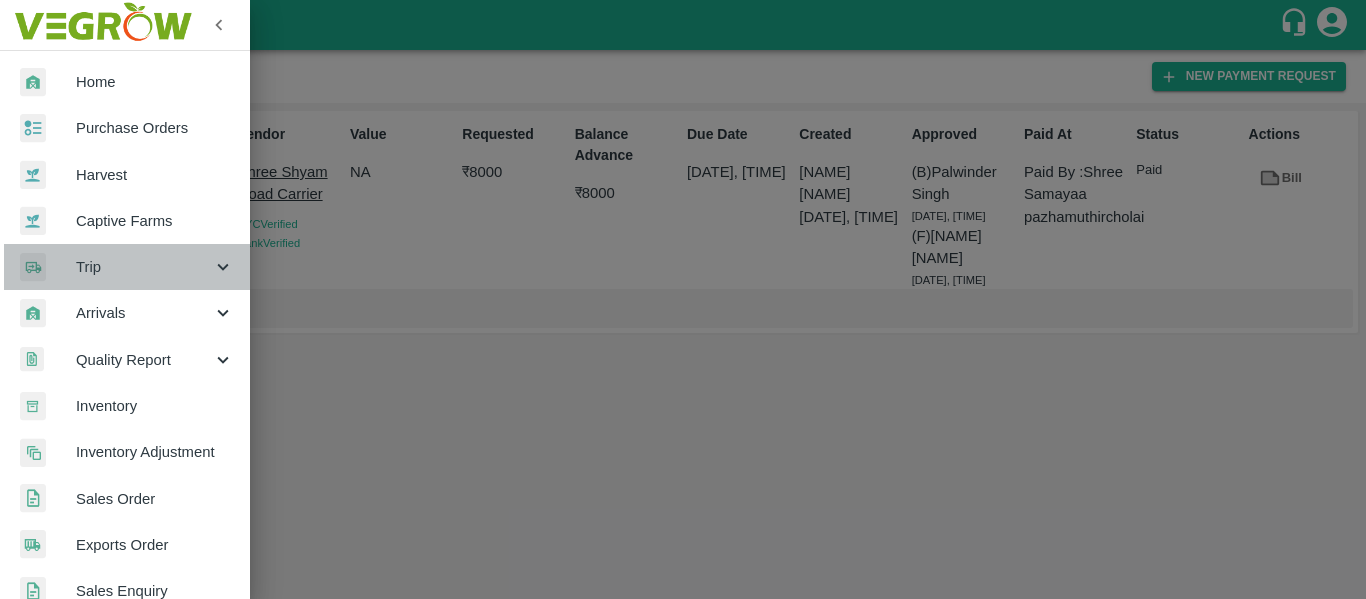 click on "Trip" at bounding box center [144, 267] 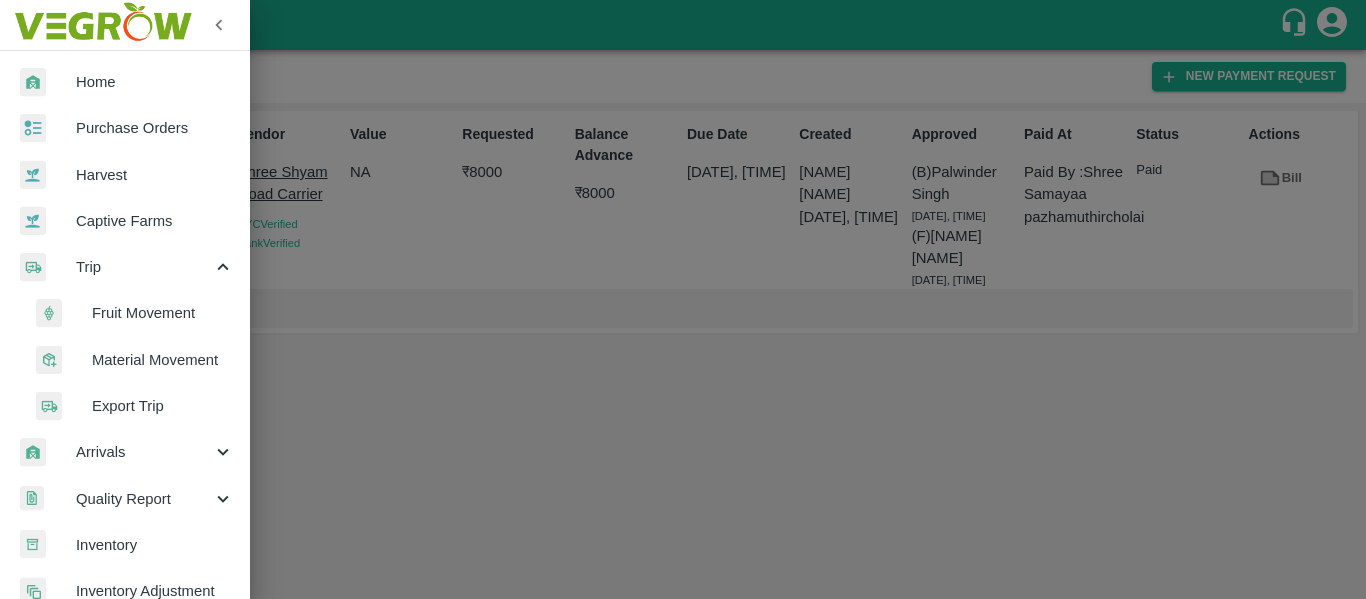 click on "Fruit Movement" at bounding box center (163, 313) 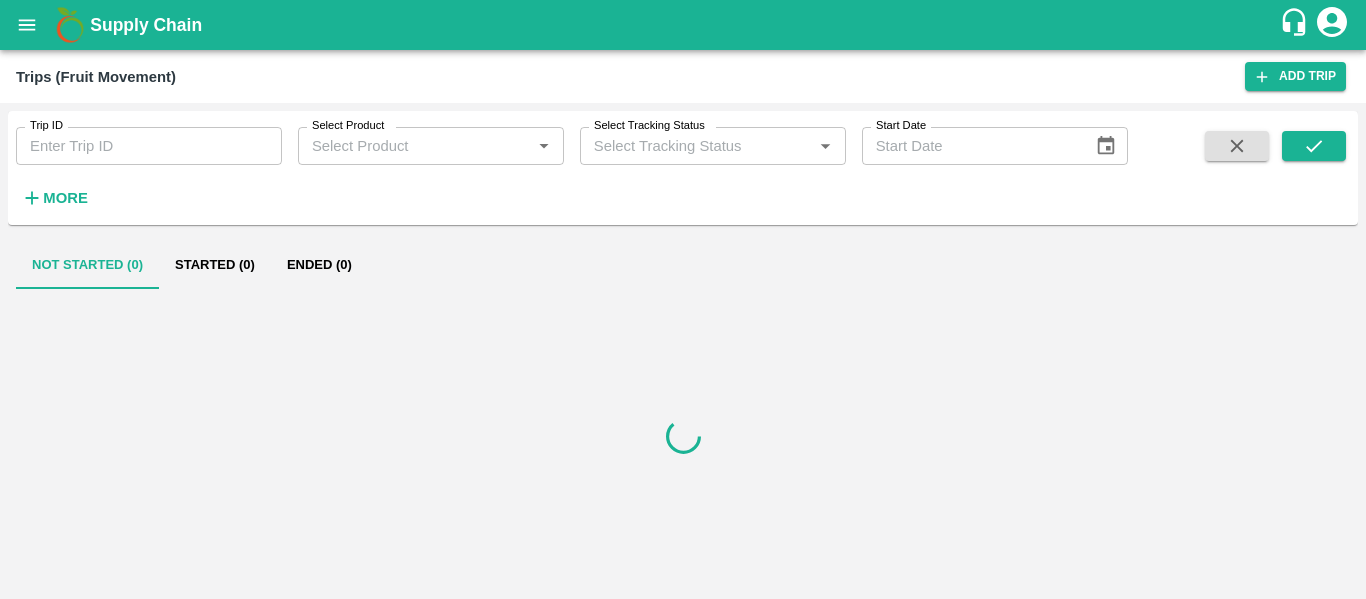 click on "Trip ID" at bounding box center [149, 146] 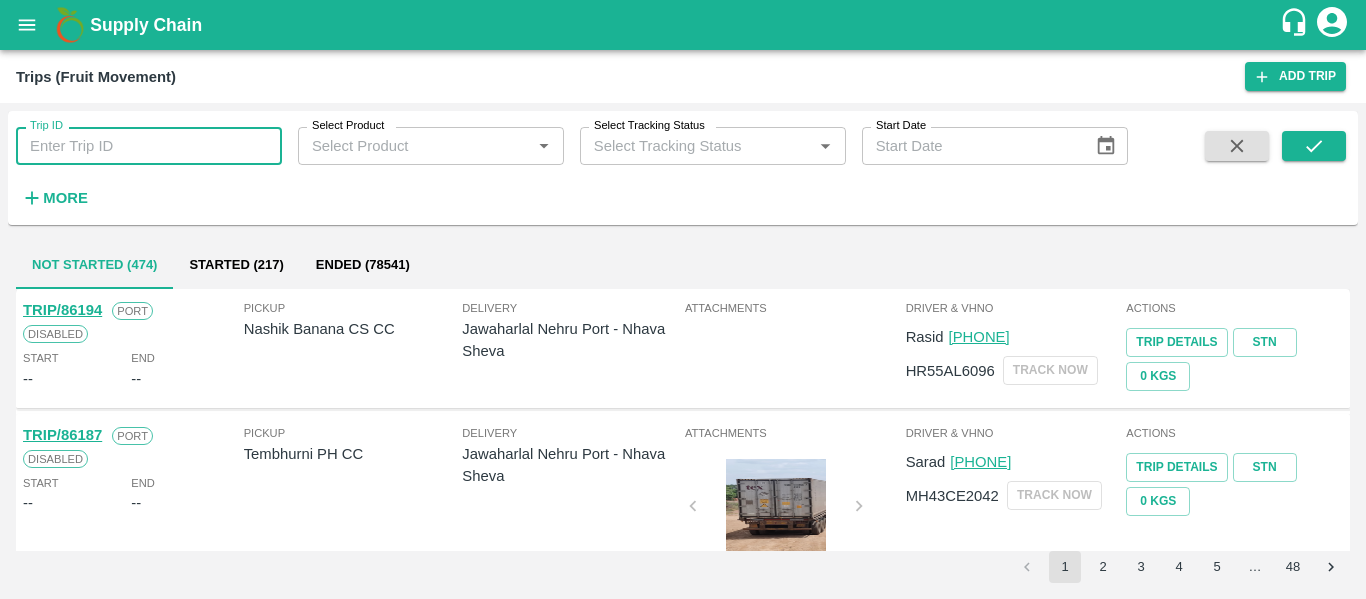 paste on "62797" 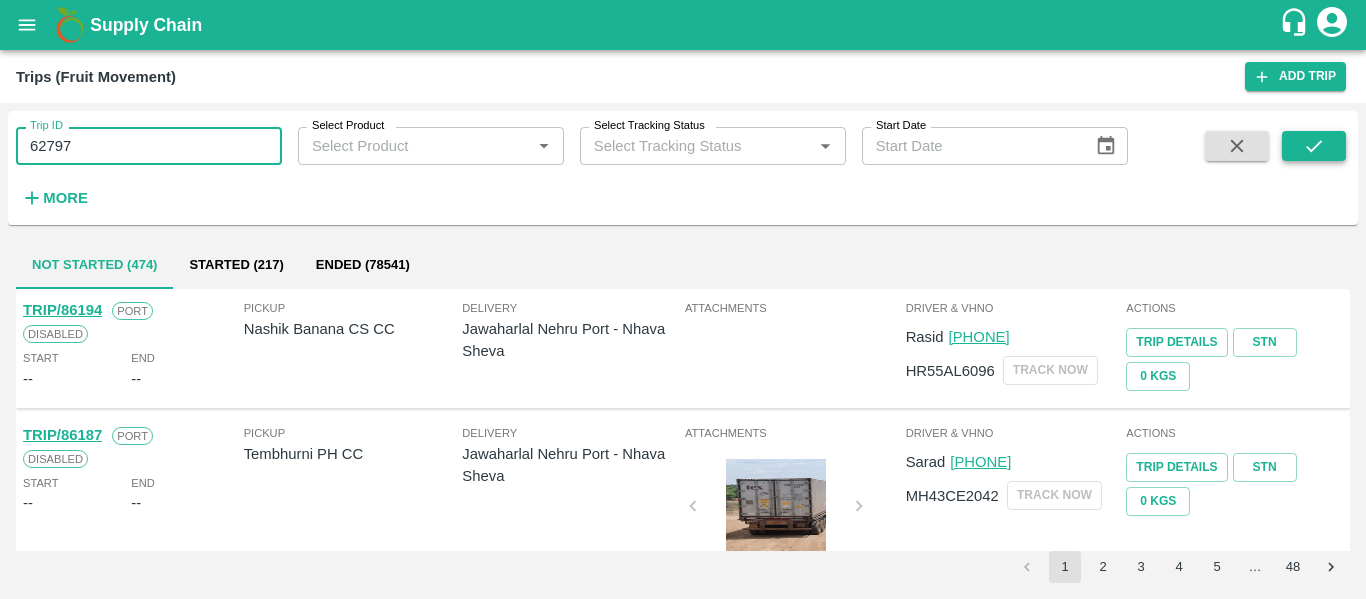 type on "62797" 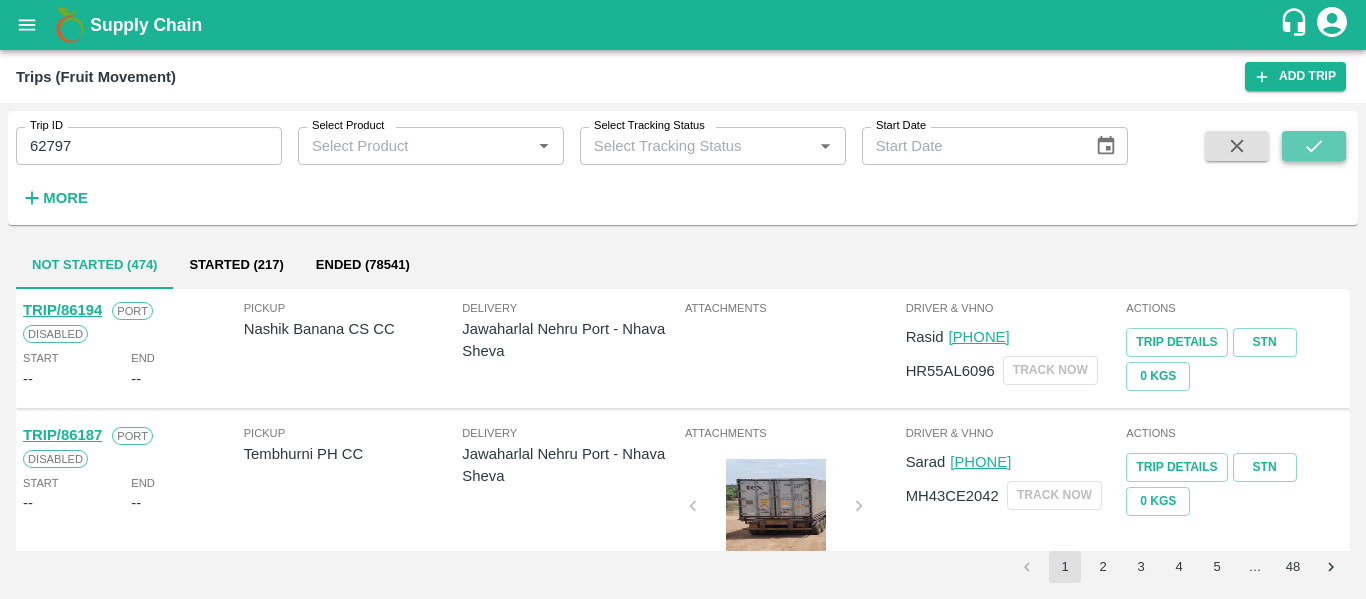 click at bounding box center (1314, 146) 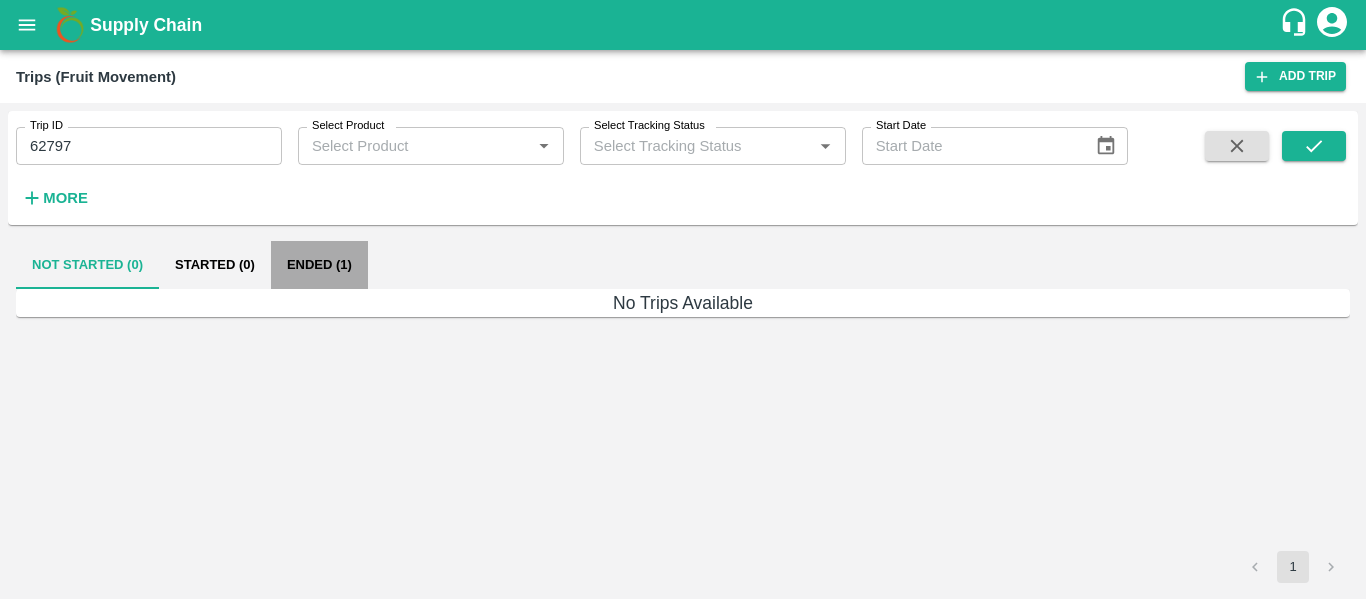 click on "Ended (1)" at bounding box center [319, 265] 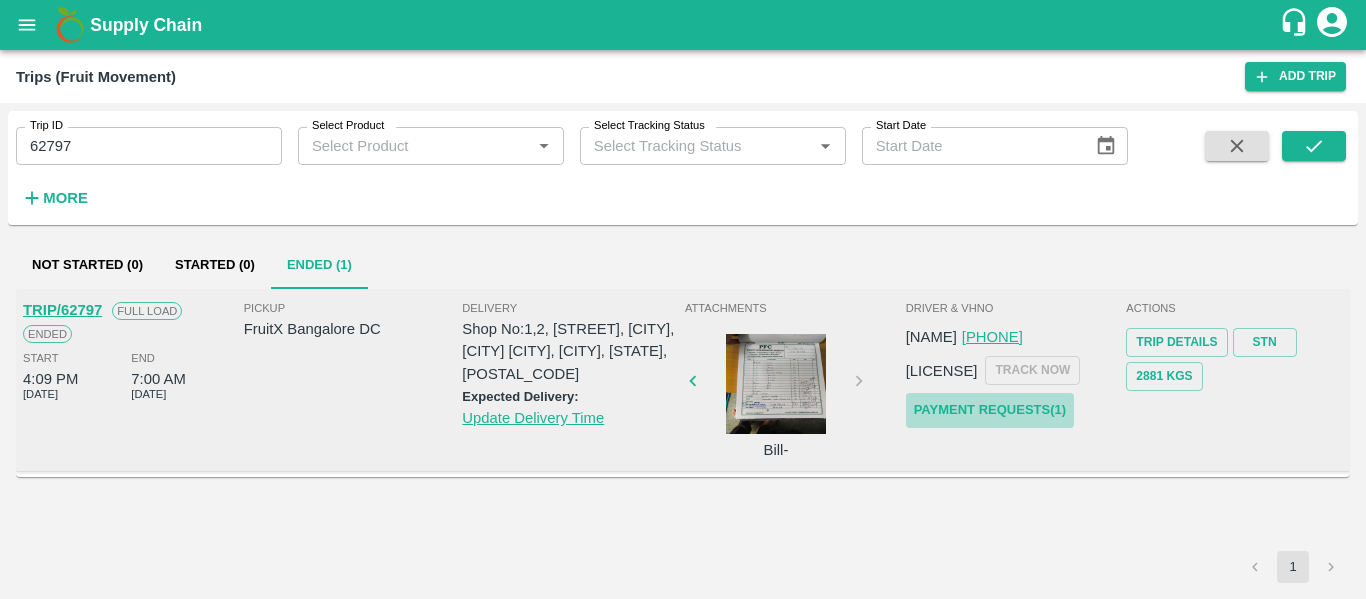 click on "Payment Requests( 1 )" at bounding box center [990, 410] 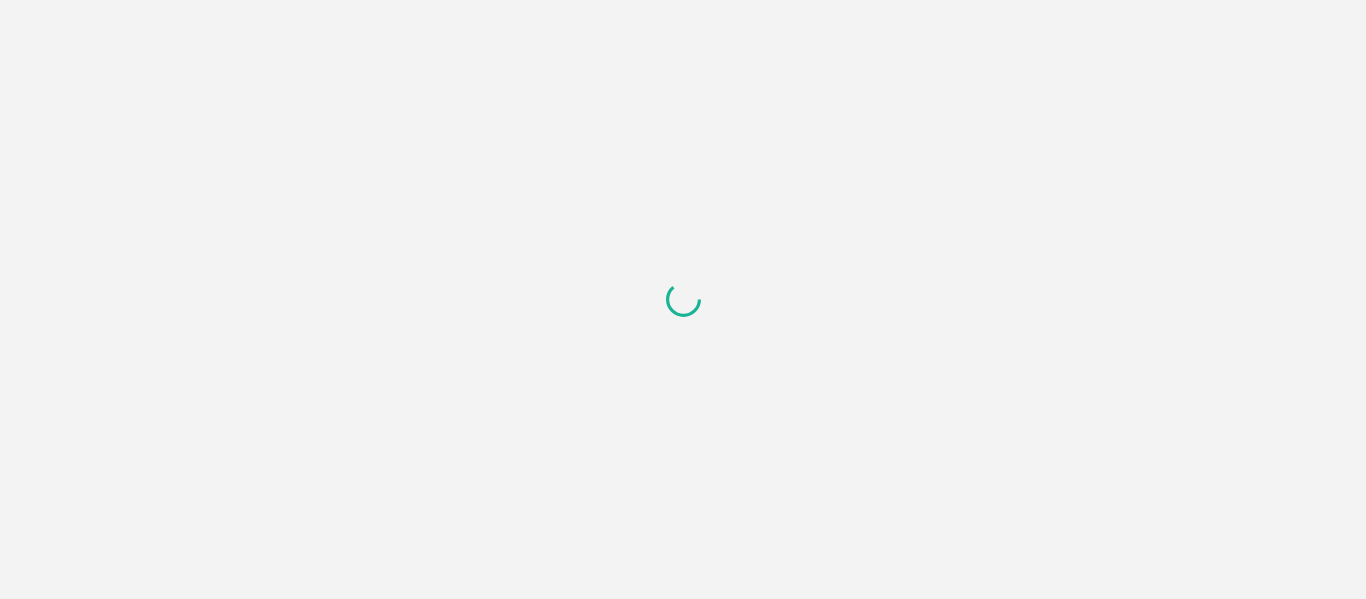 scroll, scrollTop: 0, scrollLeft: 0, axis: both 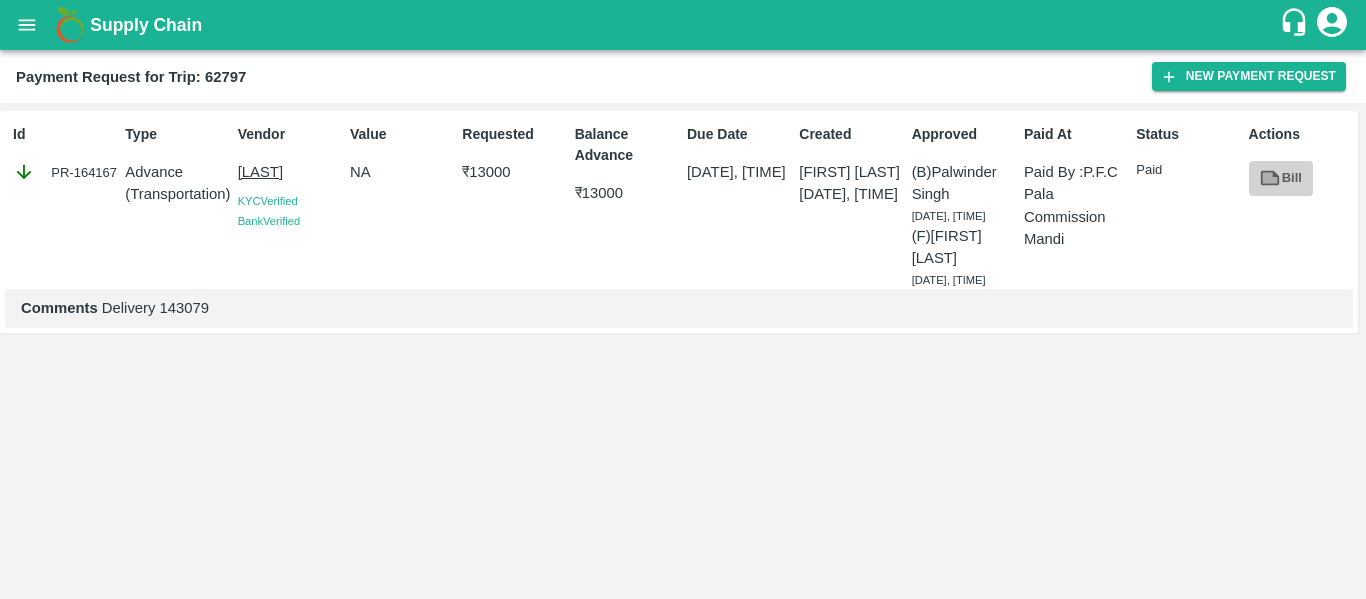 click 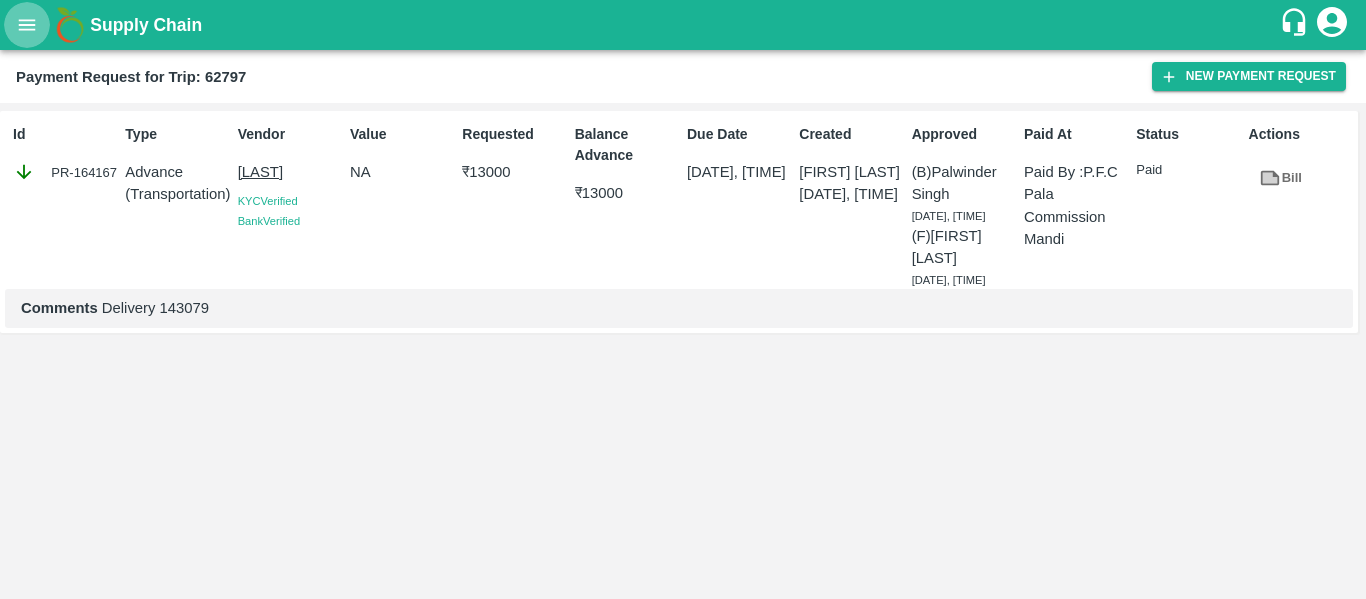 click 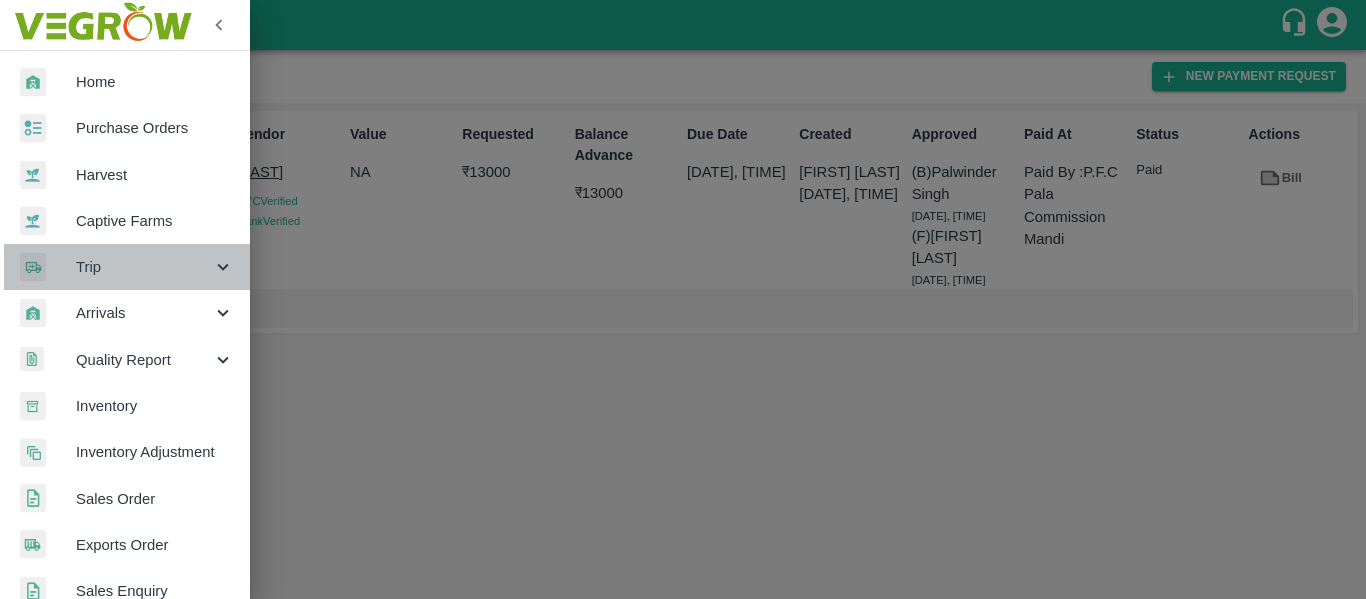 click on "Trip" at bounding box center (144, 267) 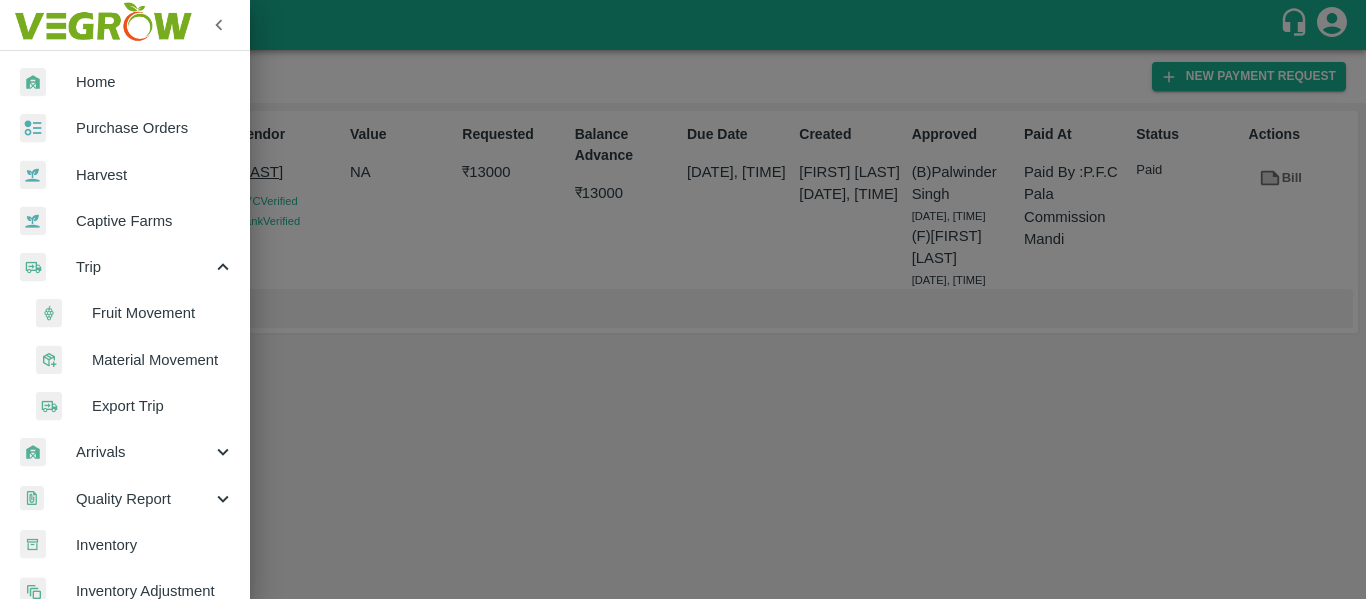 click on "Fruit Movement" at bounding box center [163, 313] 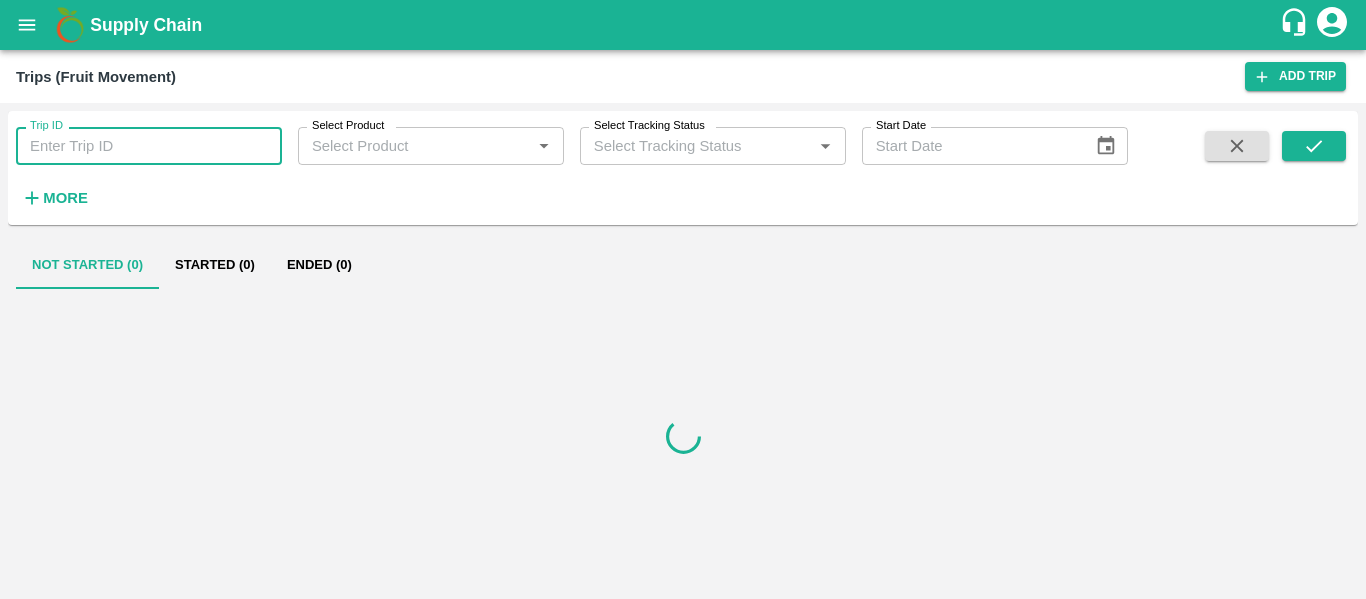 click on "Trip ID" at bounding box center (149, 146) 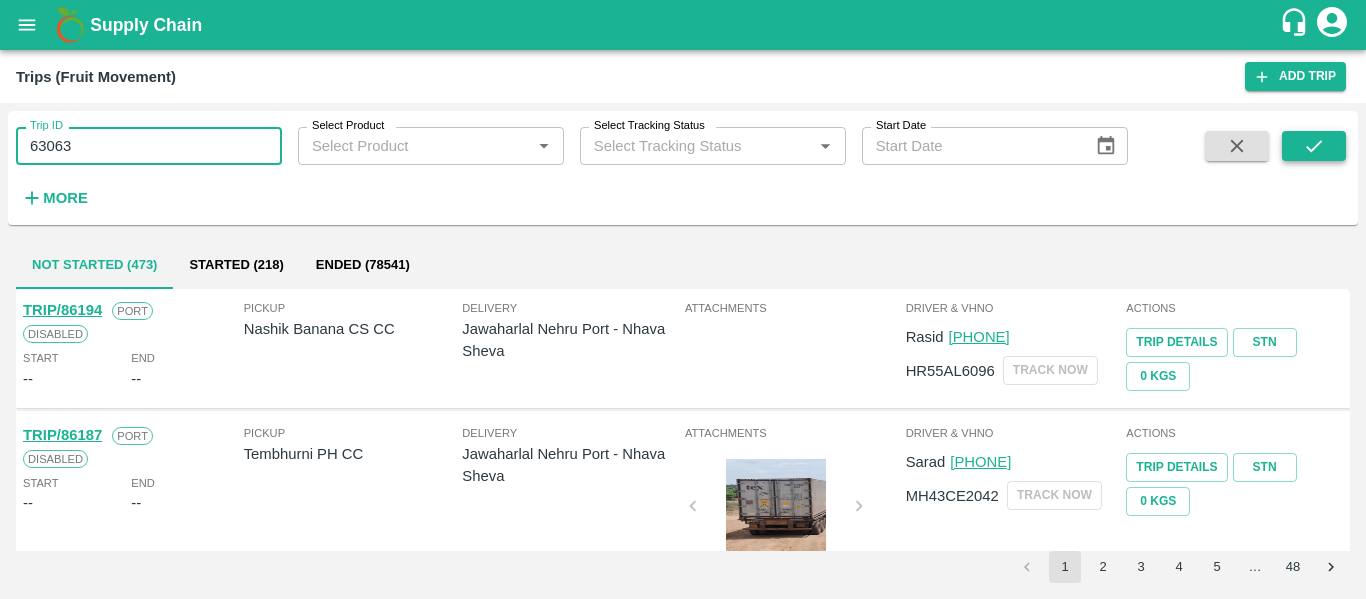 type on "63063" 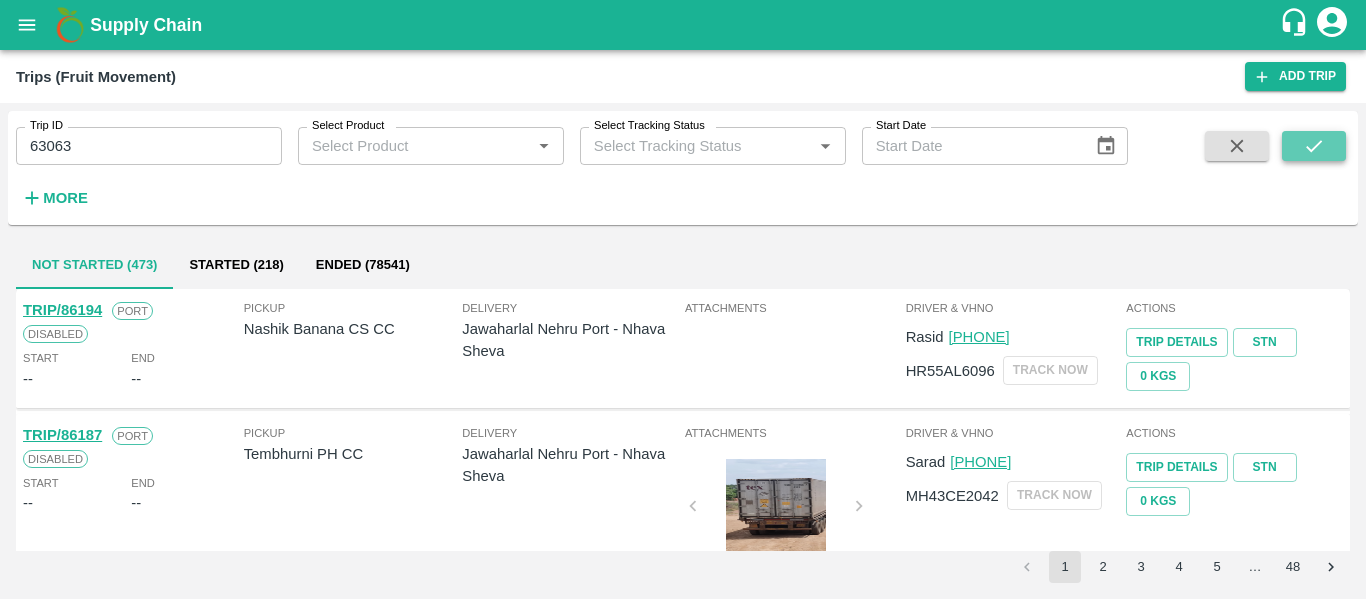 click 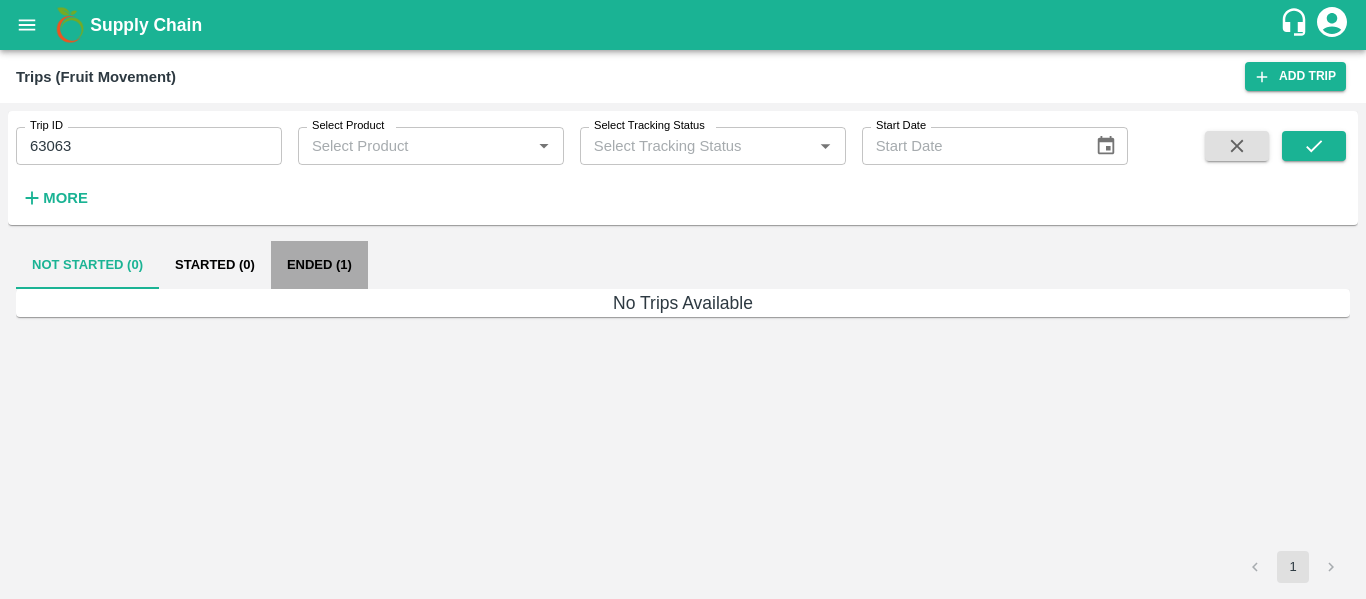 click on "Ended (1)" at bounding box center [319, 265] 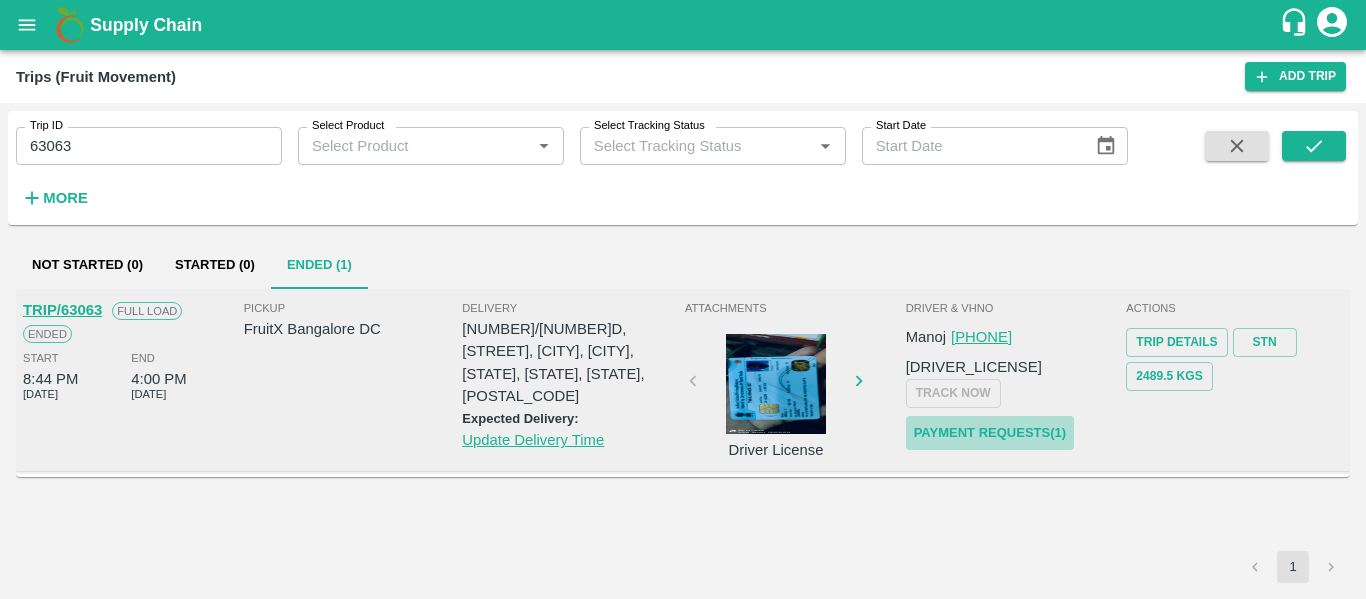 click on "Payment Requests( 1 )" at bounding box center [990, 433] 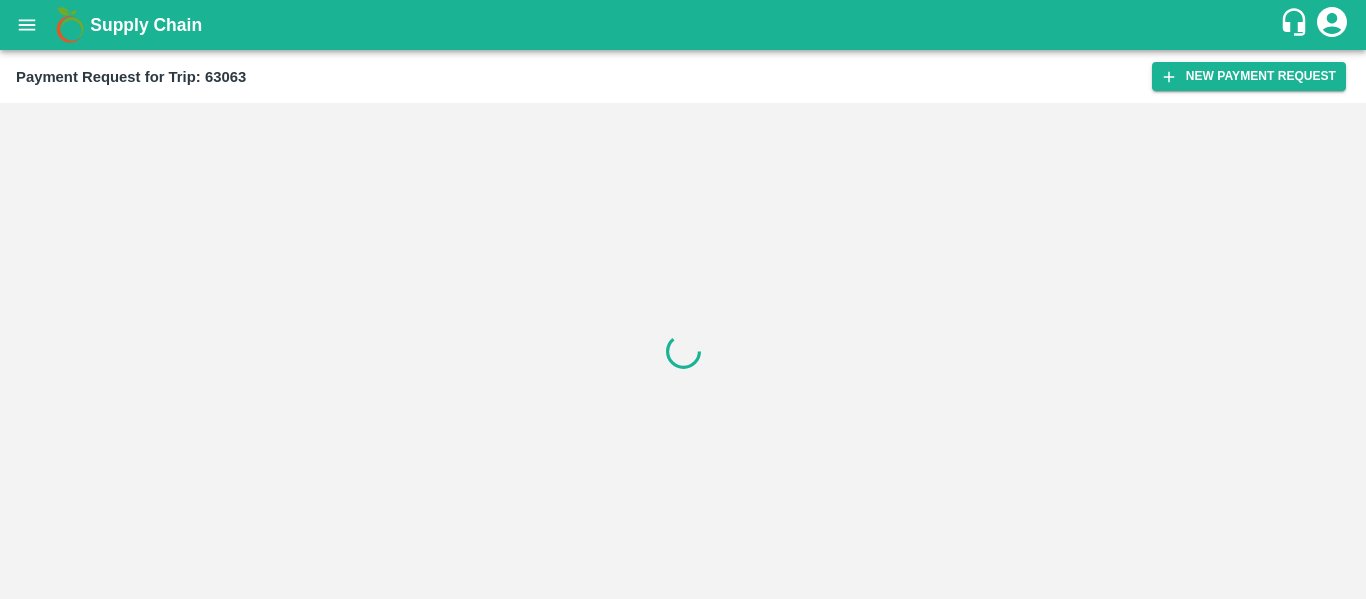 scroll, scrollTop: 0, scrollLeft: 0, axis: both 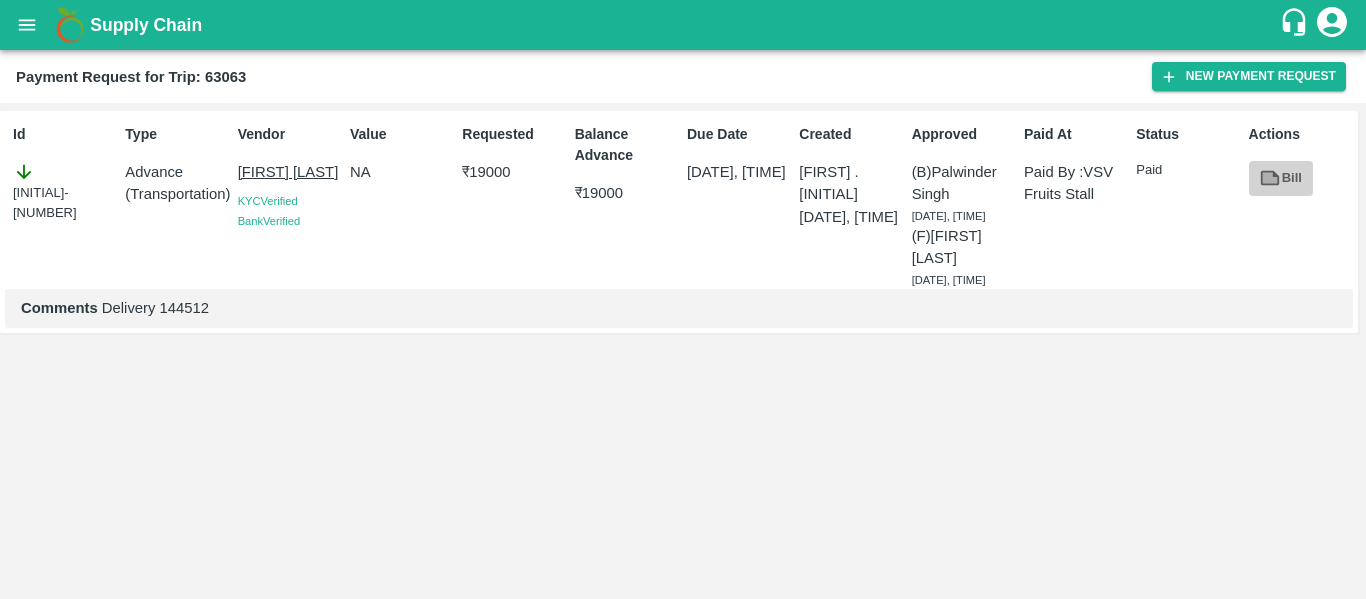 click 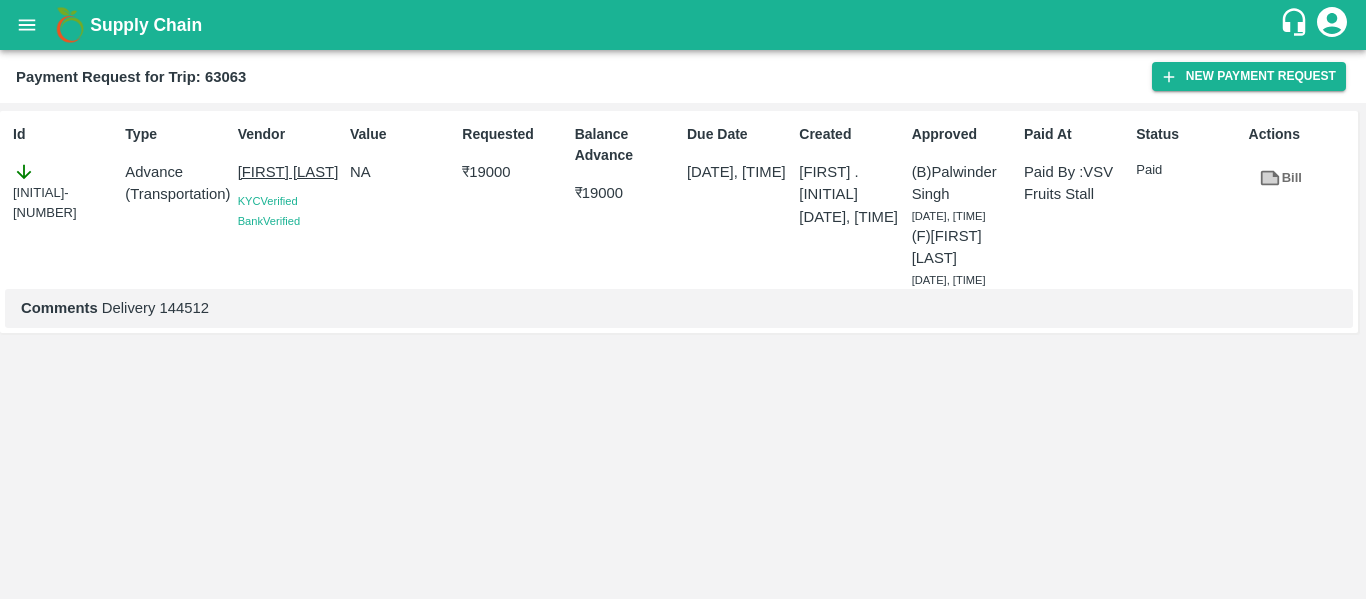 click 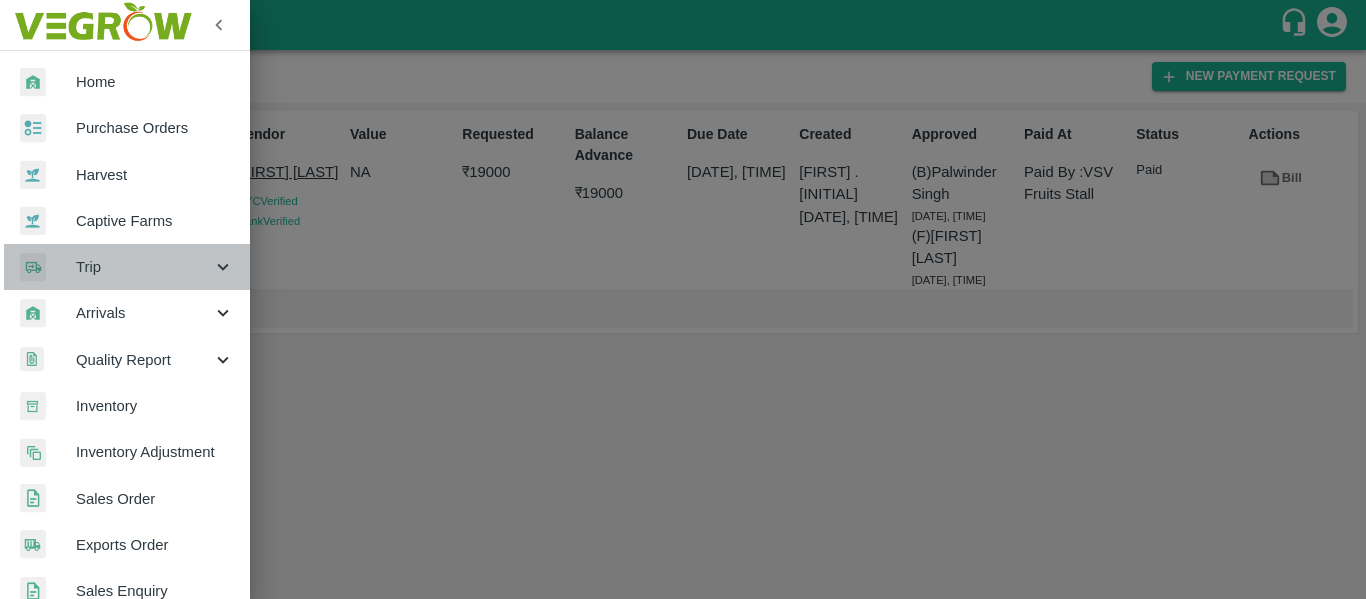 click 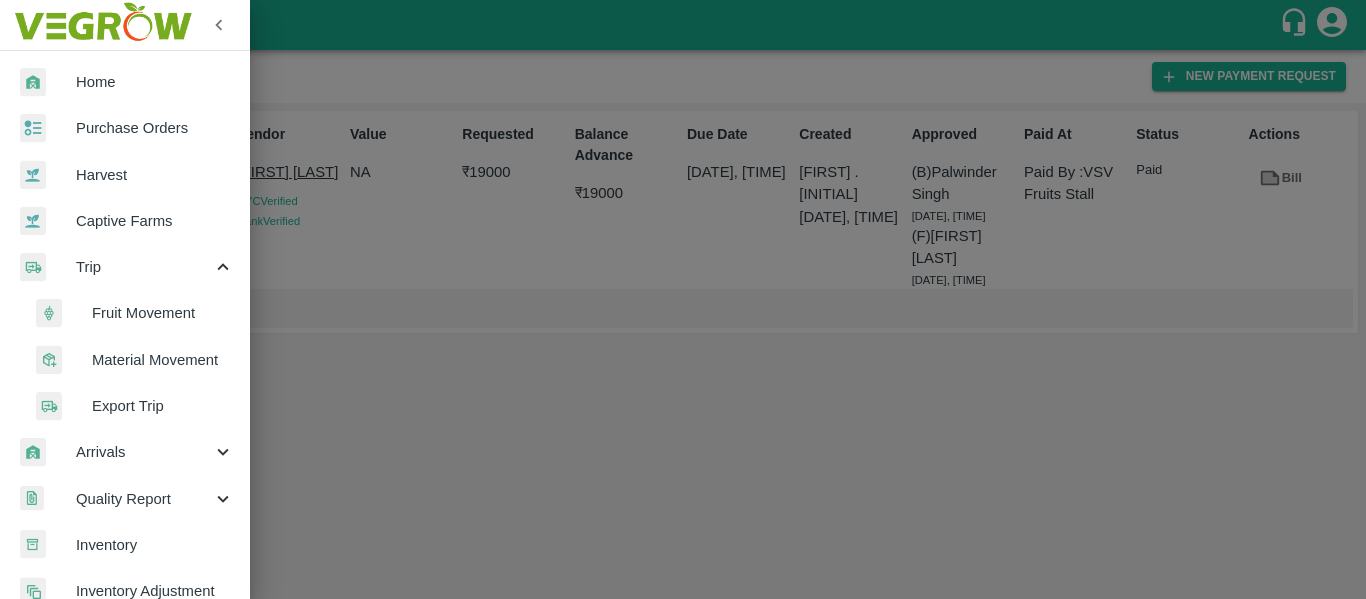 click on "Fruit Movement" at bounding box center [163, 313] 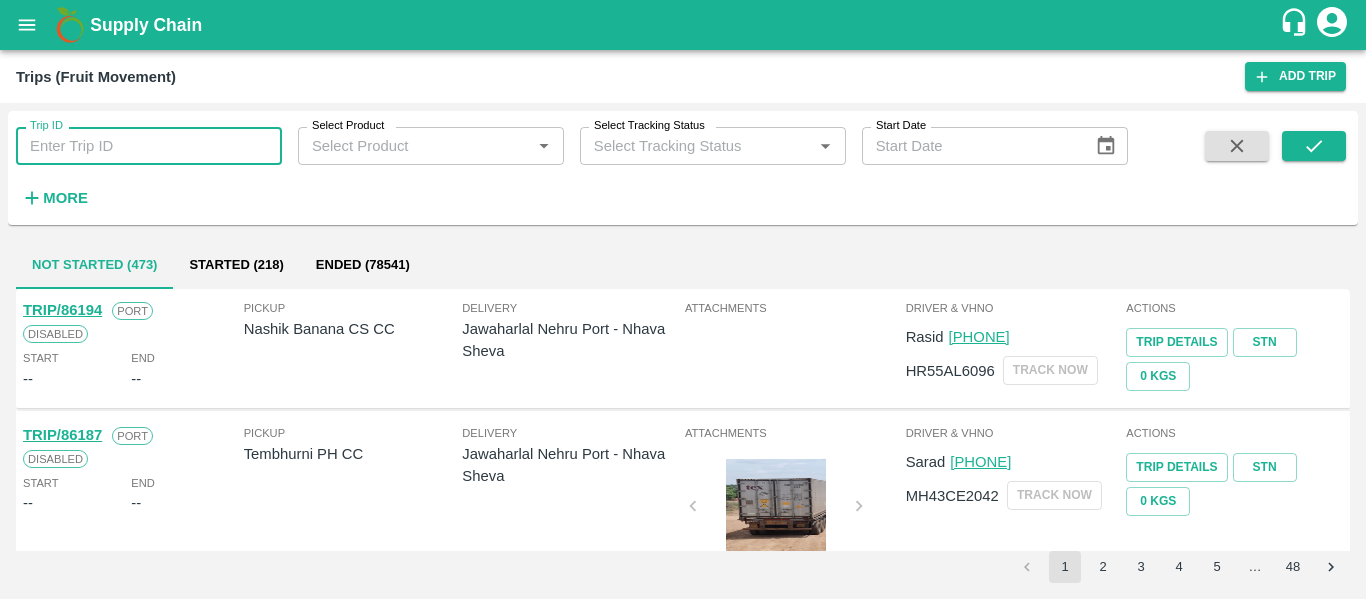 click on "Trip ID" at bounding box center [149, 146] 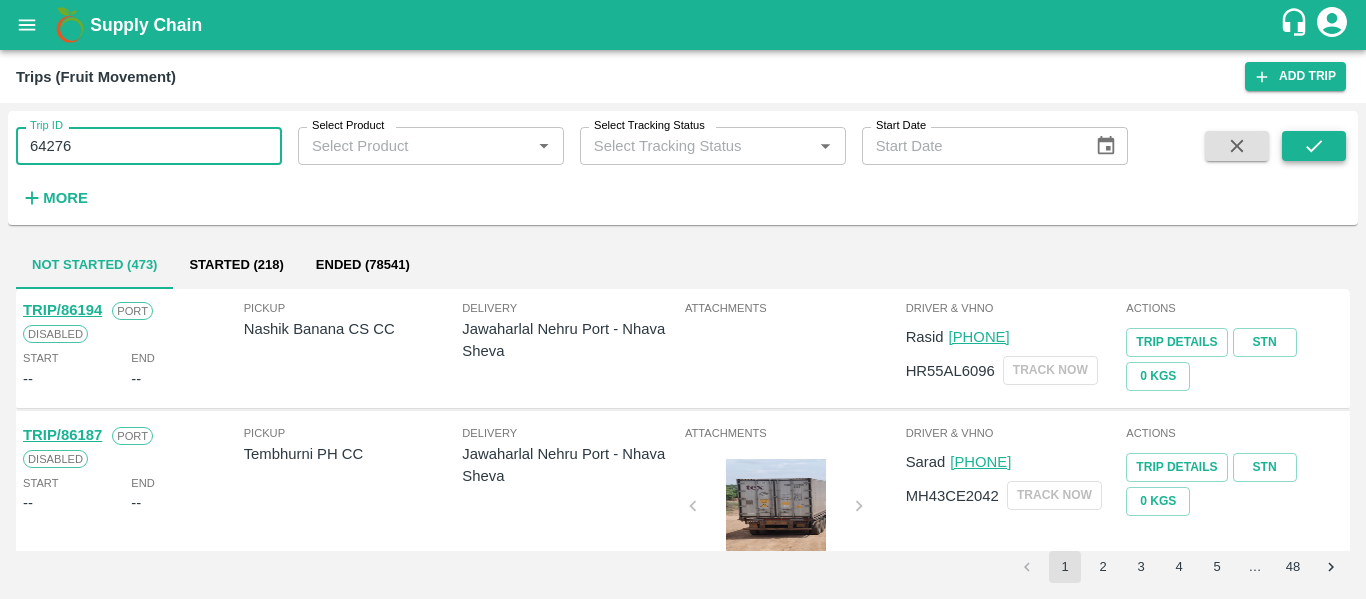 click at bounding box center [1314, 146] 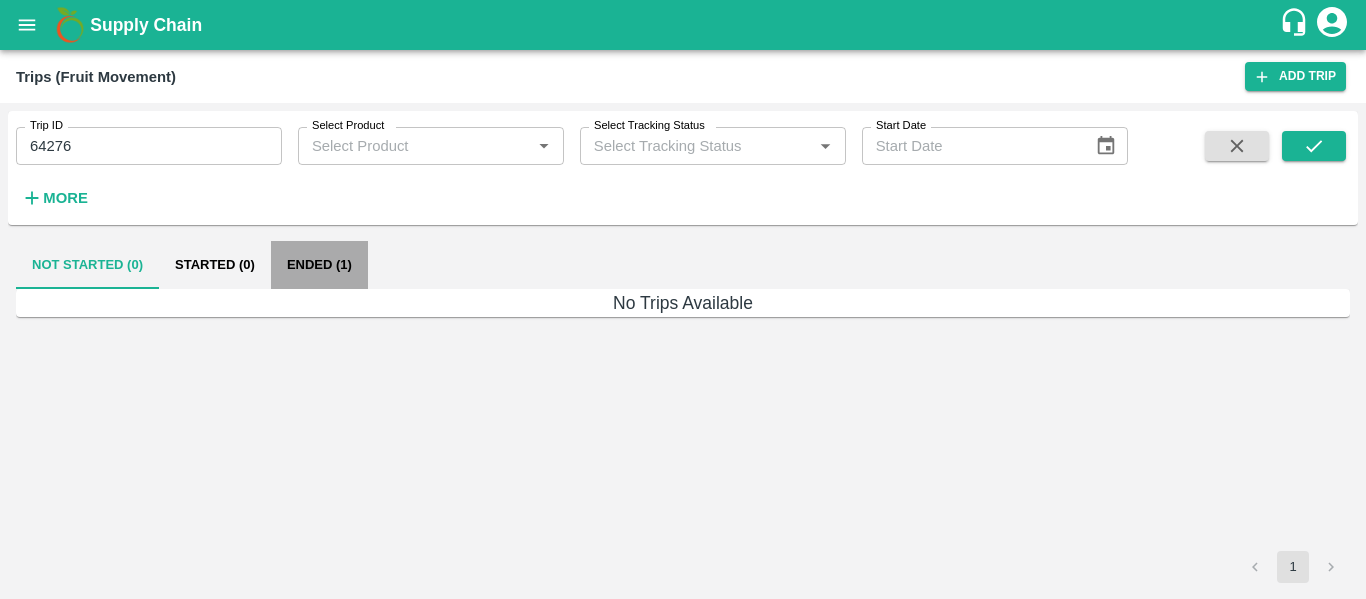 click on "Ended (1)" at bounding box center (319, 265) 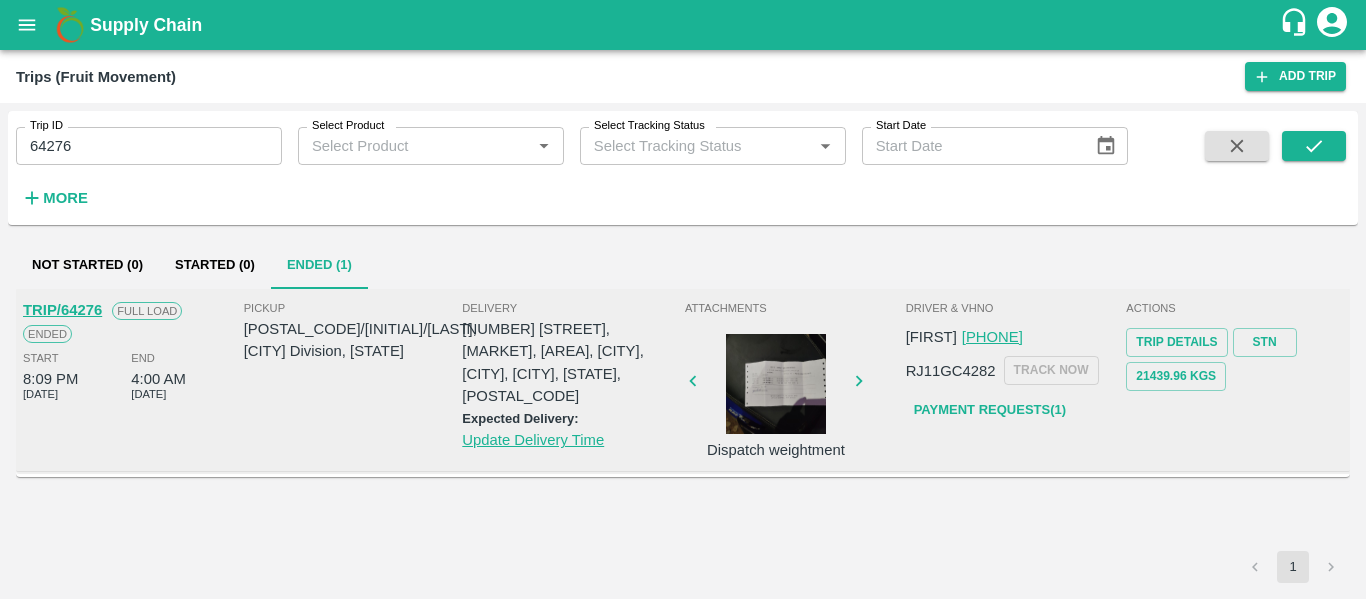 click 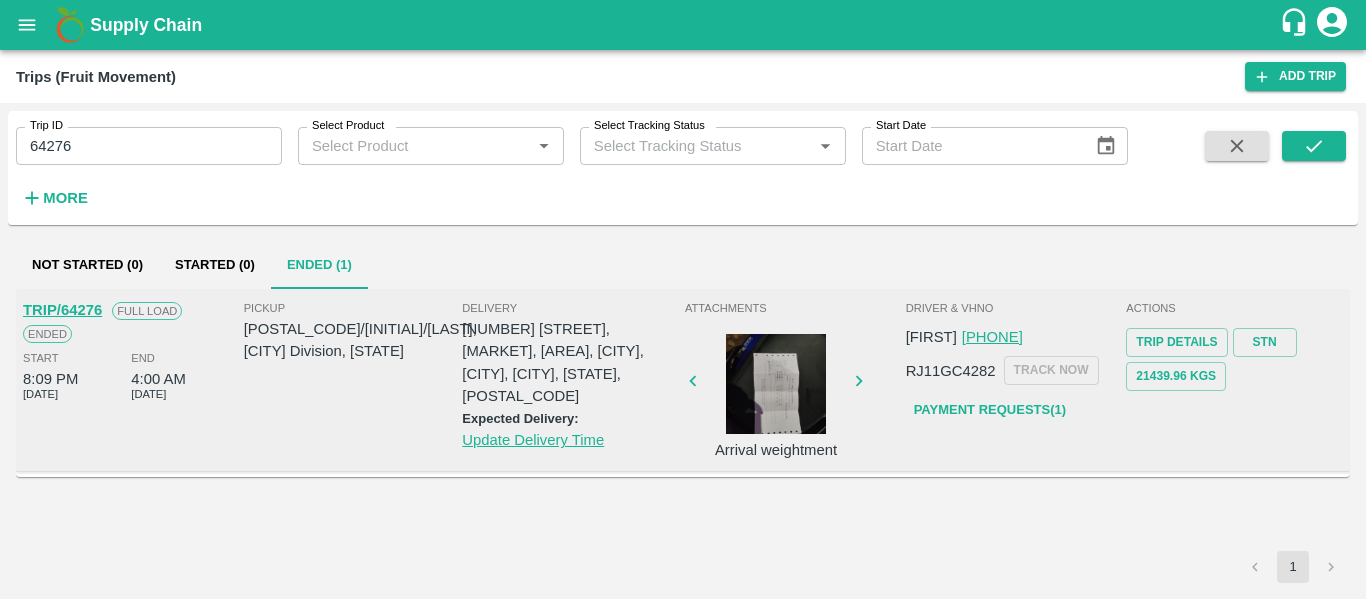 click 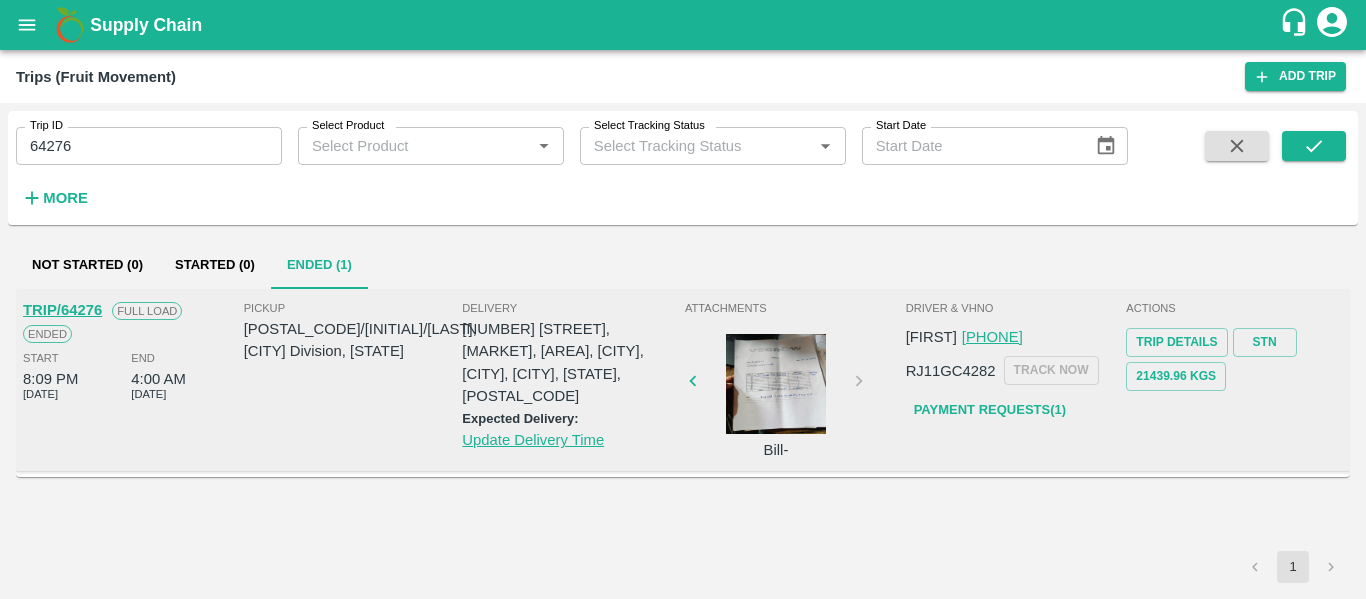 click at bounding box center (776, 384) 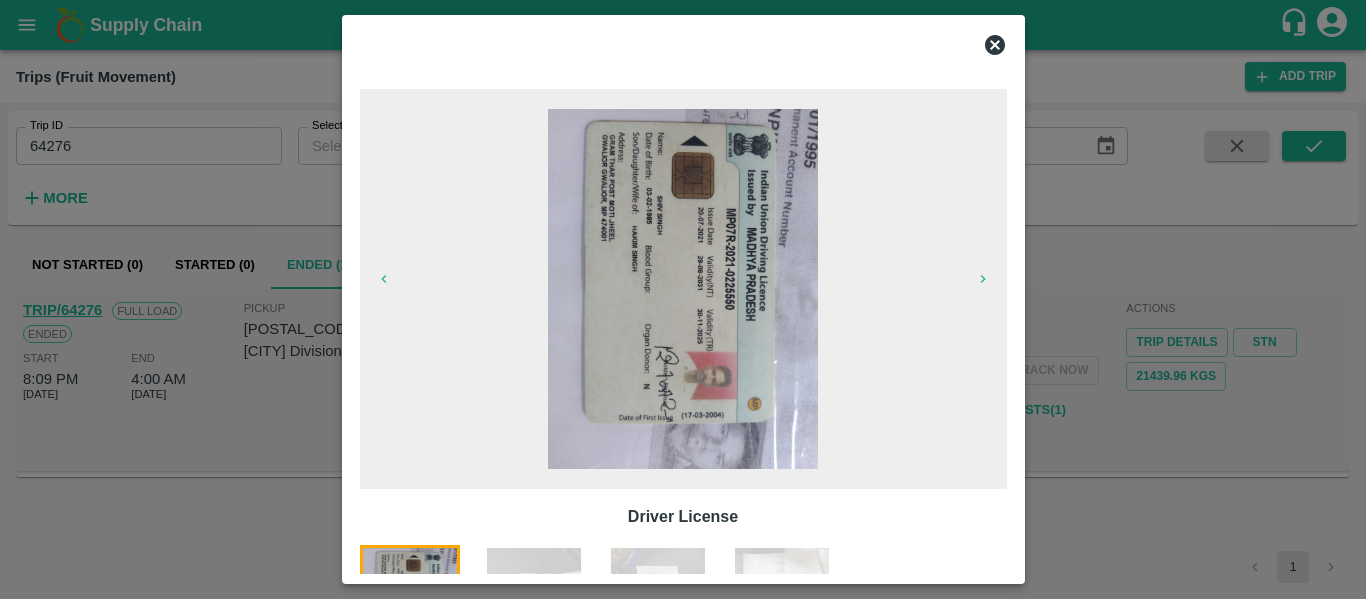 click 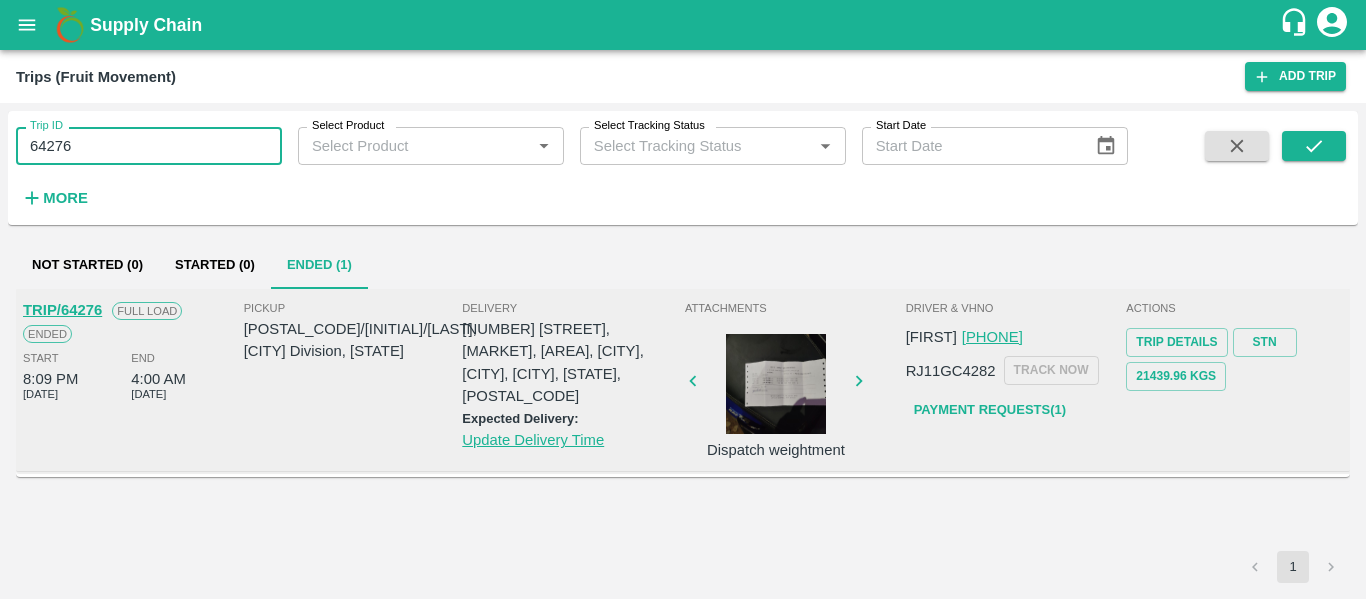 click on "64276" at bounding box center [149, 146] 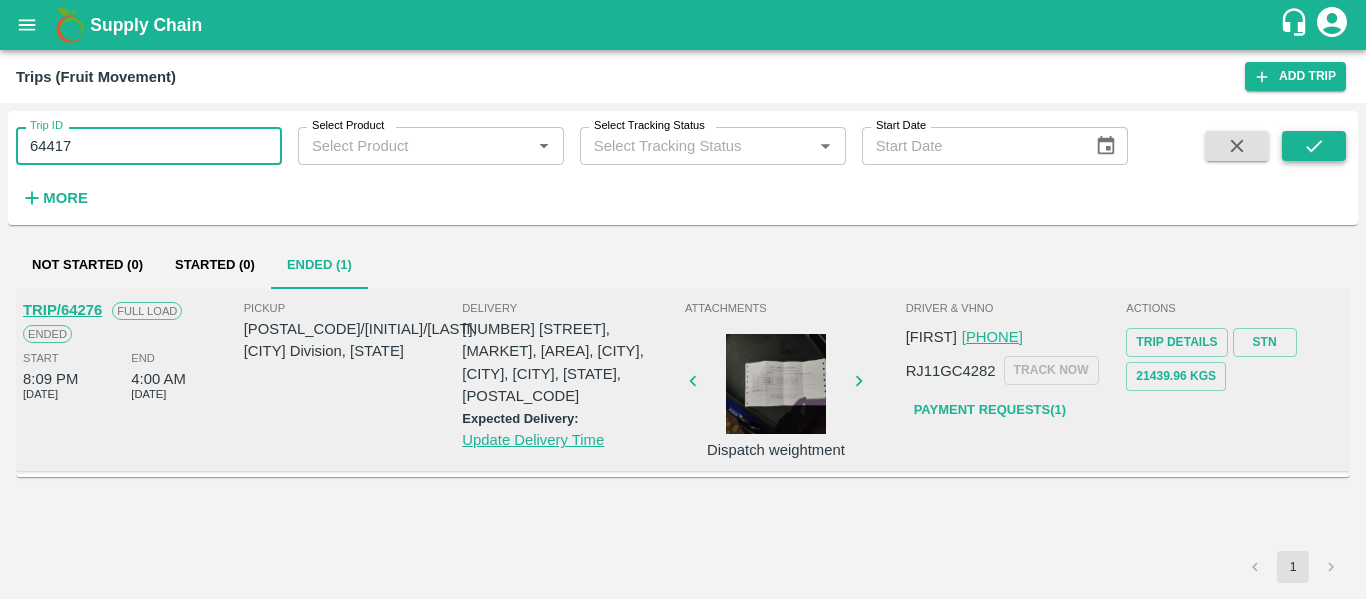 type on "64417" 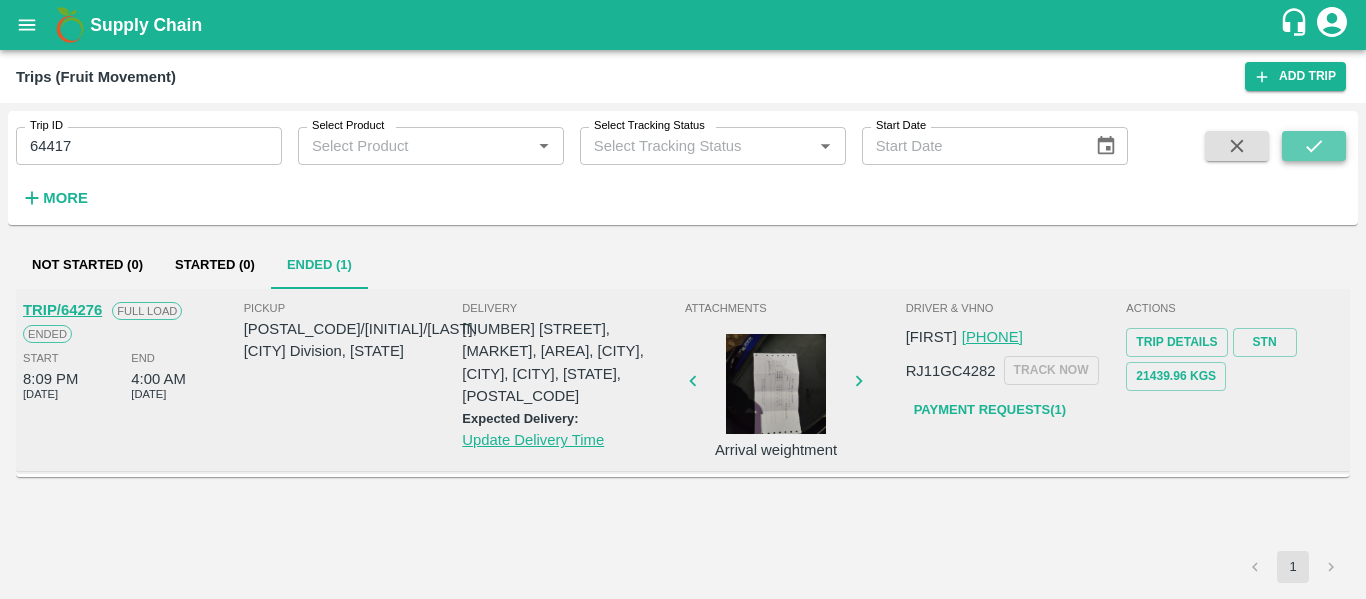 click 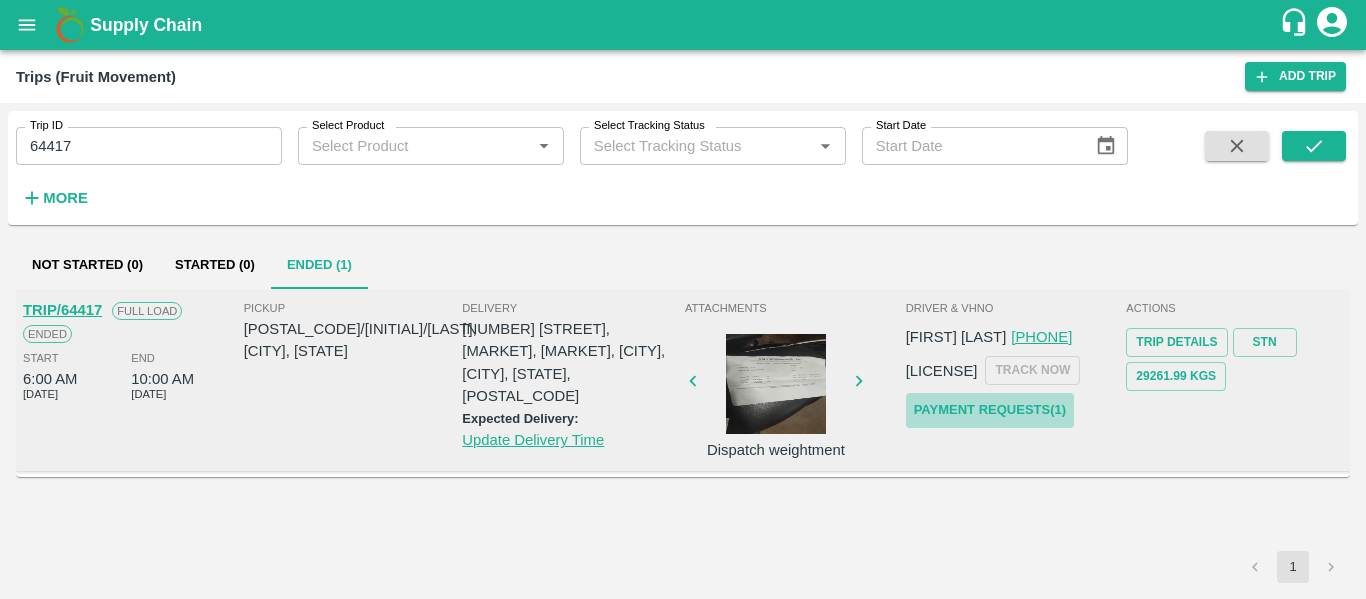 click on "Payment Requests( 1 )" at bounding box center (990, 410) 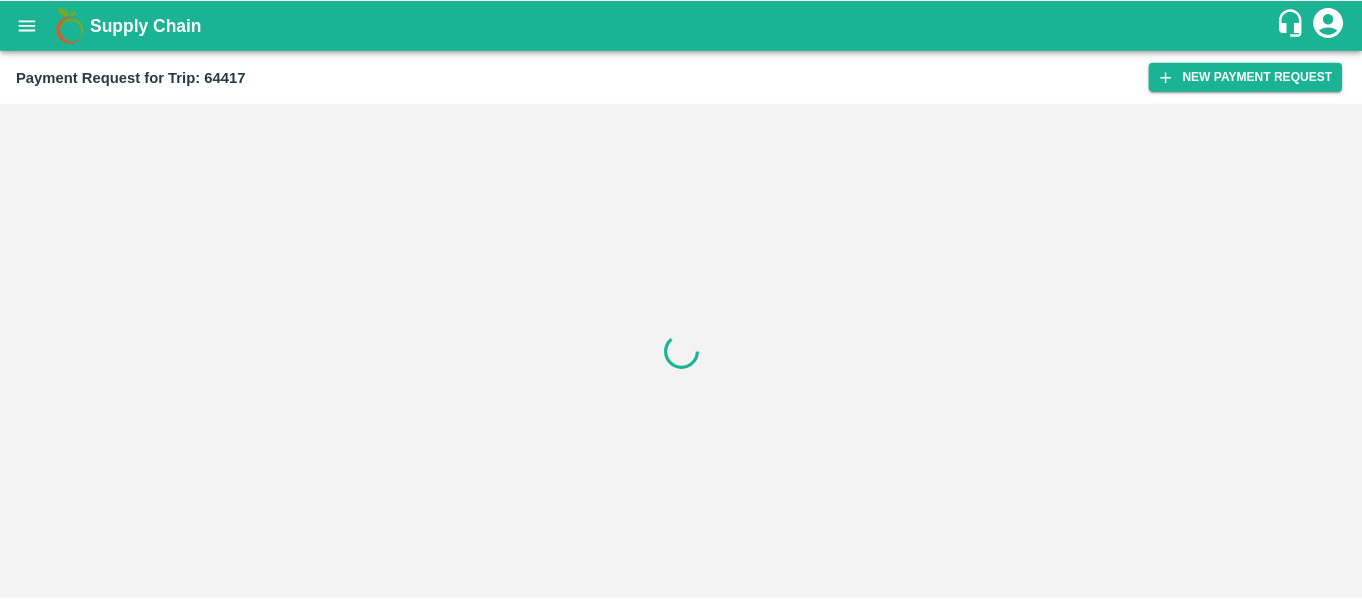 scroll, scrollTop: 0, scrollLeft: 0, axis: both 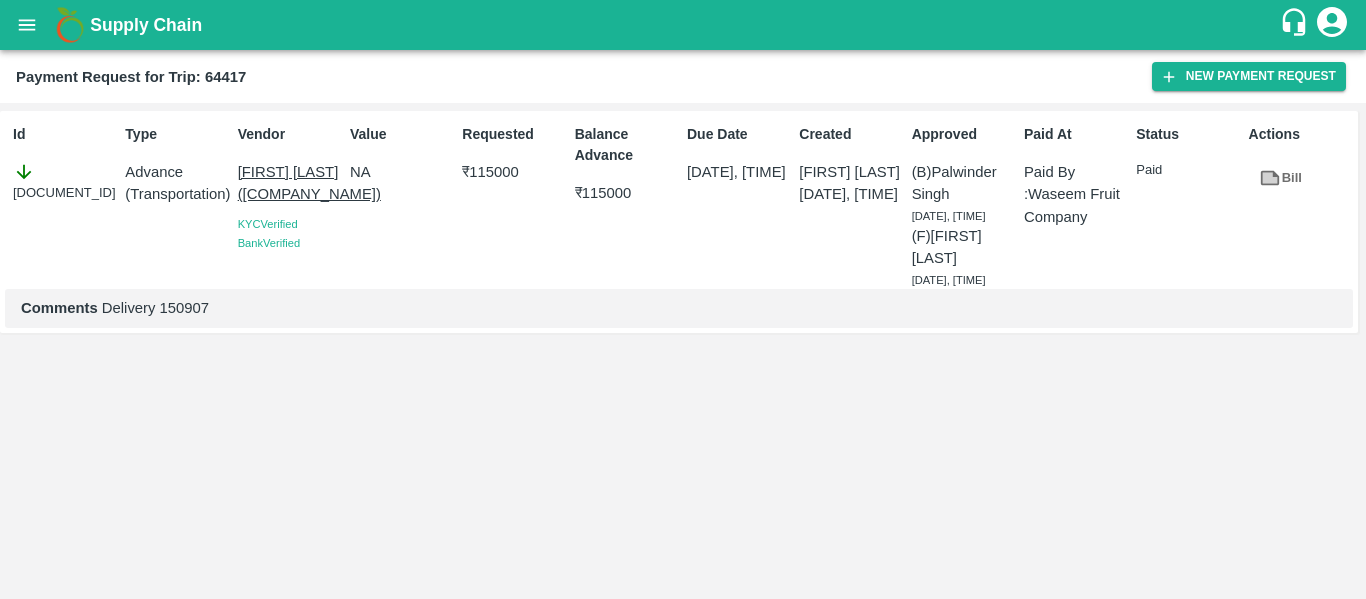 click on "[FIRST] [LAST] ([COMPANY_NAME])" at bounding box center (290, 183) 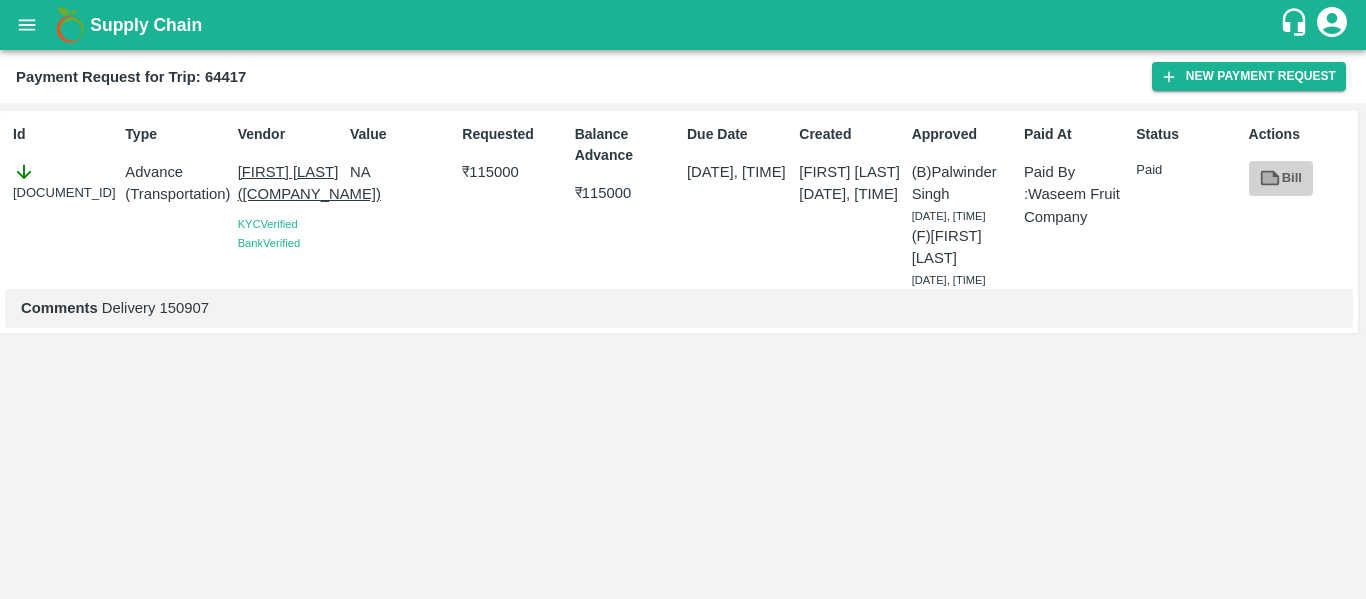 click 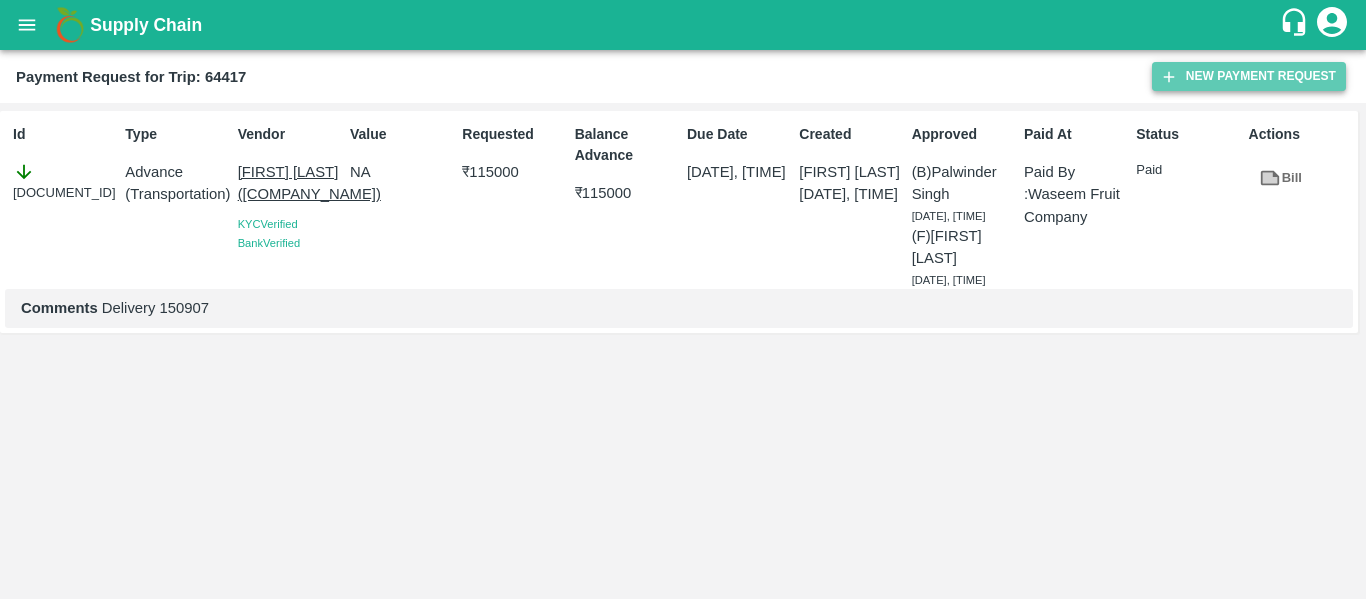 click on "New Payment Request" at bounding box center (1249, 76) 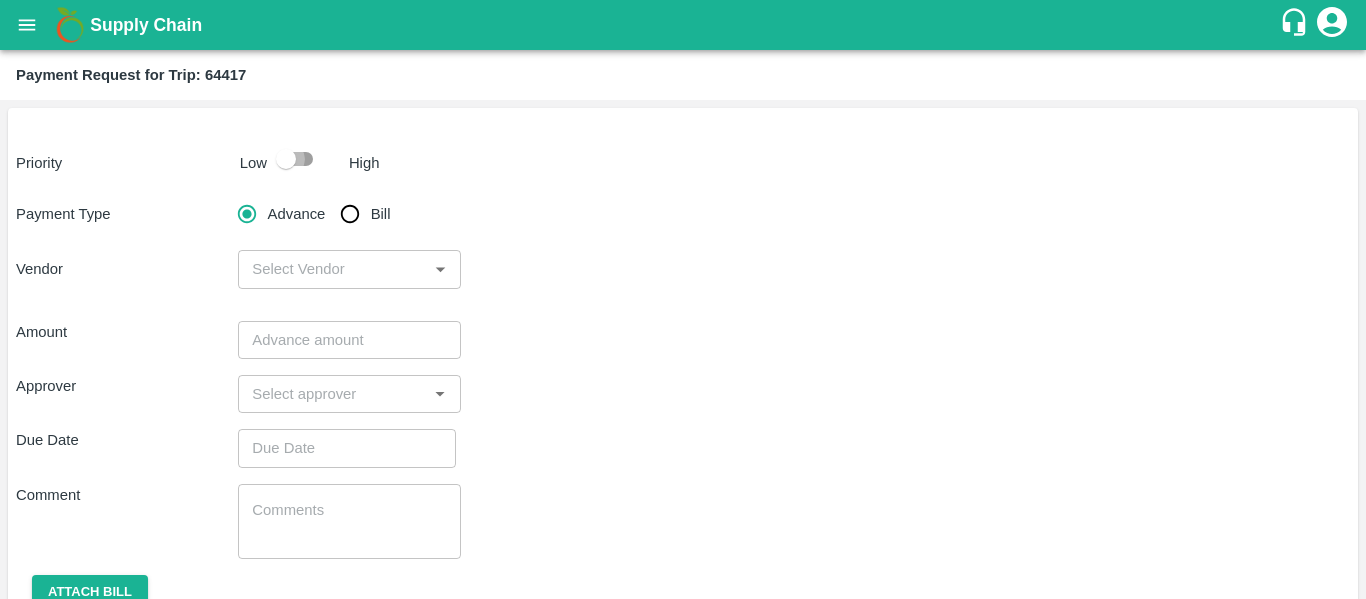 click at bounding box center [286, 159] 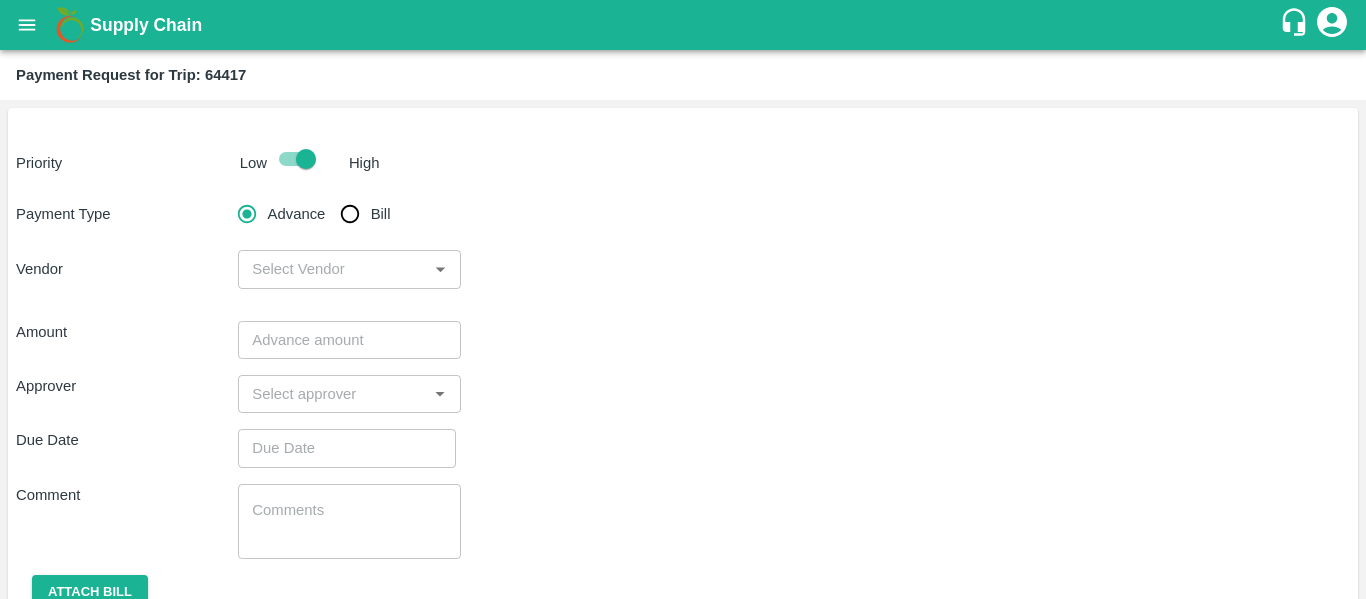click on "Bill" at bounding box center [350, 214] 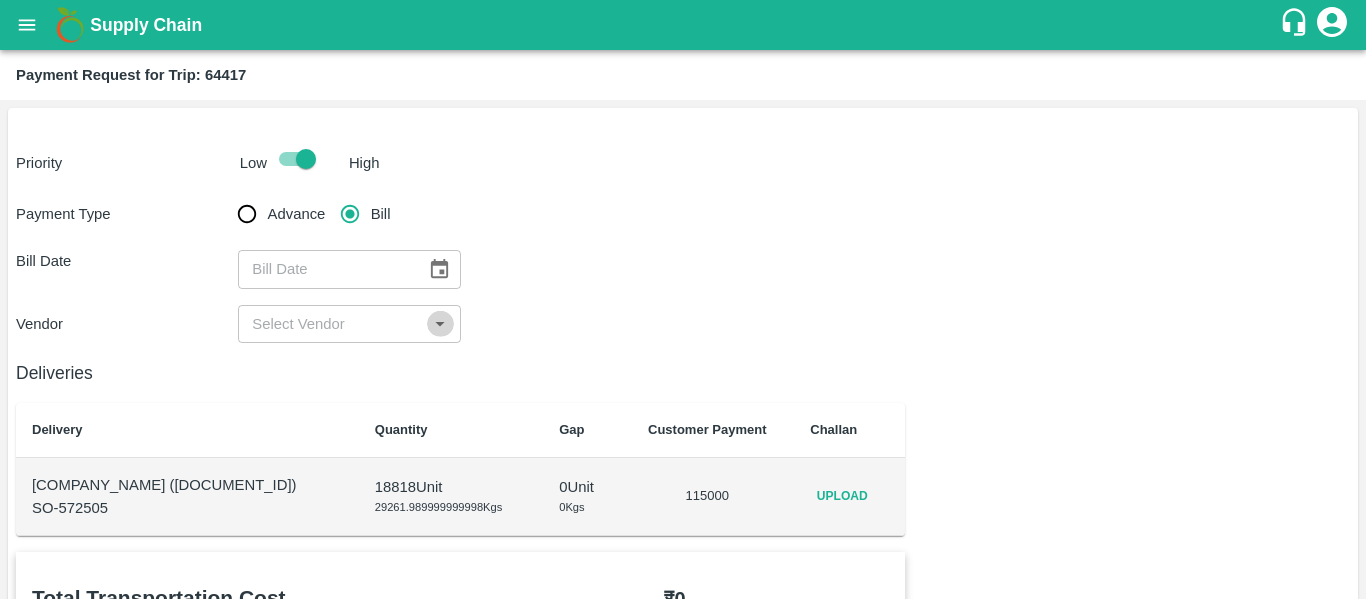 click 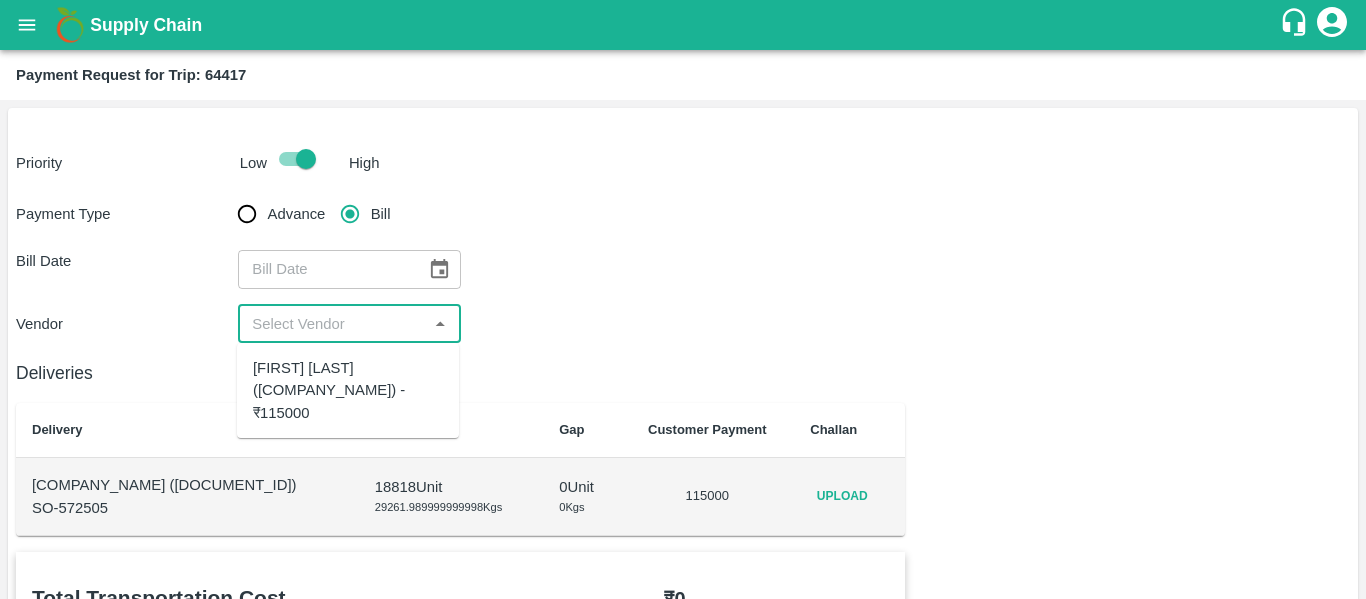 click on "[FIRST] [LAST] ([COMPANY_NAME]) - ₹115000" at bounding box center (348, 390) 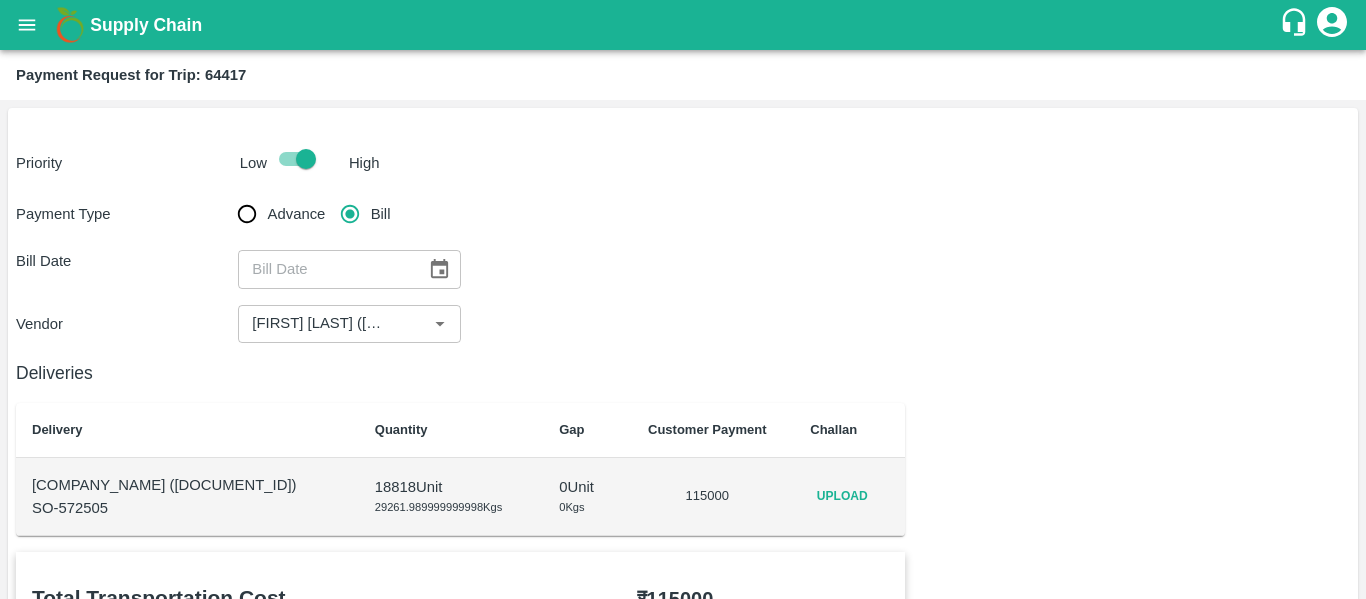 click on "SO-572505" at bounding box center [187, 508] 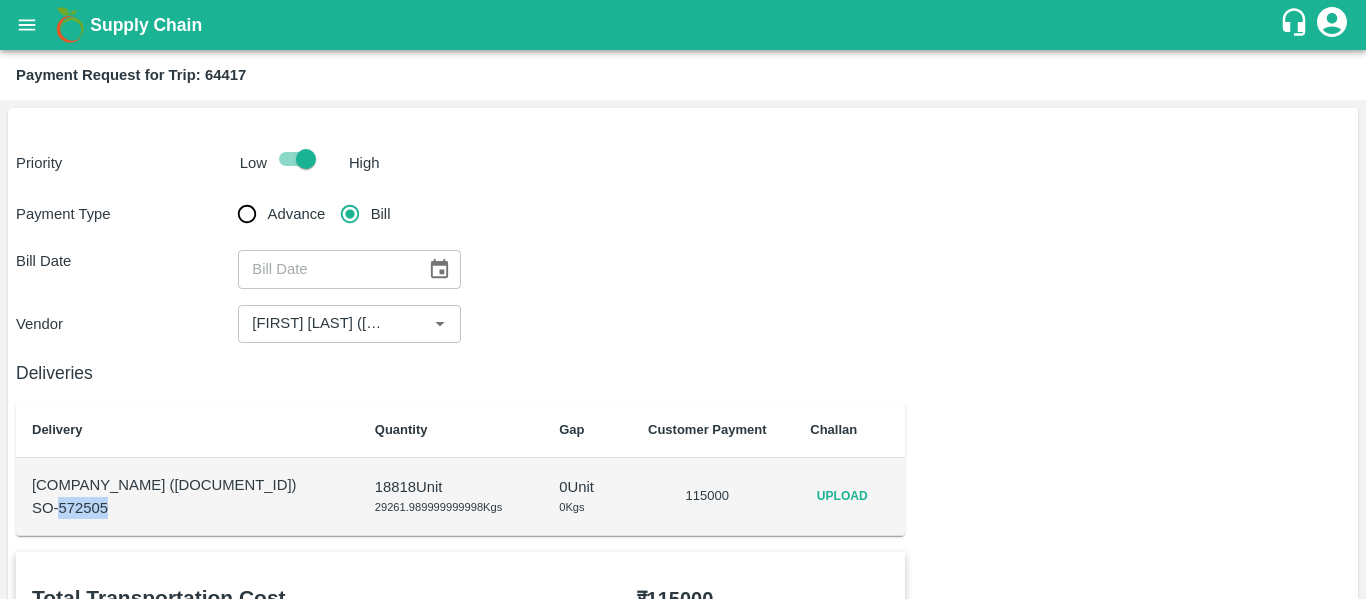 click on "SO-572505" at bounding box center (187, 508) 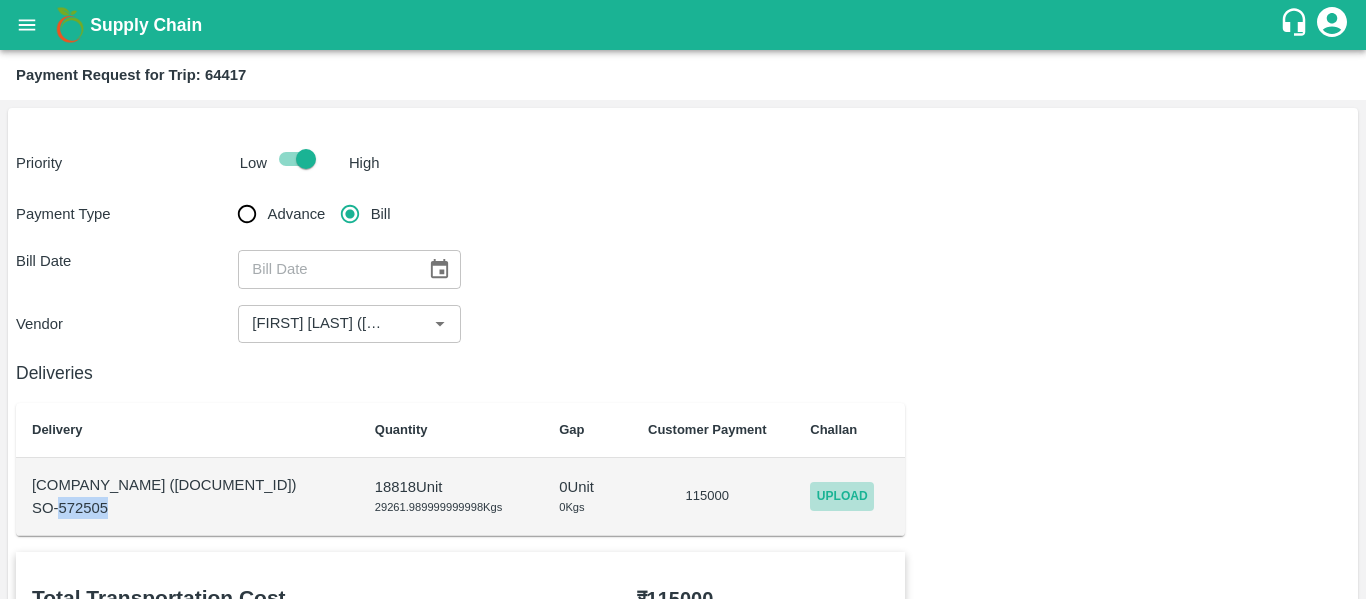 click on "Upload" at bounding box center (842, 496) 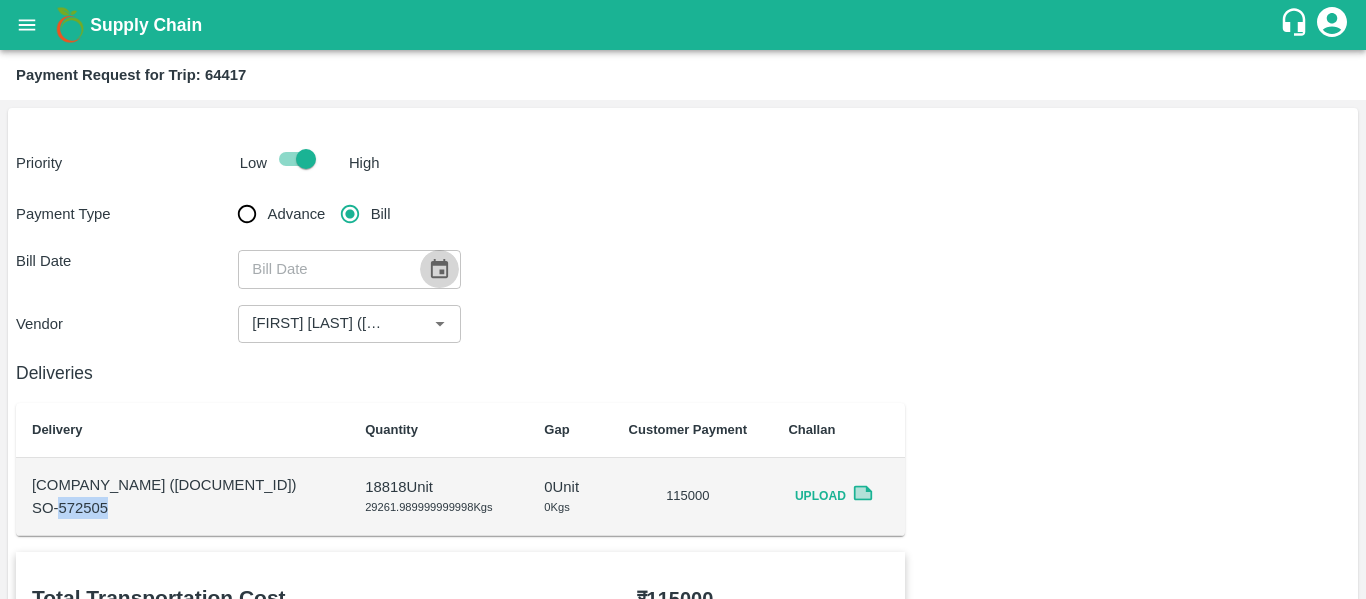 click 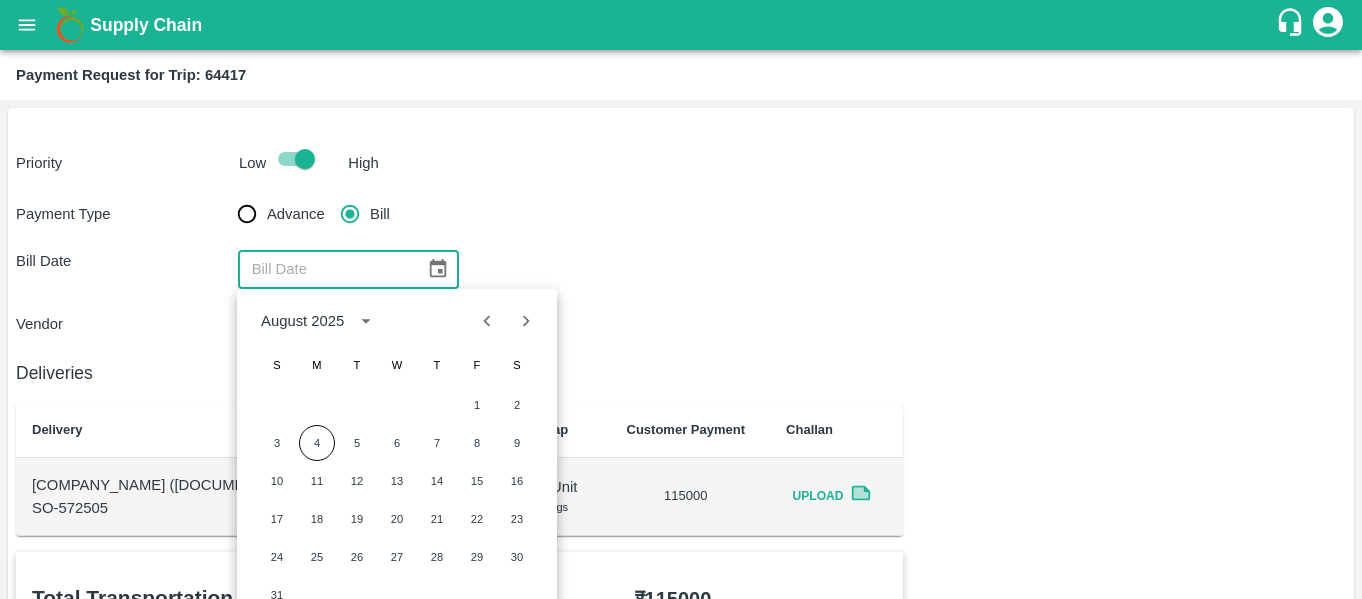 click on "August 2025" at bounding box center (302, 321) 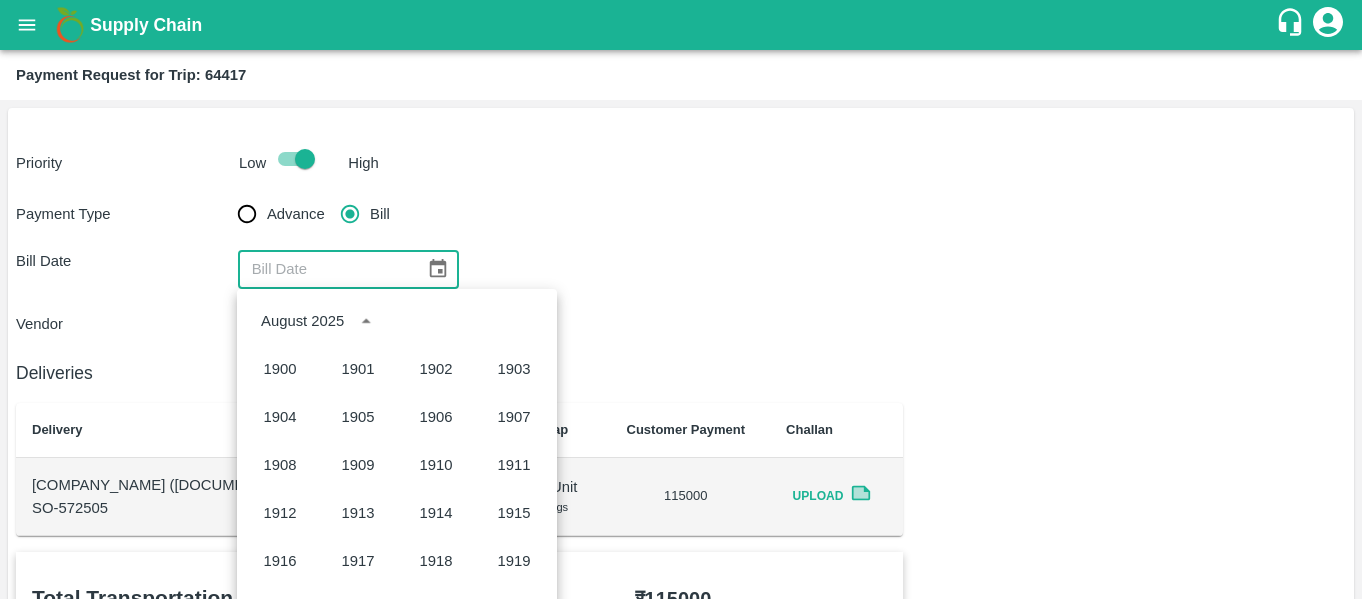 scroll, scrollTop: 1372, scrollLeft: 0, axis: vertical 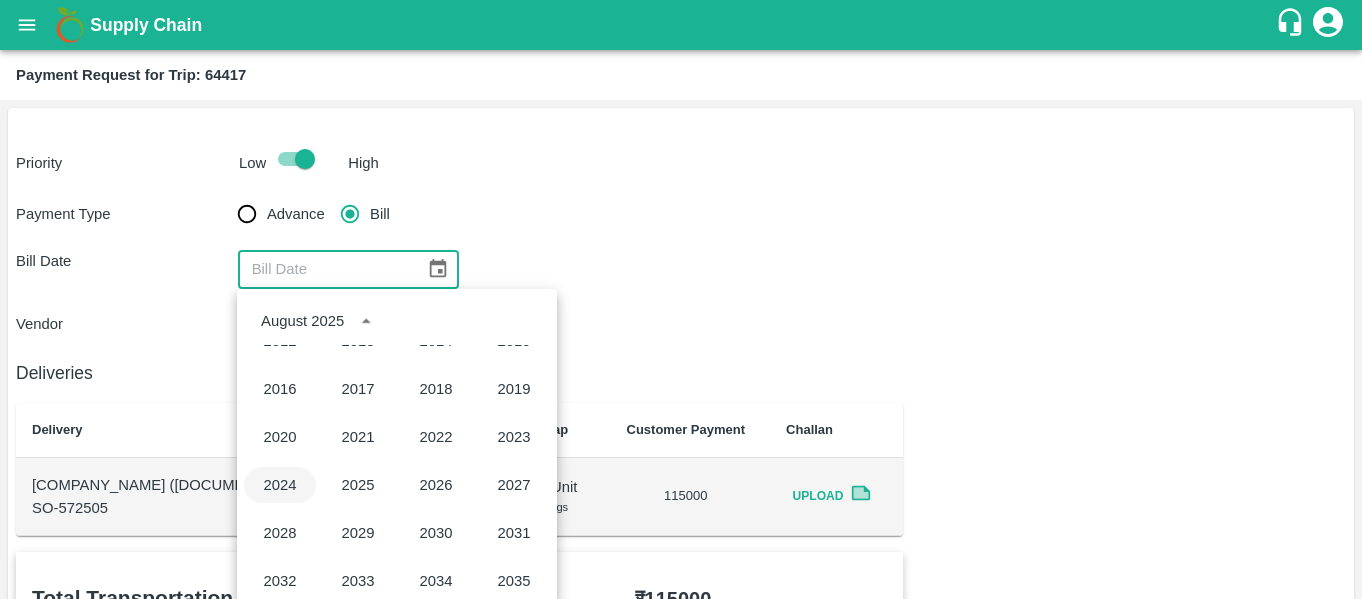 click on "2024" at bounding box center [280, 485] 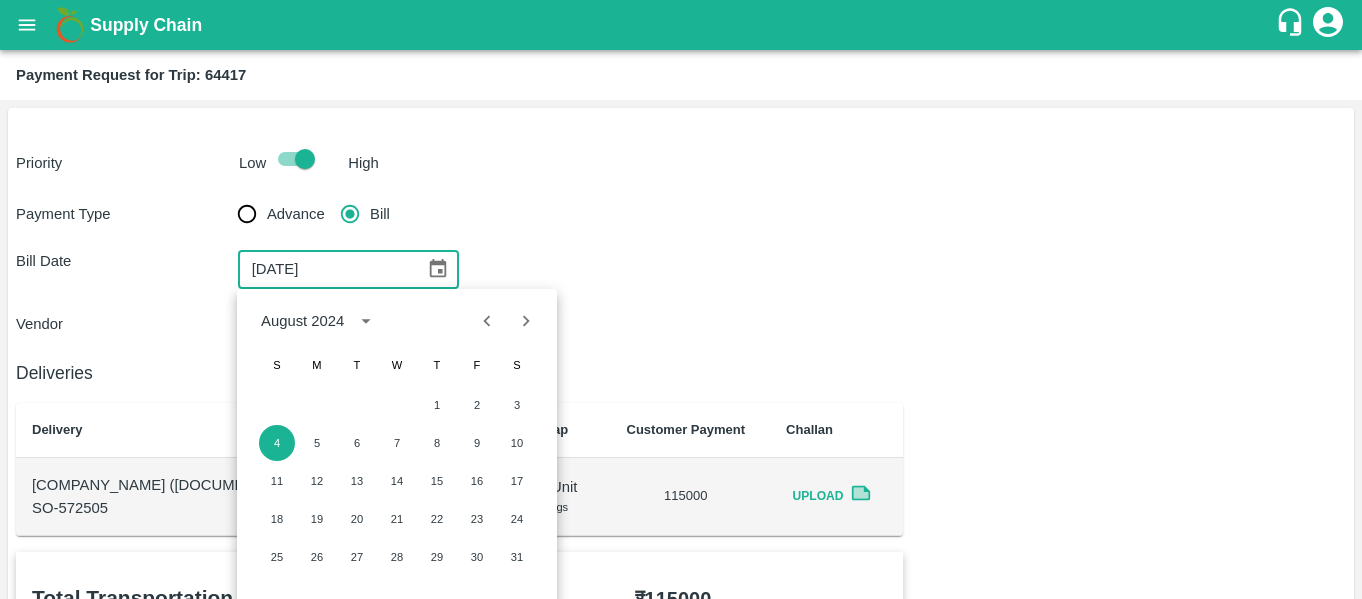 click on "August 2024" at bounding box center [302, 321] 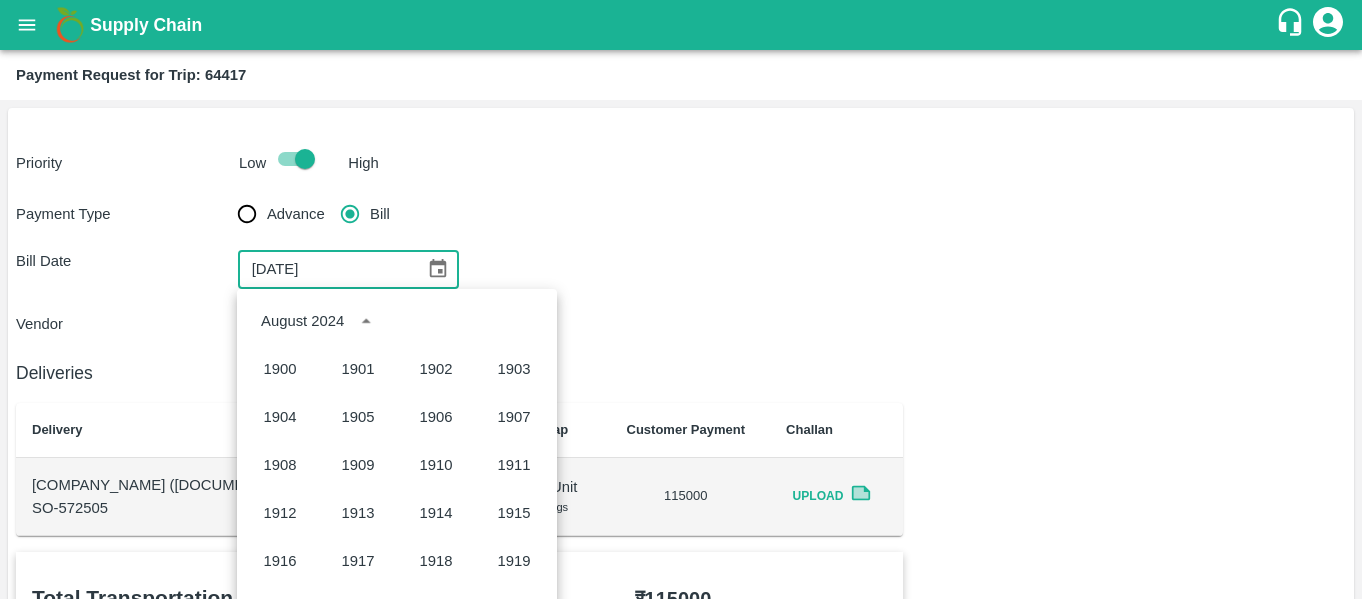scroll, scrollTop: 1372, scrollLeft: 0, axis: vertical 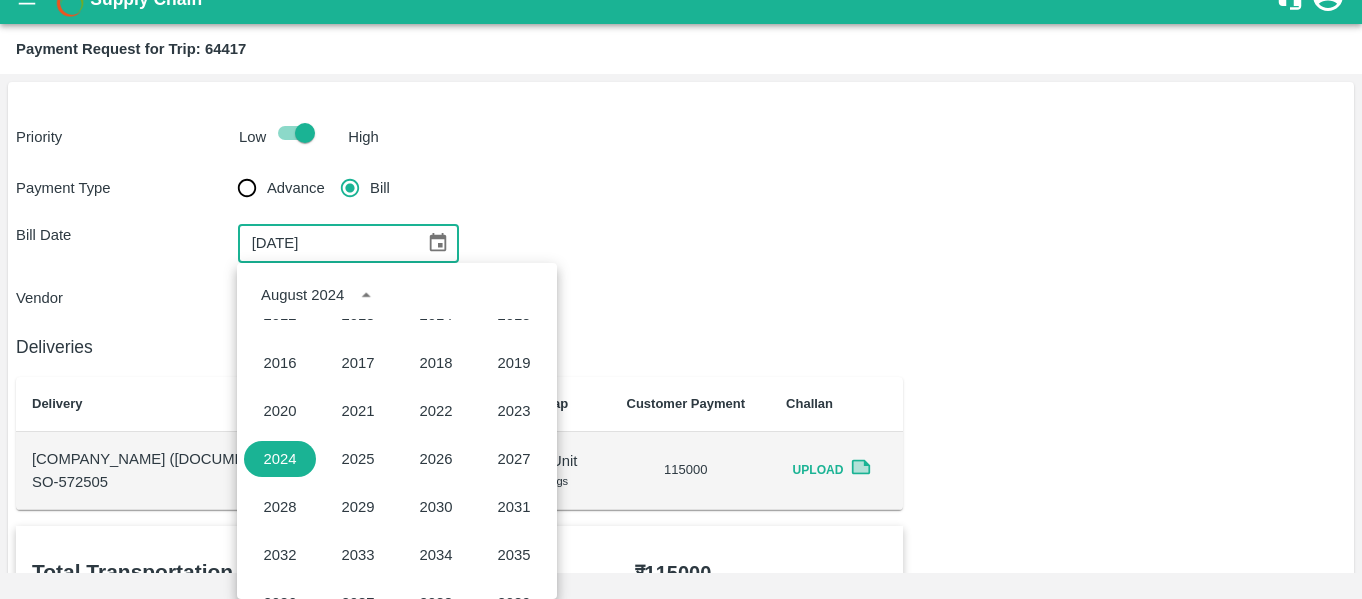 click on "Priority  Low  High Payment Type Advance Bill Bill Date 04/08/2024 ​ Vendor ​ Deliveries Delivery Quantity Gap Customer Payment Challan Waseem Fruit Company (SO-572505) SO-572505 18818  Unit 29261.989999999998  Kgs 0  Unit 0  Kgs 115000 Upload Total Transportation Cost  ₹ 115000 Advance payment - ₹ 115000 Additional Charges(+) Inam + ₹ Loading/Unloading Charges + ₹ Loading Detention + ₹ Unloading Detention + ₹ Deduction - ₹ Deduction Reason Reasons ​ Reasons x ​ Total After Adjustment  ₹ 0 Send Partial Payment No Yes Approver ​ Due Date ​ Comments x ​ Attach Bills Attach bill Cancel Save" at bounding box center [681, 795] 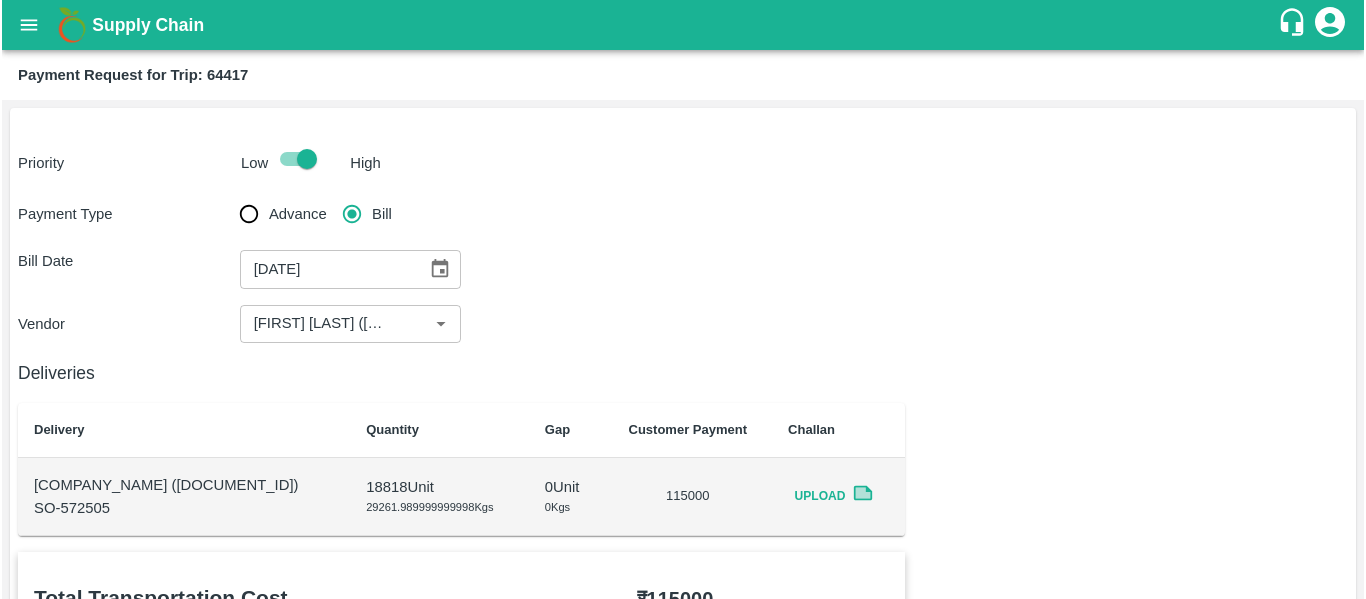 scroll, scrollTop: 0, scrollLeft: 0, axis: both 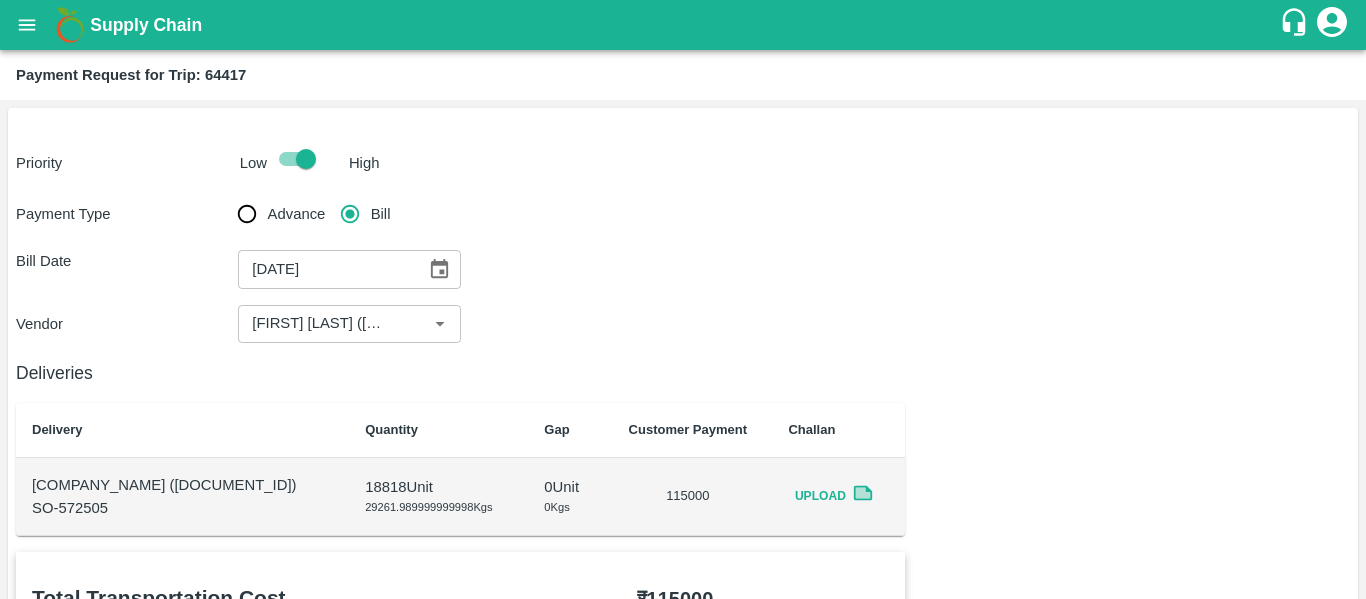click on "04/08/2024" at bounding box center (325, 269) 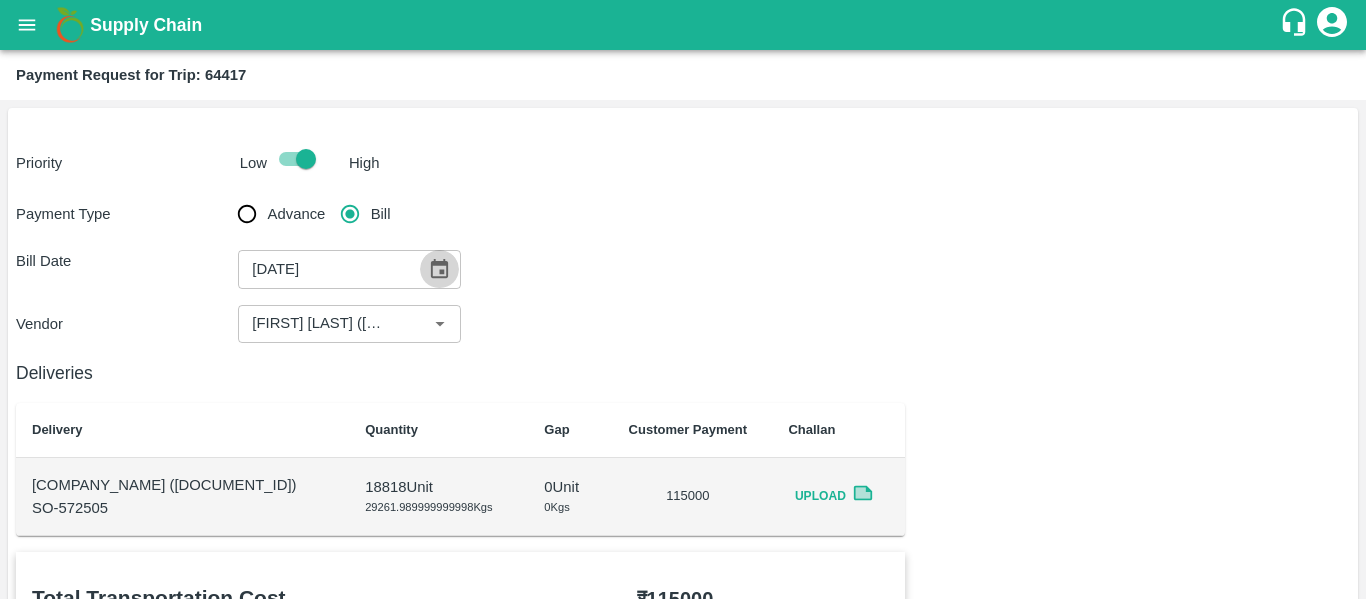 click 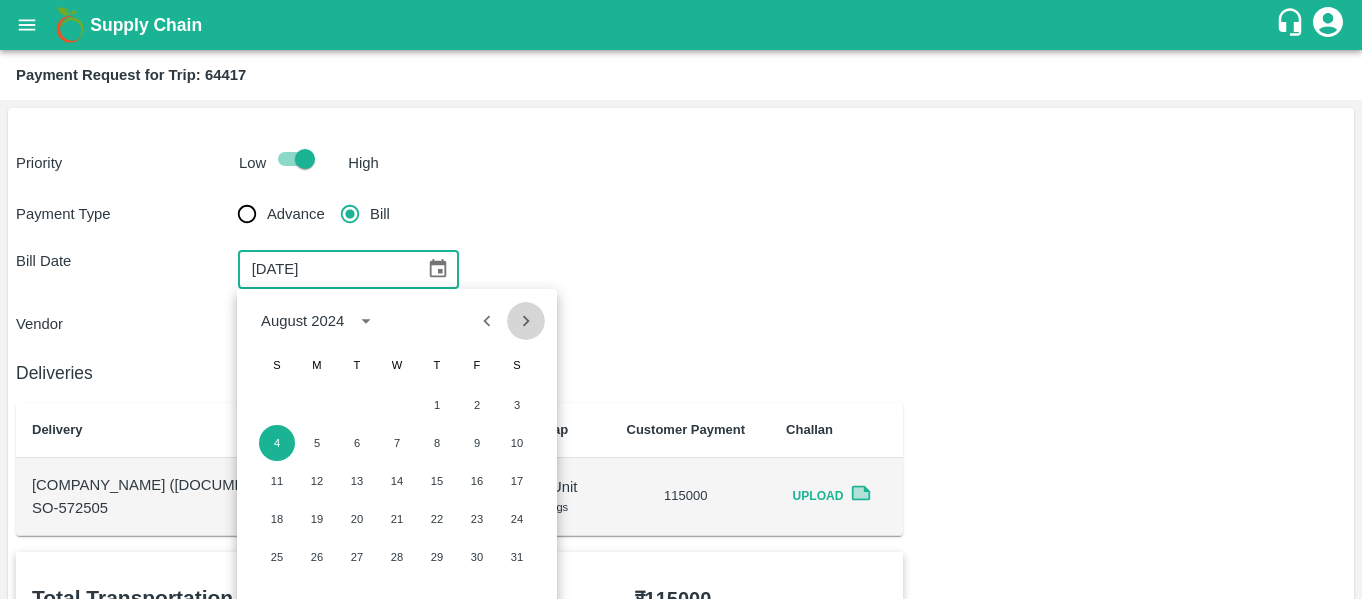 click 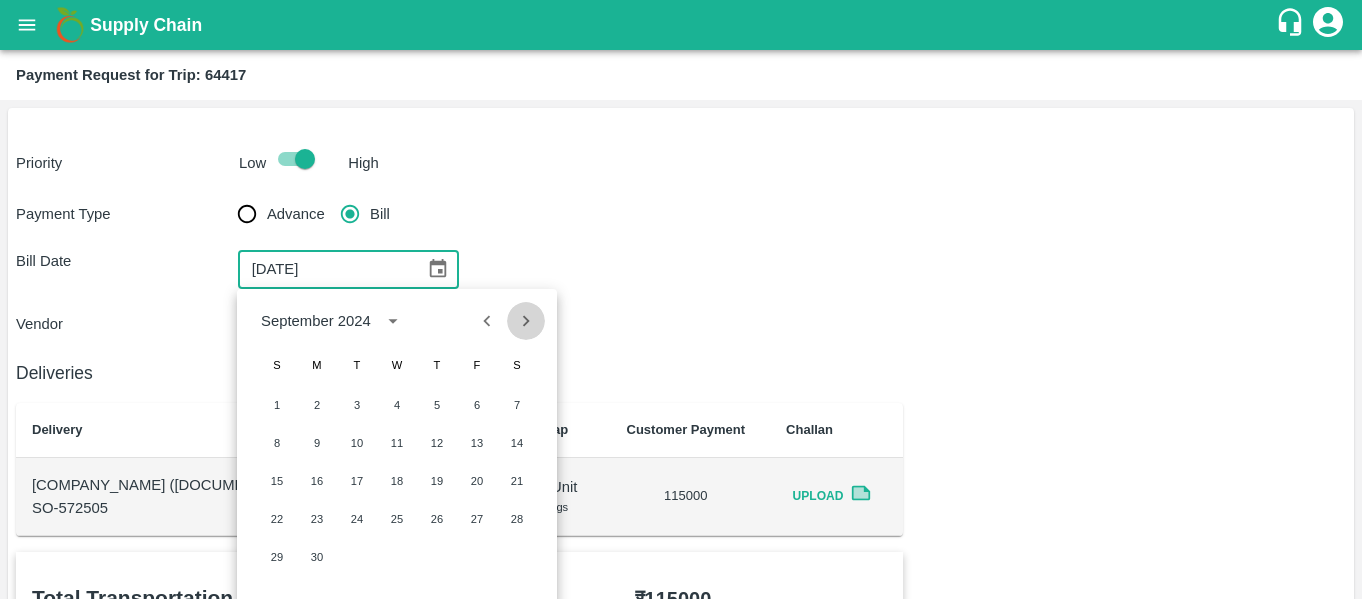 click 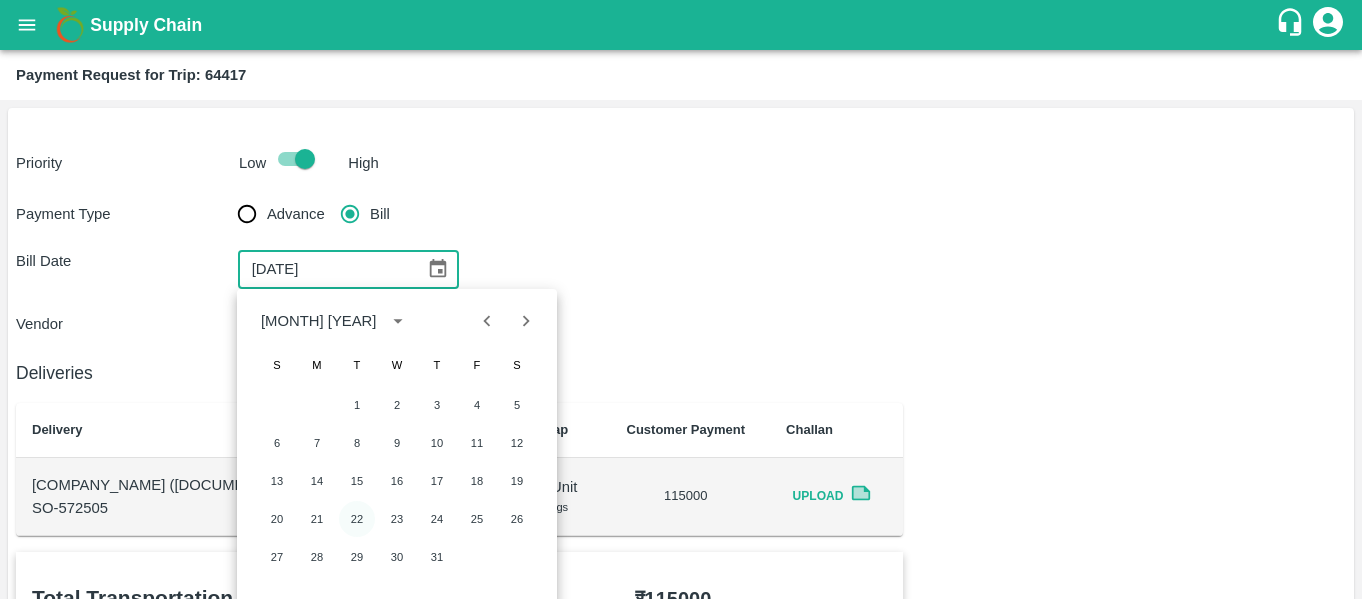 type 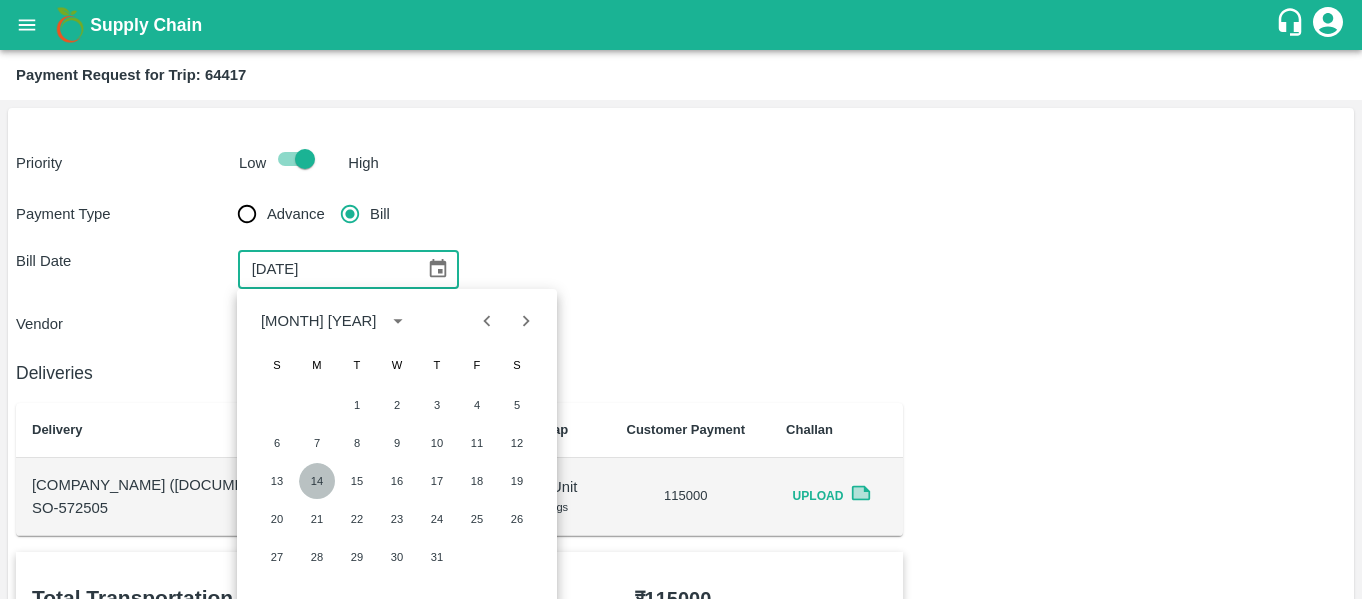 click on "14" at bounding box center [317, 481] 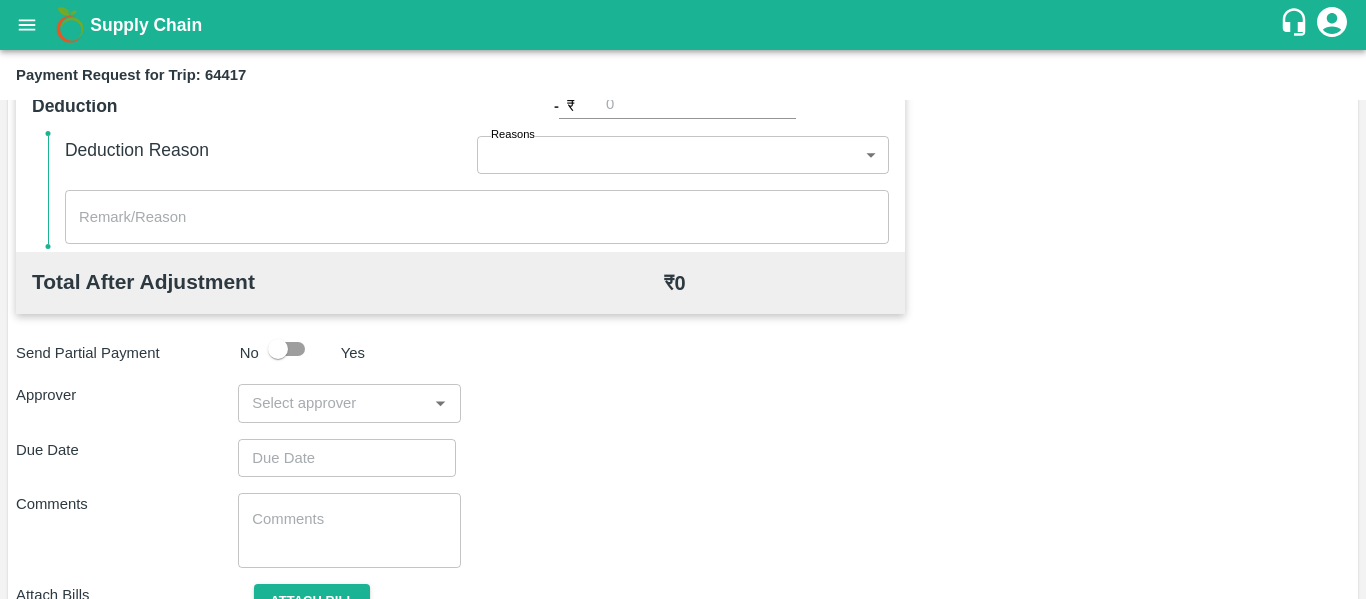 scroll, scrollTop: 944, scrollLeft: 0, axis: vertical 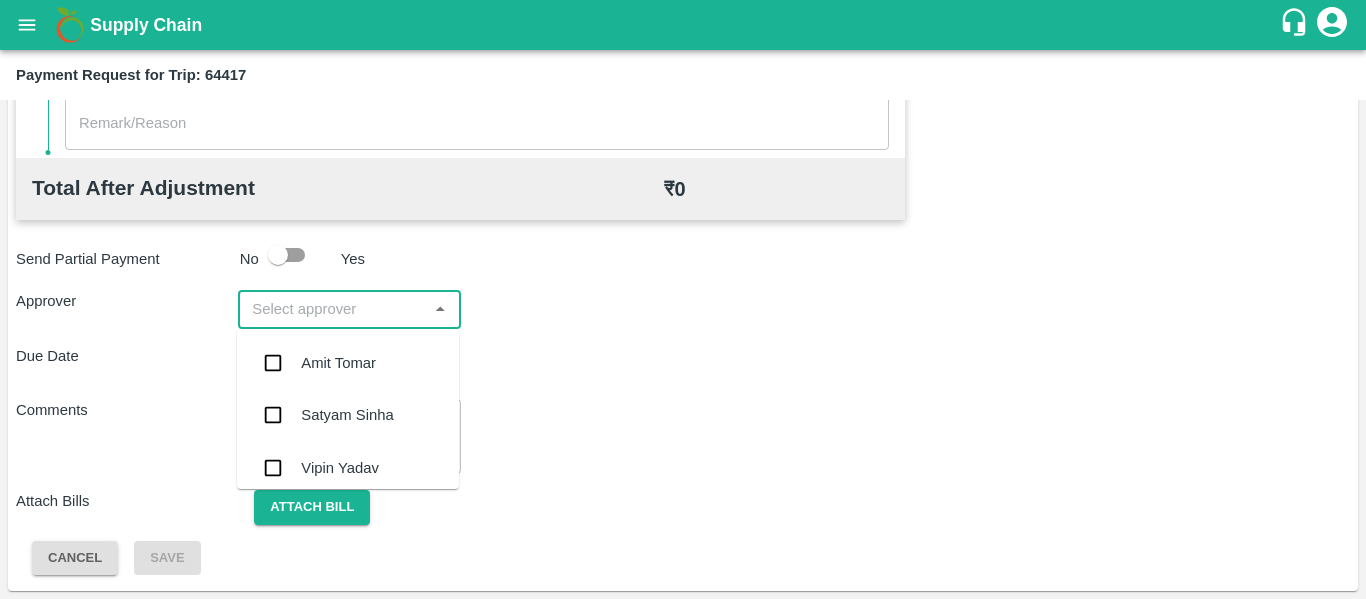 click at bounding box center (332, 309) 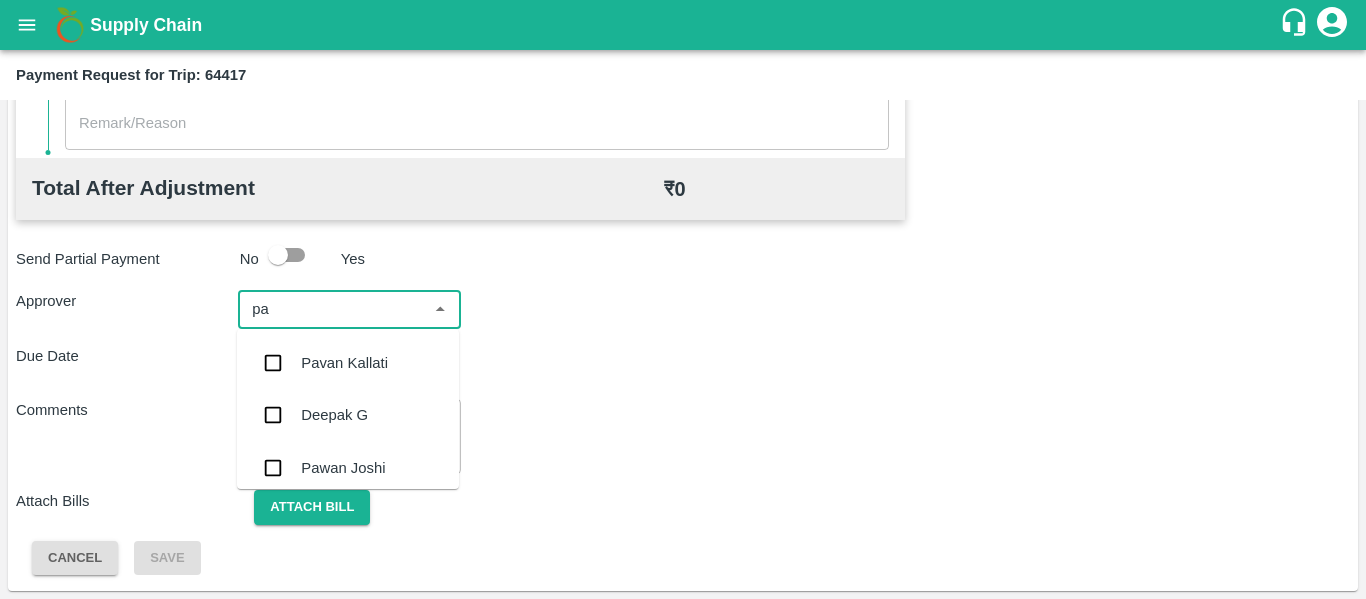 type on "pal" 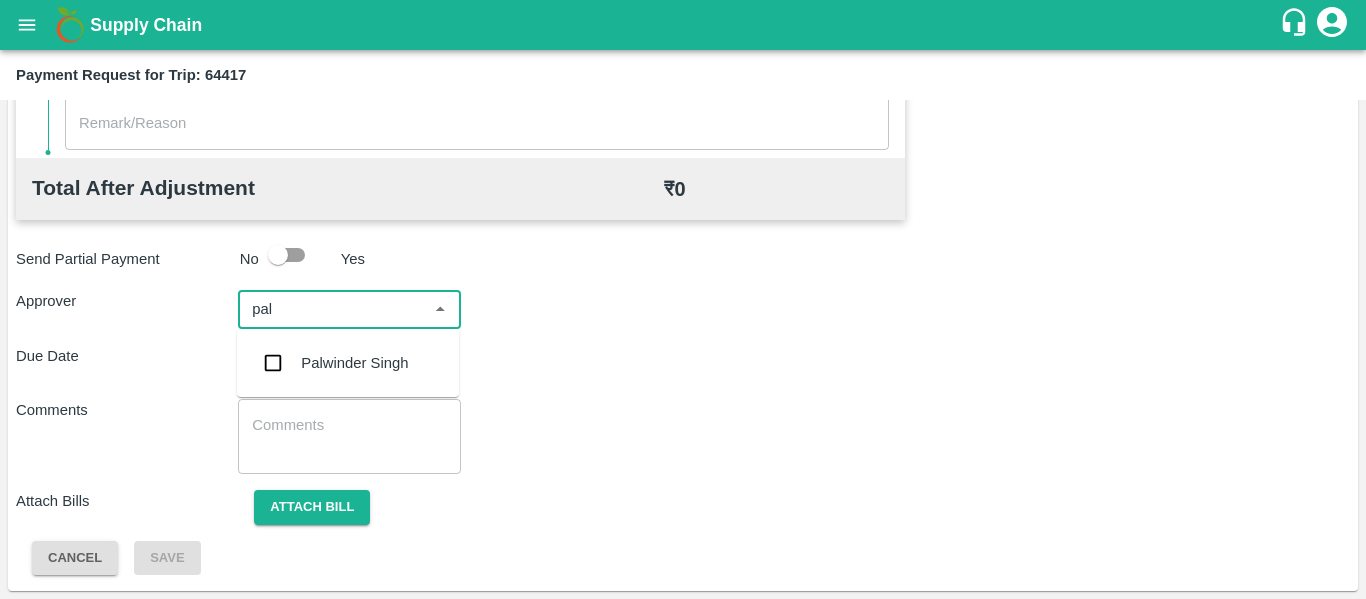 click on "Palwinder Singh" at bounding box center [354, 363] 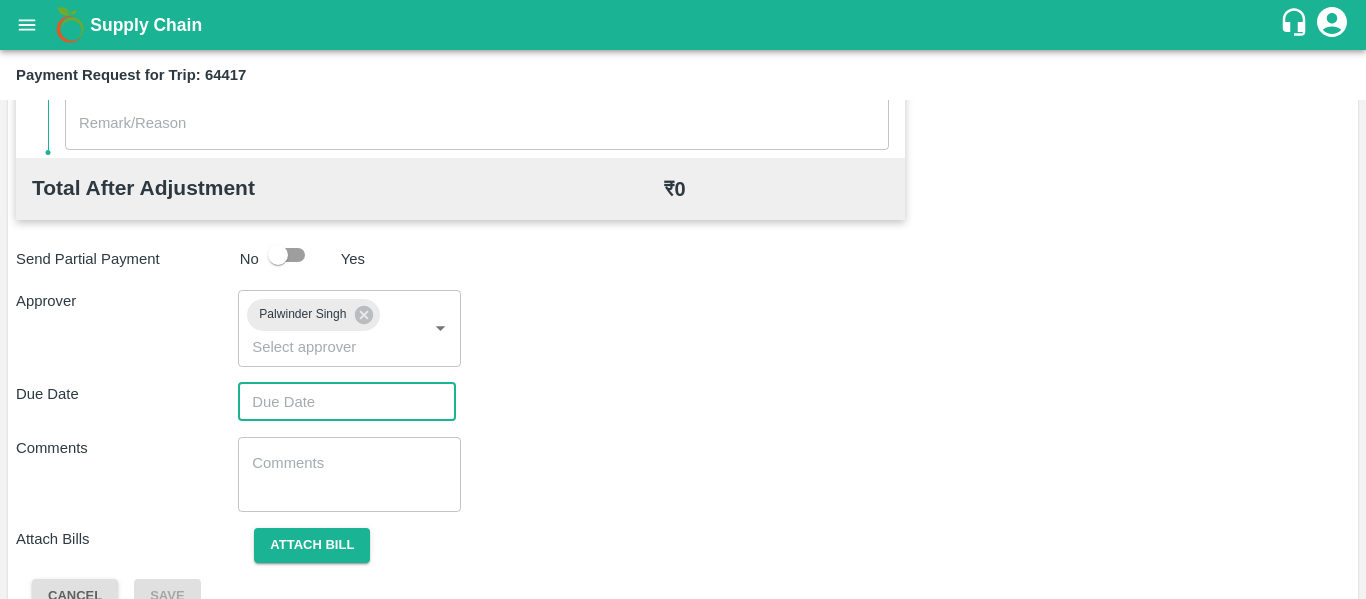 type on "DD/MM/YYYY hh:mm aa" 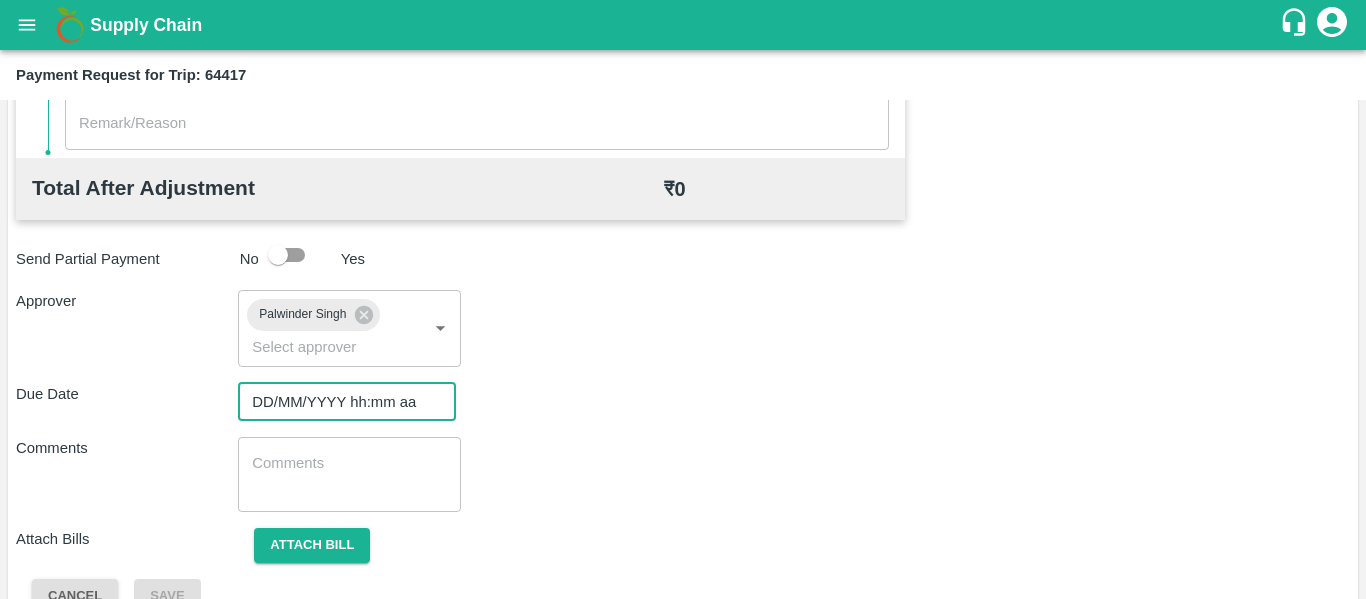 click on "DD/MM/YYYY hh:mm aa" at bounding box center (340, 402) 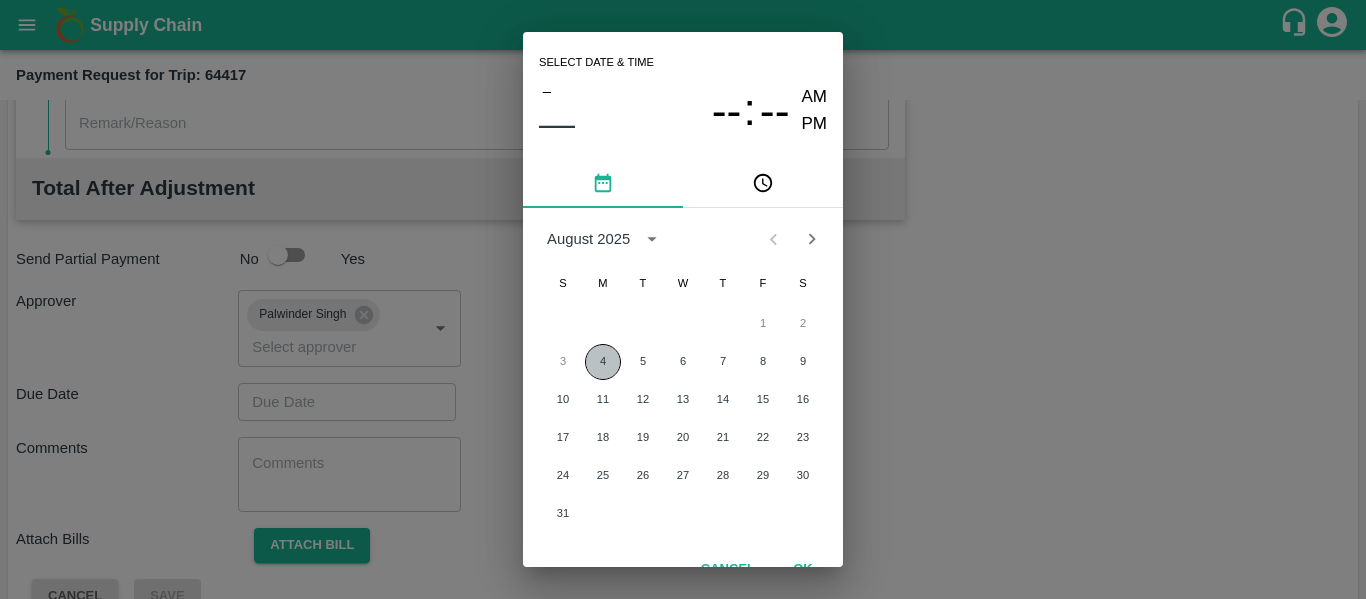 click on "4" at bounding box center (603, 362) 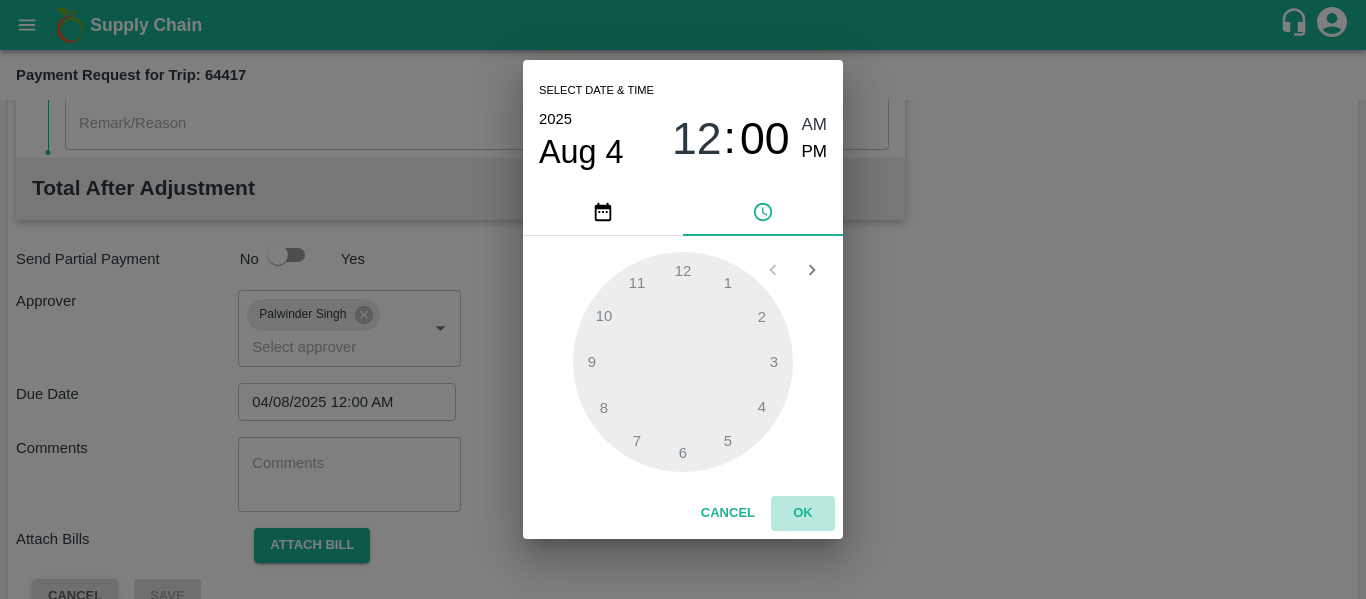 click on "OK" at bounding box center (803, 513) 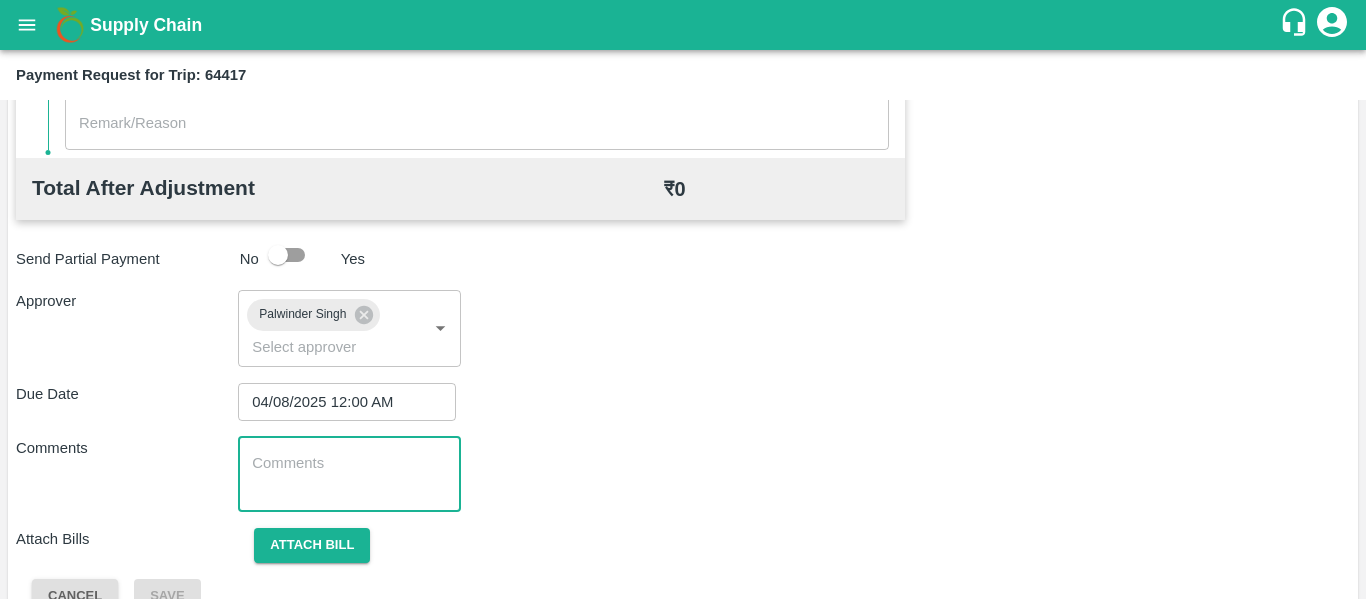 click at bounding box center [349, 474] 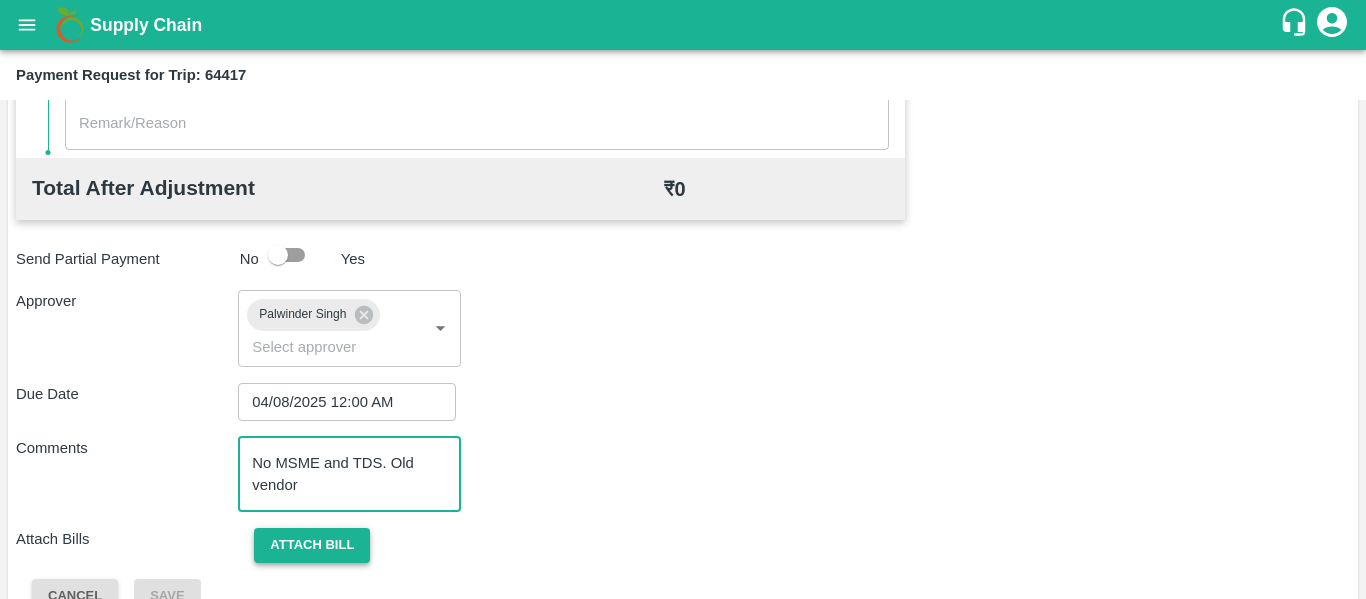 type on "No MSME and TDS. Old vendor" 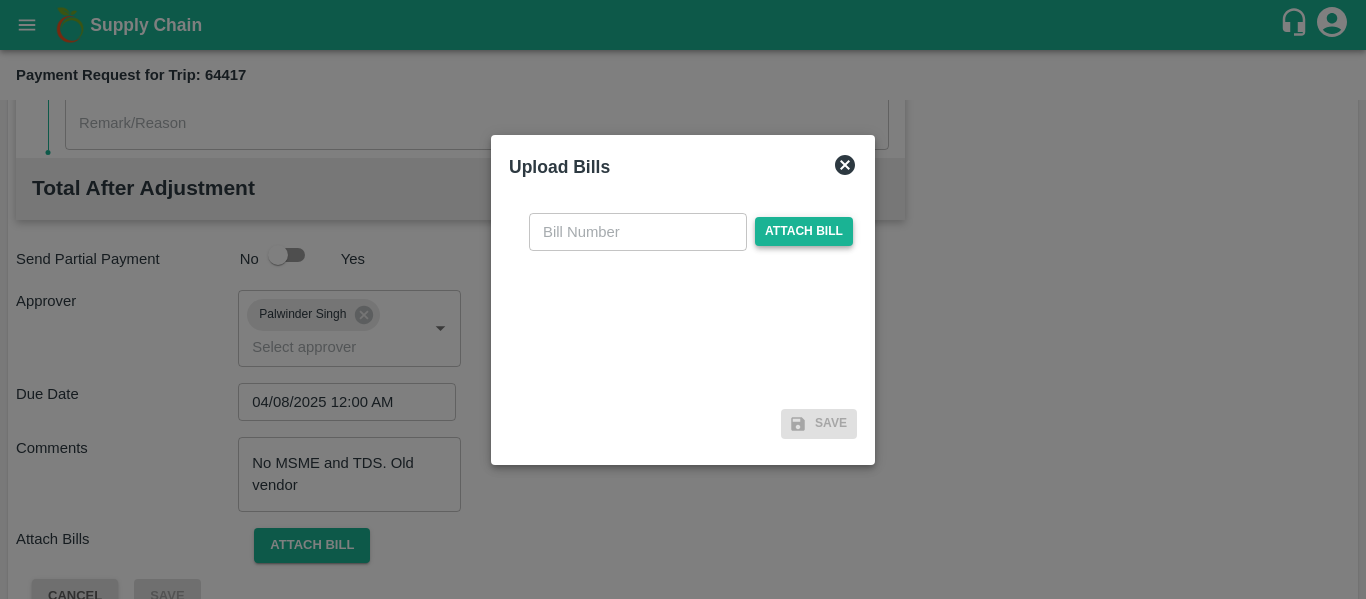 click on "Attach bill" at bounding box center [804, 231] 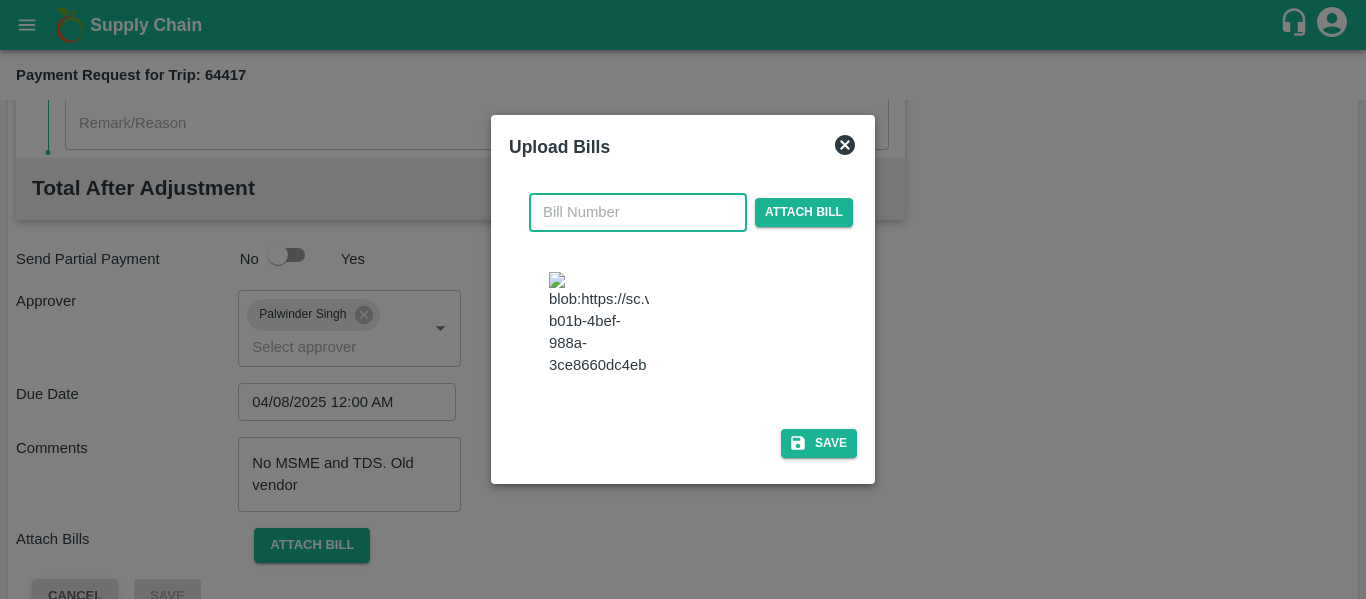click at bounding box center (638, 212) 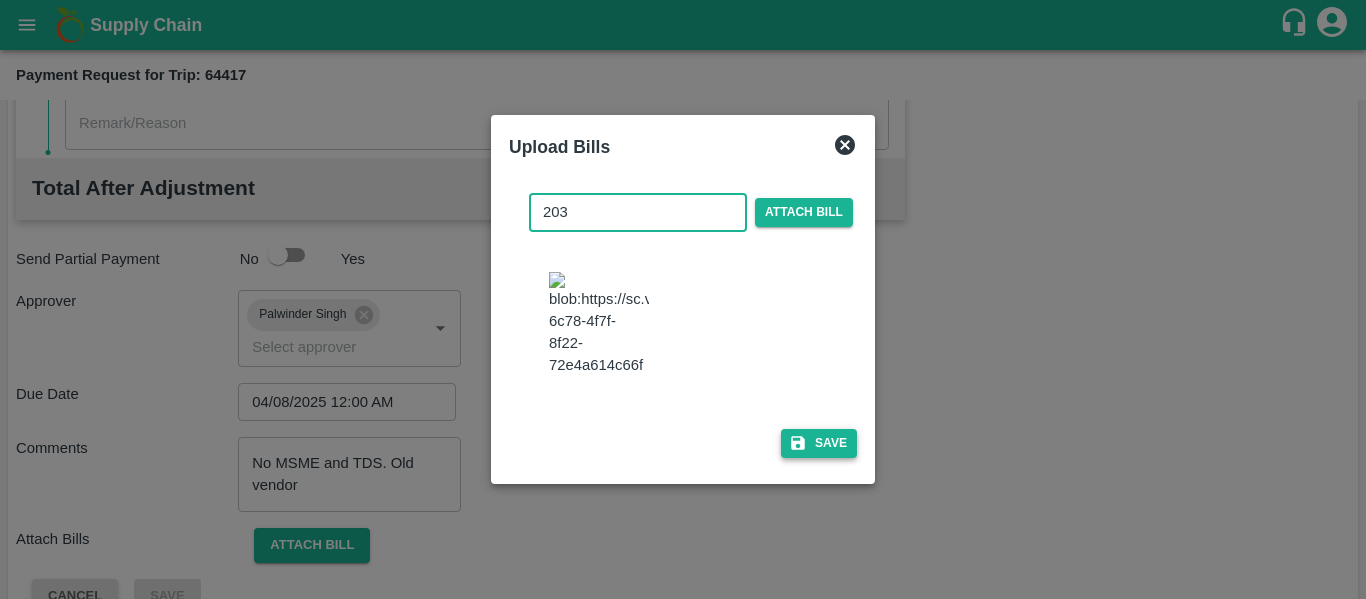 type on "203" 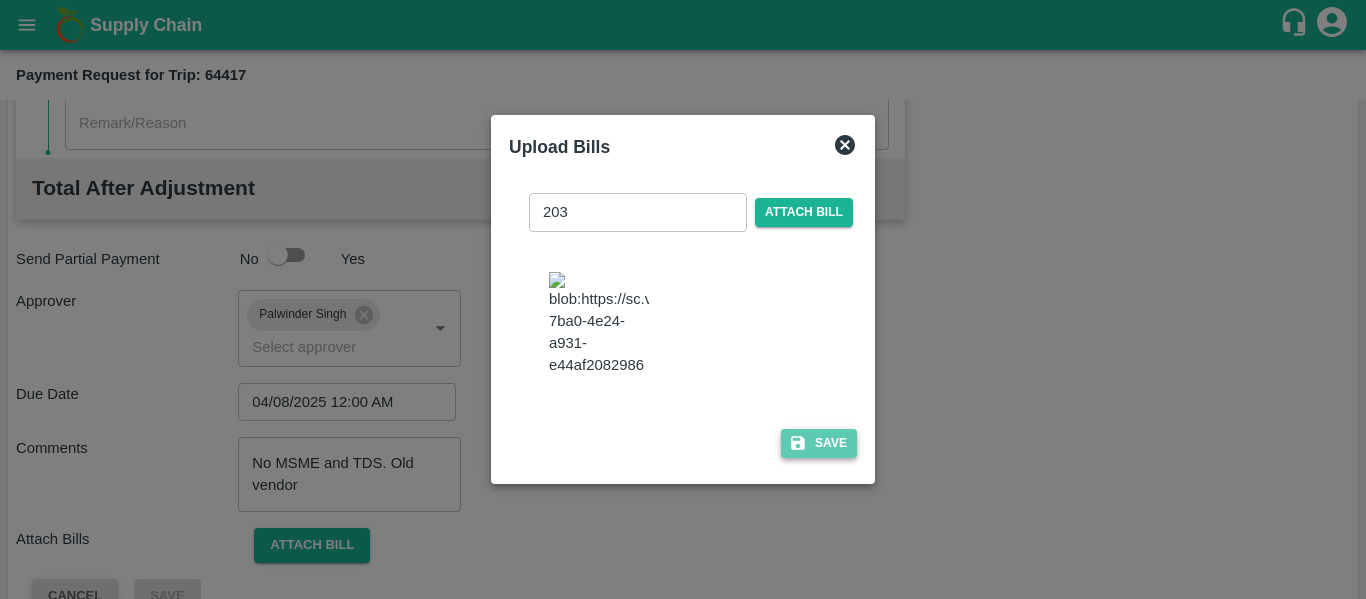 click on "Save" at bounding box center (819, 443) 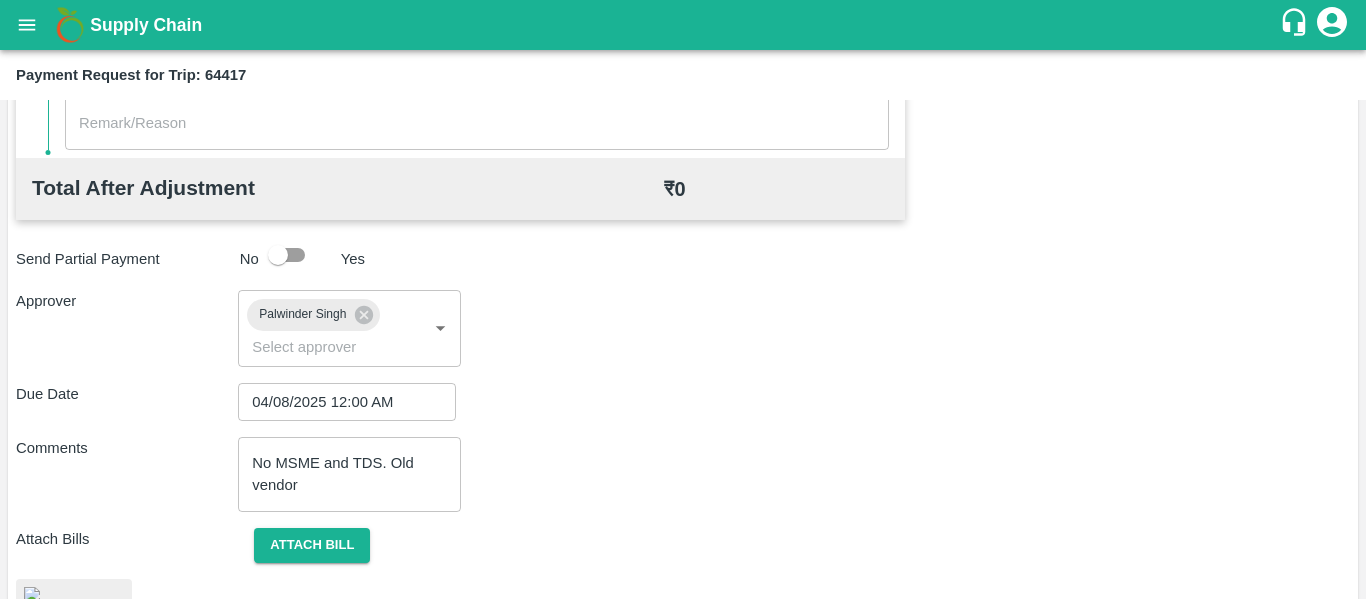 scroll, scrollTop: 1057, scrollLeft: 0, axis: vertical 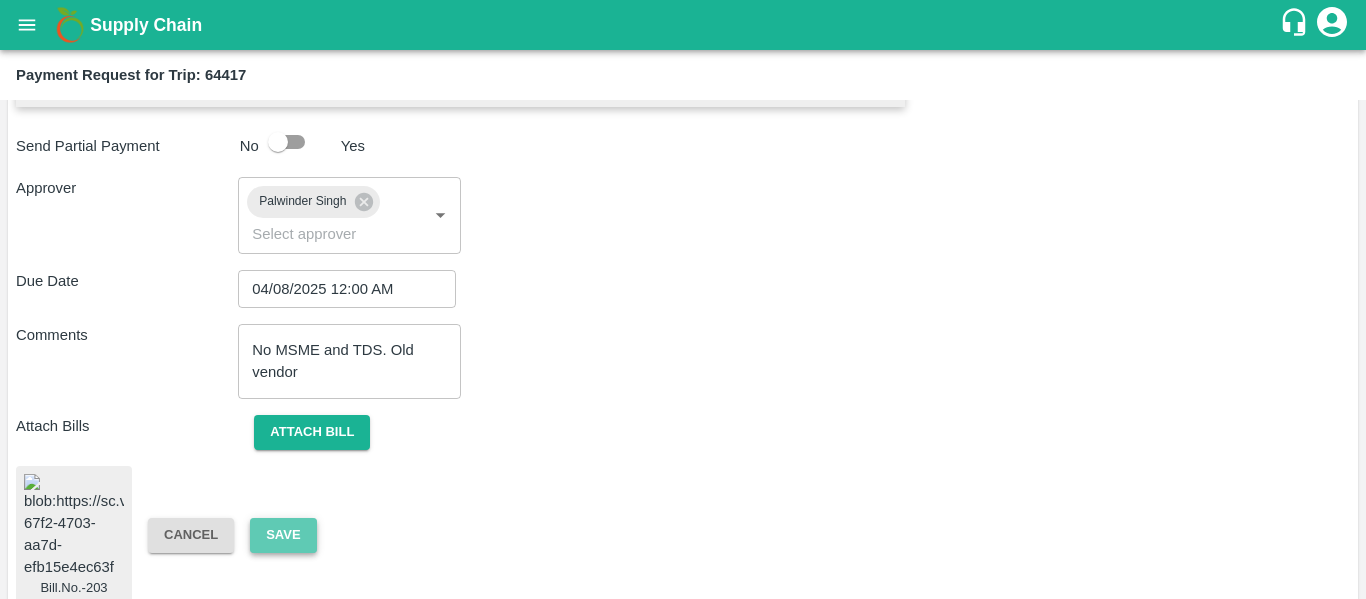 click on "Save" at bounding box center [283, 535] 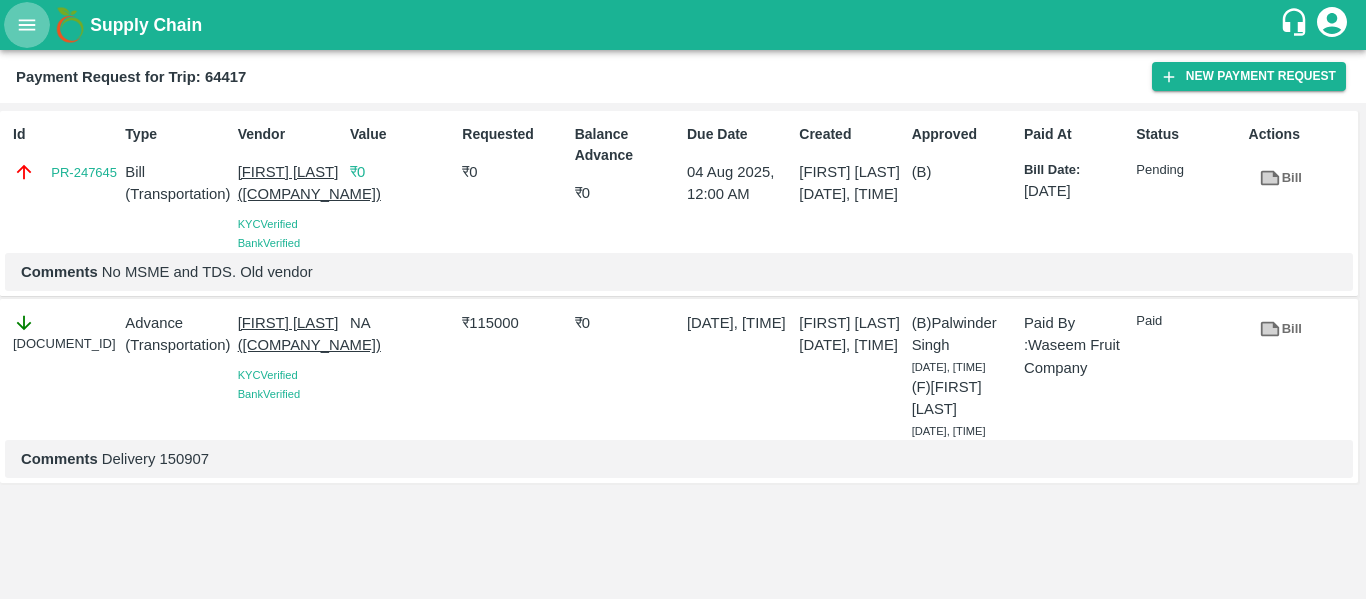 click 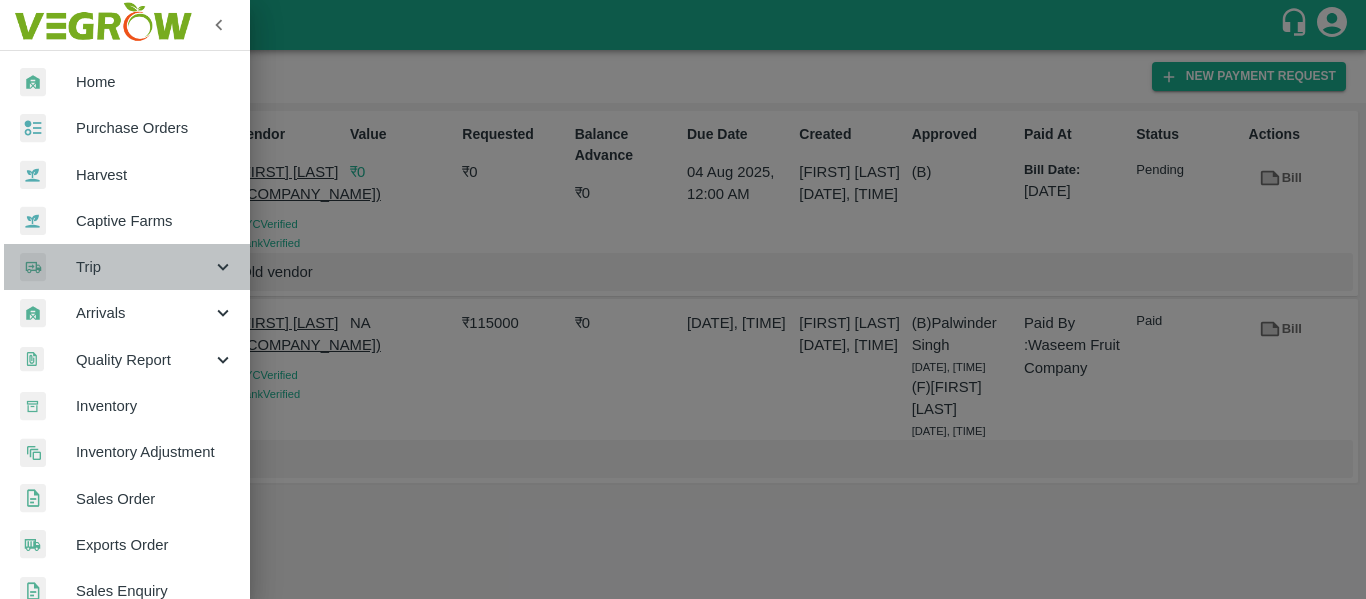 click 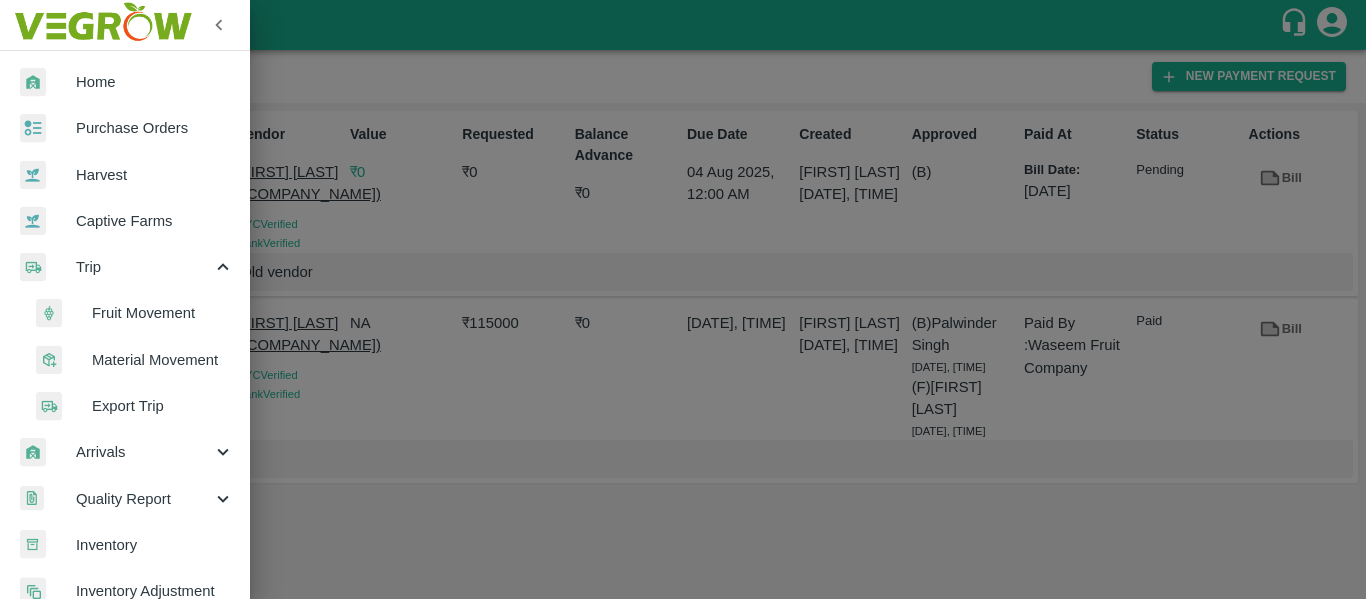 click on "Fruit Movement" at bounding box center [163, 313] 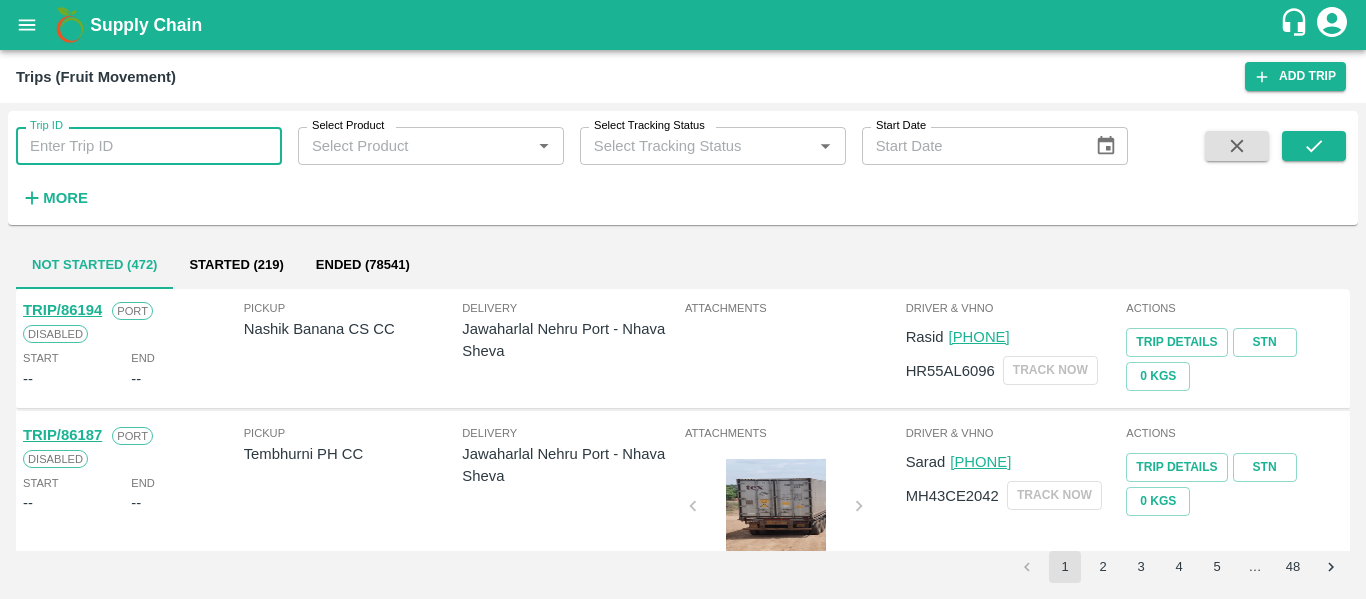 click on "Trip ID" at bounding box center [149, 146] 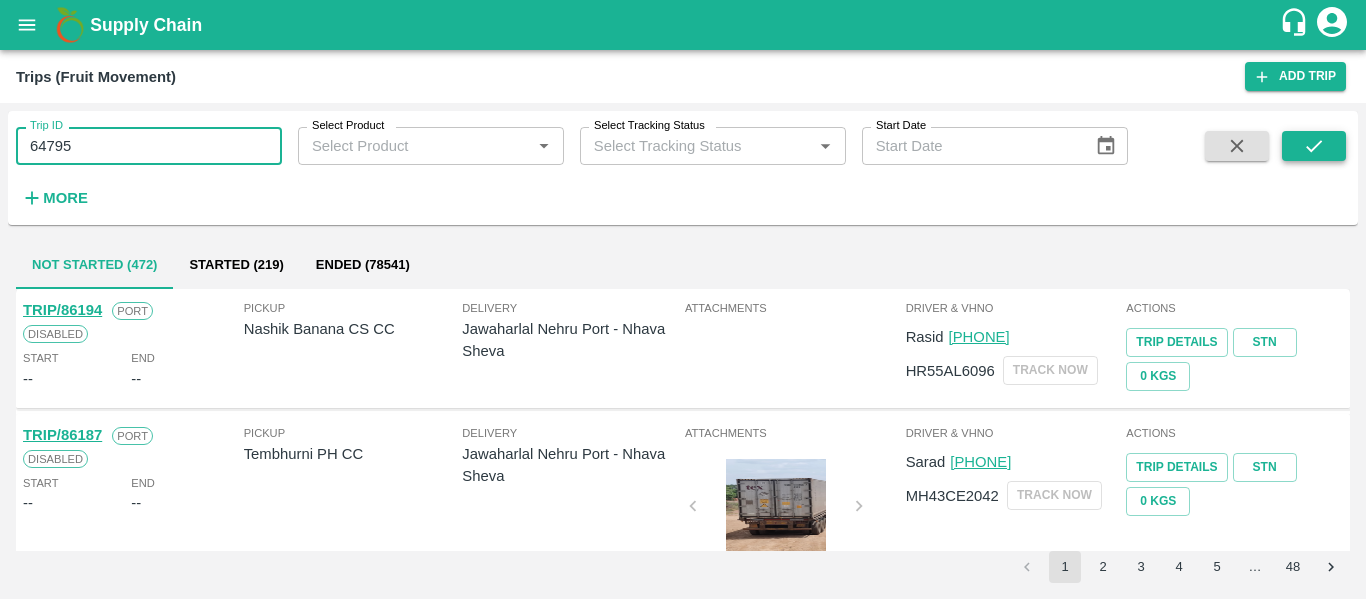 type on "64795" 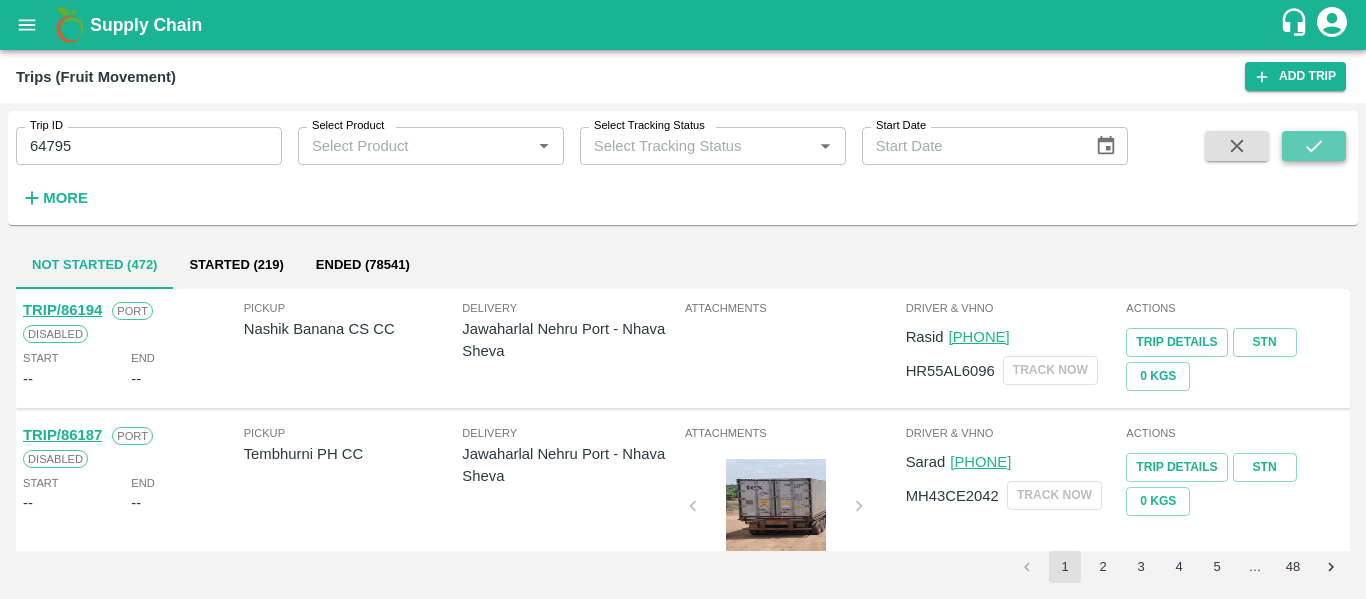 click 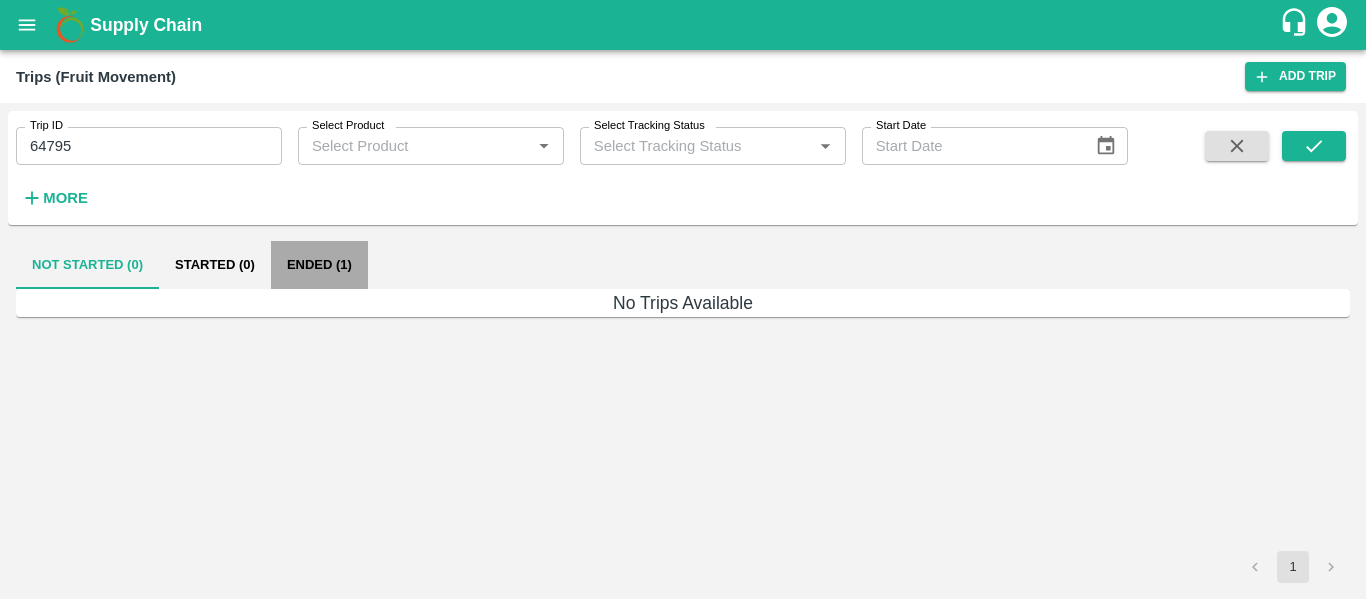 click on "Ended (1)" at bounding box center (319, 265) 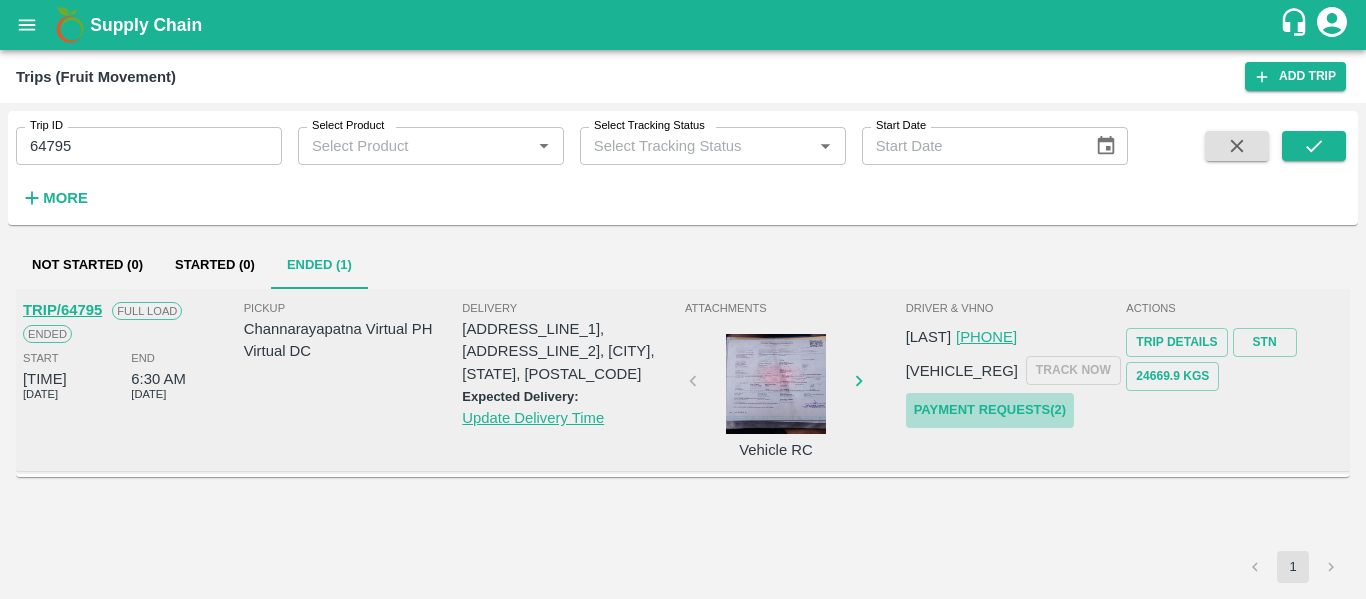 click on "Payment Requests( 2 )" at bounding box center (990, 410) 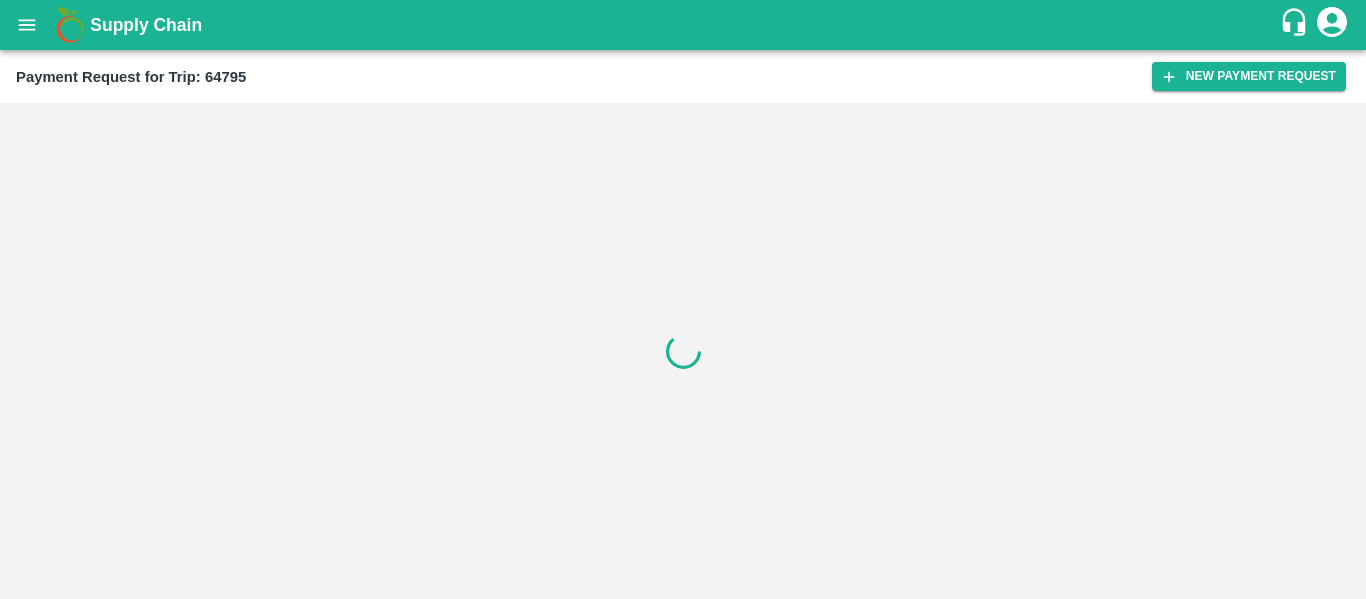 scroll, scrollTop: 0, scrollLeft: 0, axis: both 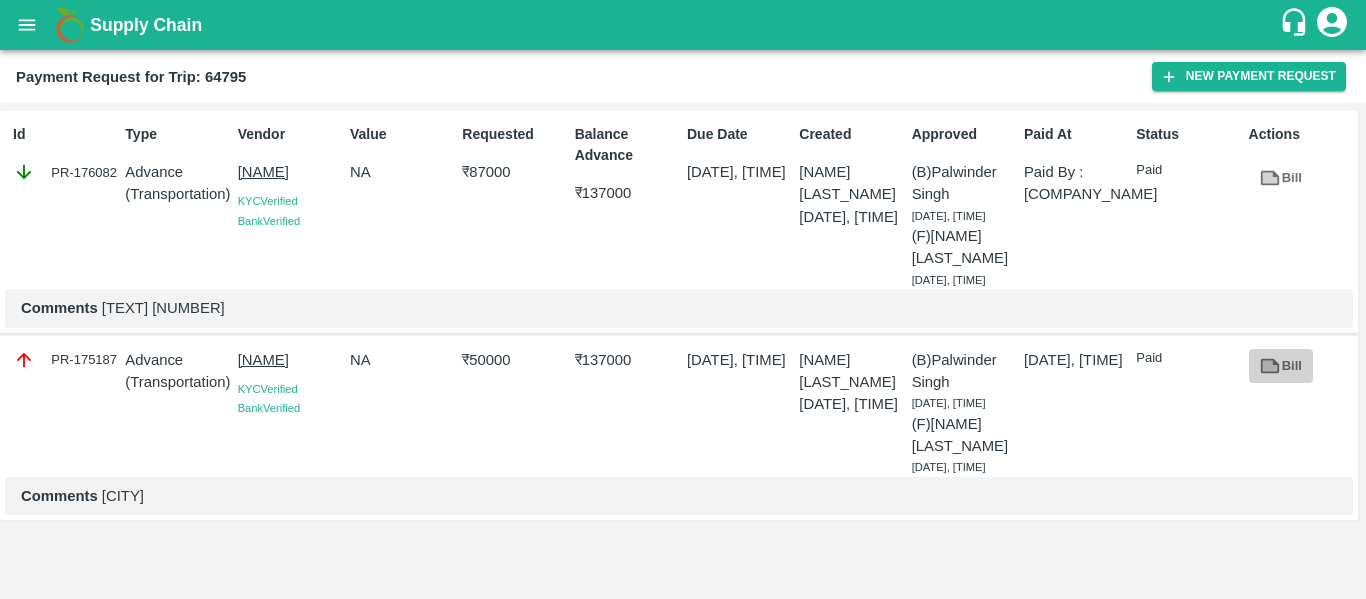 click 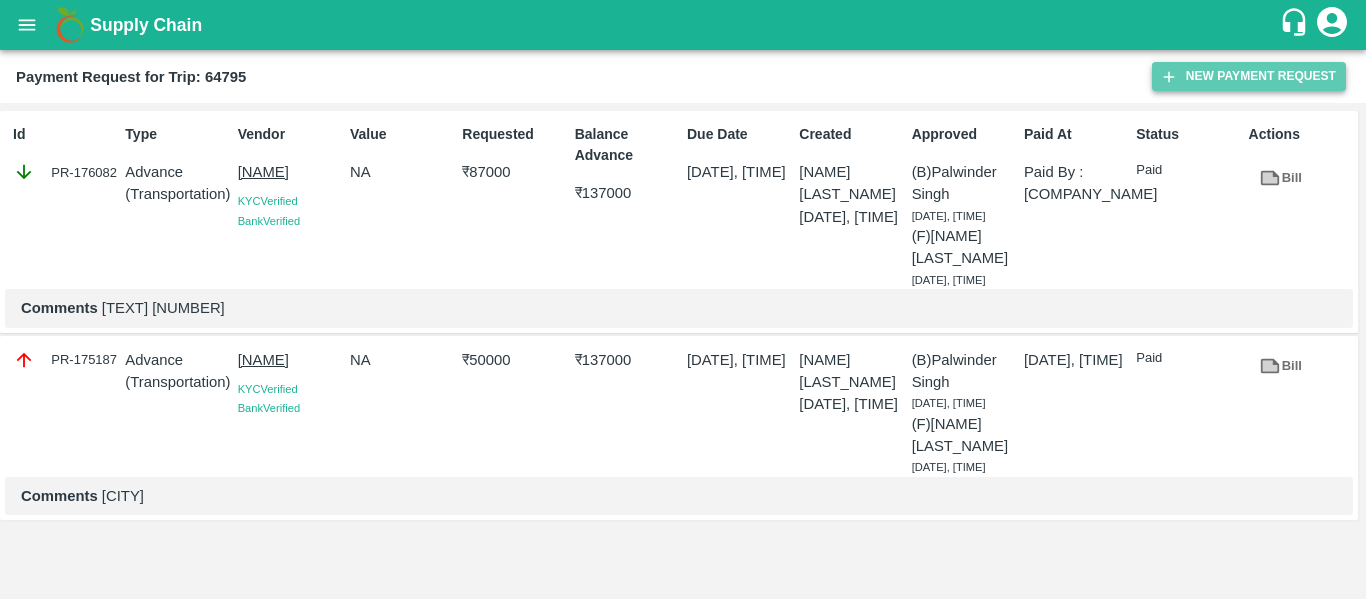 click on "New Payment Request" at bounding box center [1249, 76] 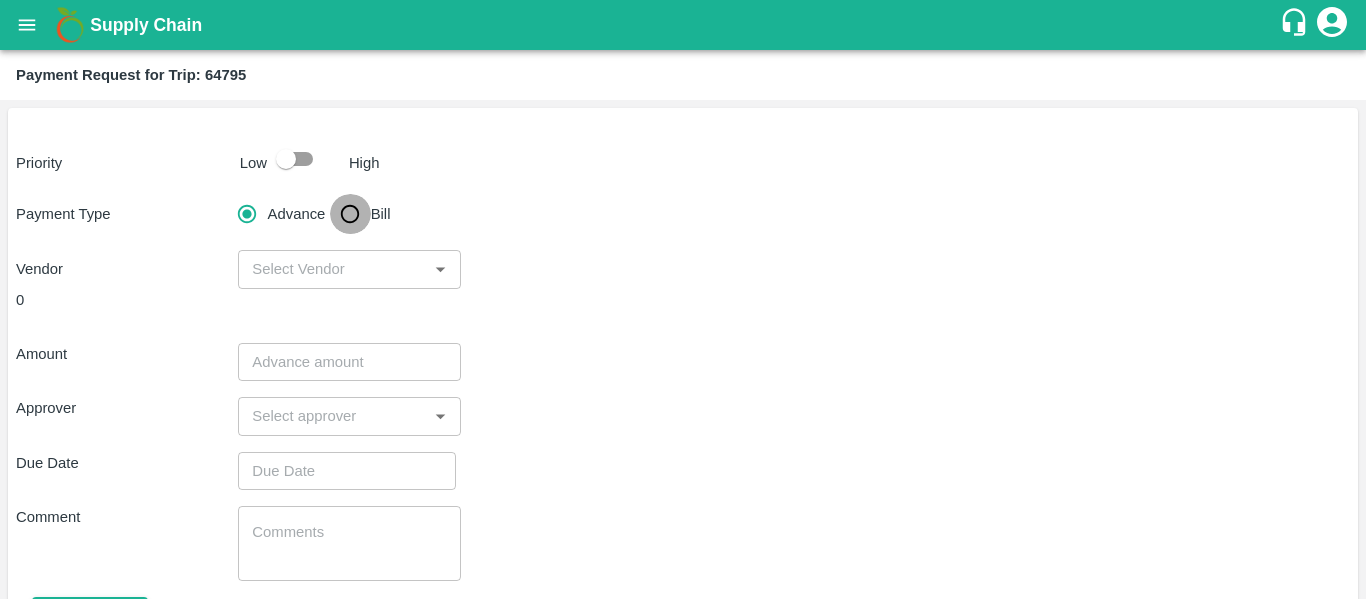 click on "Bill" at bounding box center [350, 214] 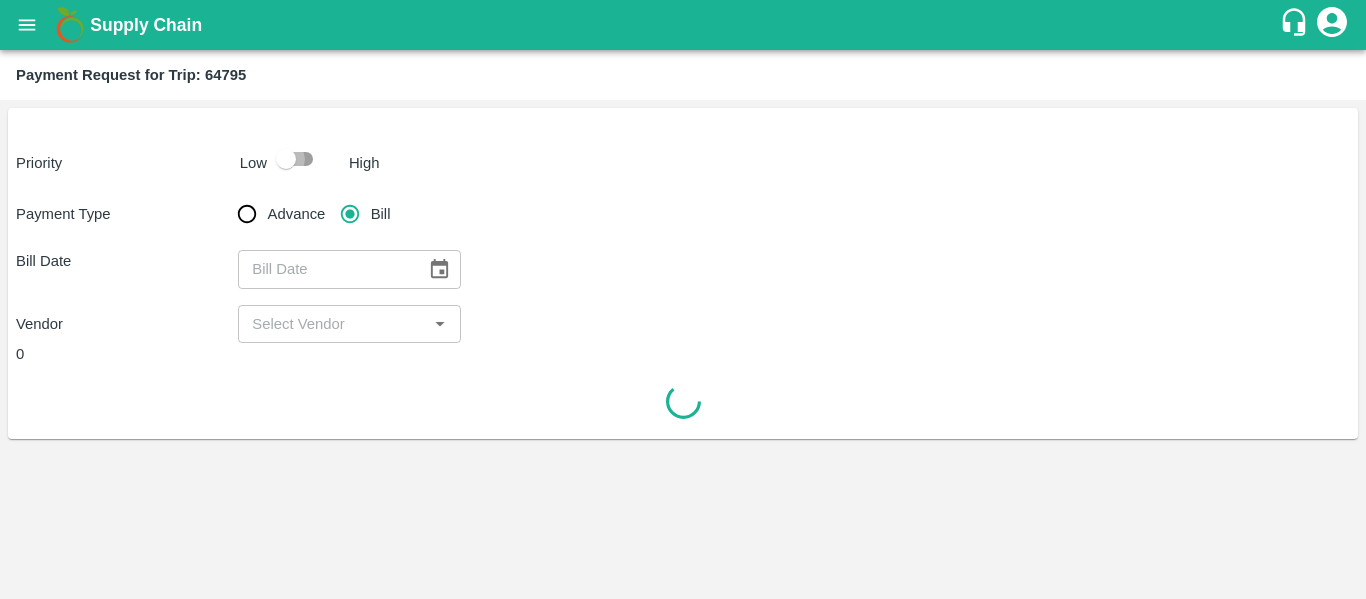 click at bounding box center [286, 159] 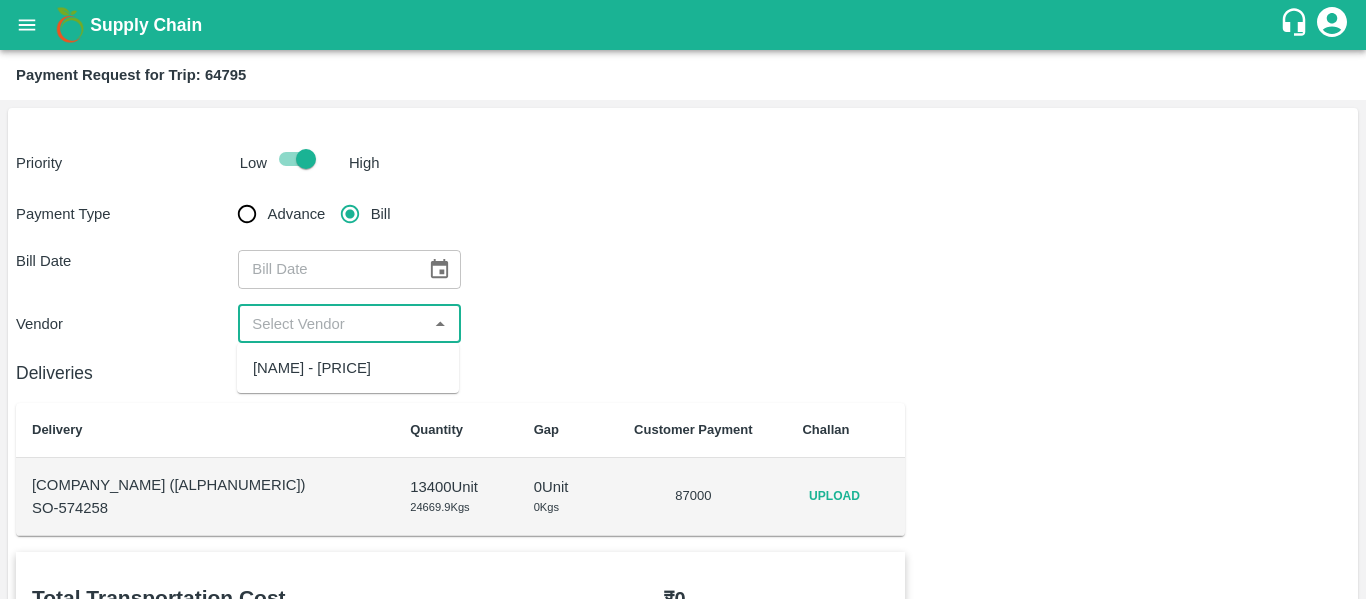 click at bounding box center [332, 324] 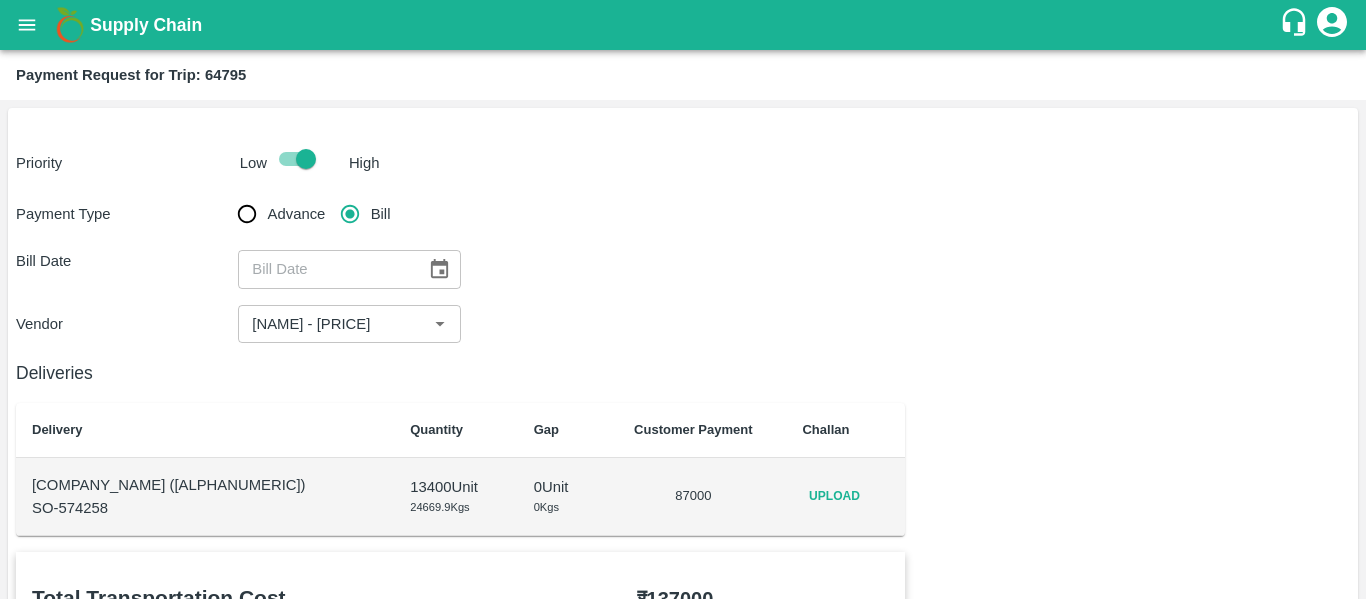 click on "​" at bounding box center [349, 269] 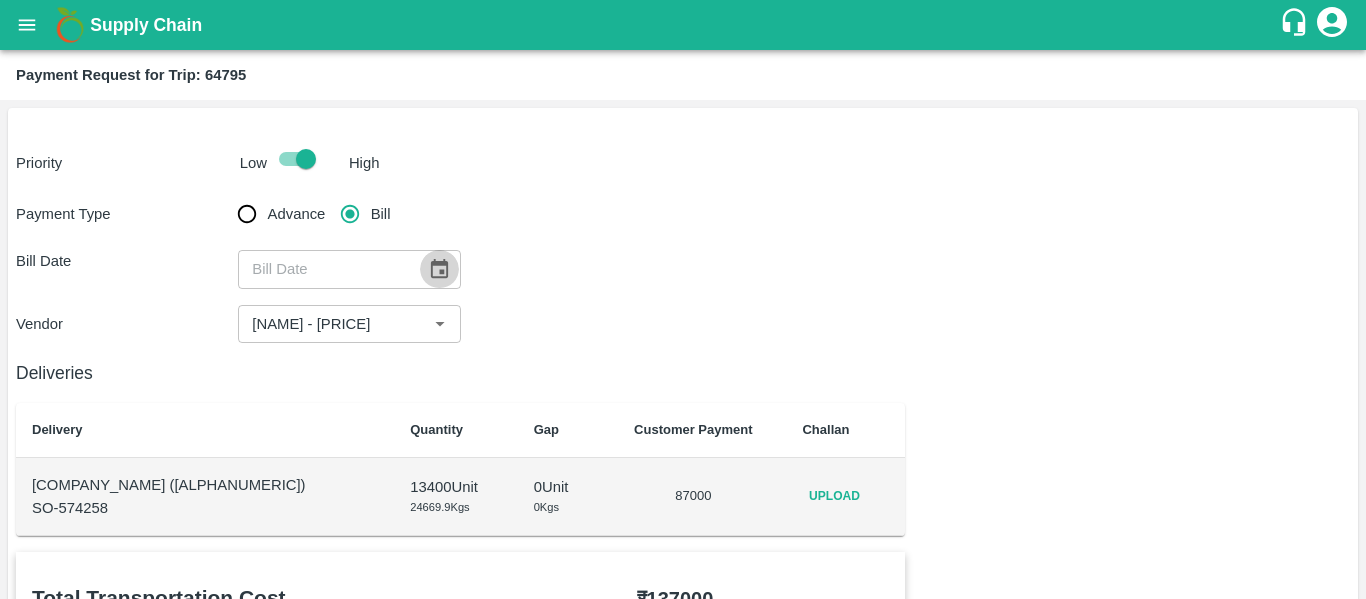 click 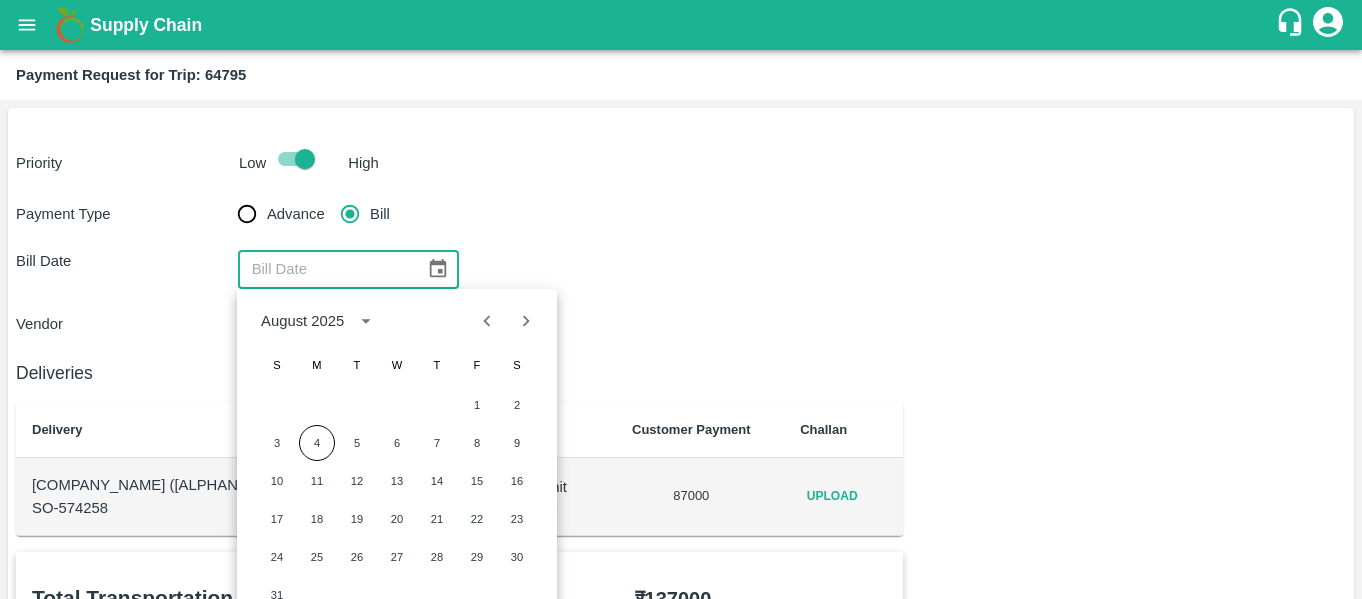 click 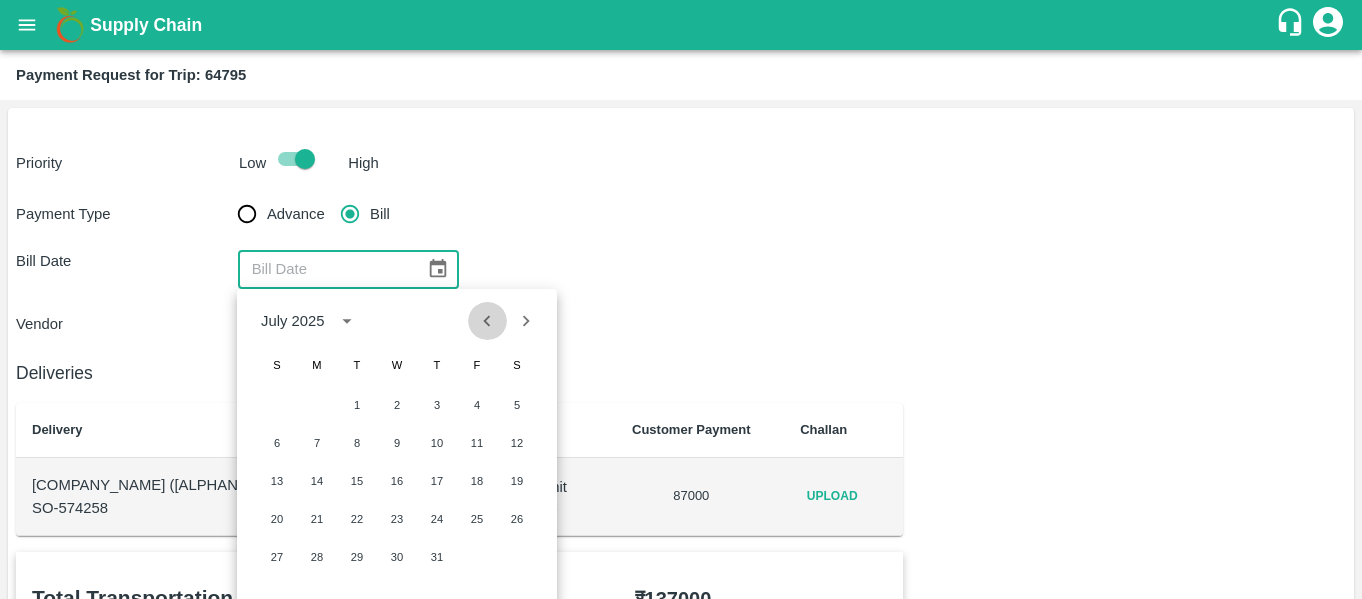 click 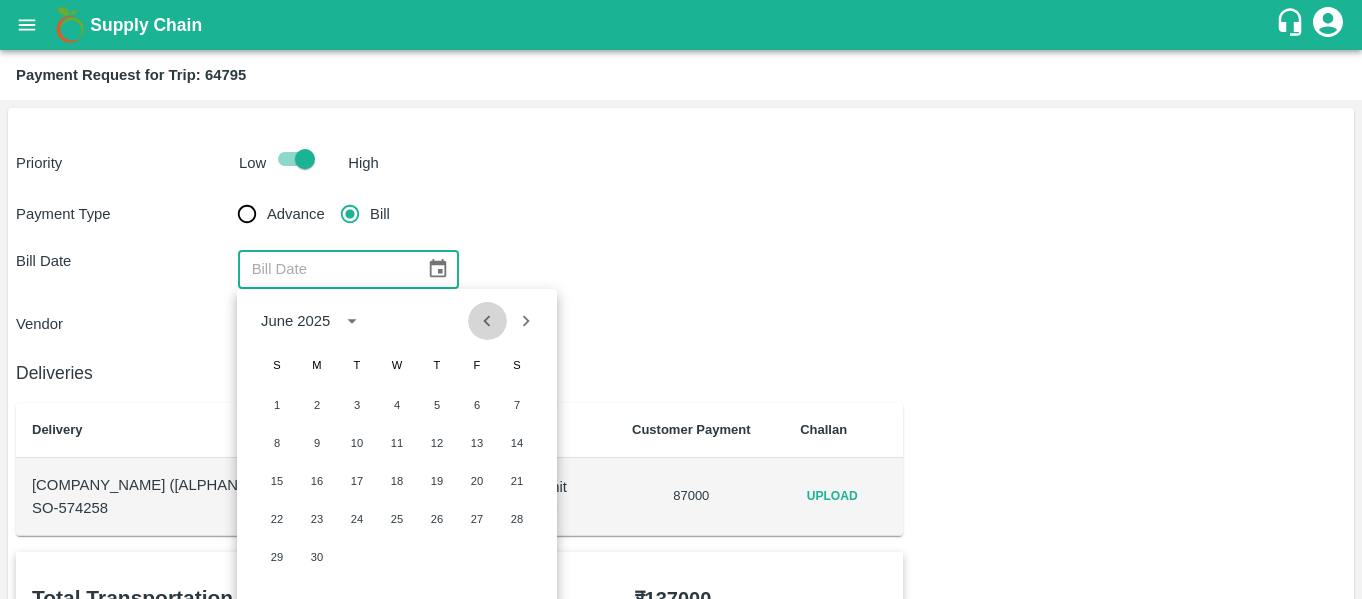 click 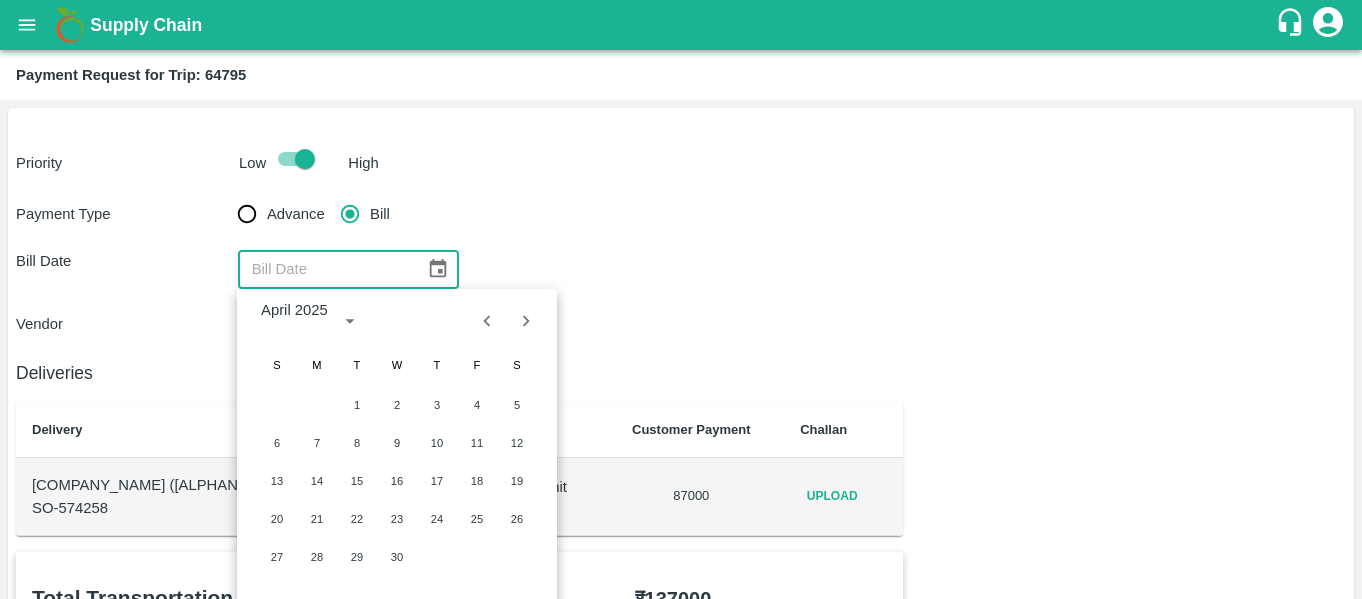 click 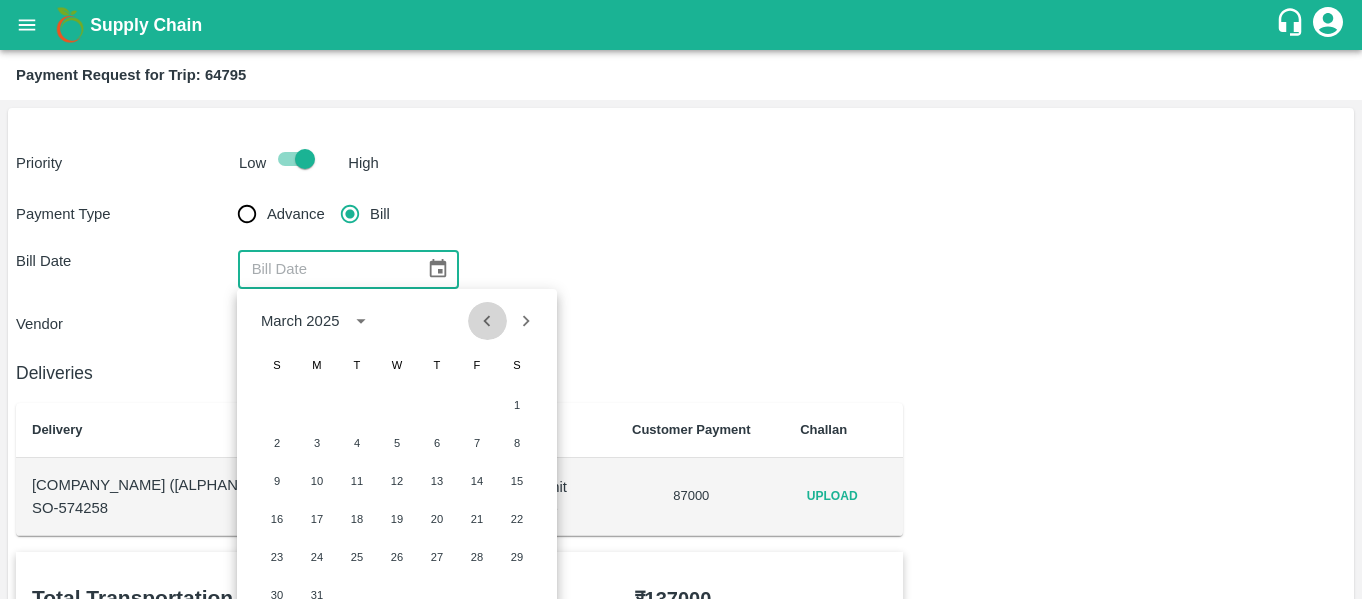click 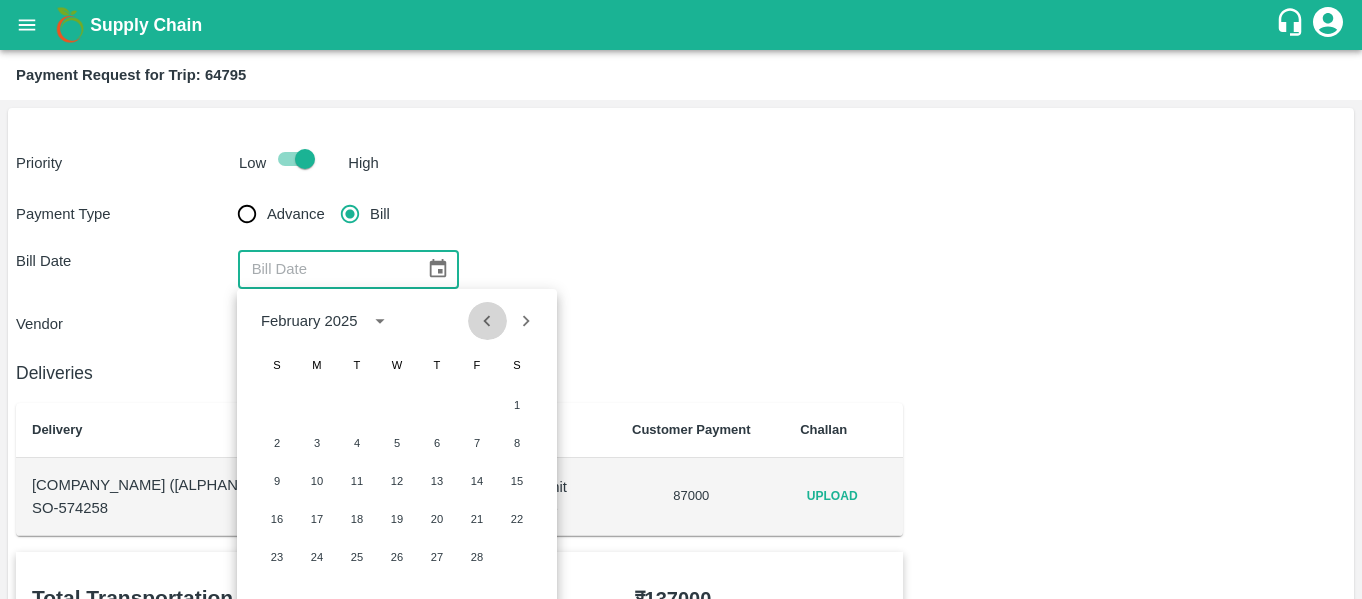 click 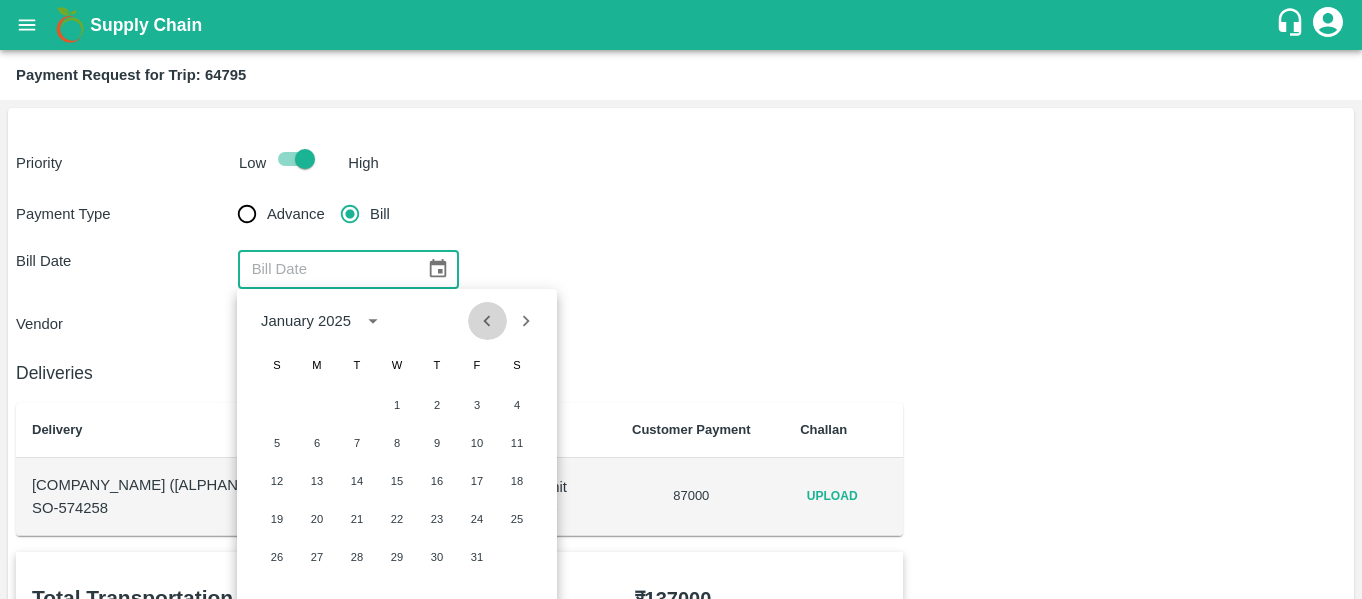 click 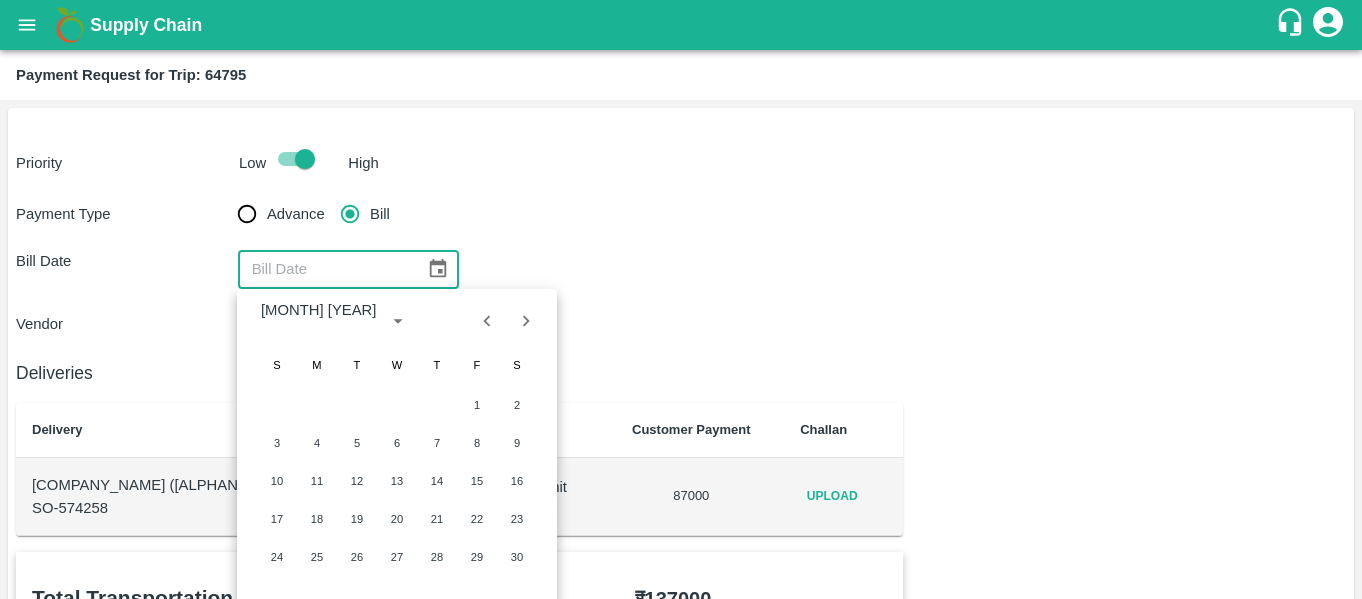 click 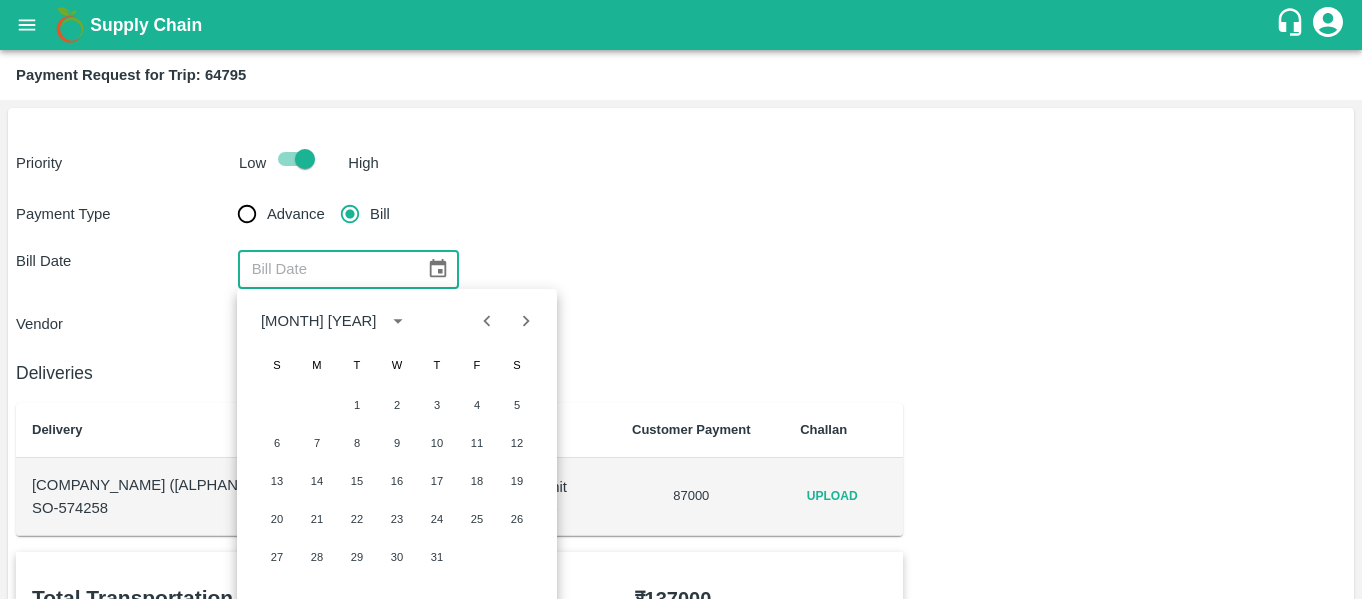 click 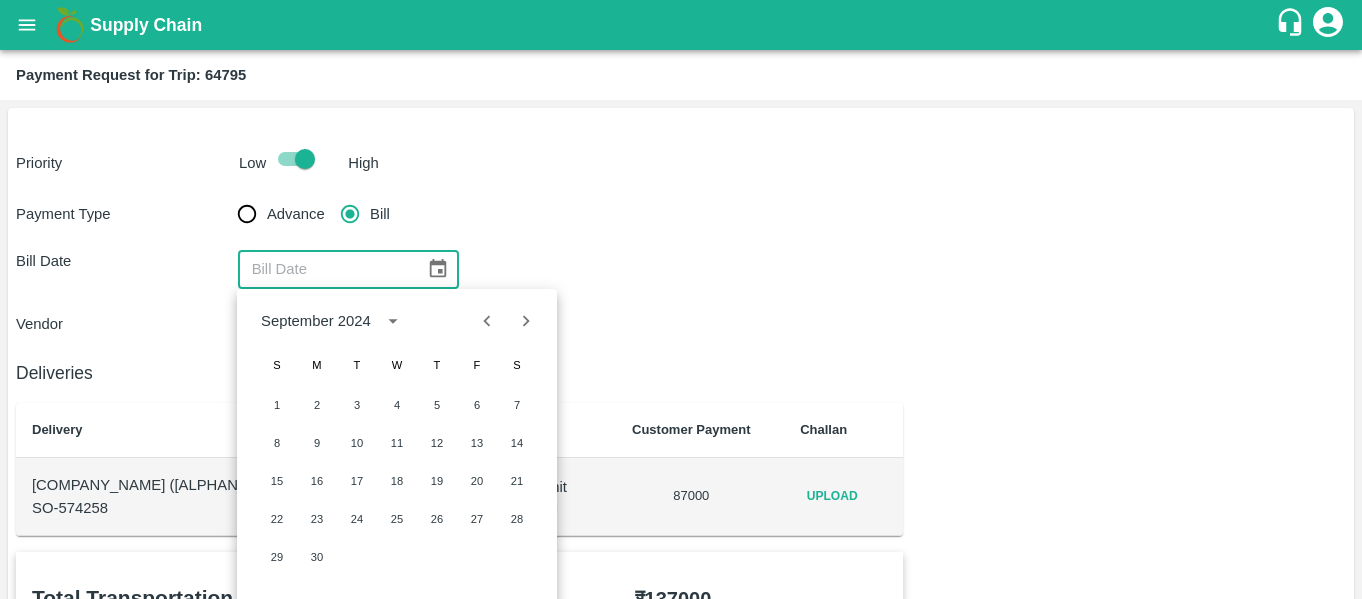 click 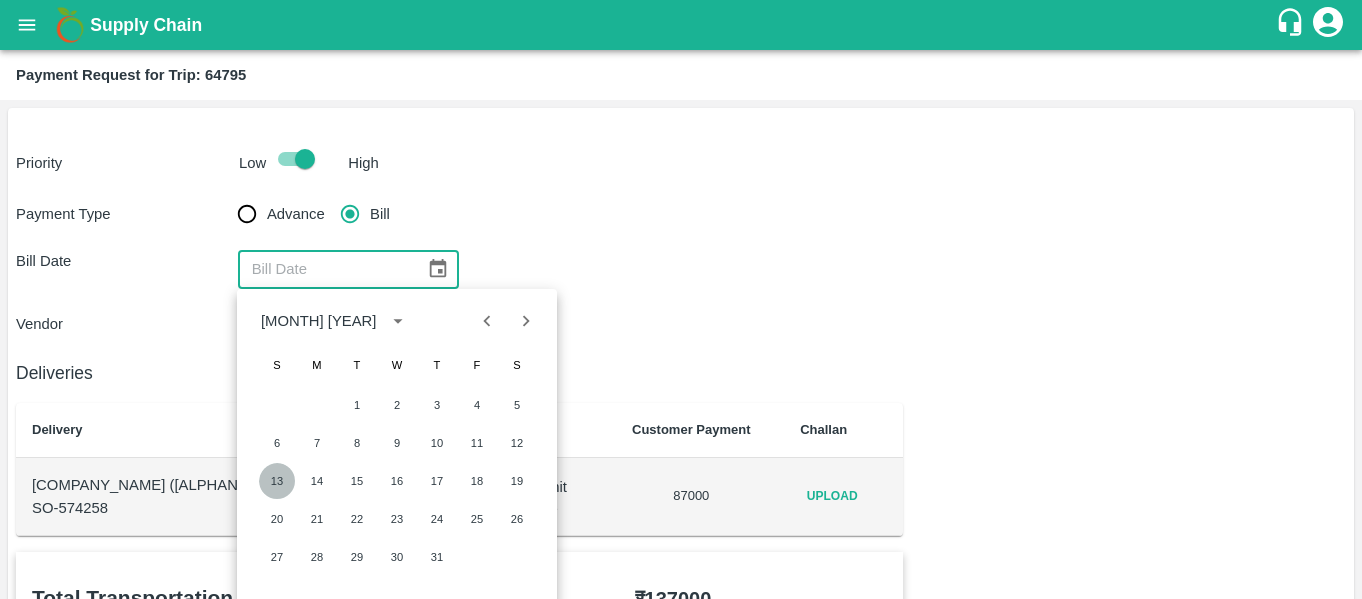 click on "13" at bounding box center [277, 481] 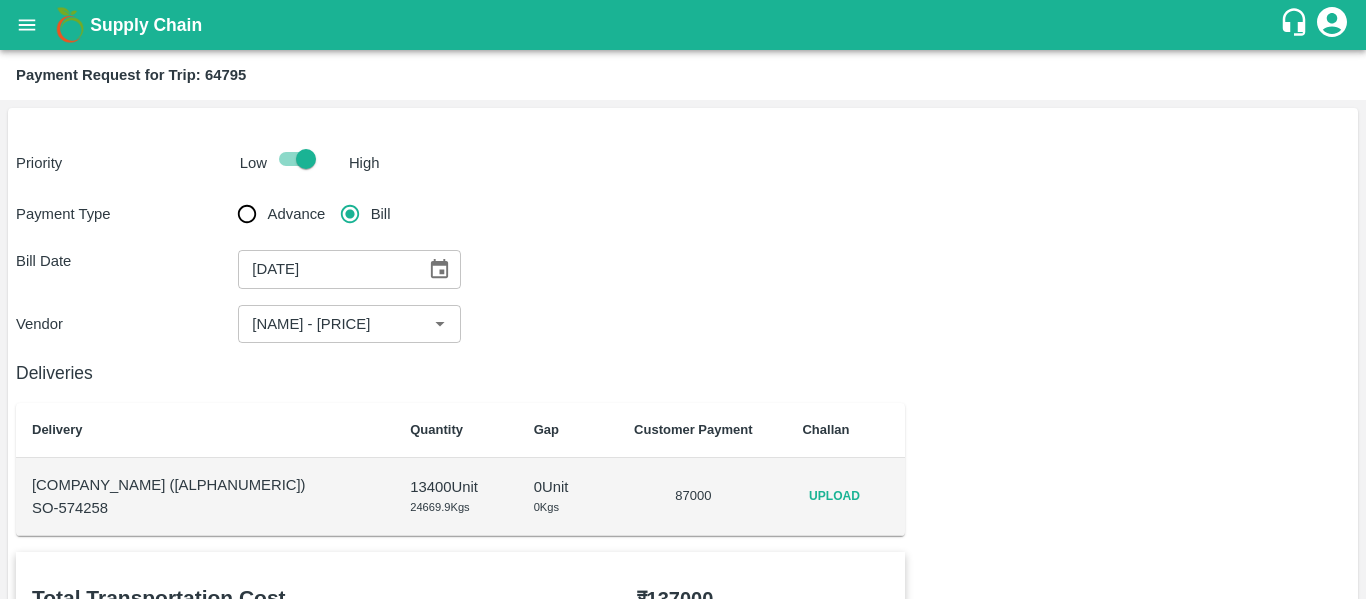 click on "SO-574258" at bounding box center (205, 508) 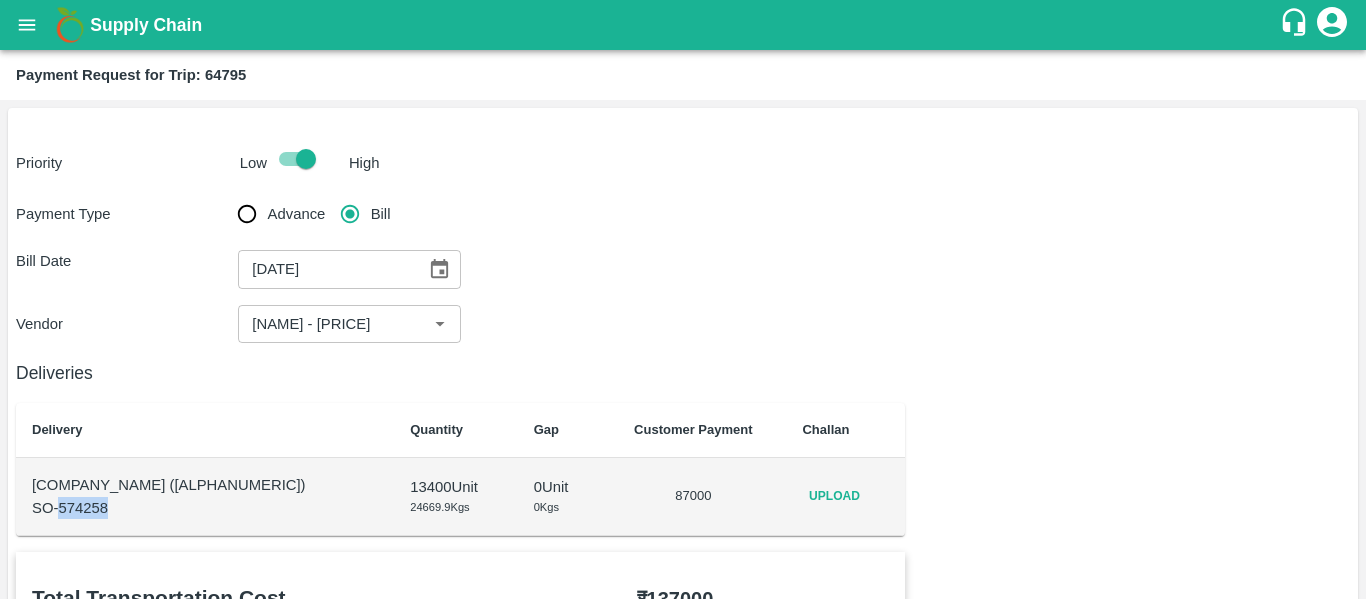 click on "SO-574258" at bounding box center [205, 508] 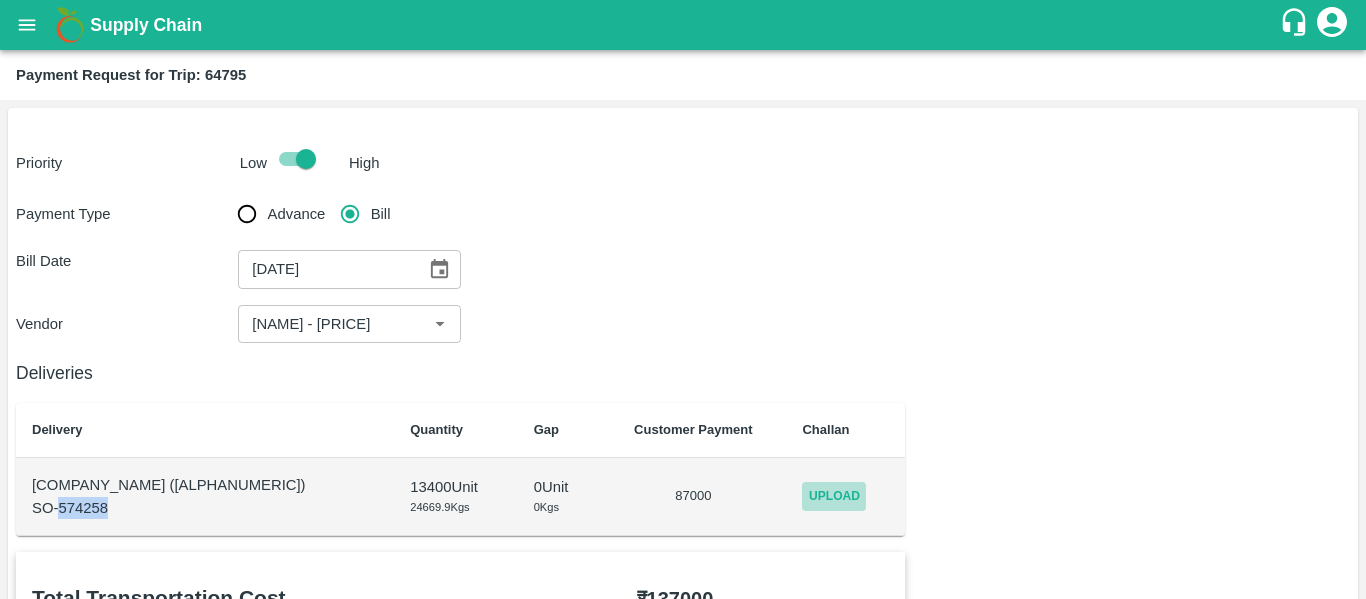 click on "Upload" at bounding box center [834, 496] 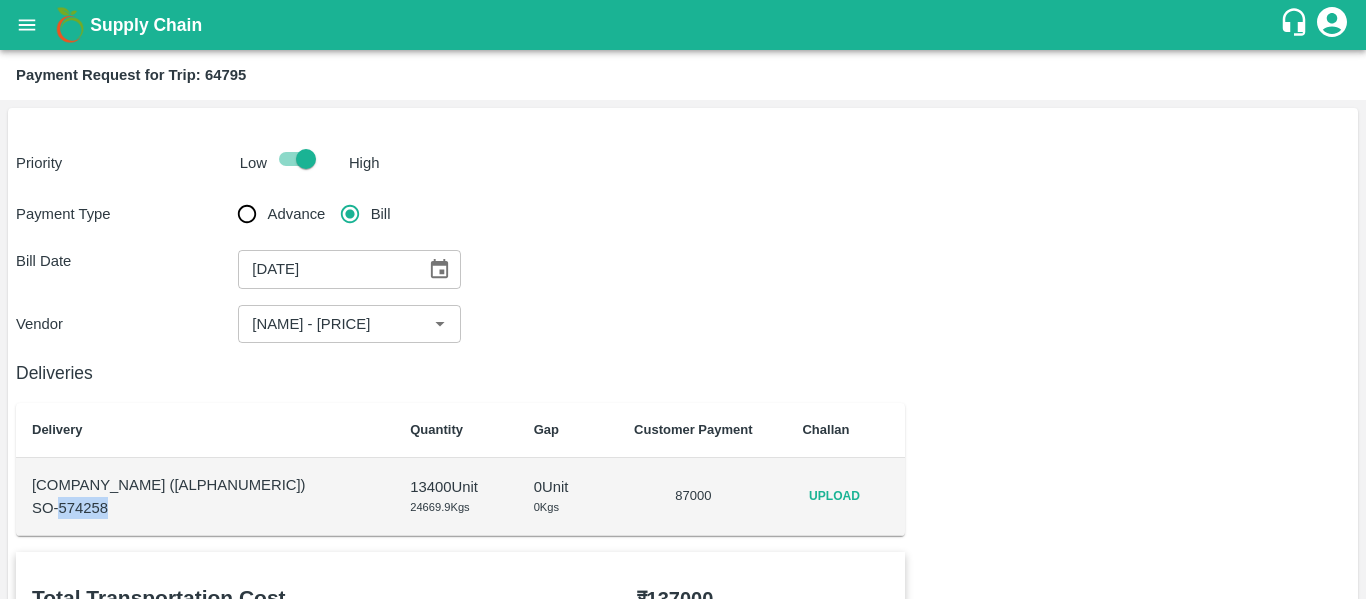 click on "Upload" at bounding box center (834, 496) 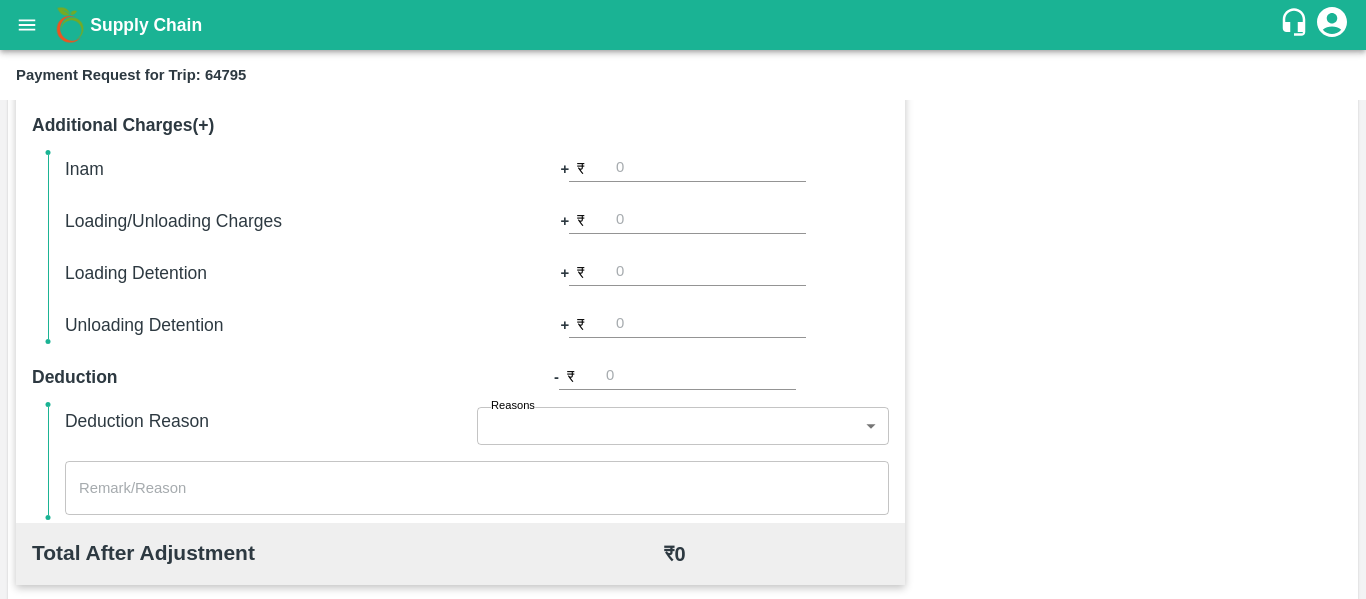 scroll, scrollTop: 944, scrollLeft: 0, axis: vertical 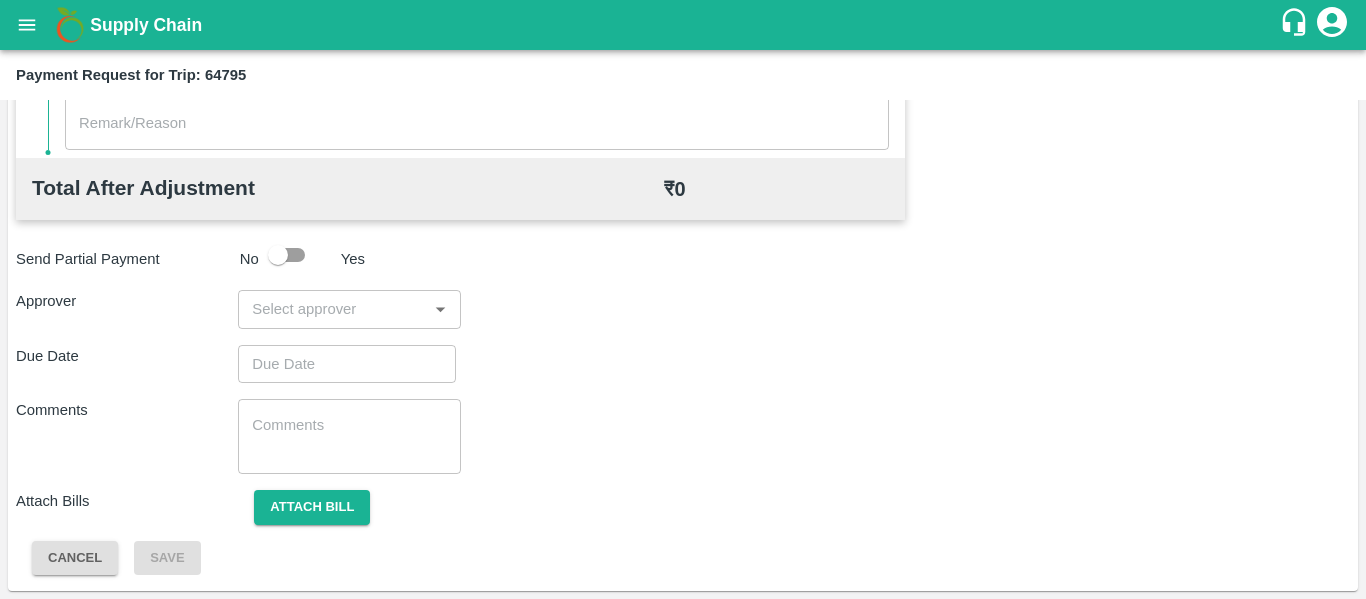 click at bounding box center (332, 309) 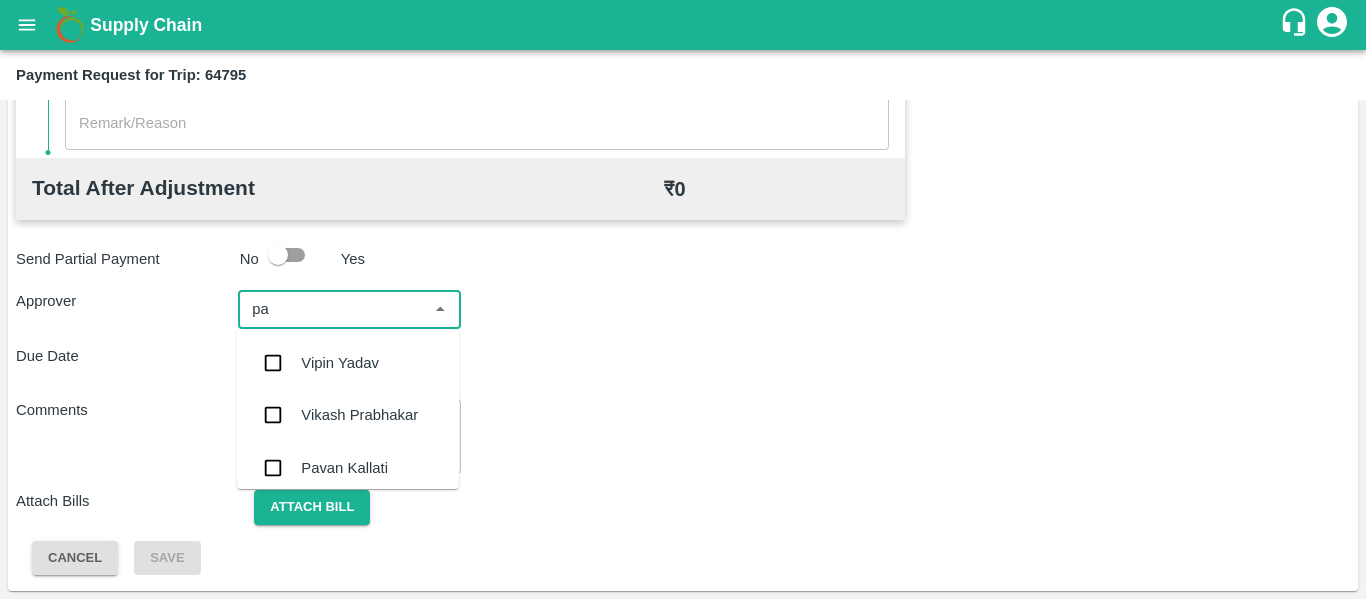 type on "pal" 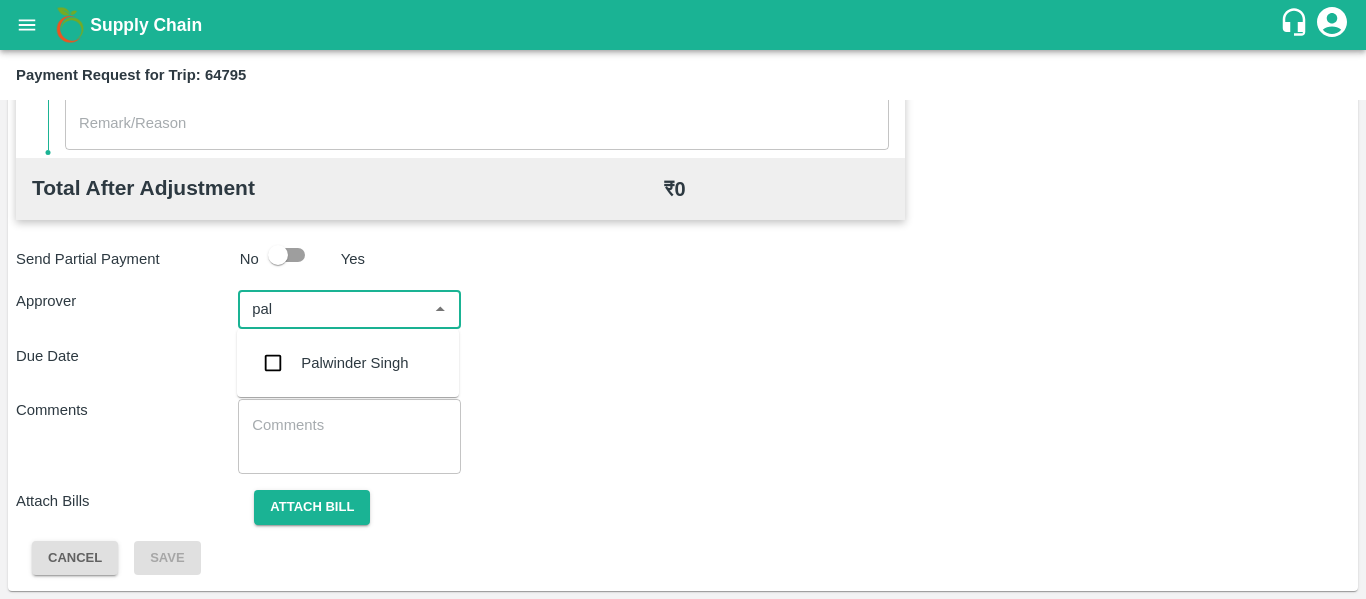 click on "Palwinder Singh" at bounding box center (348, 363) 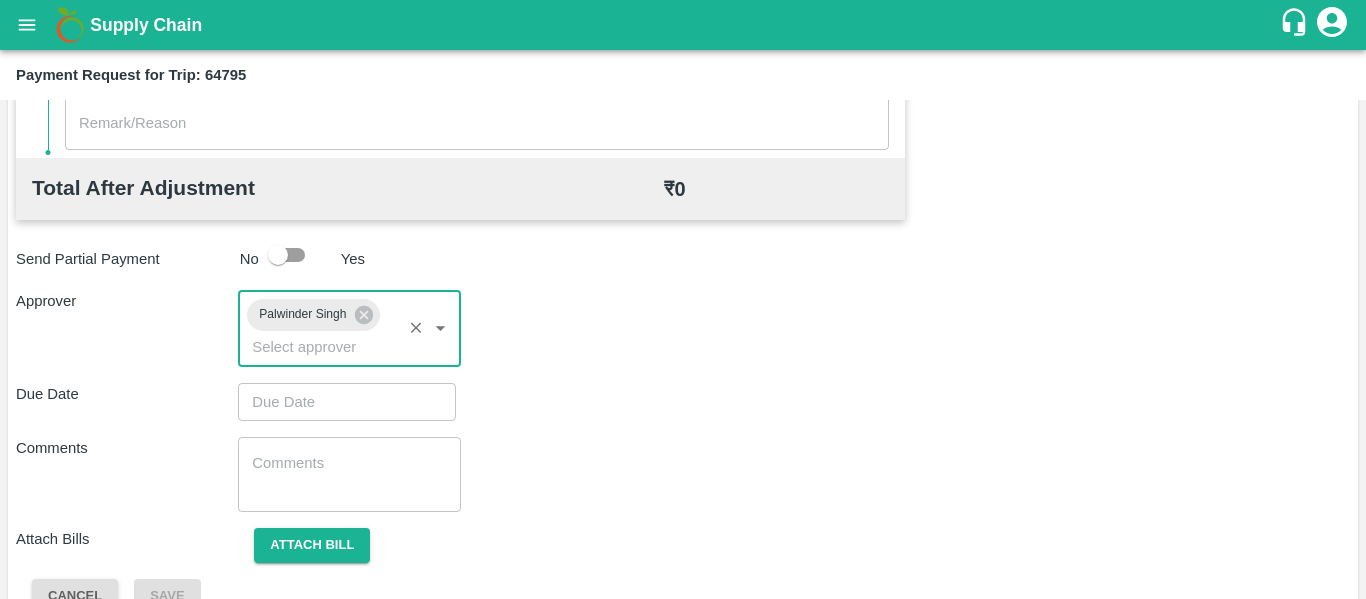 type on "DD/MM/YYYY hh:mm aa" 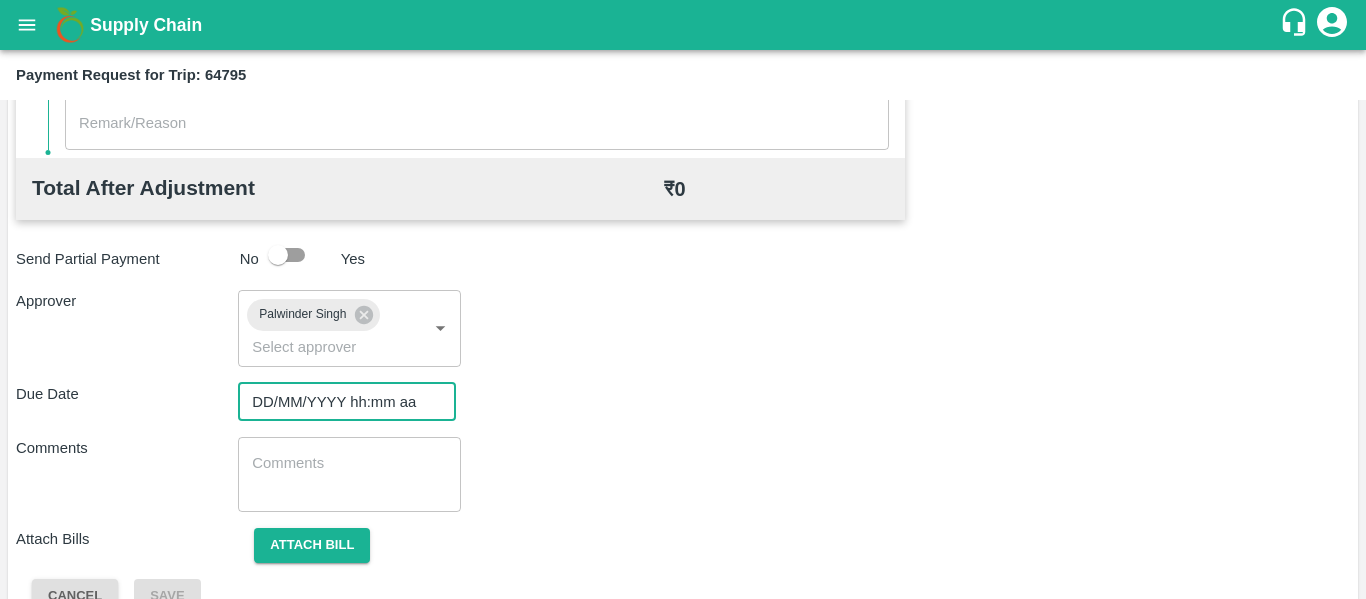 click on "DD/MM/YYYY hh:mm aa" at bounding box center [340, 402] 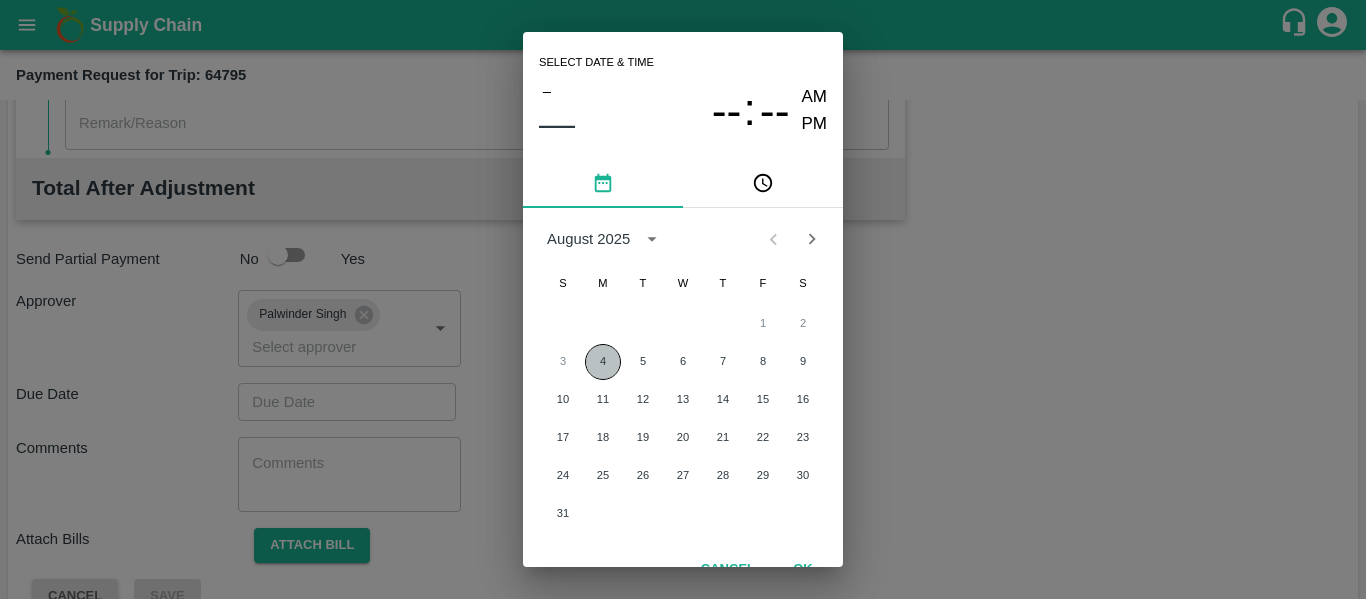 click on "4" at bounding box center [603, 362] 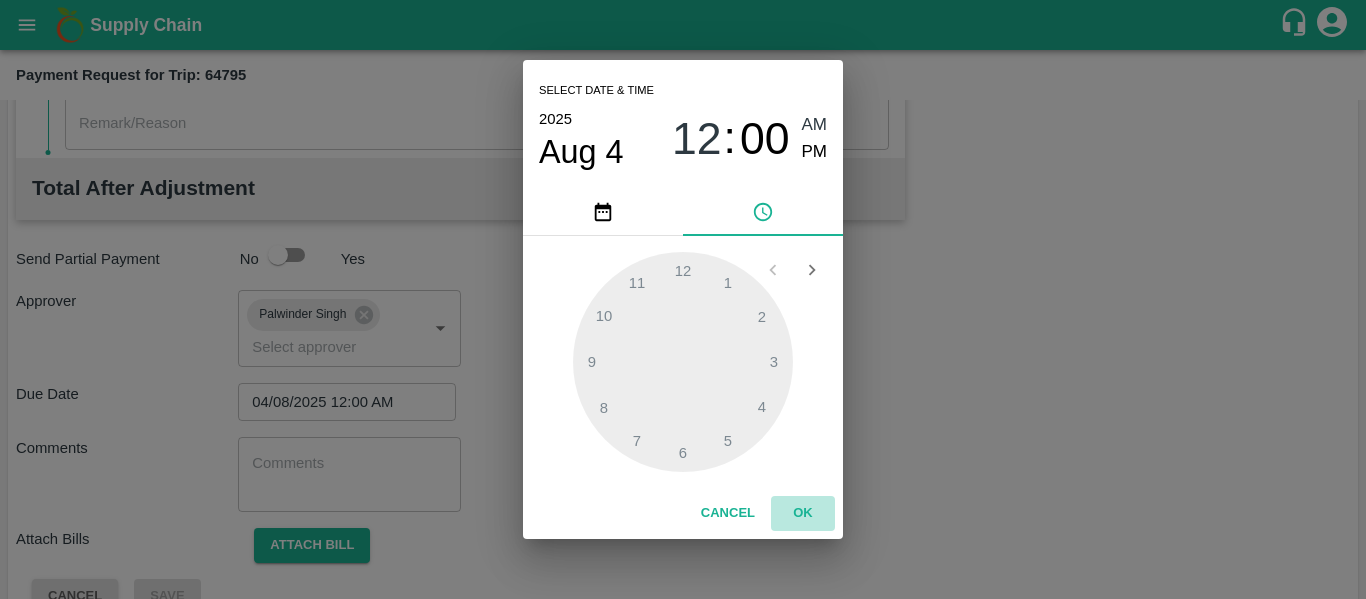 click on "OK" at bounding box center [803, 513] 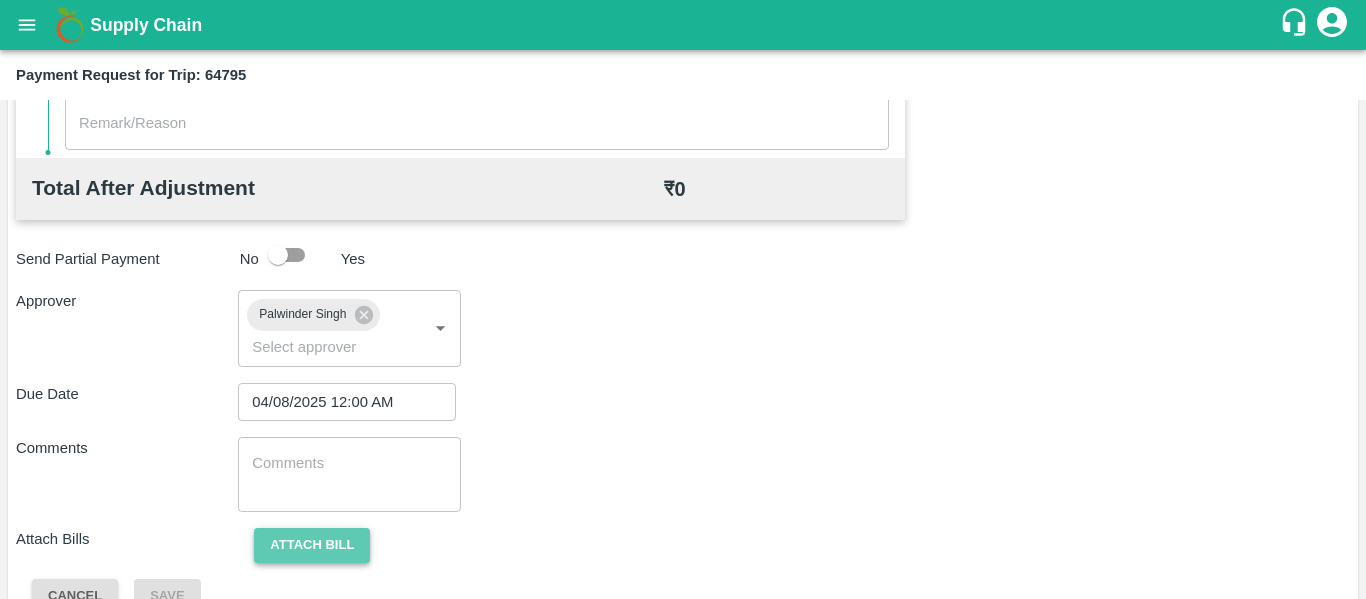 click on "Attach bill" at bounding box center (312, 545) 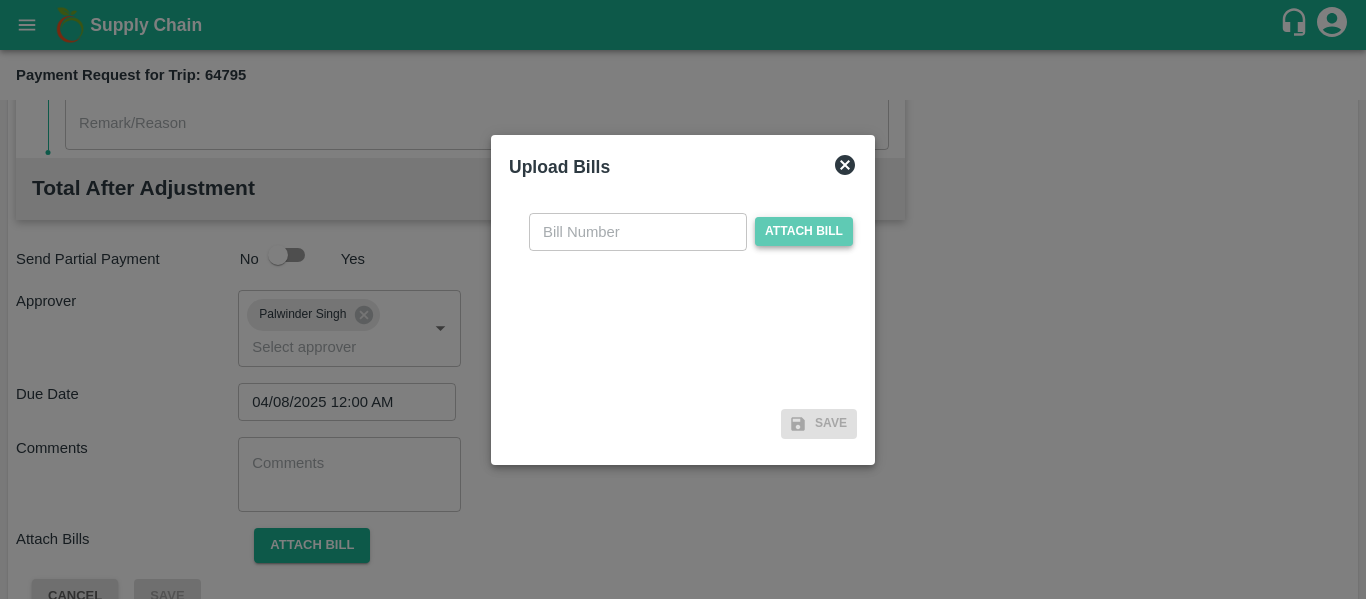 click on "Attach bill" at bounding box center [804, 231] 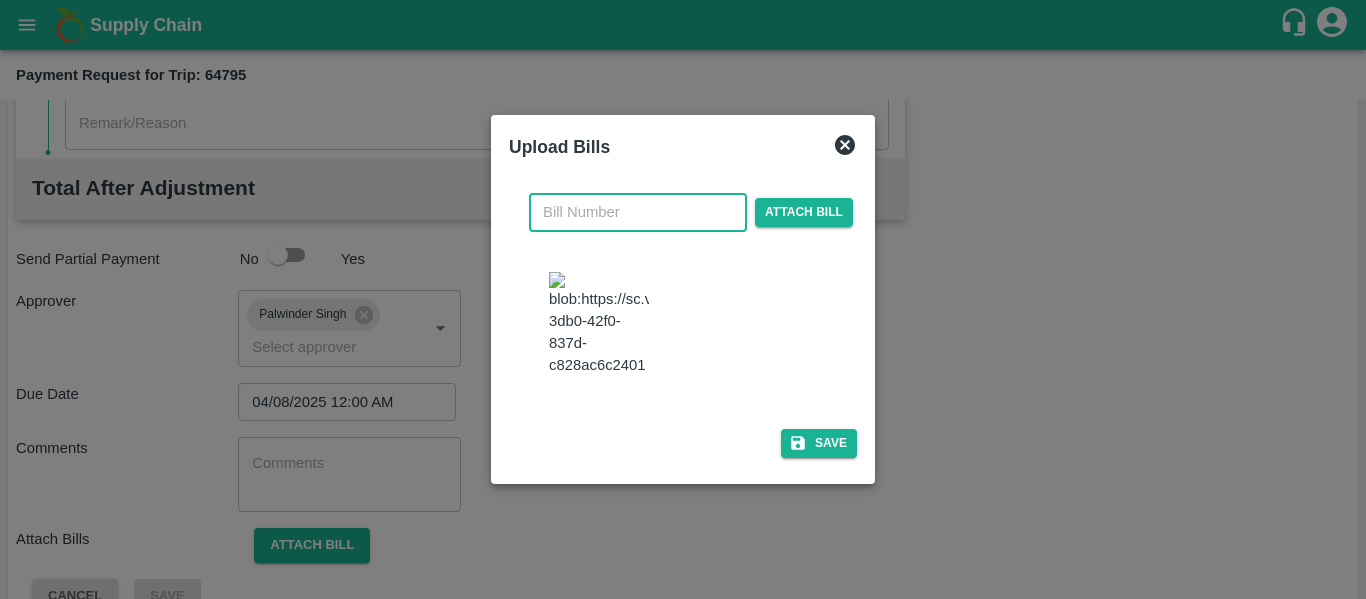 click at bounding box center (638, 212) 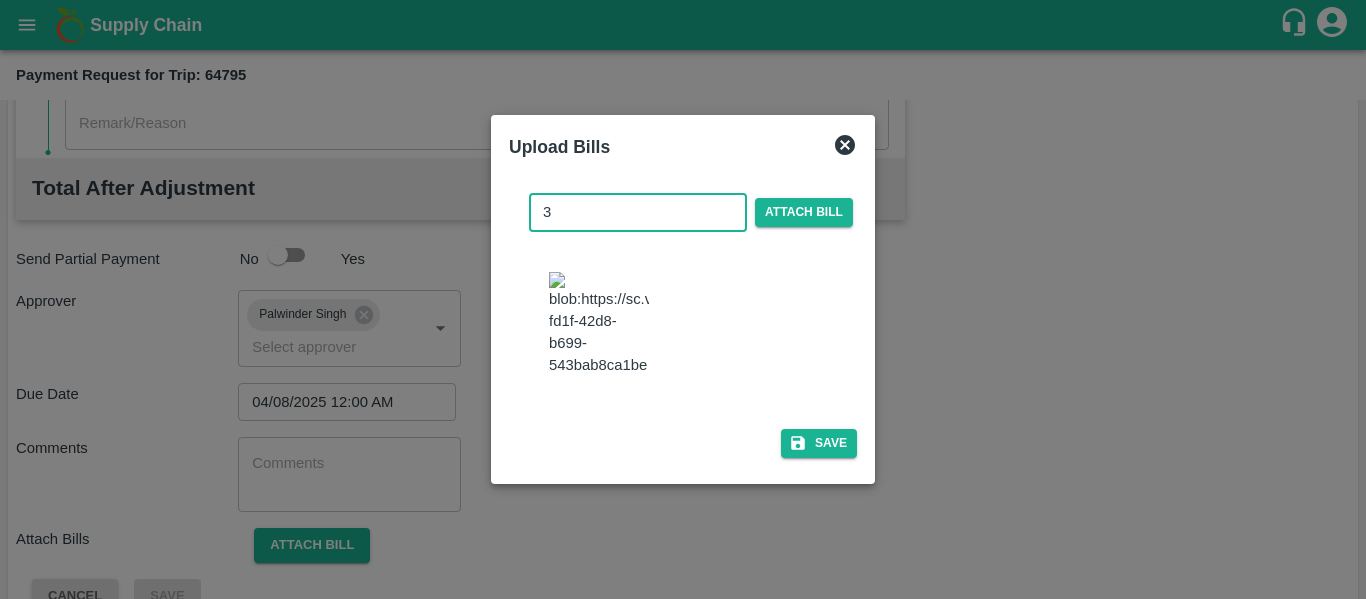 click on "3" at bounding box center [638, 212] 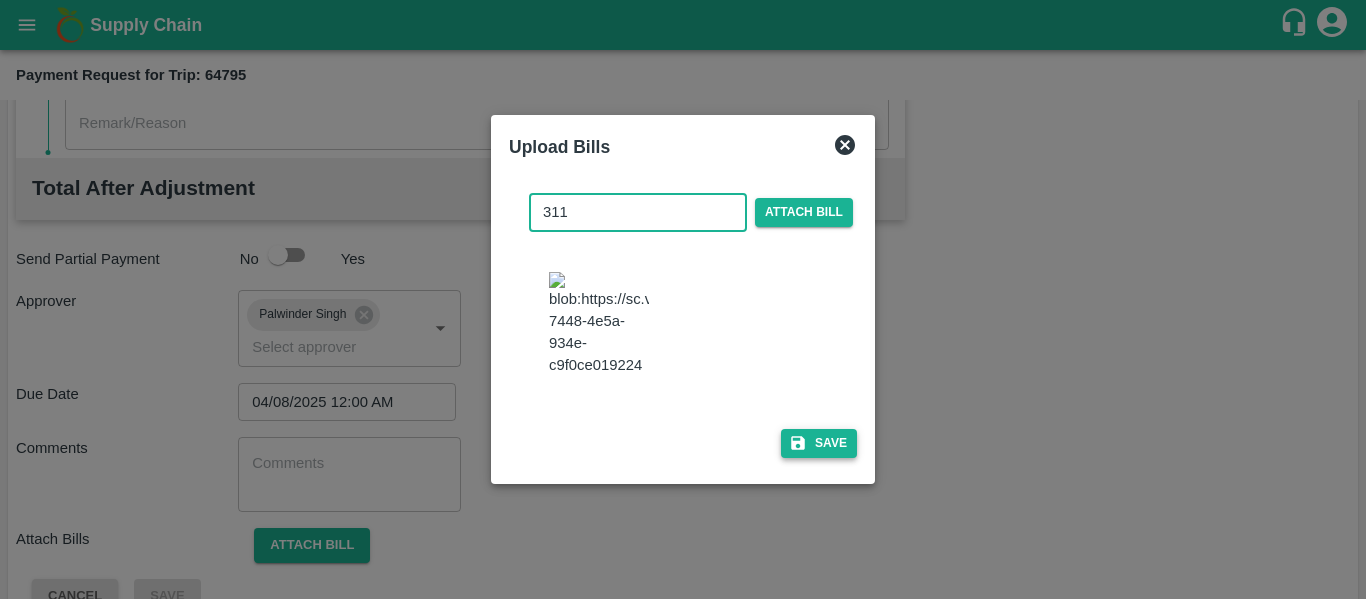 type on "311" 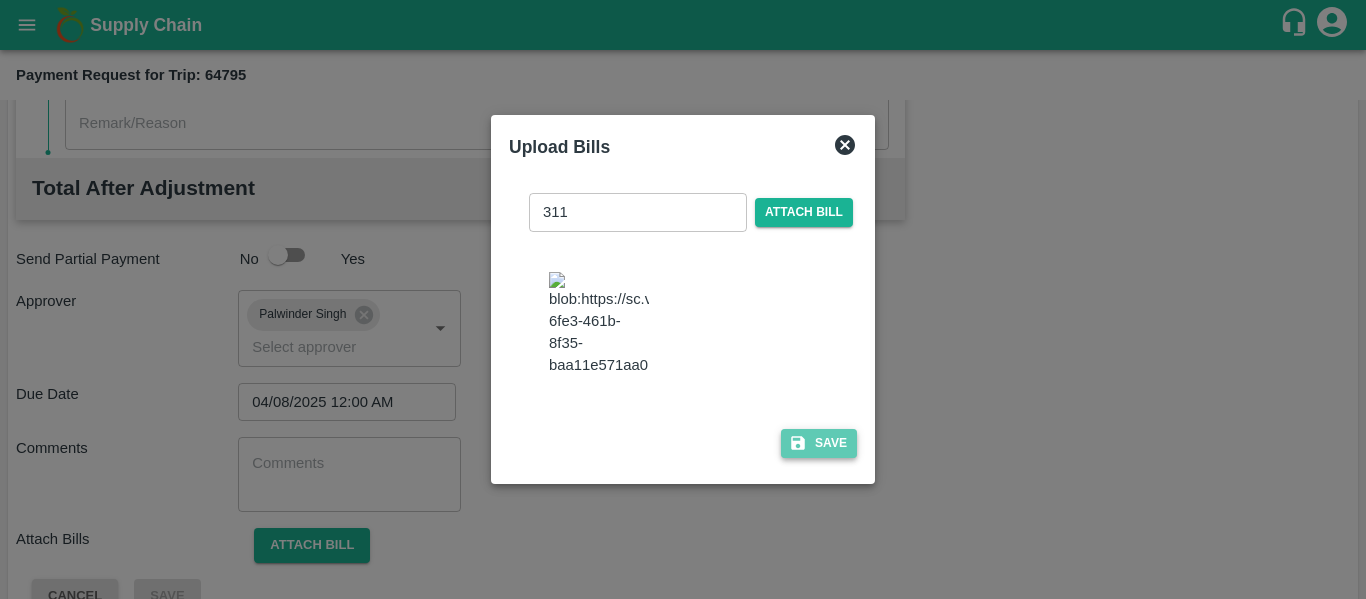 click on "Save" at bounding box center [819, 443] 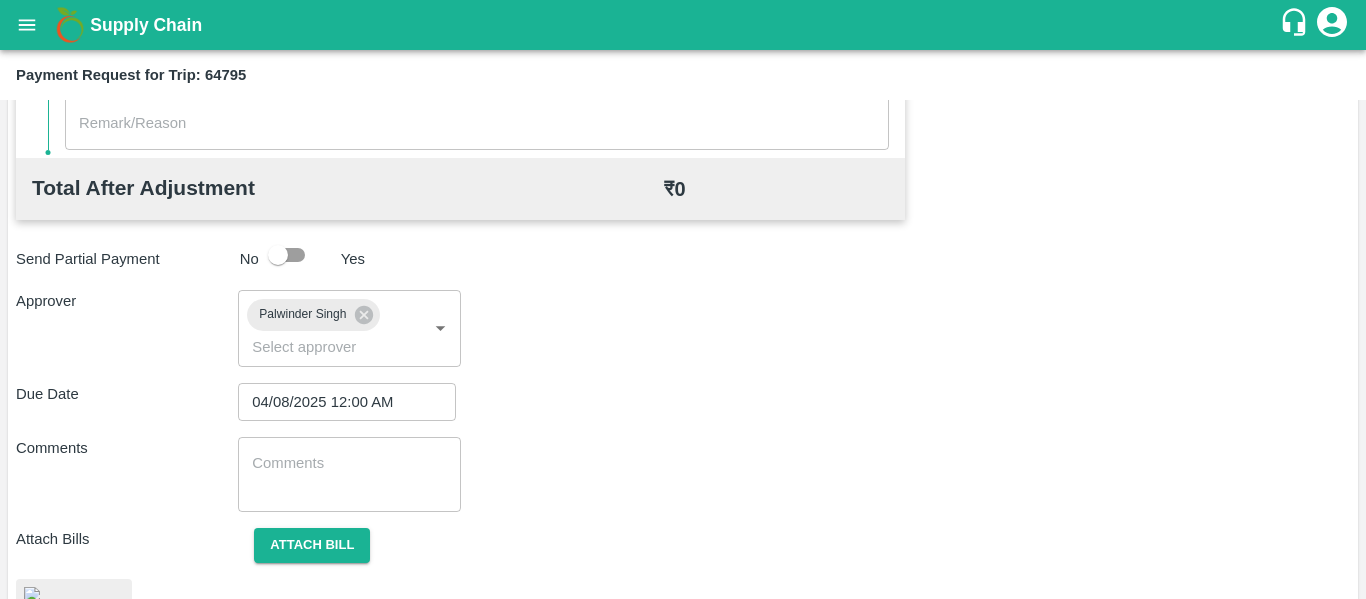 scroll, scrollTop: 1105, scrollLeft: 0, axis: vertical 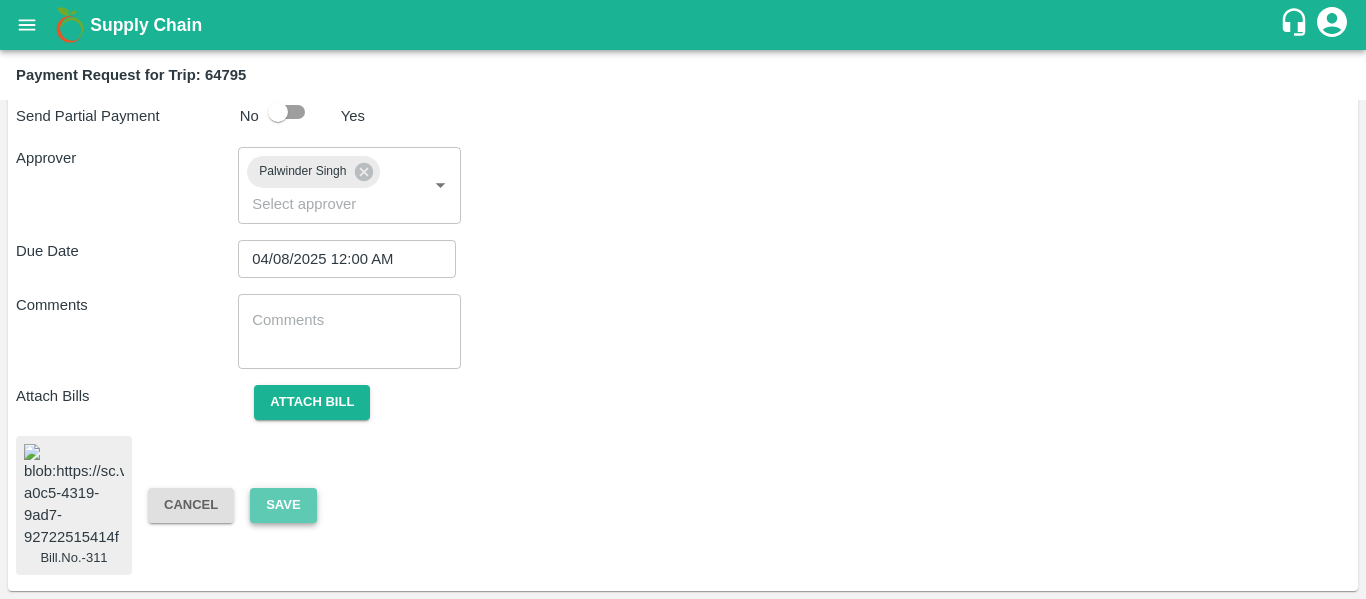 click on "Save" at bounding box center [283, 505] 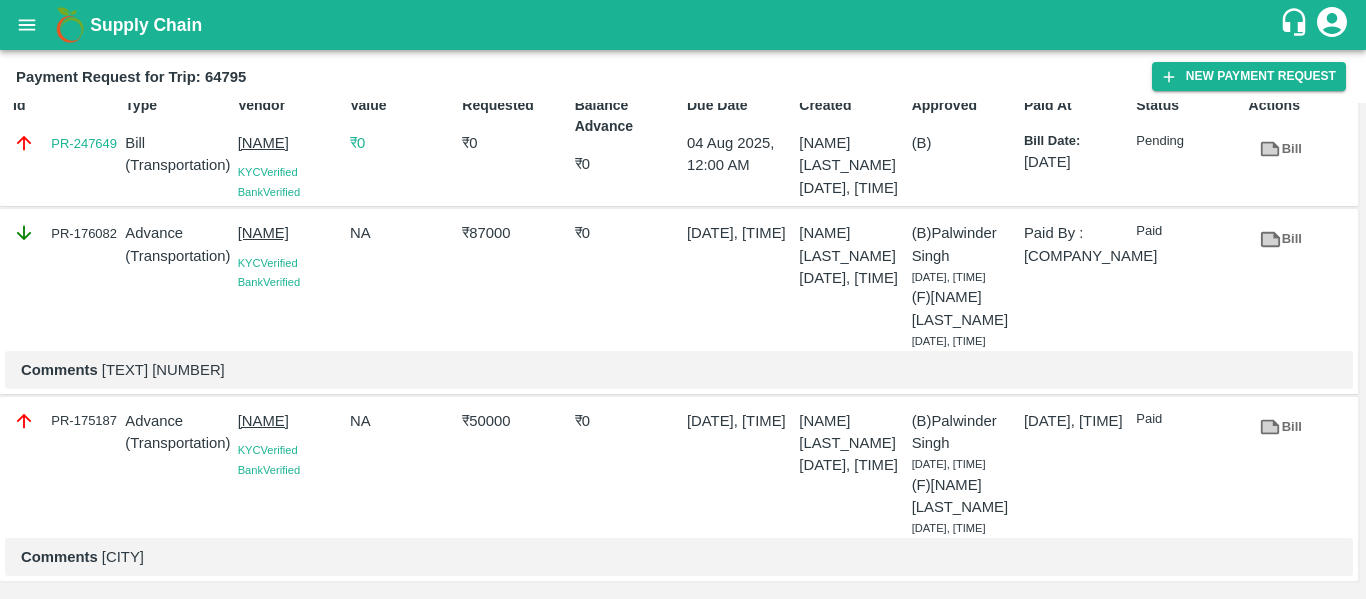 scroll, scrollTop: 0, scrollLeft: 0, axis: both 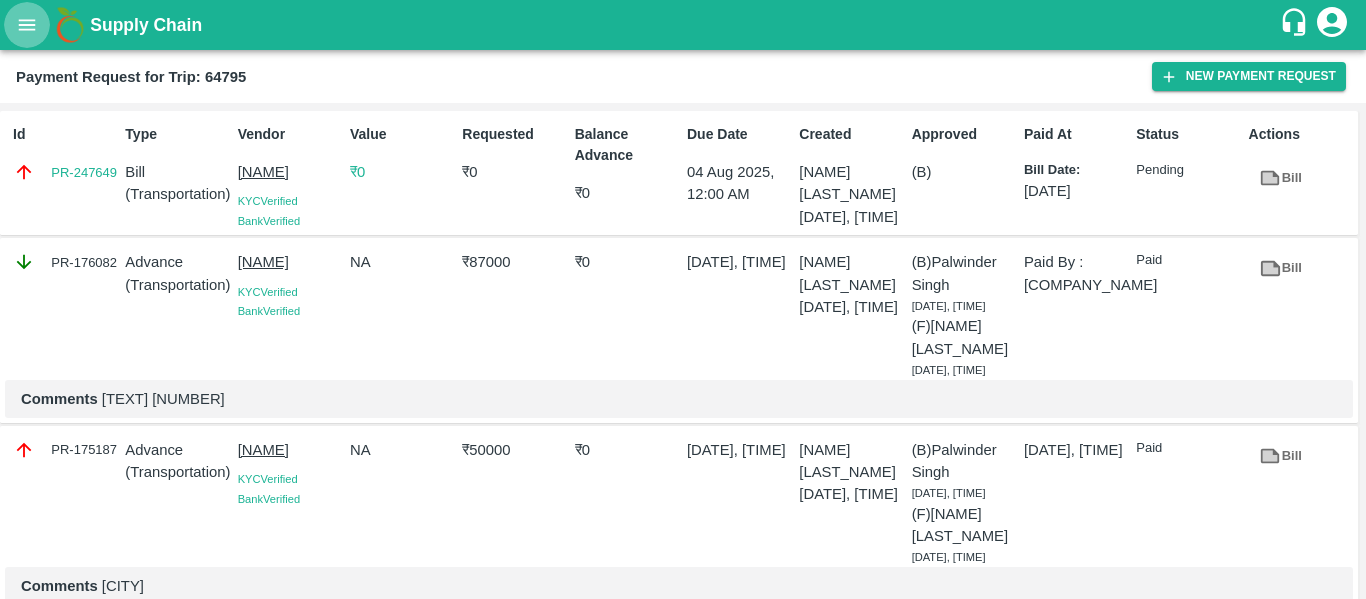 click at bounding box center (27, 25) 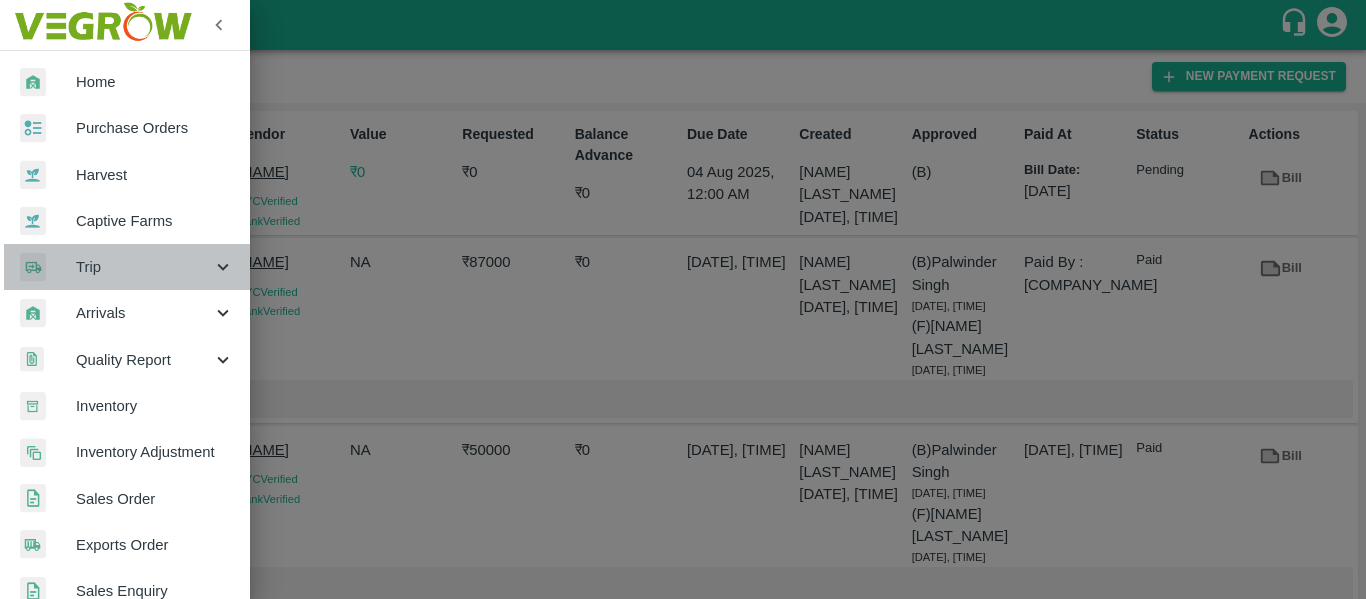 click on "Trip" at bounding box center [144, 267] 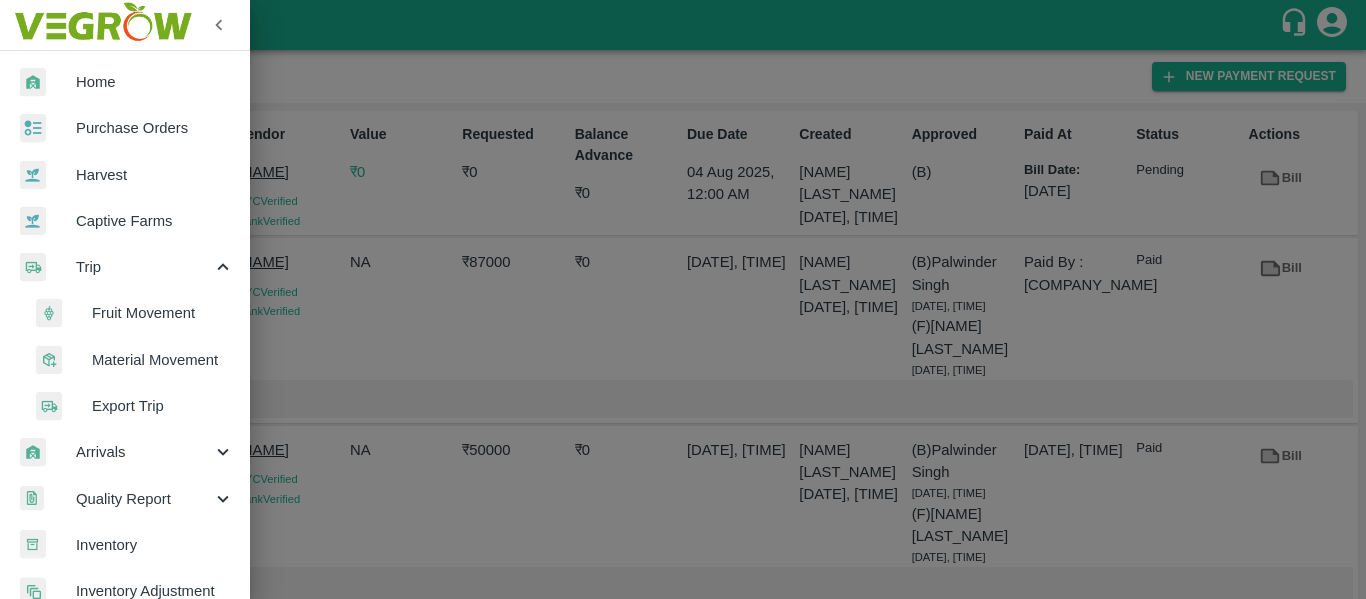 click on "Fruit Movement" at bounding box center [163, 313] 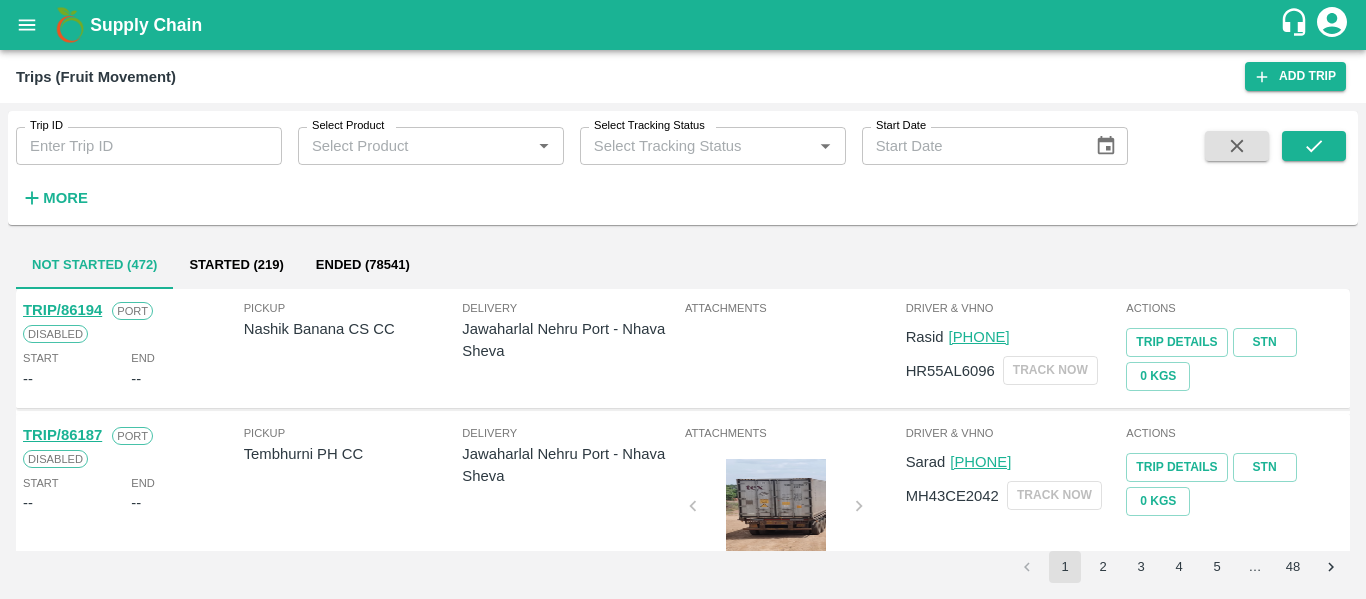 type 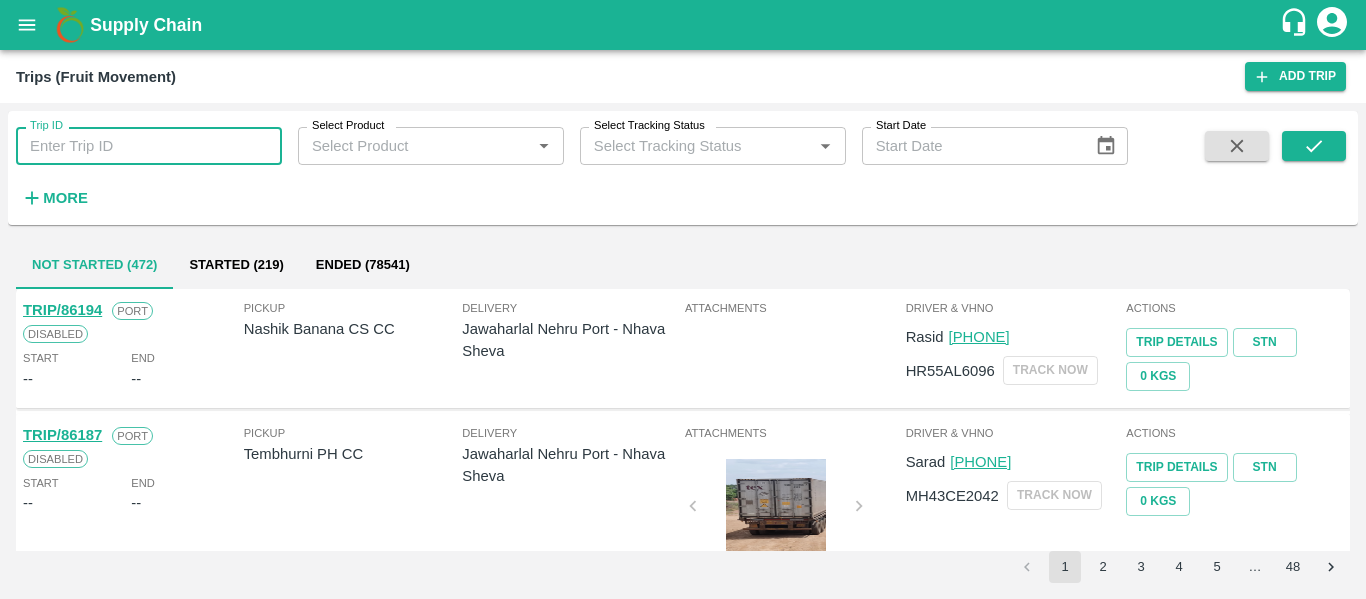 click on "Trip ID" at bounding box center [149, 146] 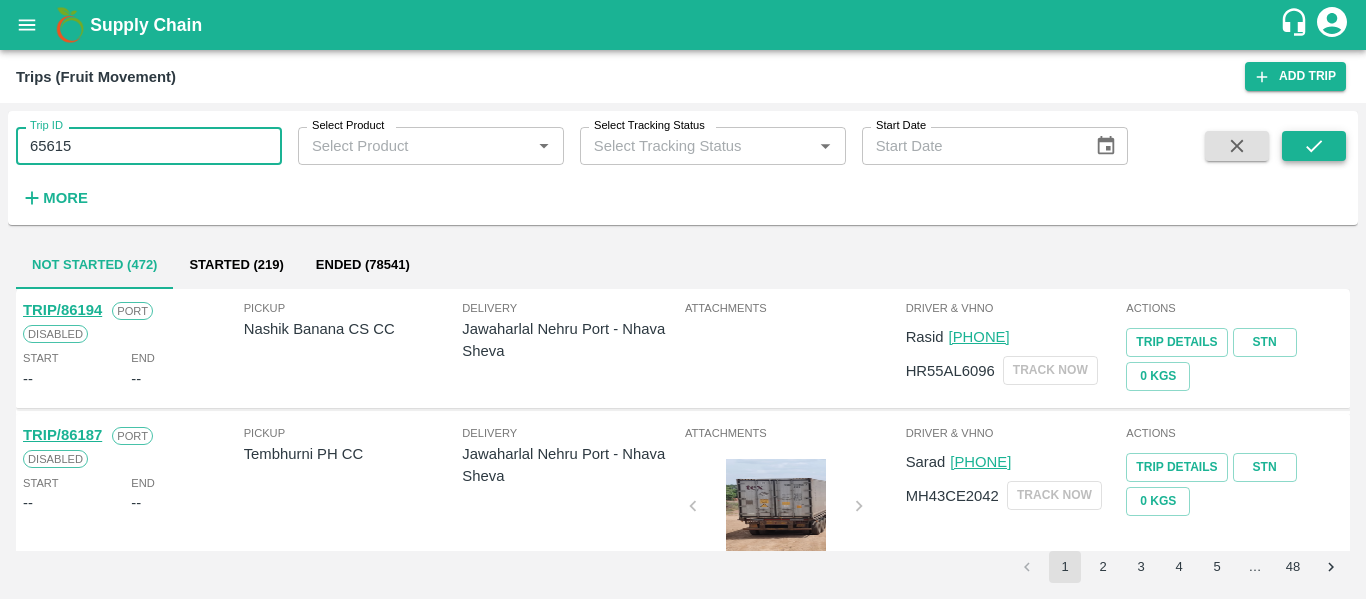 type on "65615" 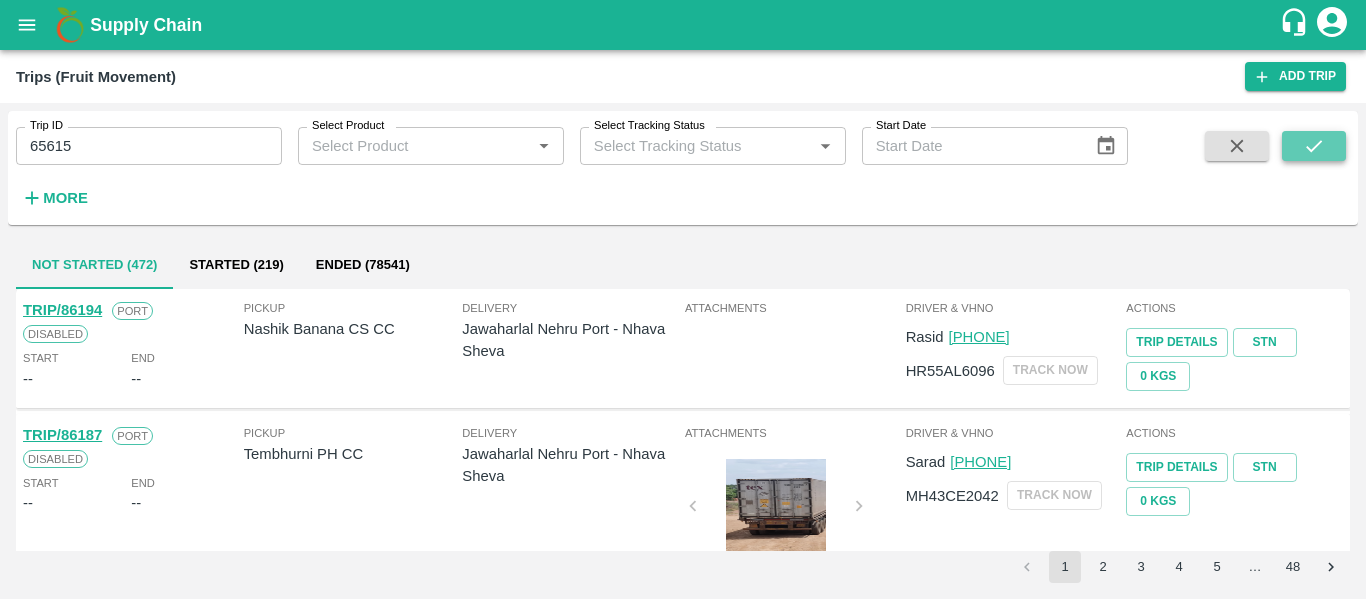 click 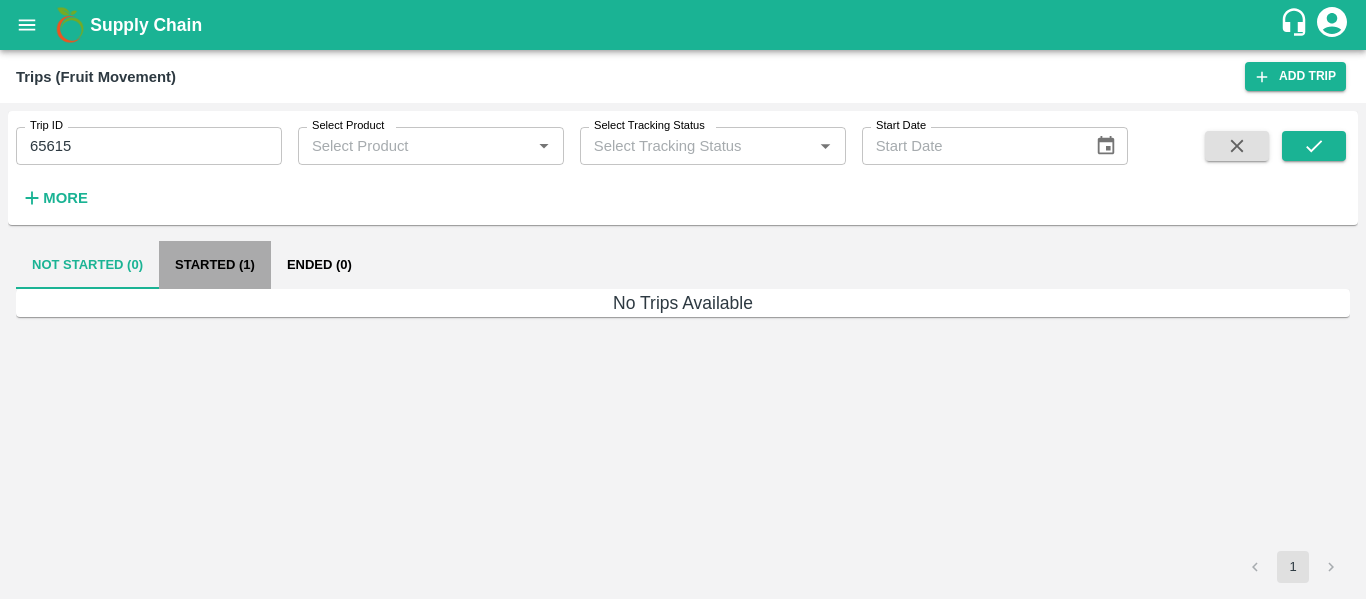 click on "Started (1)" at bounding box center [215, 265] 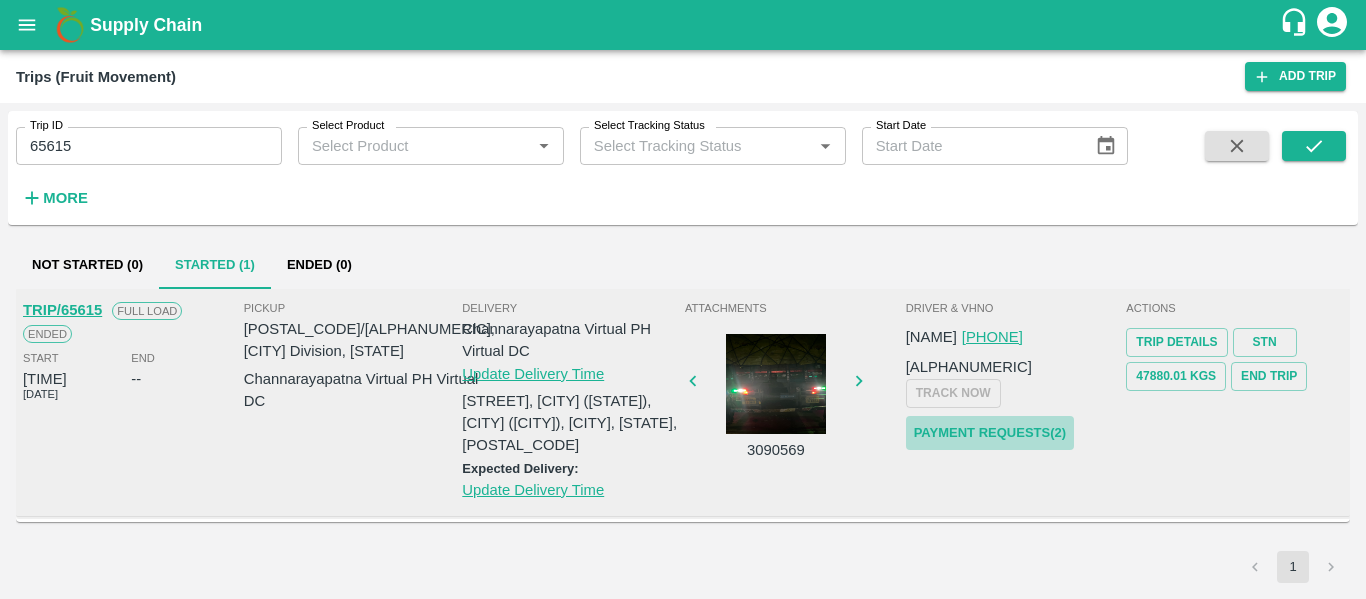 click on "Payment Requests( 2 )" at bounding box center (990, 433) 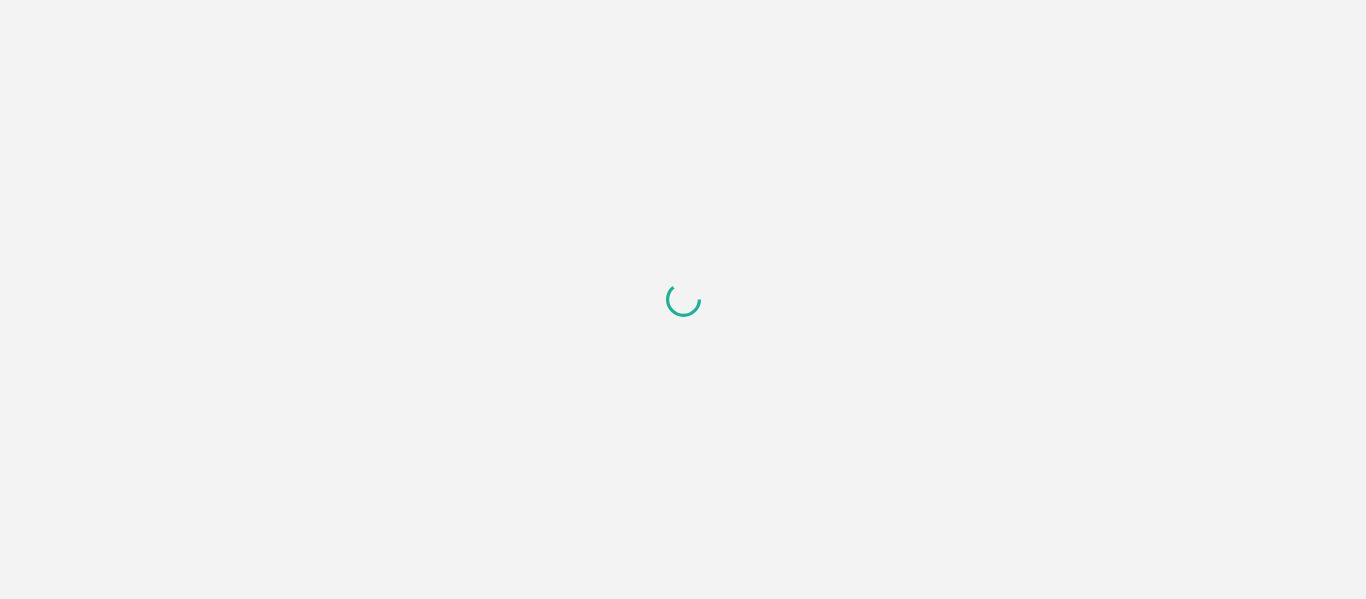 scroll, scrollTop: 0, scrollLeft: 0, axis: both 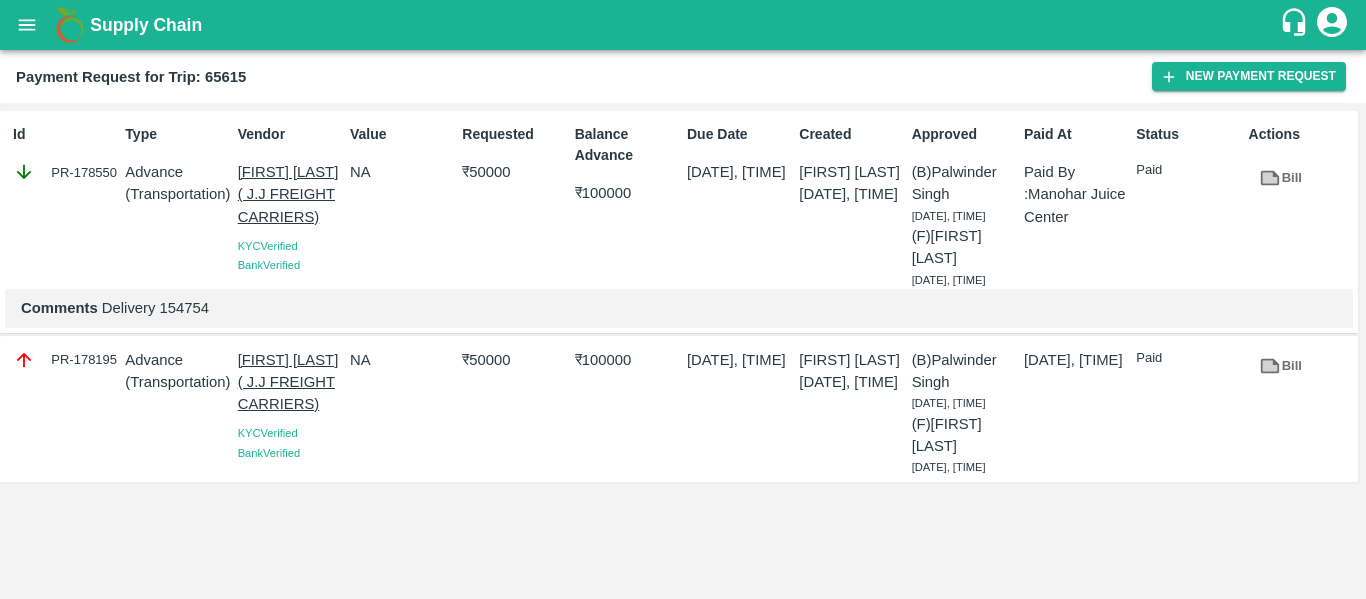 click on "Payment Request for Trip: 65615" at bounding box center (131, 77) 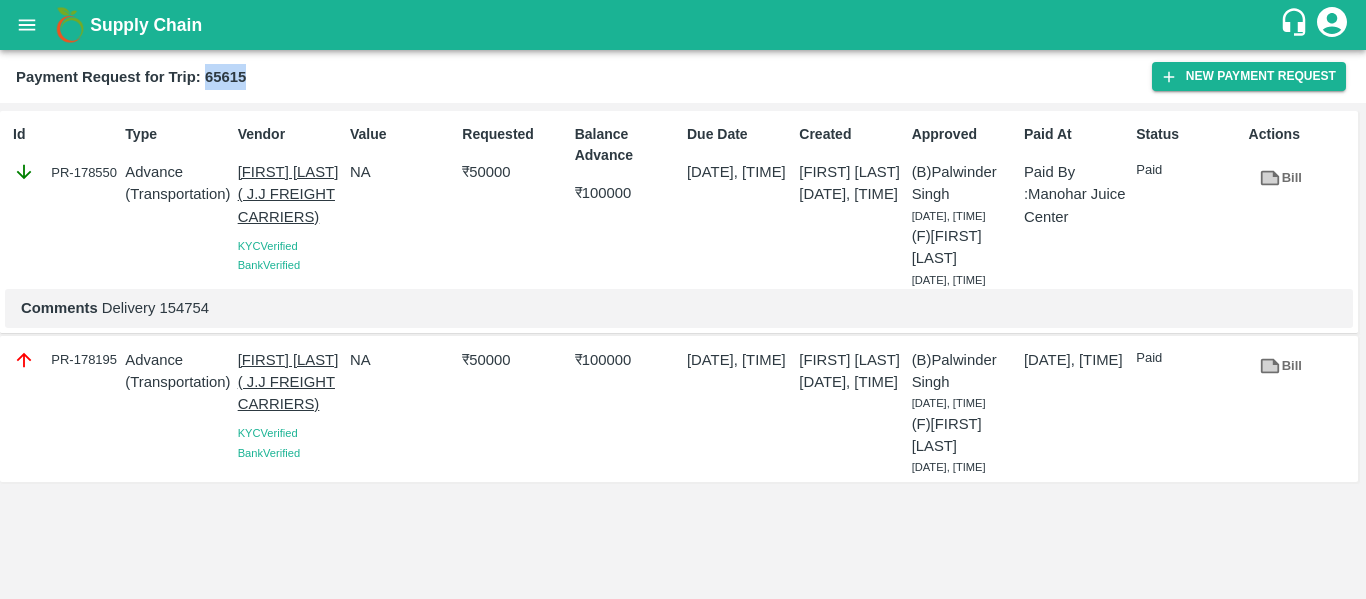 click on "Payment Request for Trip: 65615" at bounding box center [131, 77] 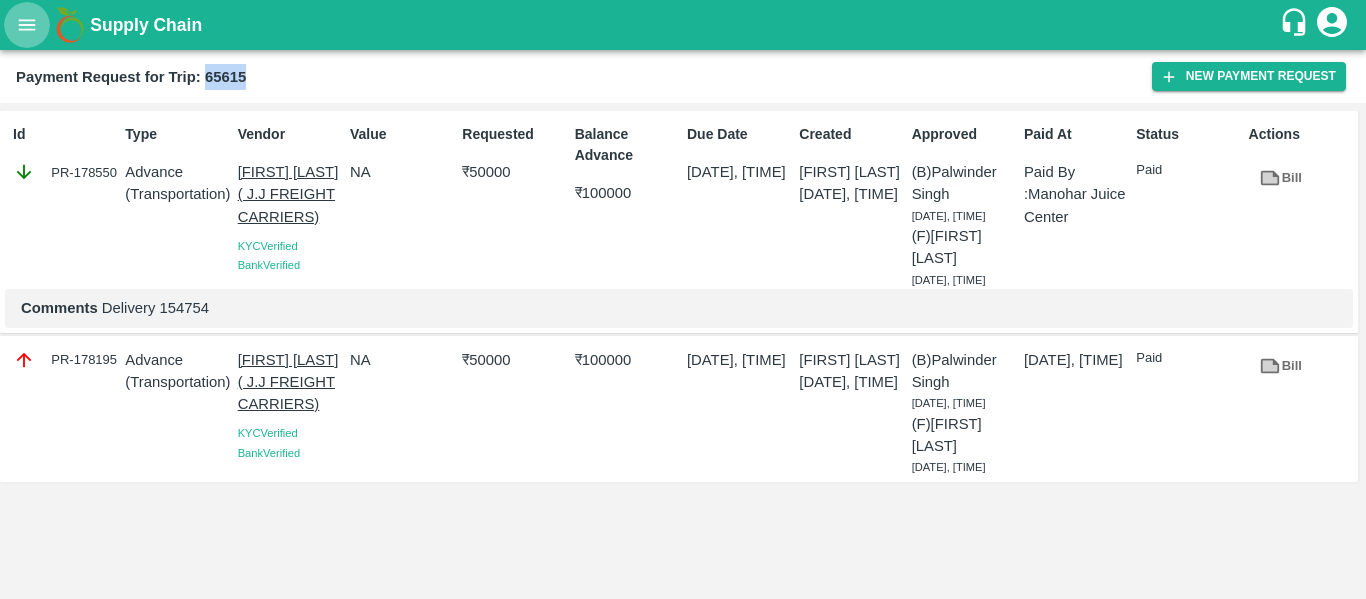 click 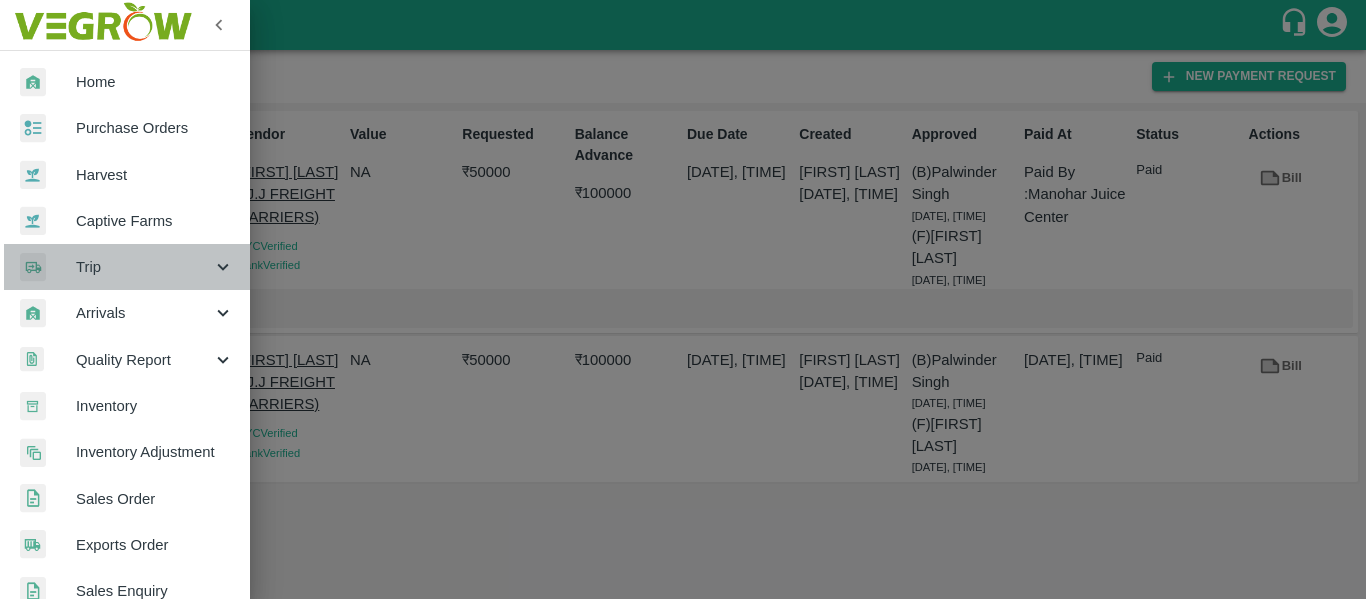 click on "Trip" at bounding box center (144, 267) 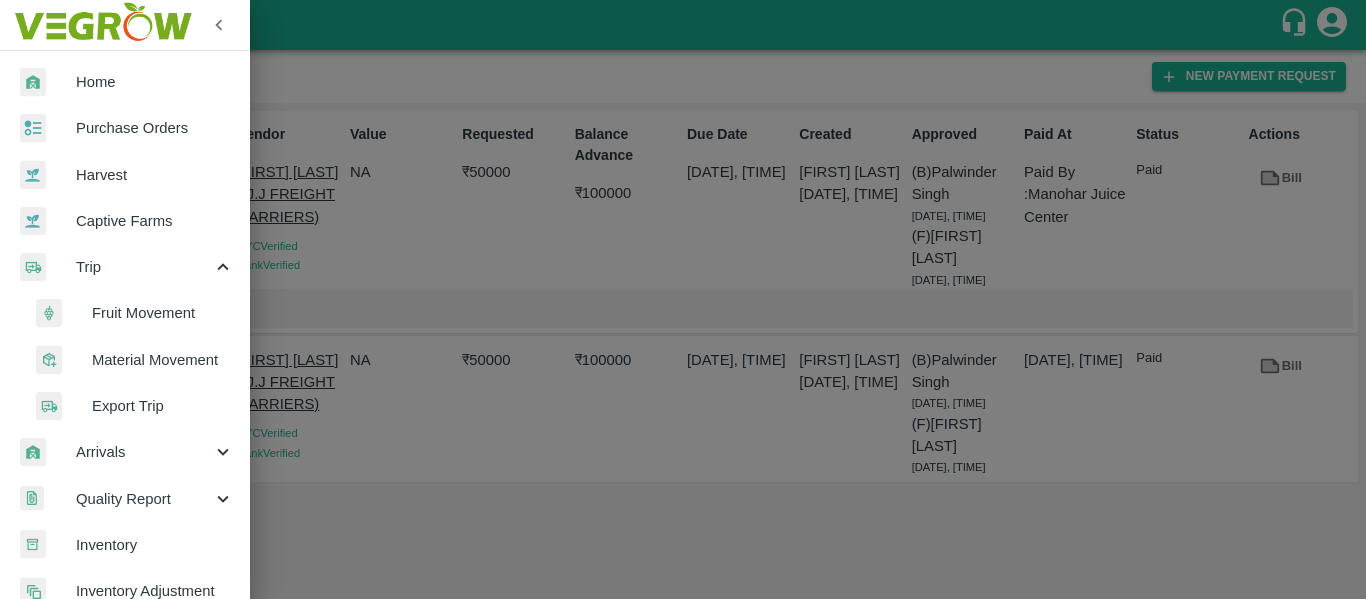 click on "Fruit Movement" at bounding box center (163, 313) 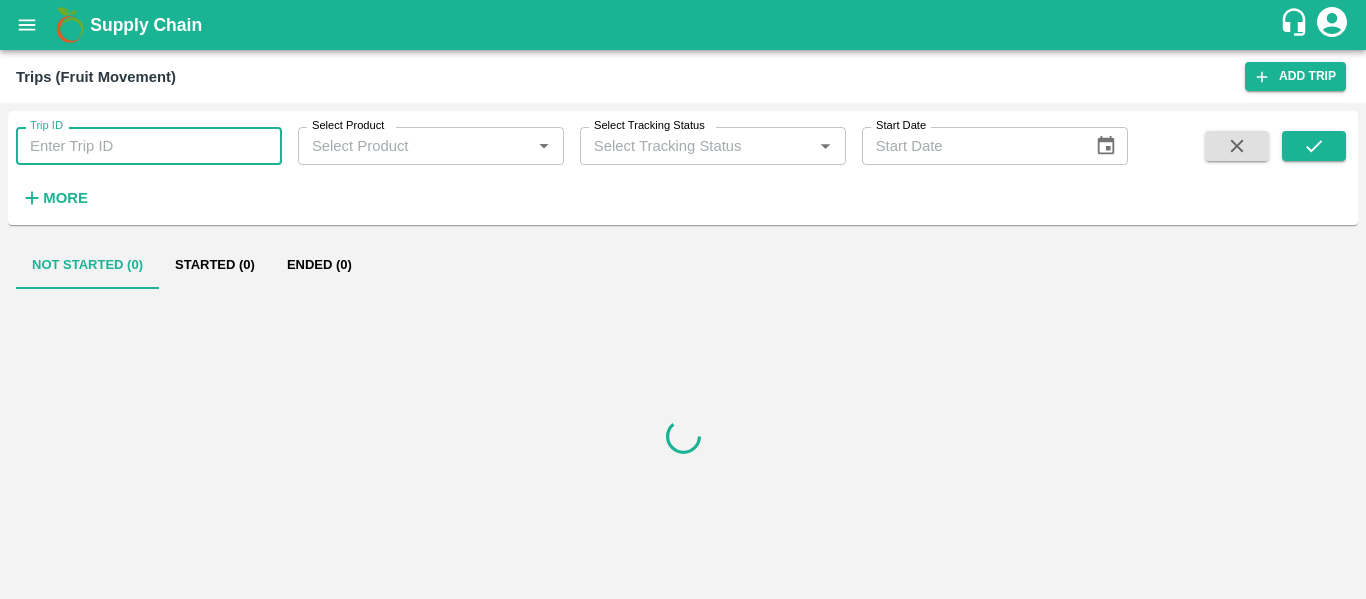 click on "Trip ID" at bounding box center (149, 146) 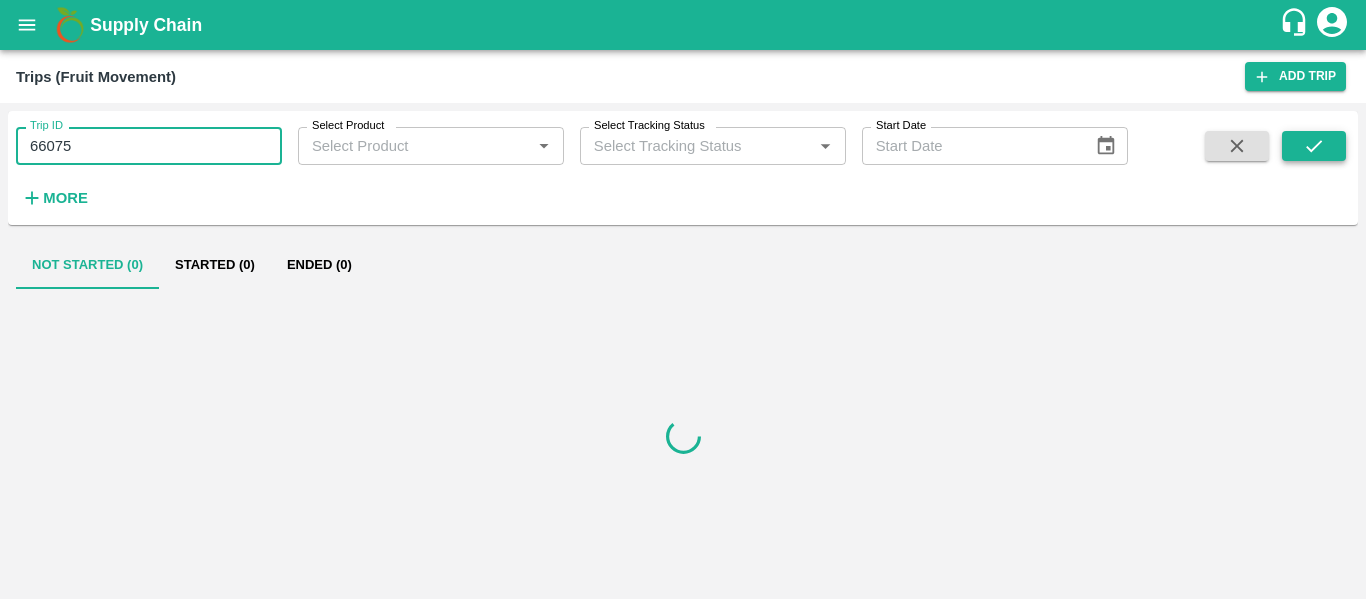 type on "66075" 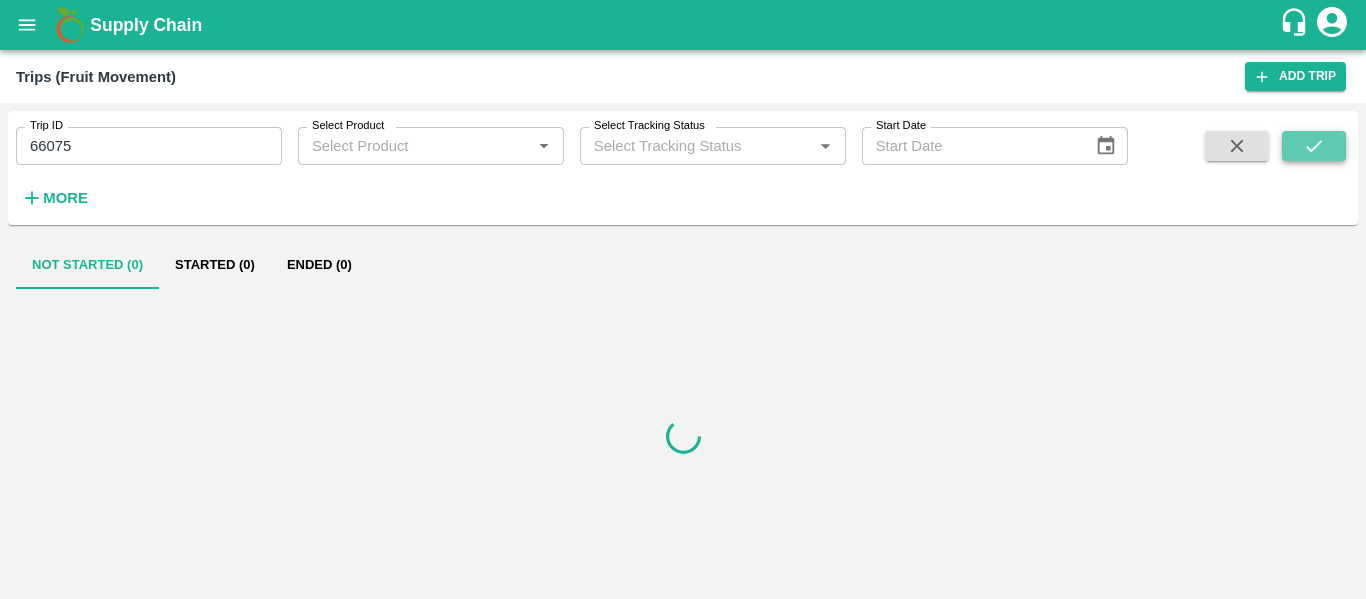 click 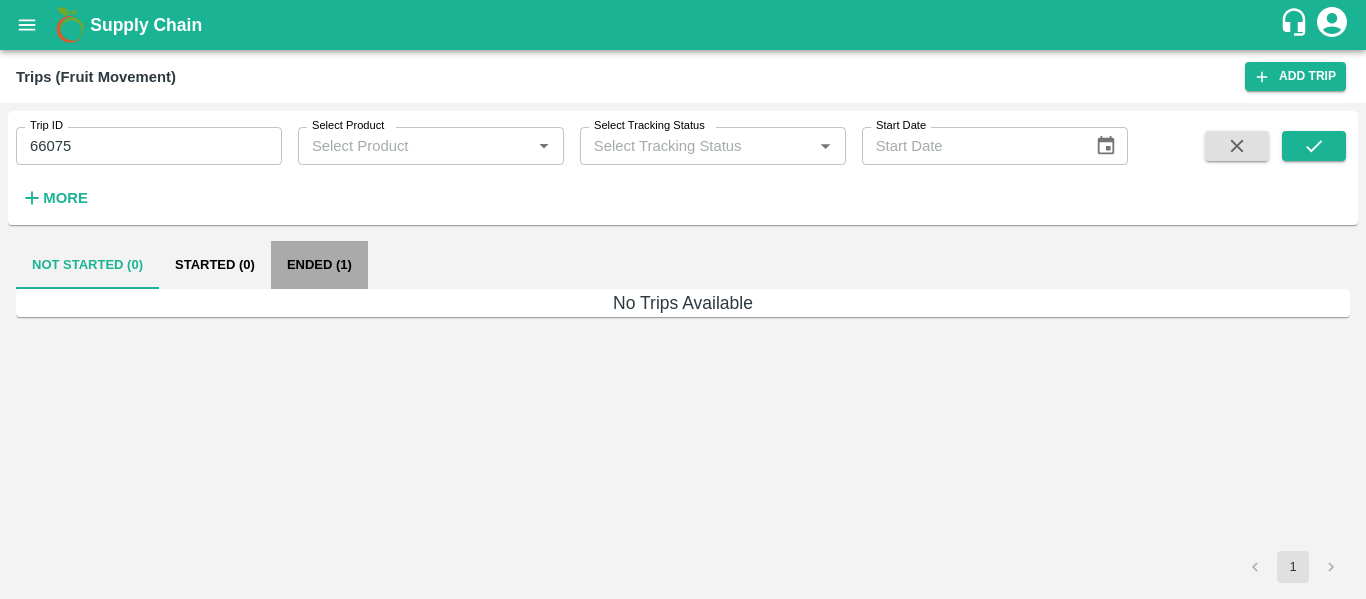 click on "Ended (1)" at bounding box center [319, 265] 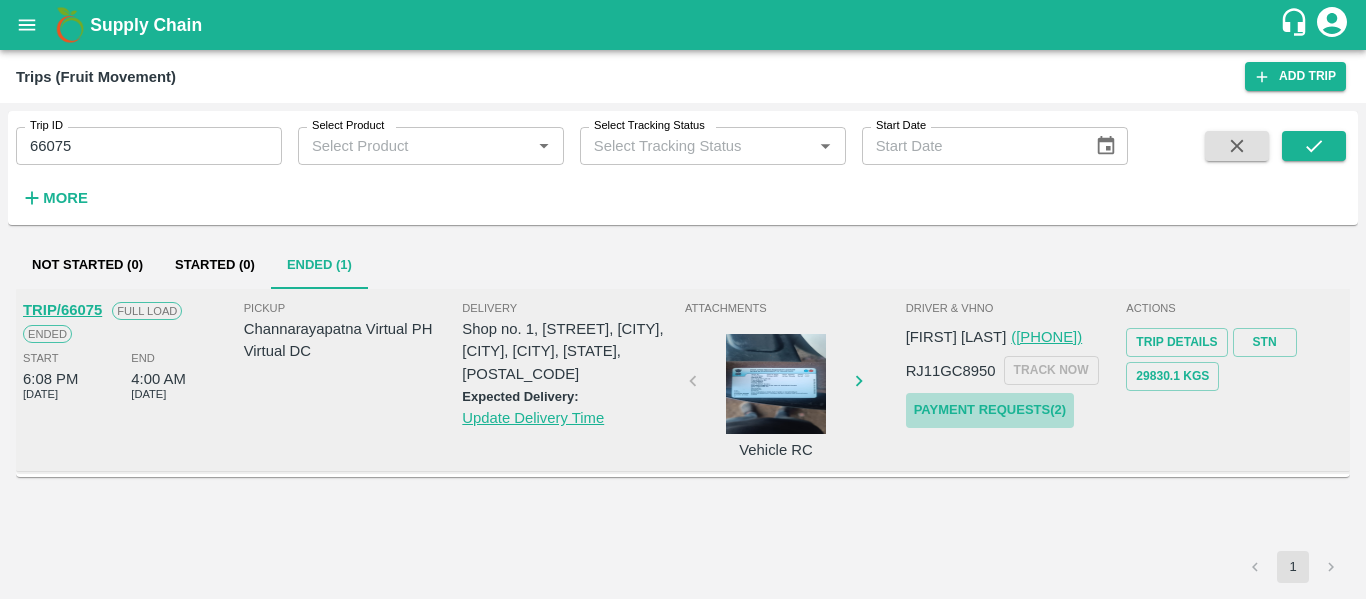 click on "Payment Requests( 2 )" at bounding box center [990, 410] 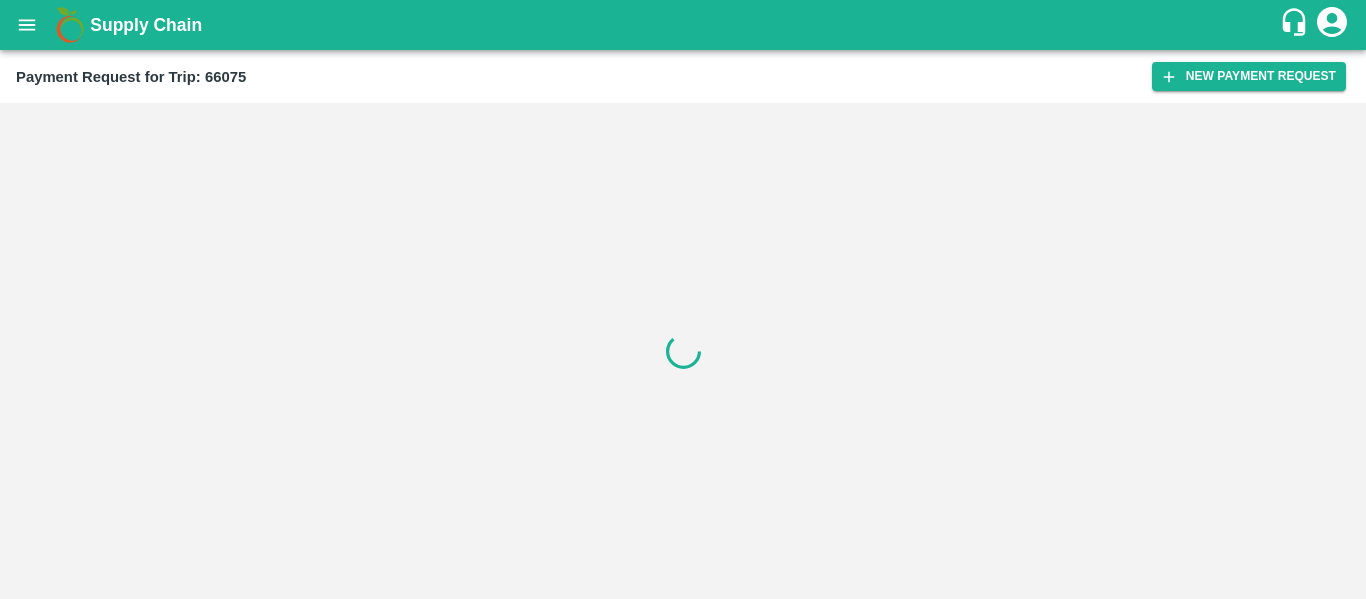 scroll, scrollTop: 0, scrollLeft: 0, axis: both 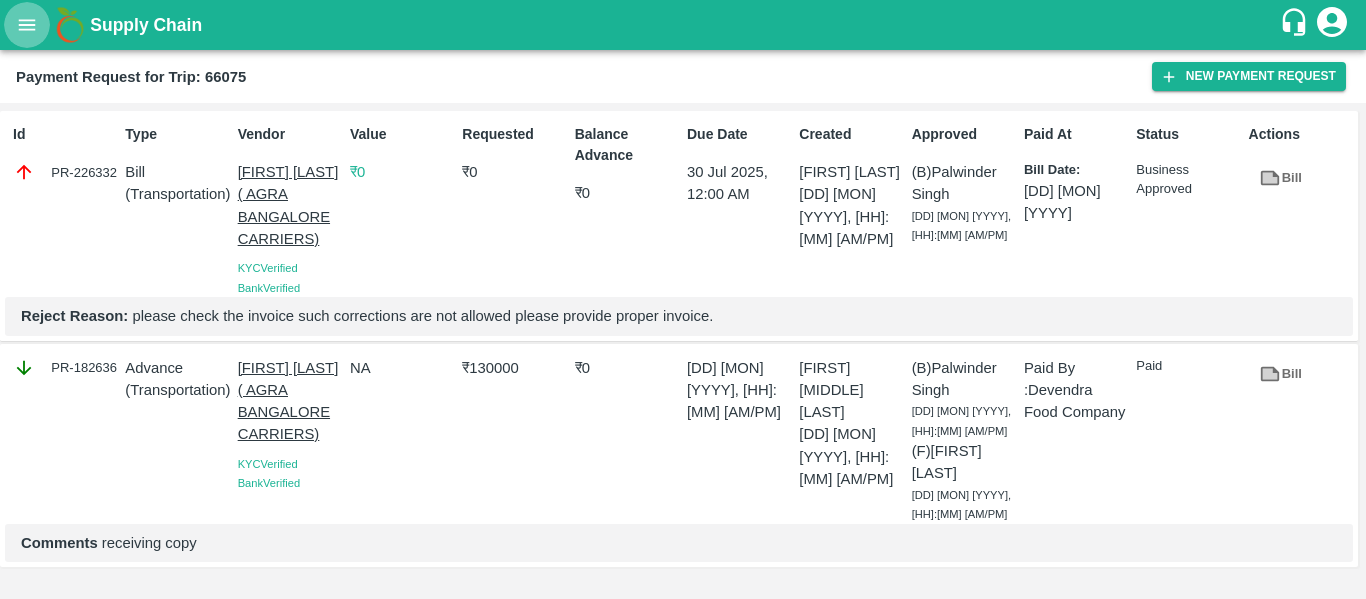 click at bounding box center (27, 25) 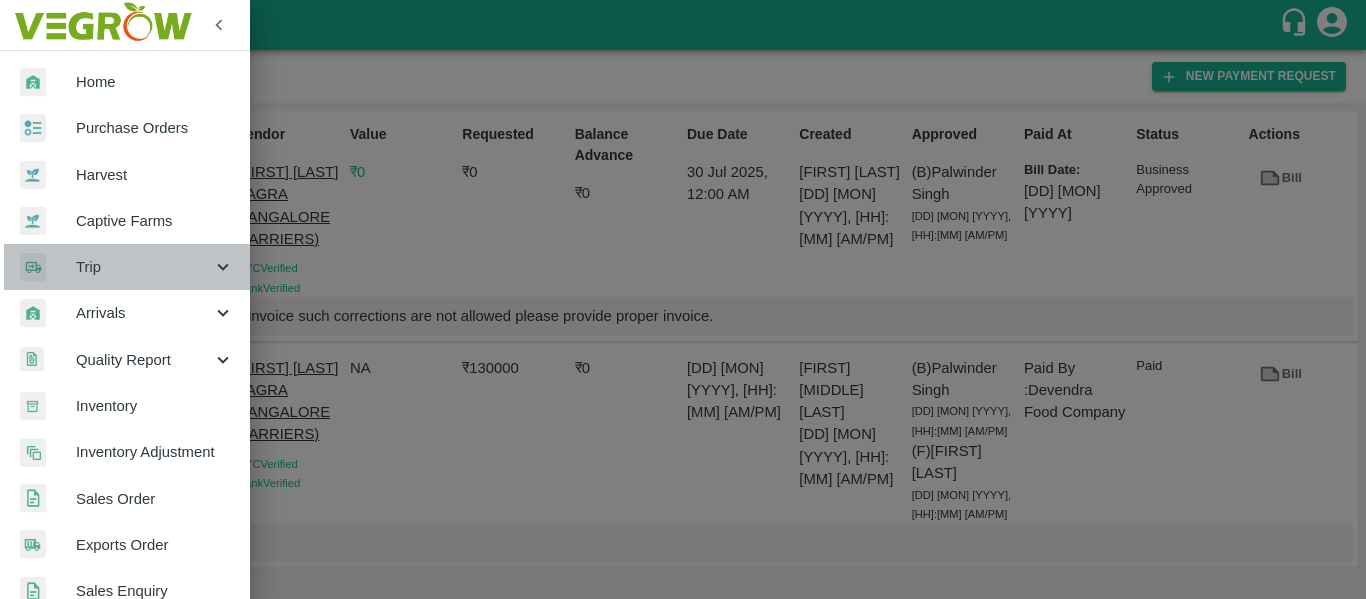 click 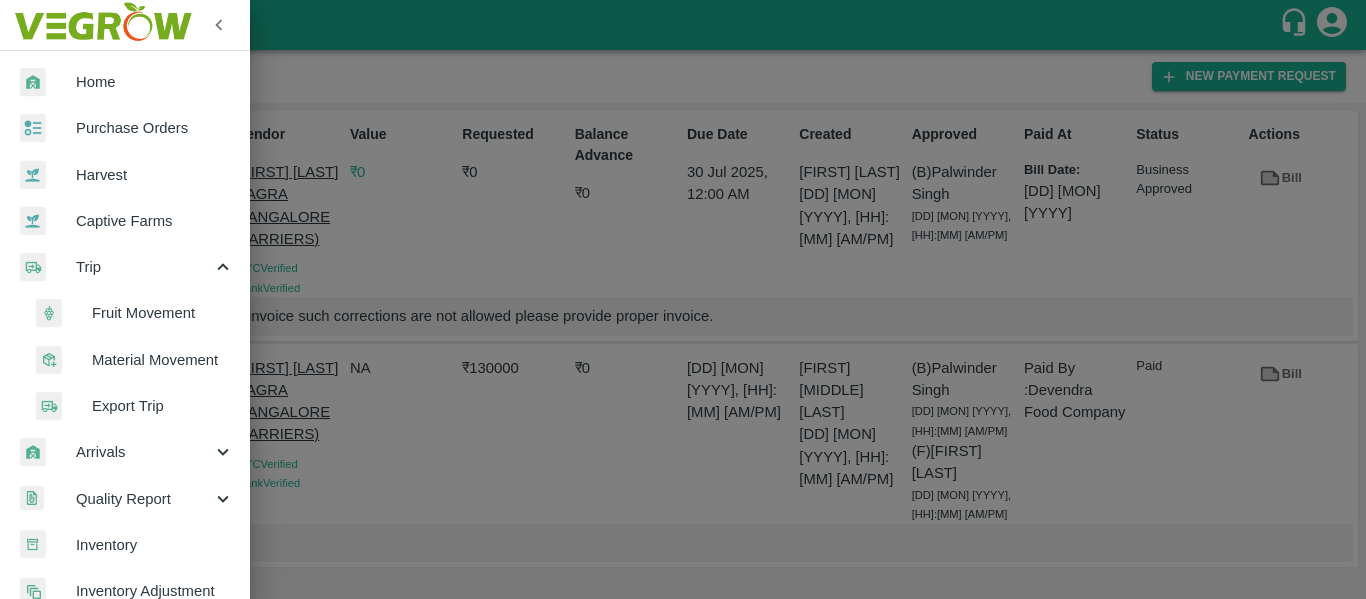 click on "Fruit Movement" at bounding box center [163, 313] 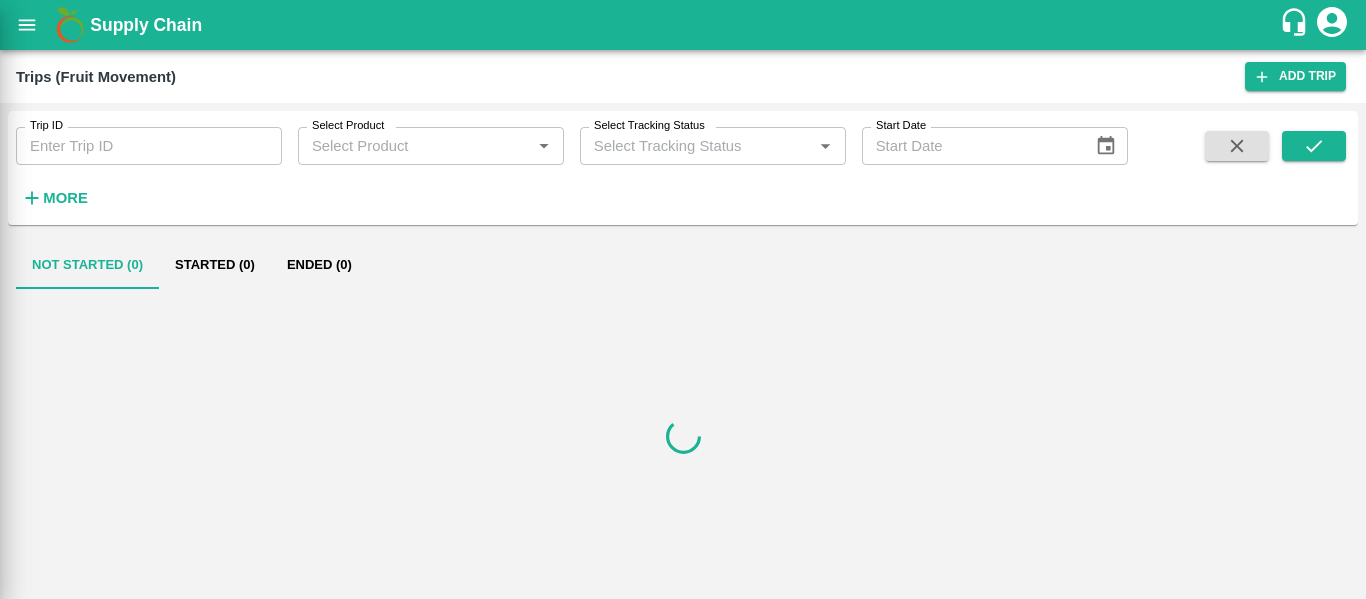 click on "Trip ID" at bounding box center [149, 146] 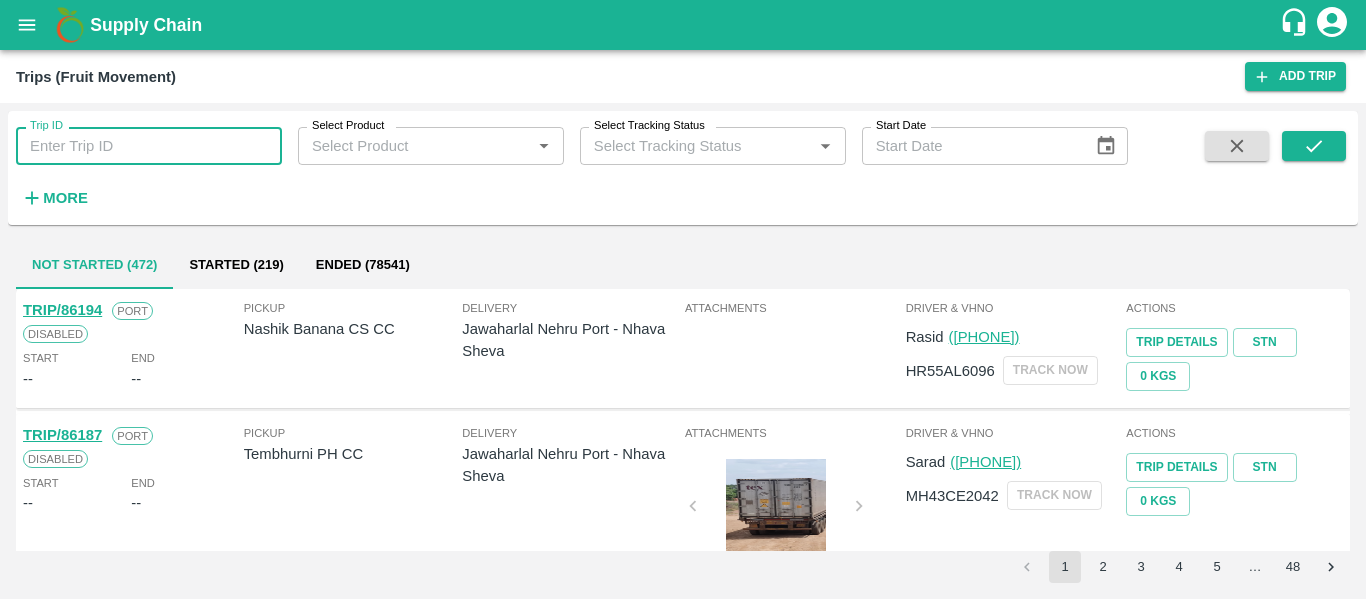 paste on "63794" 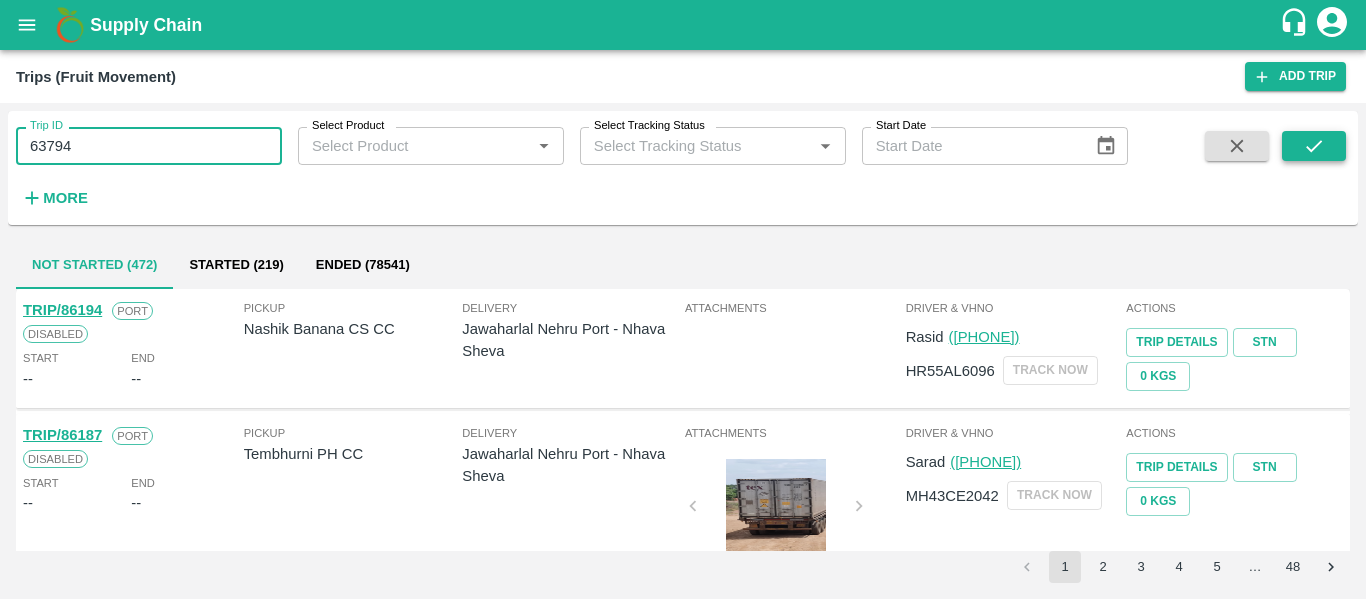 type on "63794" 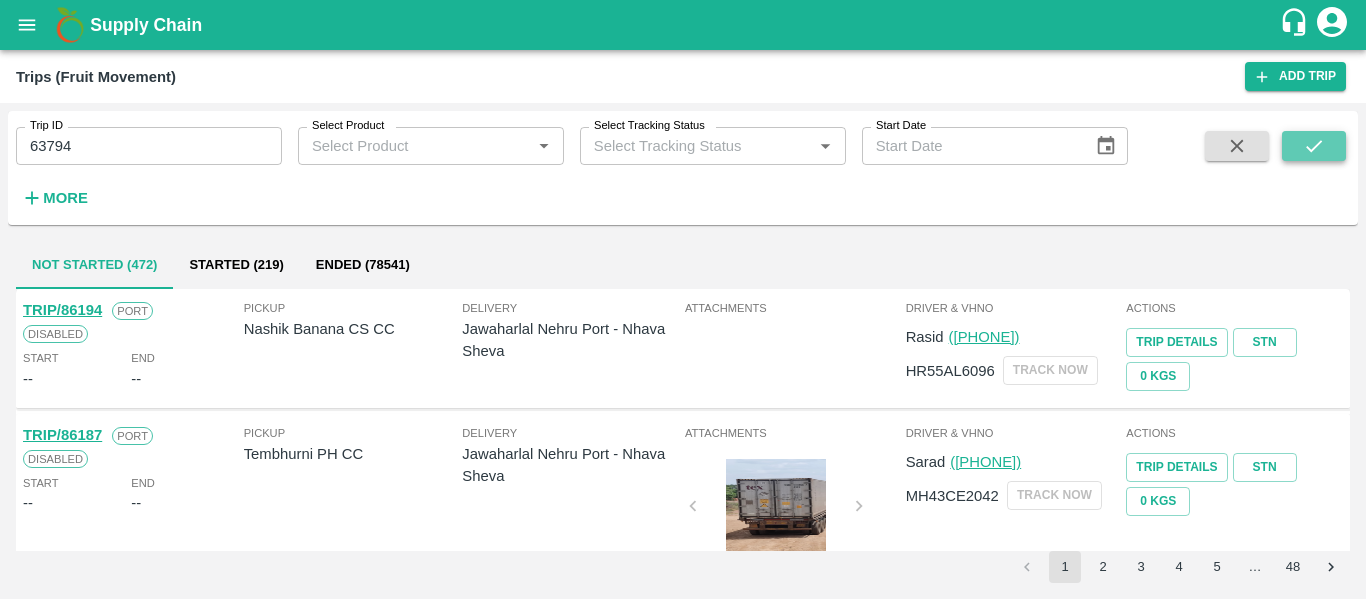 click 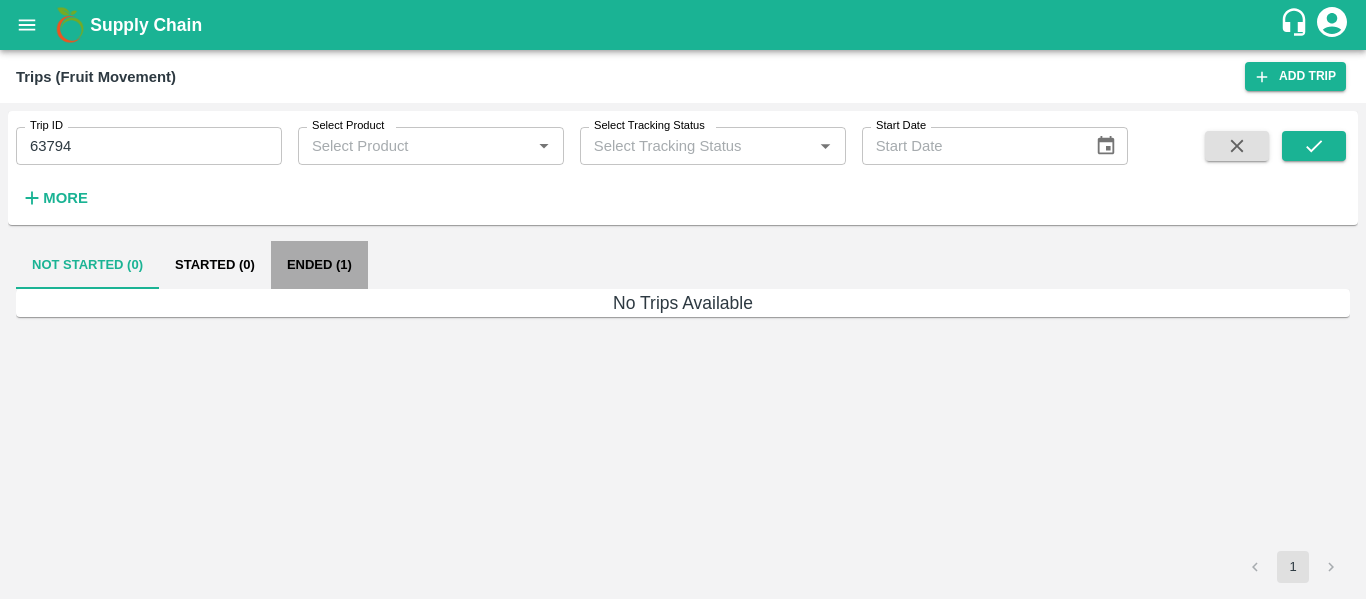 click on "Ended (1)" at bounding box center (319, 265) 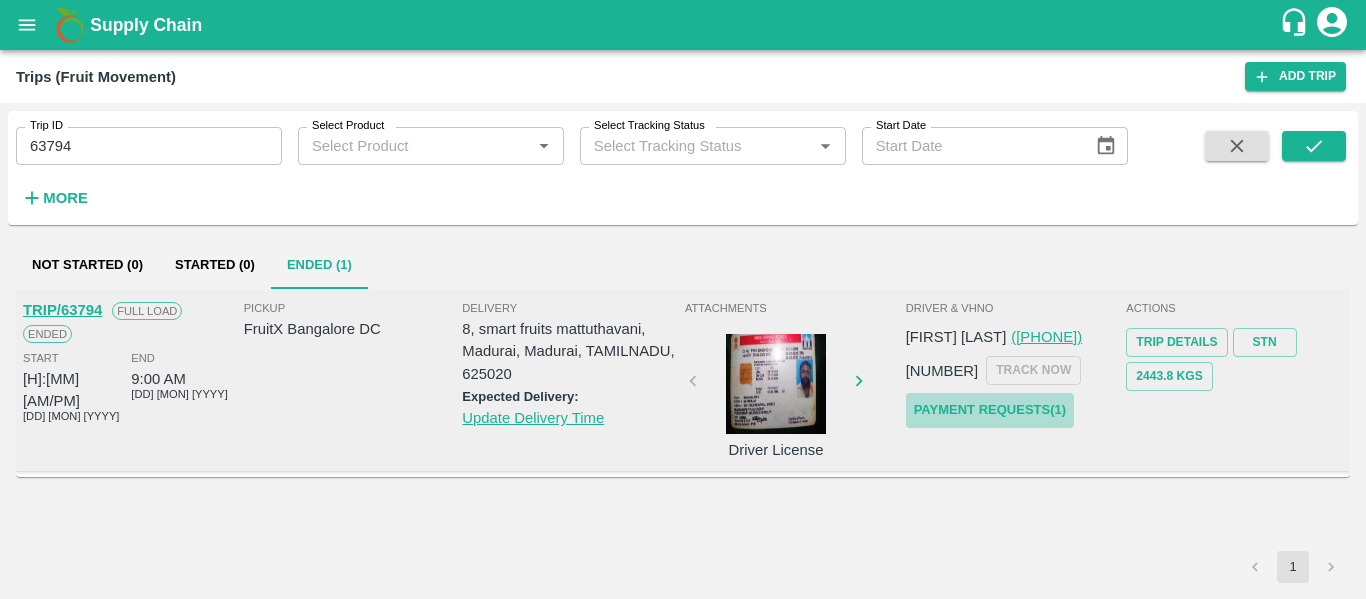 click on "Payment Requests( 1 )" at bounding box center [990, 410] 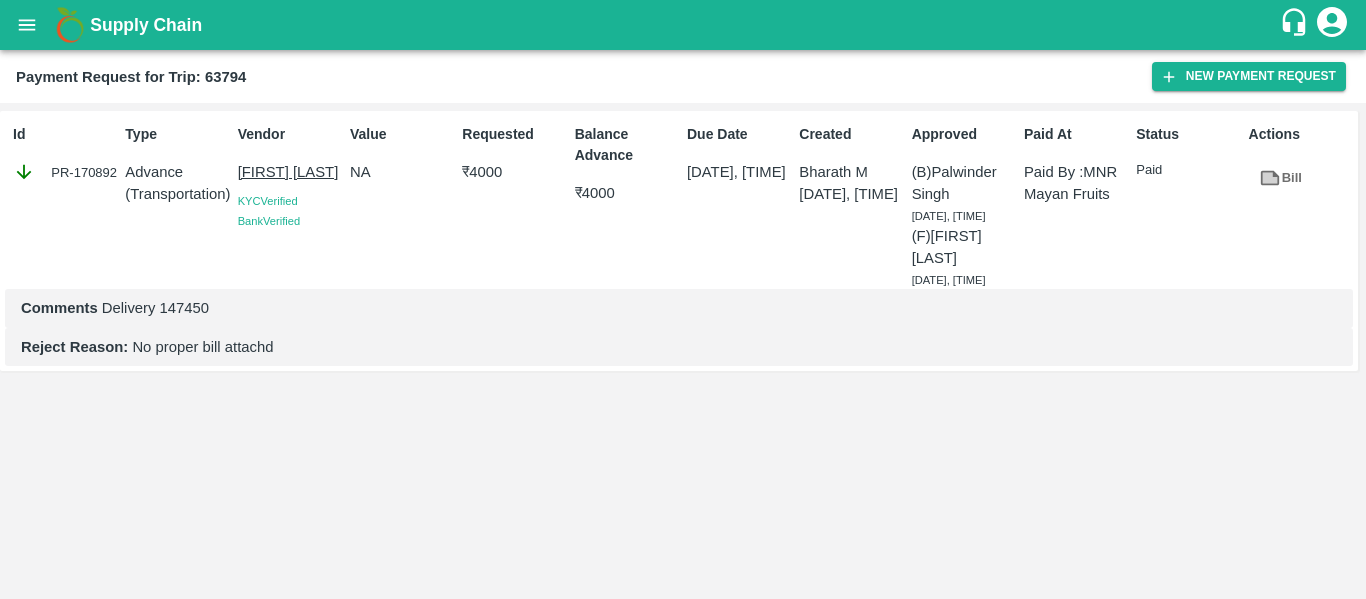 scroll, scrollTop: 0, scrollLeft: 0, axis: both 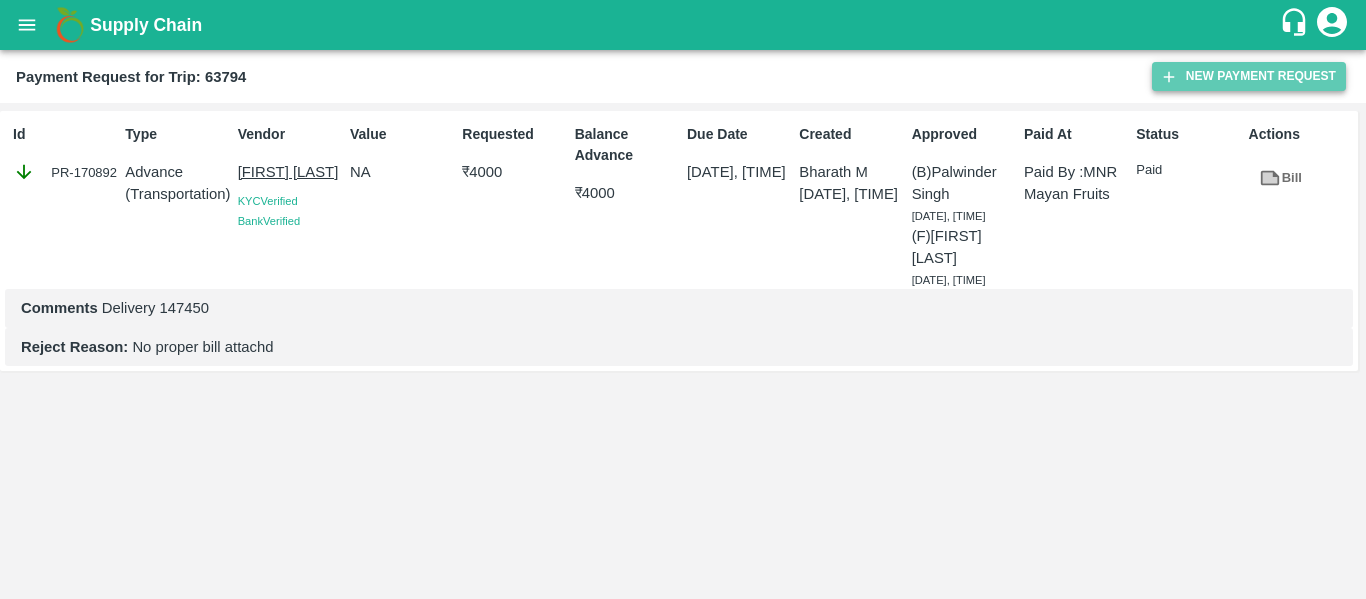 click on "New Payment Request" at bounding box center (1249, 76) 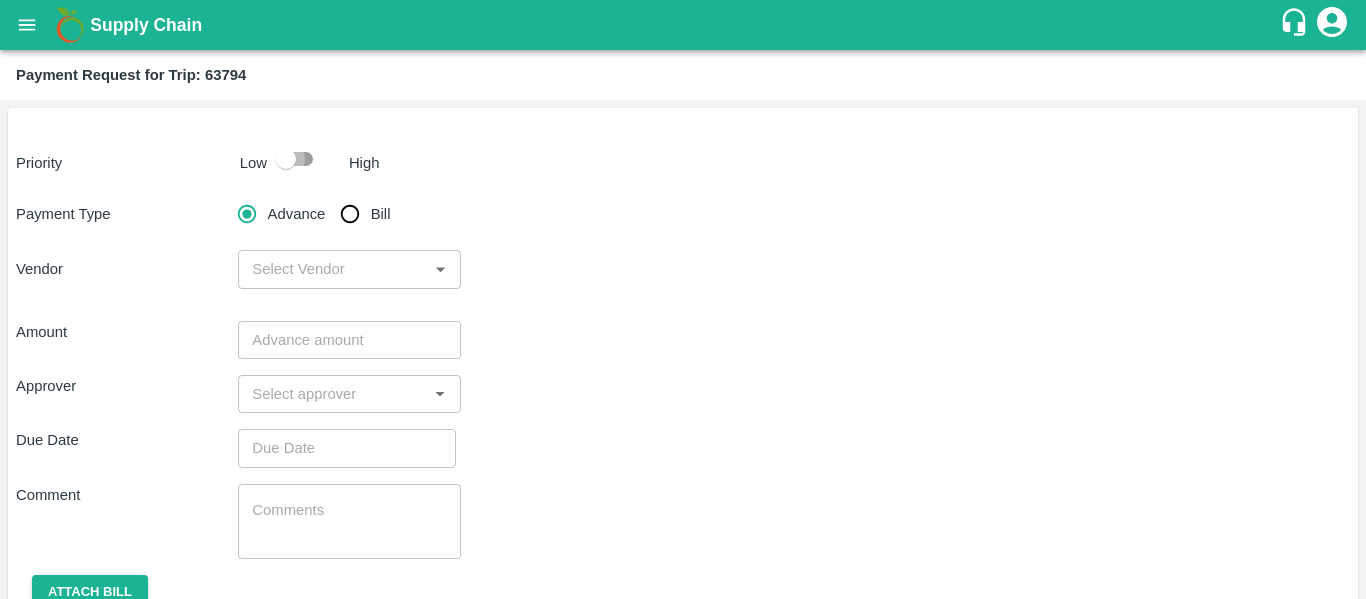 click at bounding box center [286, 159] 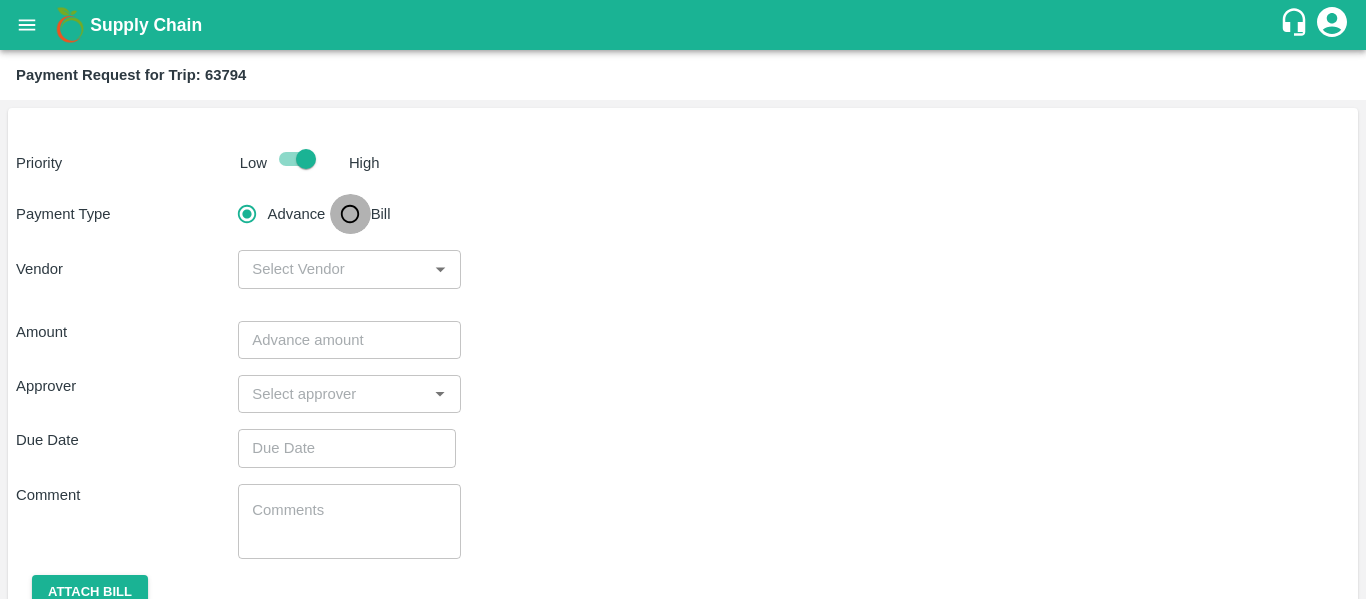 click on "Bill" at bounding box center (350, 214) 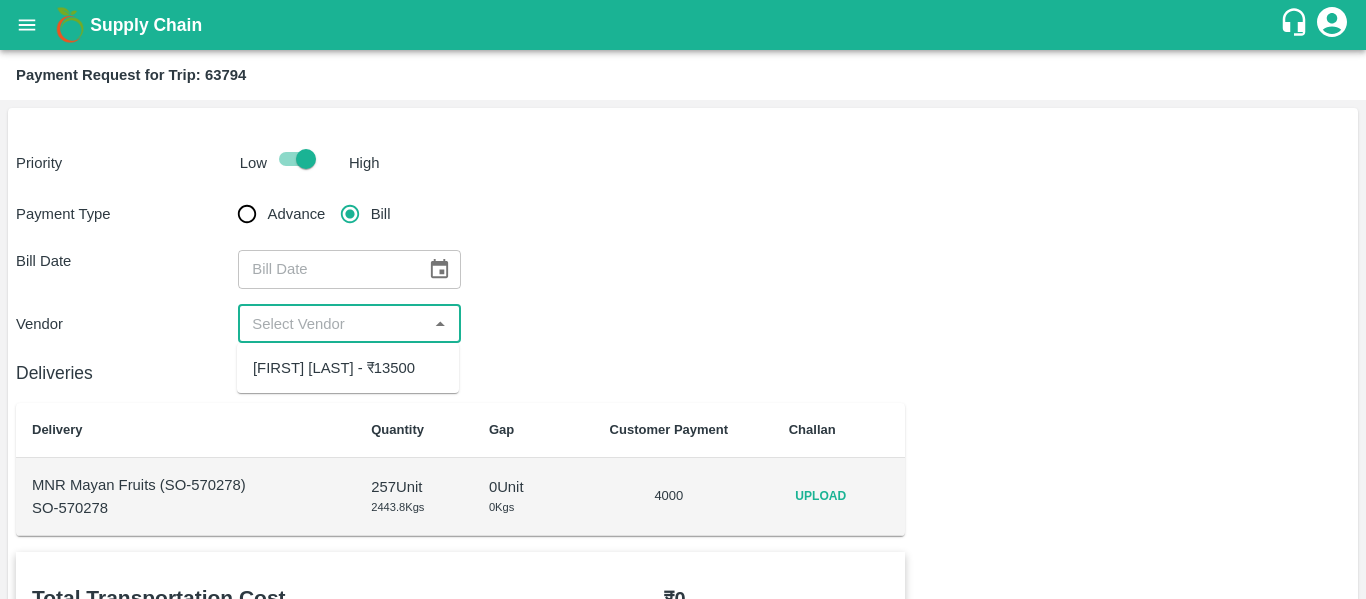 click at bounding box center (332, 324) 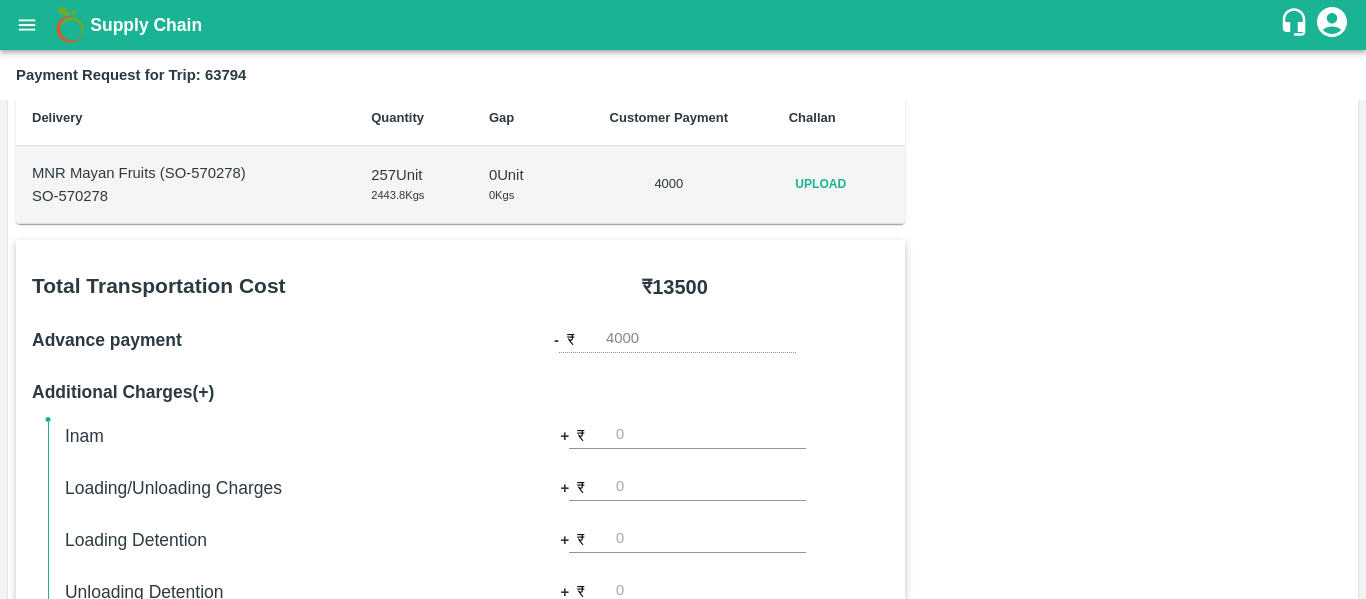 scroll, scrollTop: 0, scrollLeft: 0, axis: both 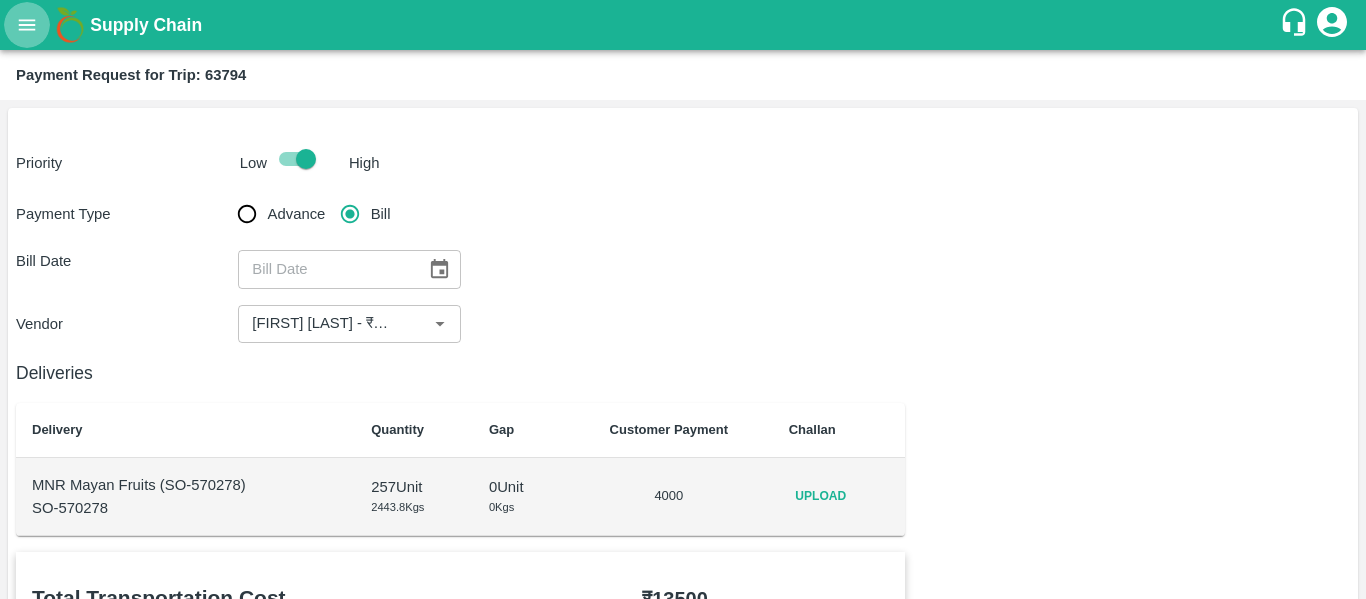 click 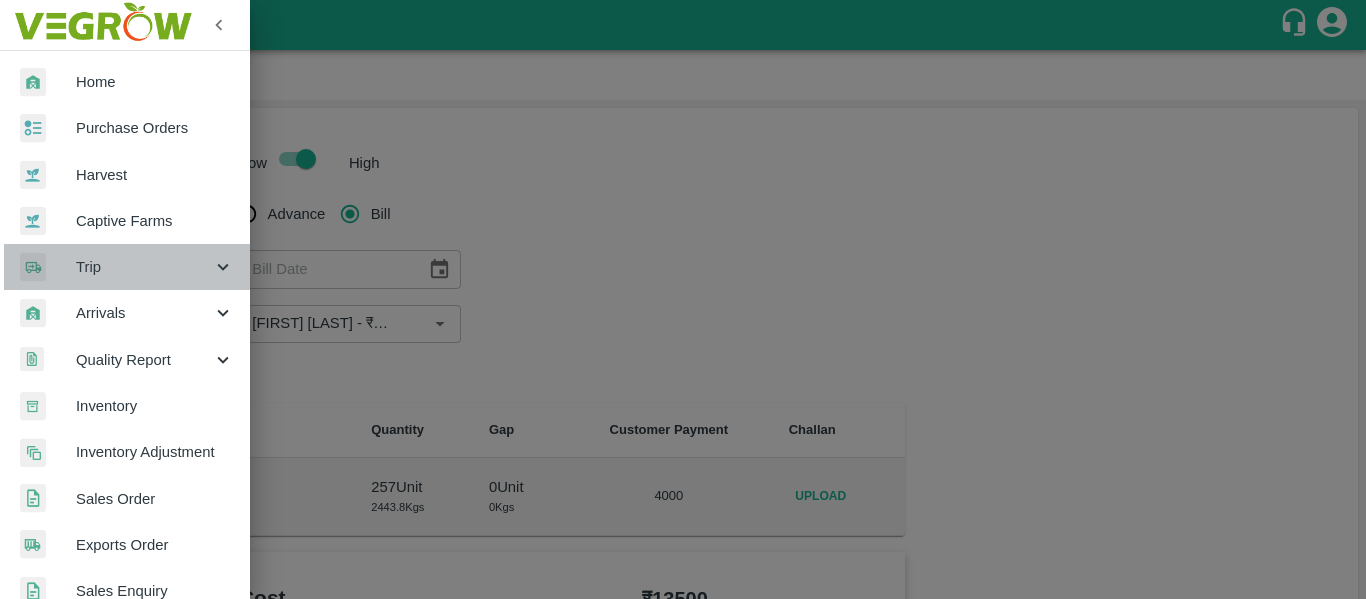 click on "Trip" at bounding box center (144, 267) 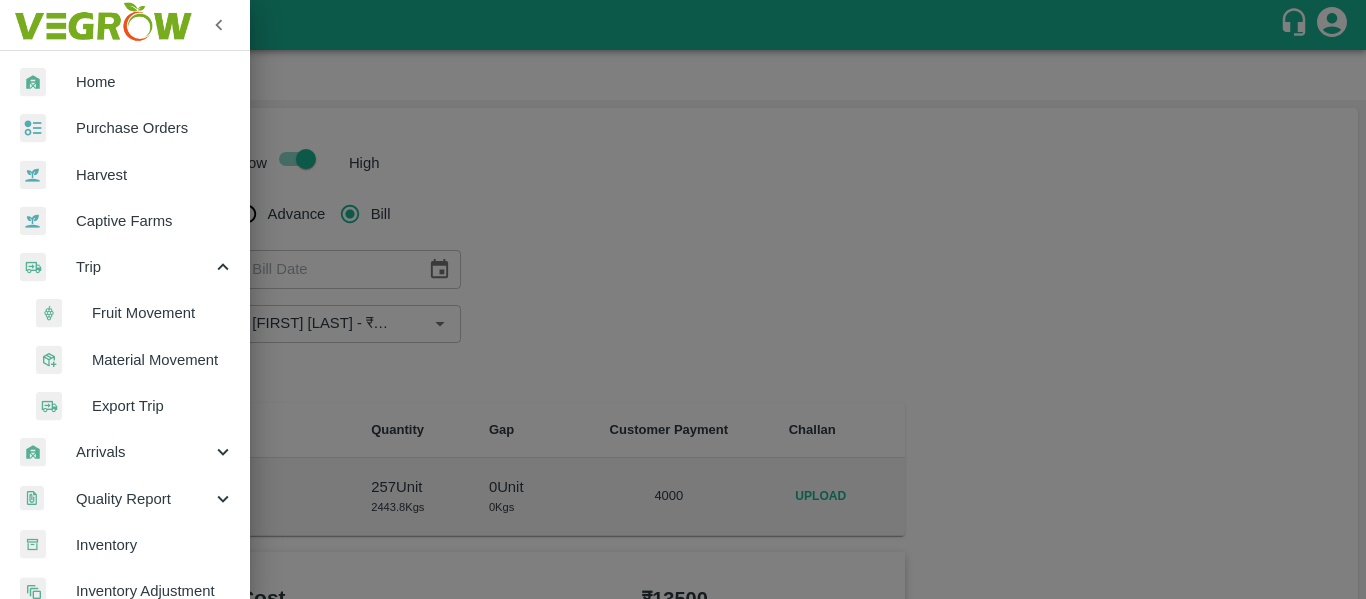 click on "Fruit Movement" at bounding box center [163, 313] 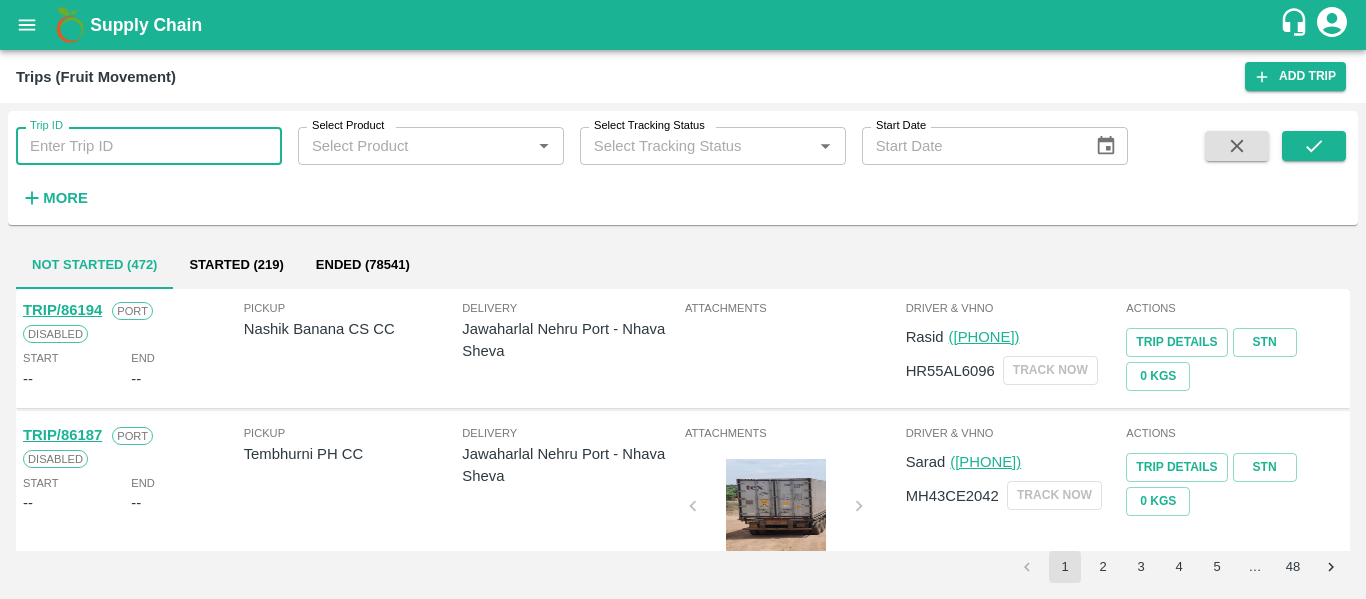 click on "Trip ID" at bounding box center [149, 146] 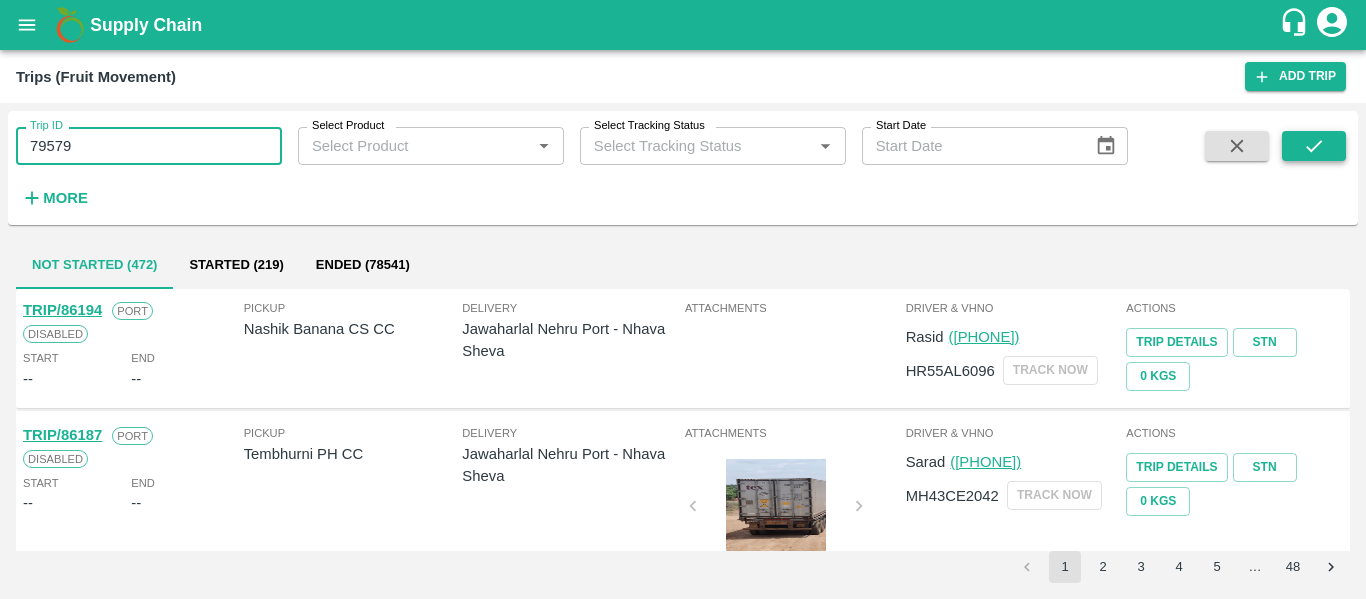 type on "79579" 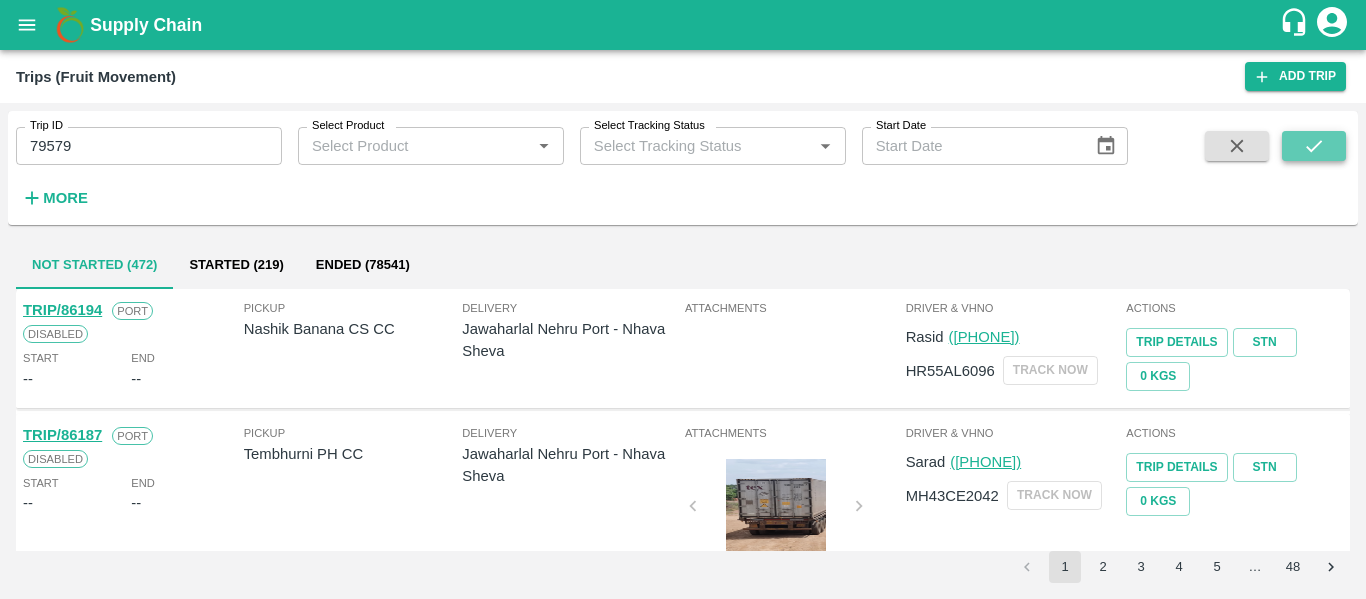 click 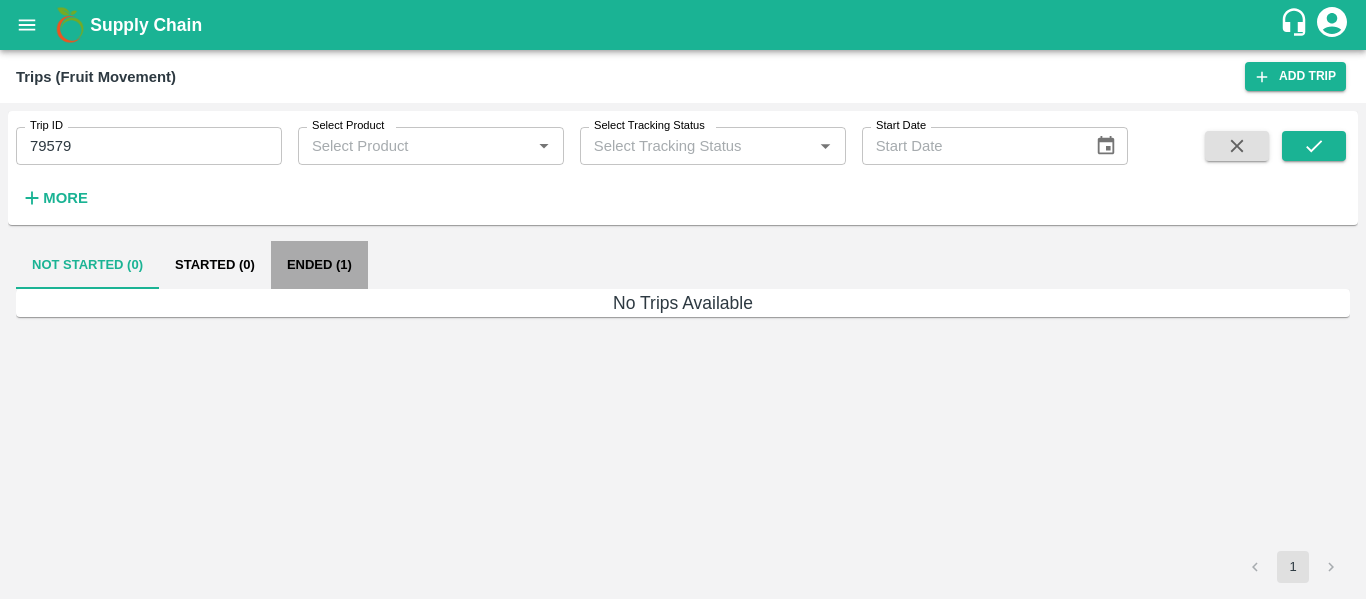 click on "Ended (1)" at bounding box center [319, 265] 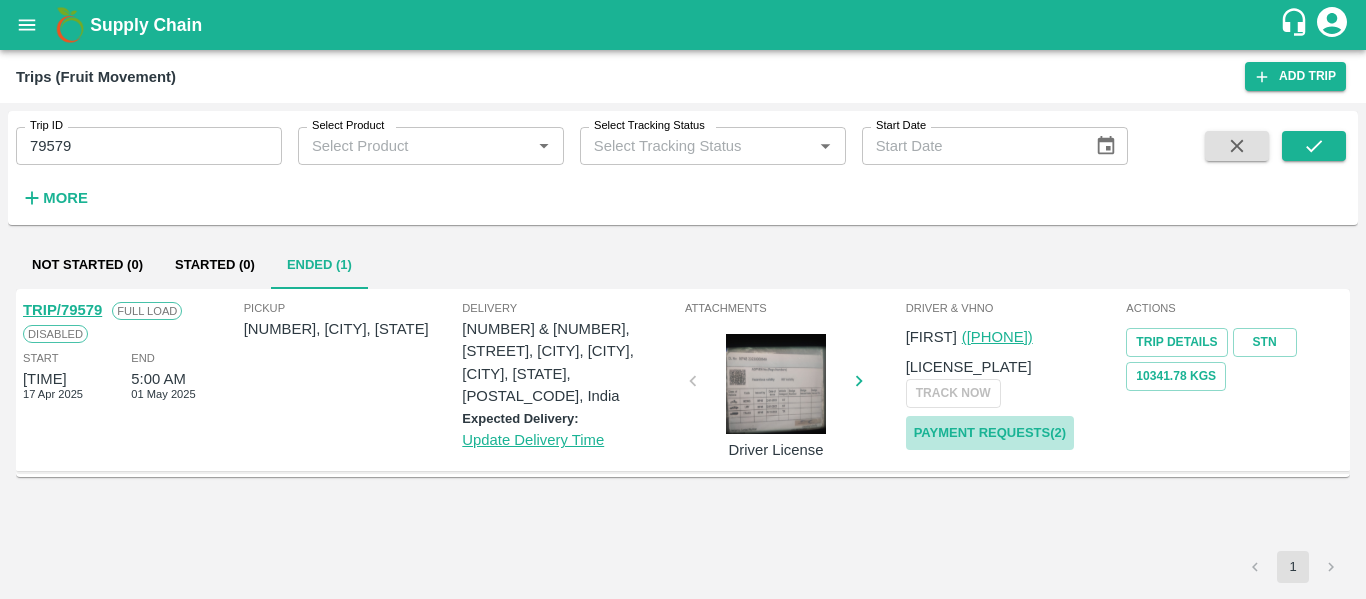 click on "Payment Requests( 2 )" at bounding box center (990, 433) 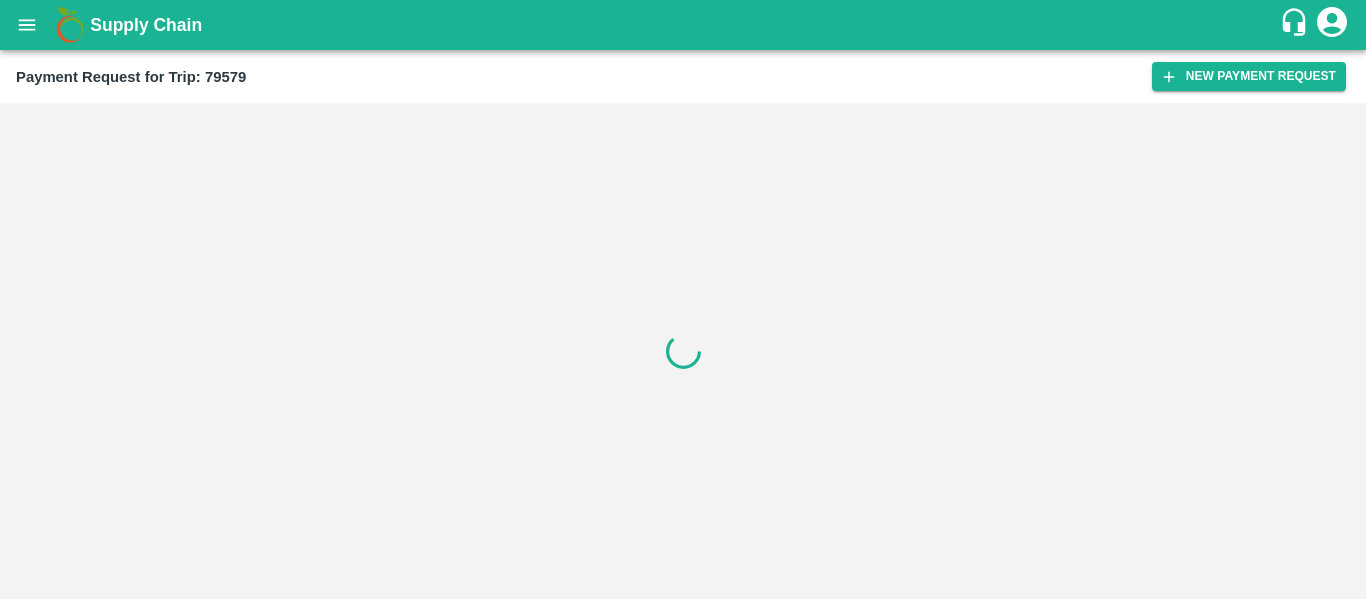 scroll, scrollTop: 0, scrollLeft: 0, axis: both 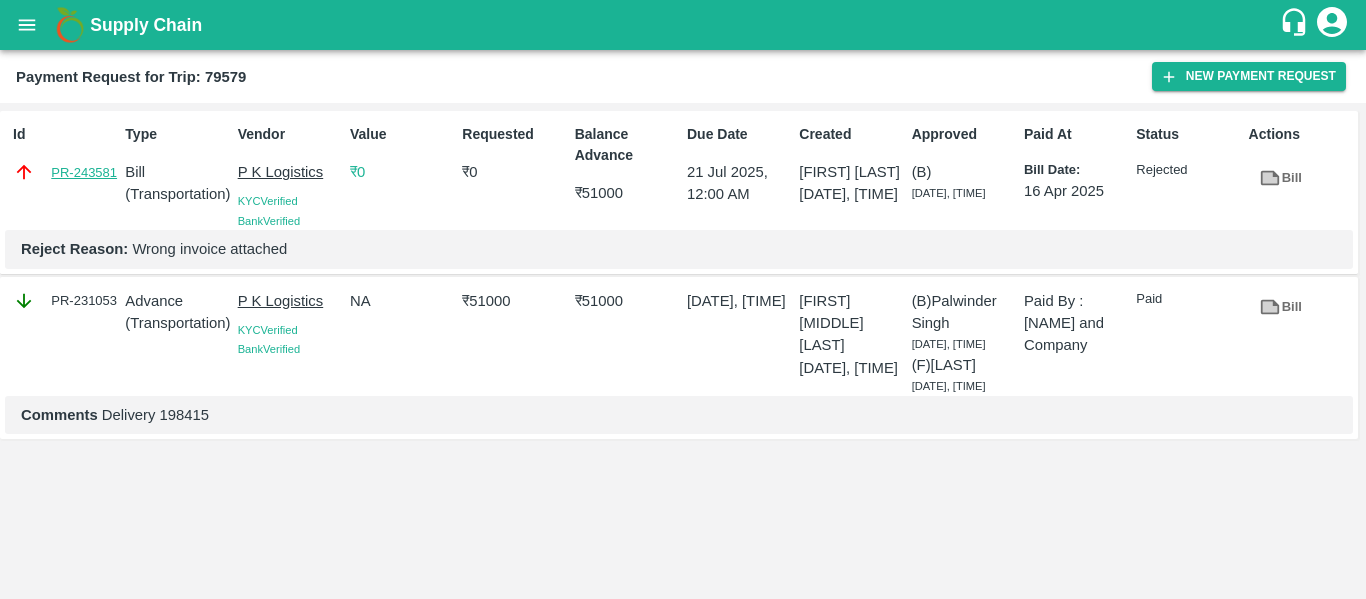 click on "PR-243581" at bounding box center [84, 173] 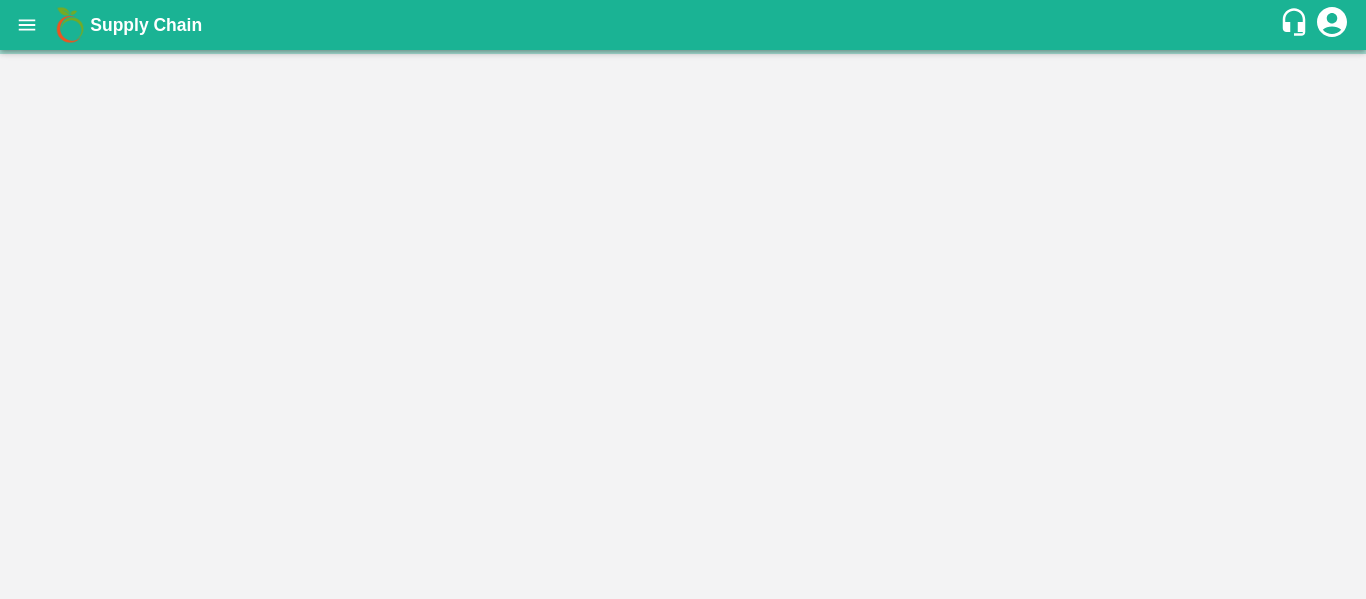scroll, scrollTop: 0, scrollLeft: 0, axis: both 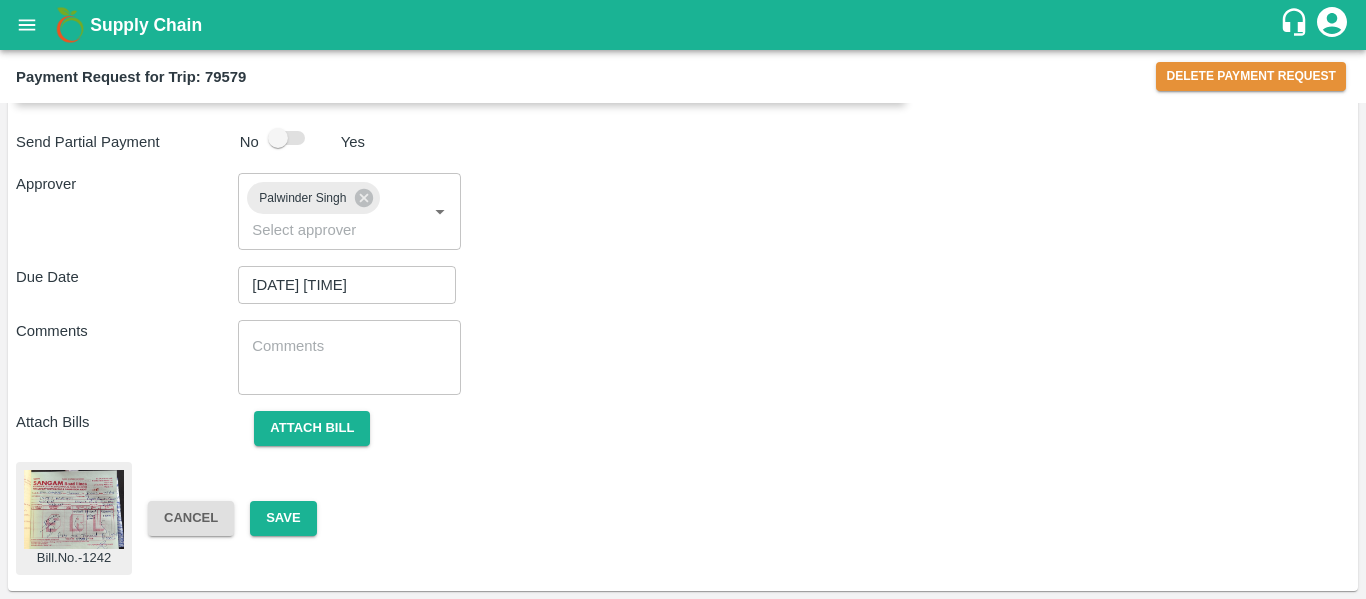 click at bounding box center [74, 509] 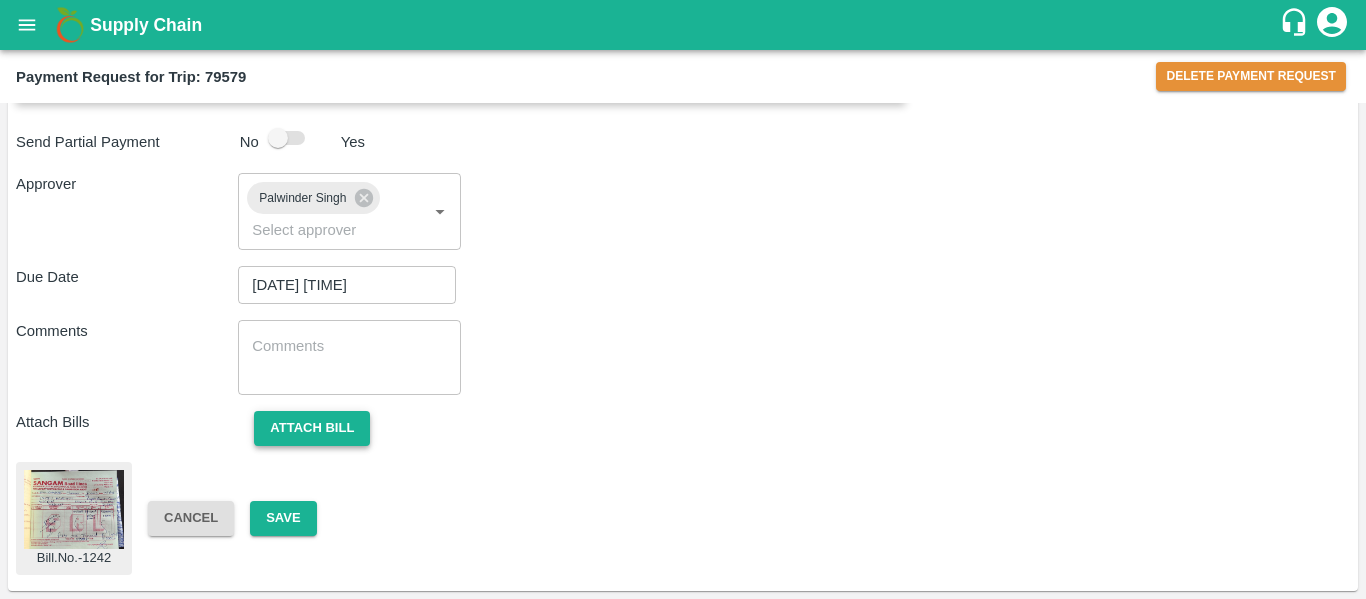 click on "Attach bill" at bounding box center (312, 428) 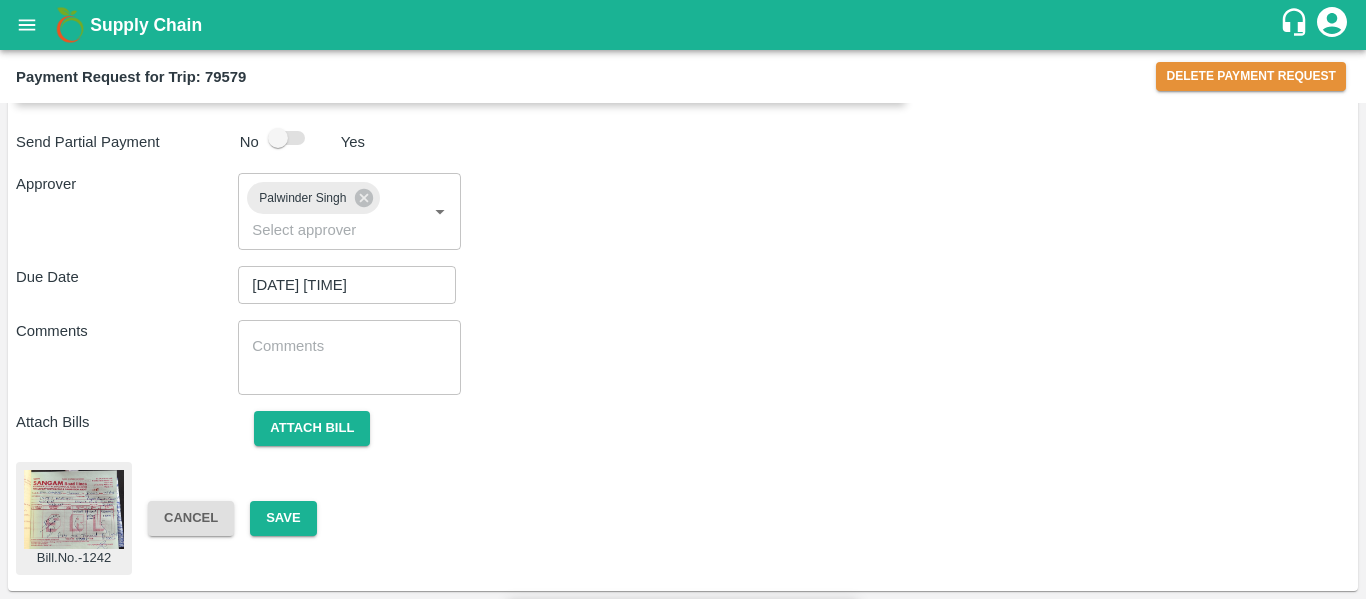 click on "Attach bill" at bounding box center [792, 675] 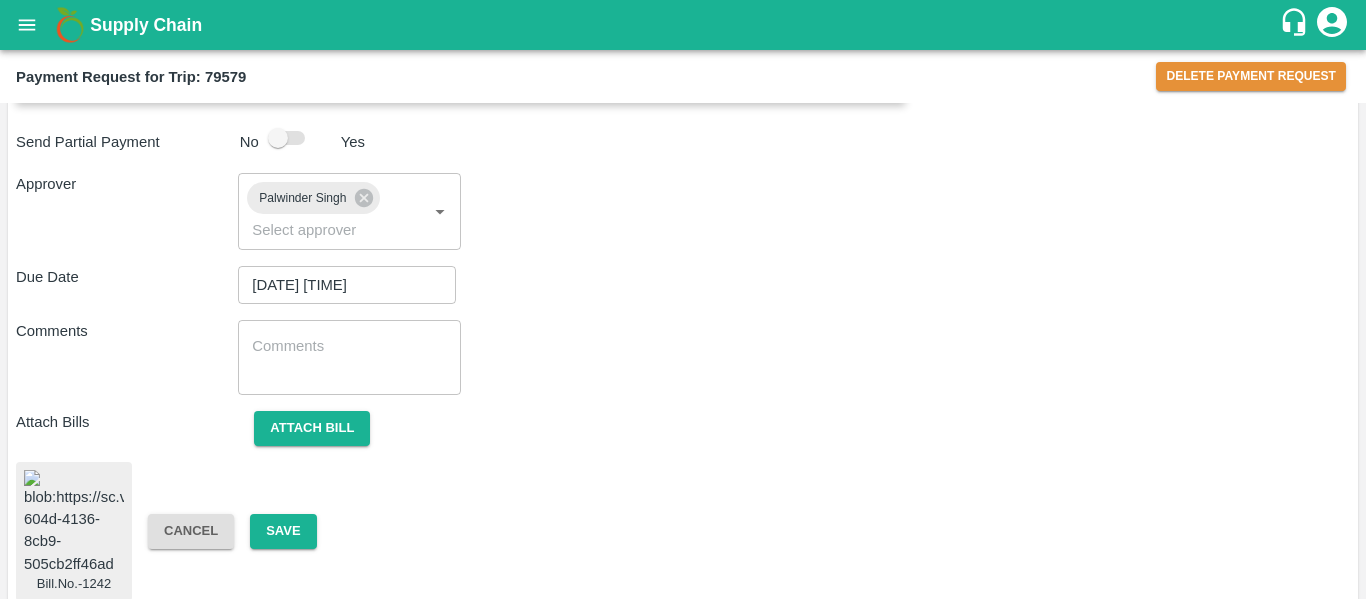 scroll, scrollTop: 1084, scrollLeft: 0, axis: vertical 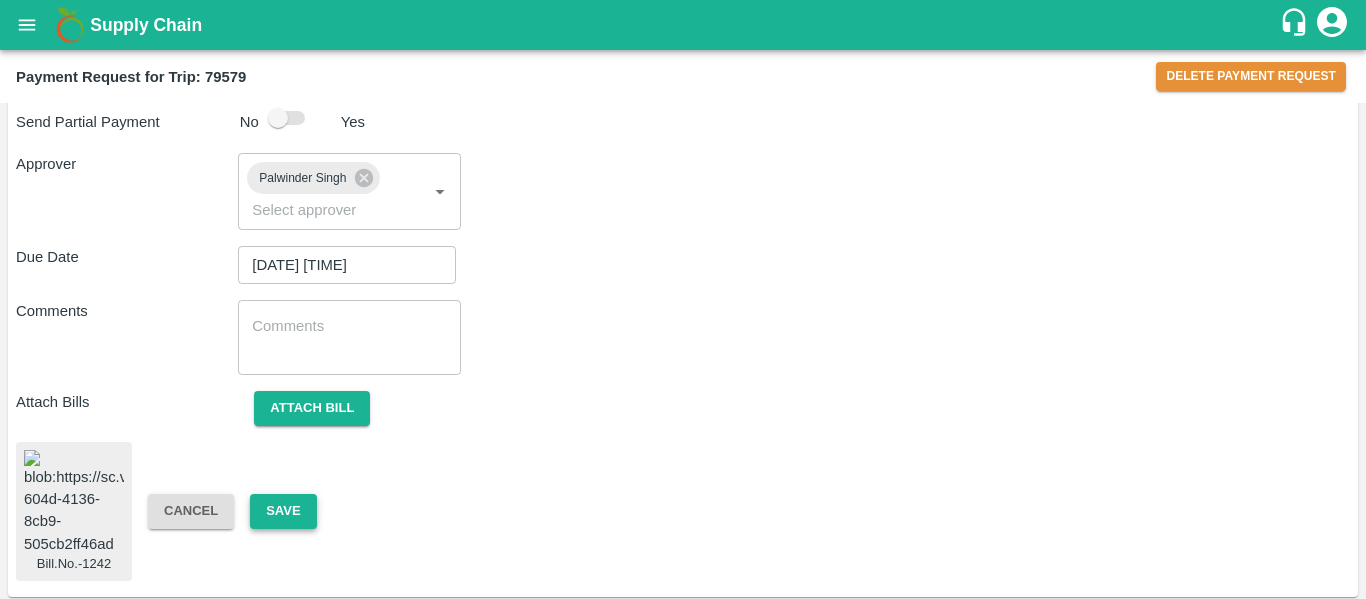 click on "Save" at bounding box center [283, 511] 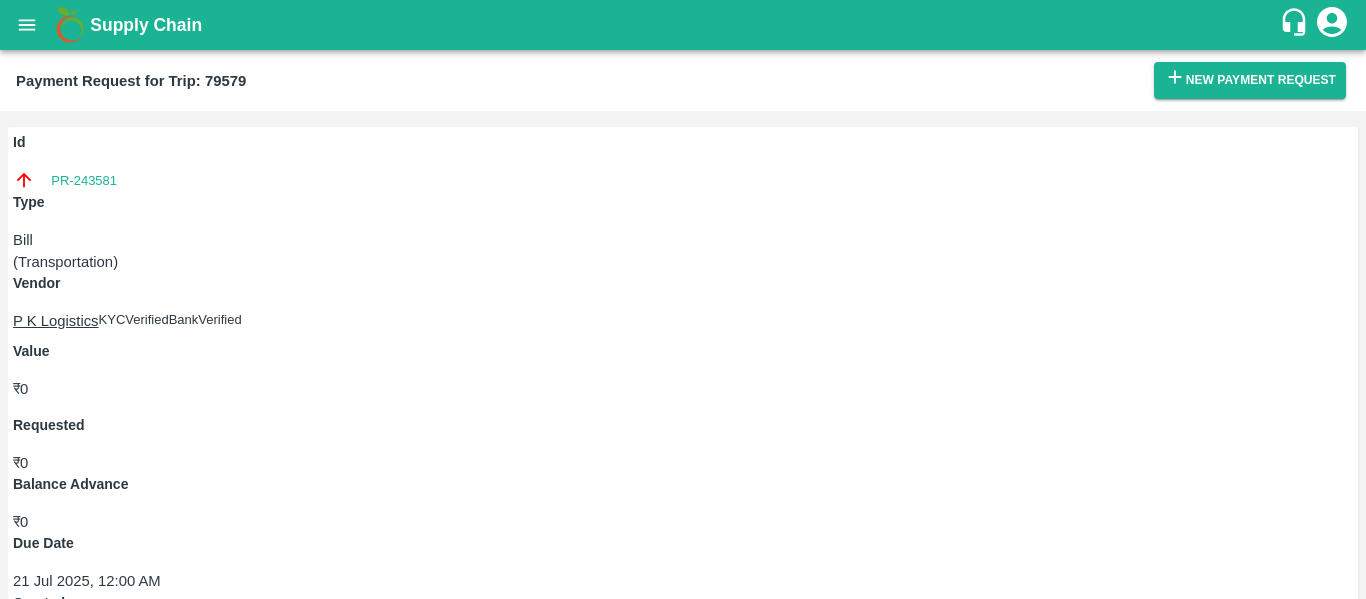 click 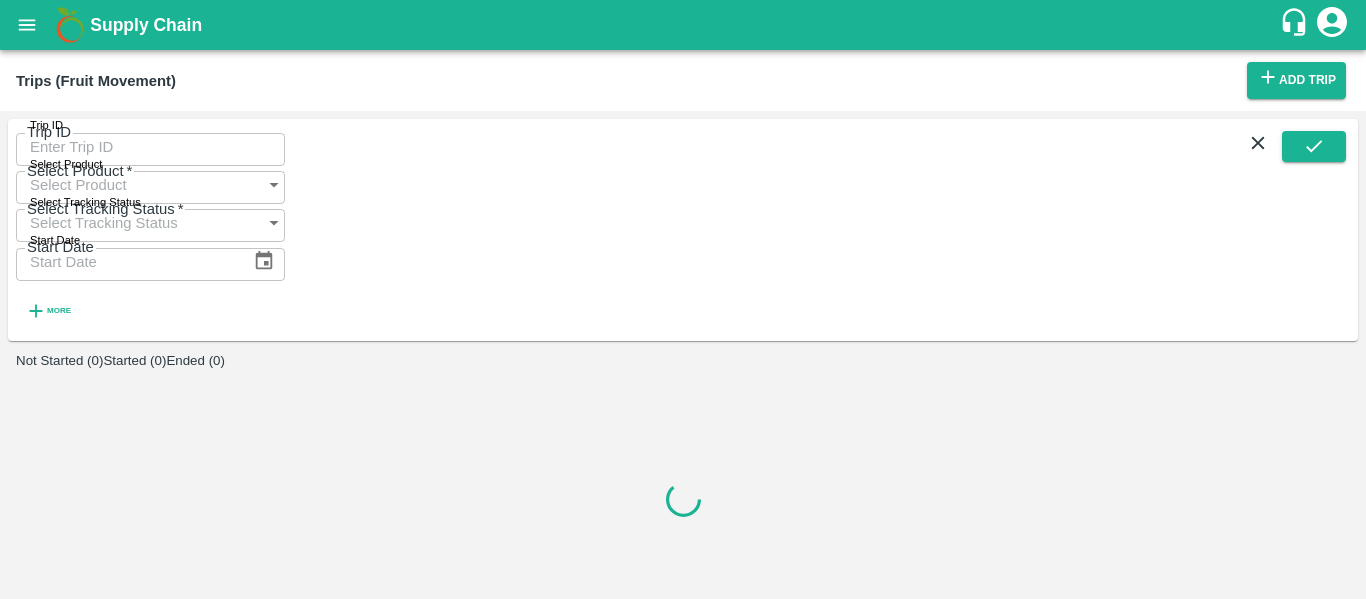 click on "Trip ID" at bounding box center (150, 146) 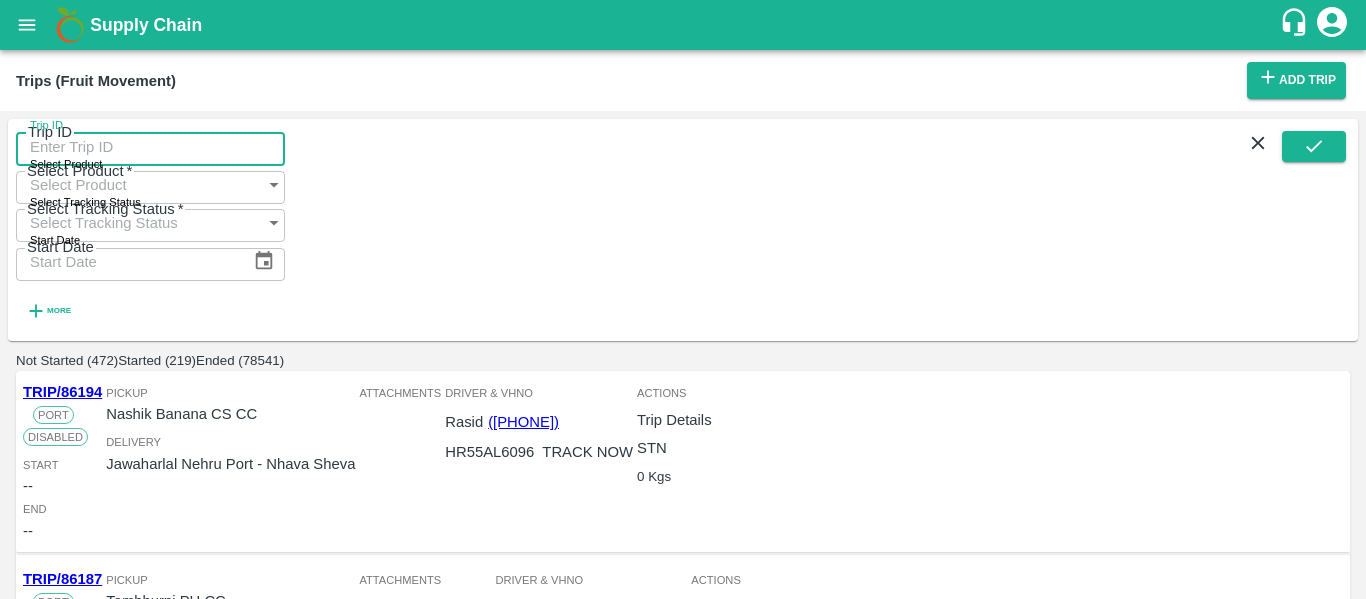 paste on "78272" 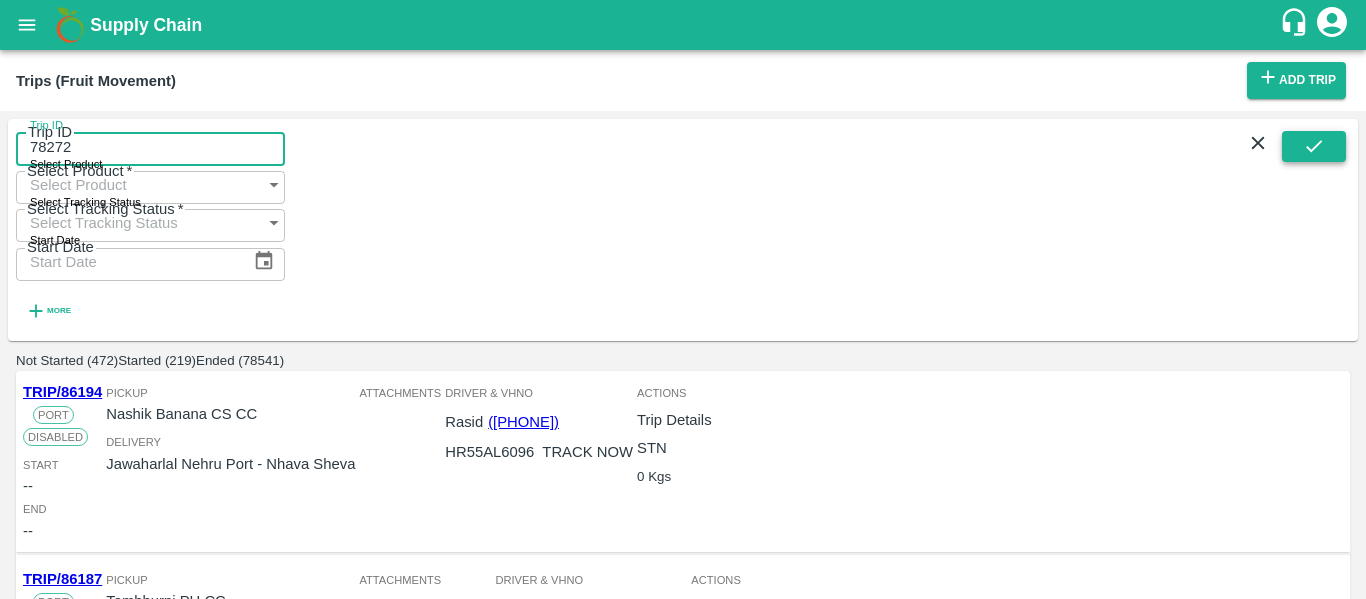 type on "78272" 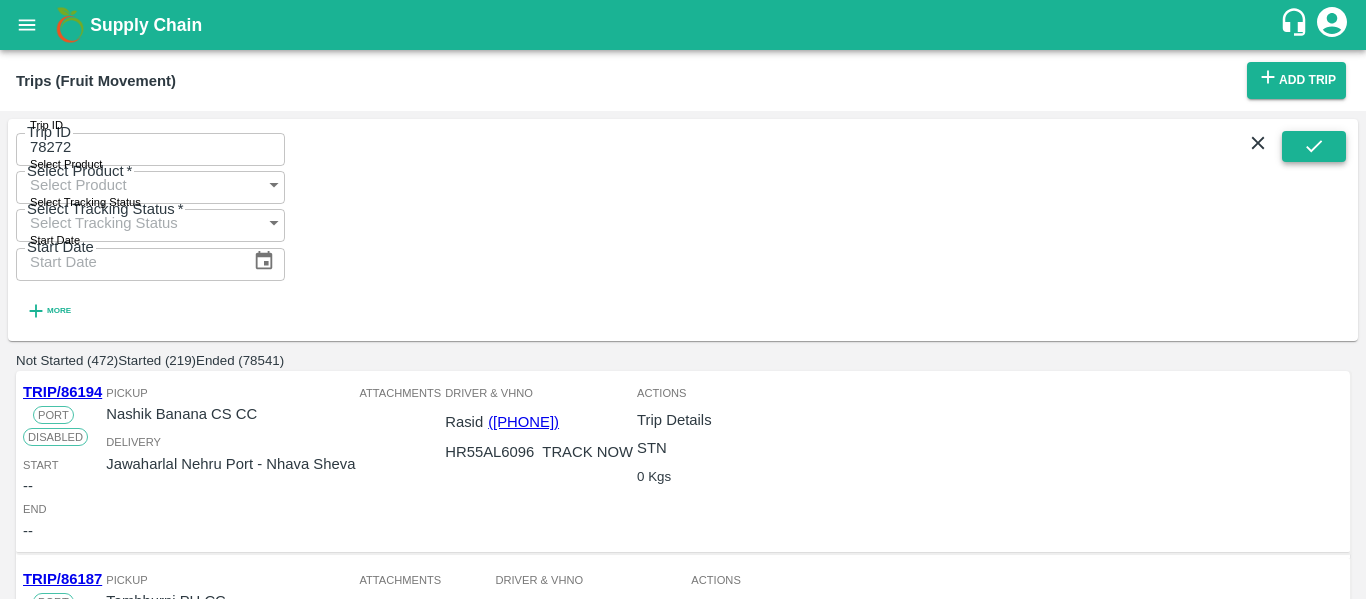 click 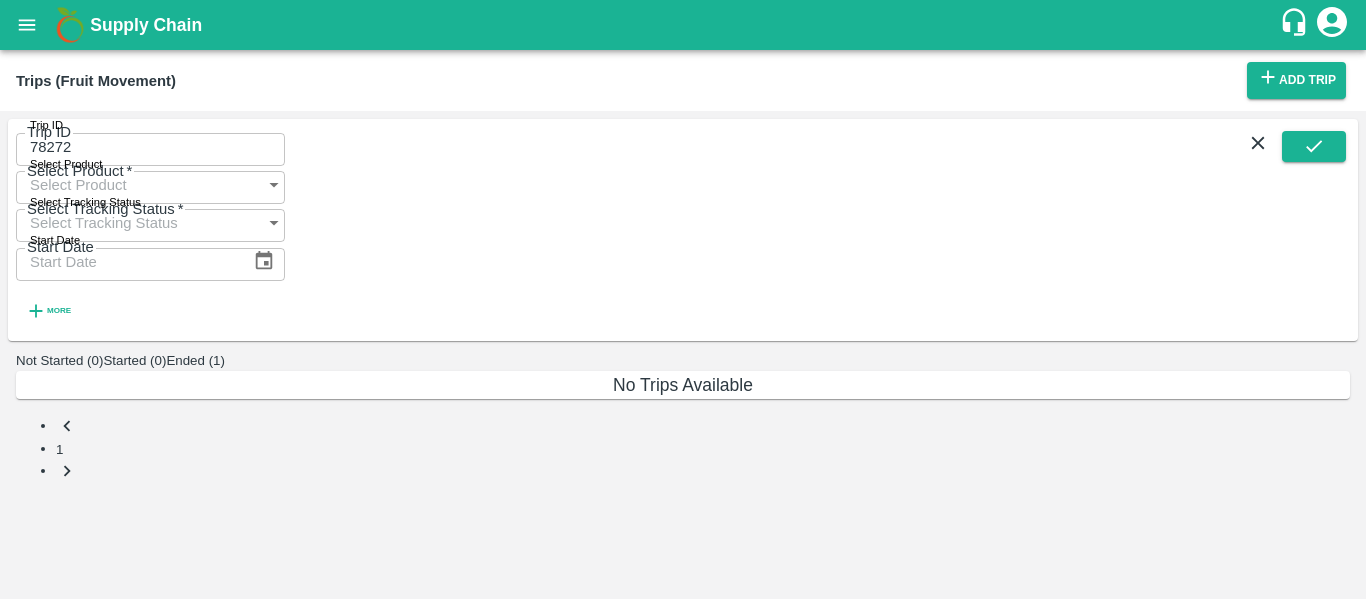 click on "Ended (1)" at bounding box center [195, 360] 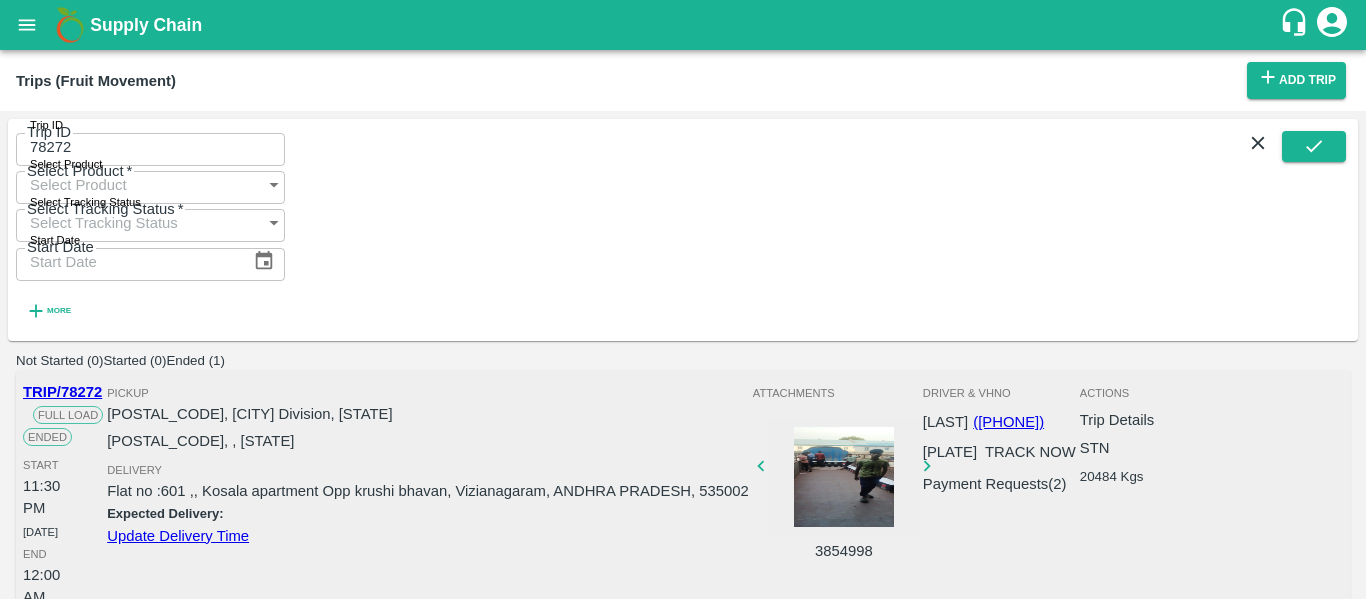 click on "Payment Requests( 2 )" at bounding box center (995, 484) 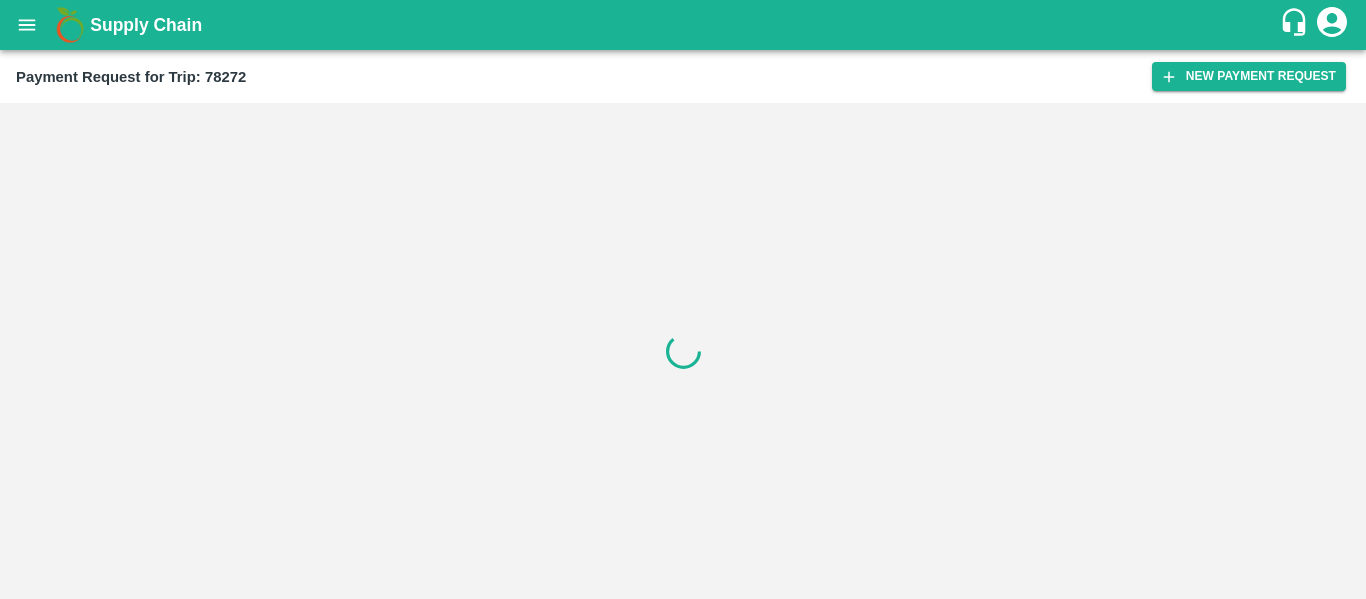scroll, scrollTop: 0, scrollLeft: 0, axis: both 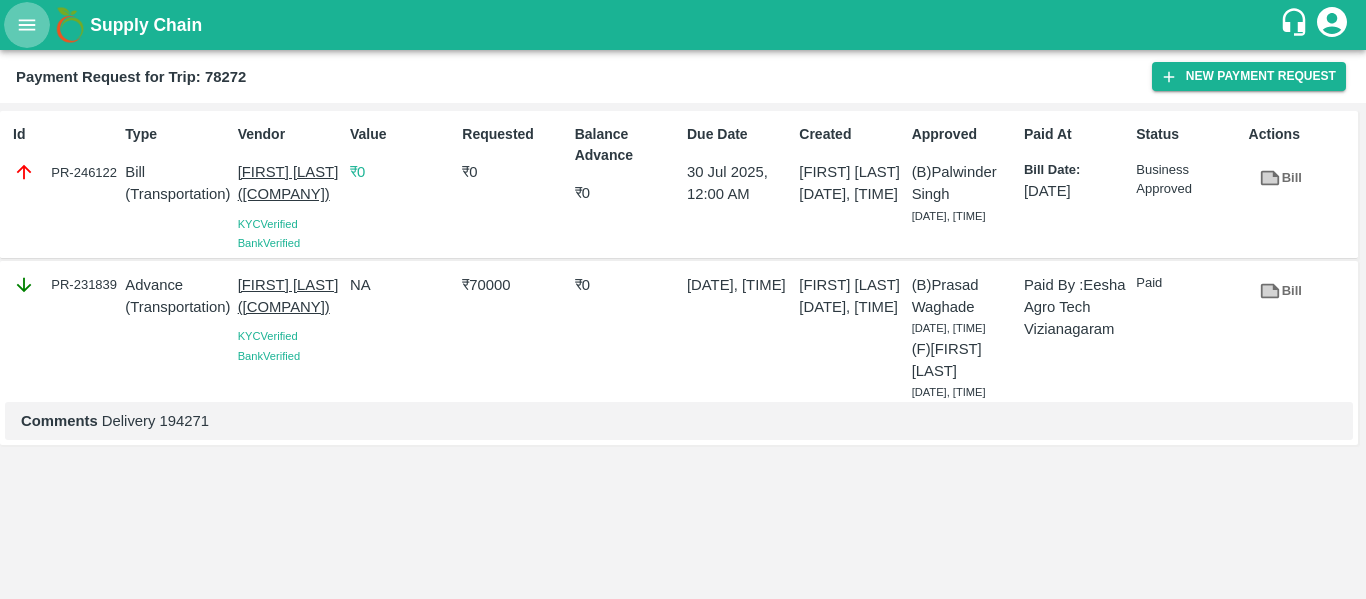 click 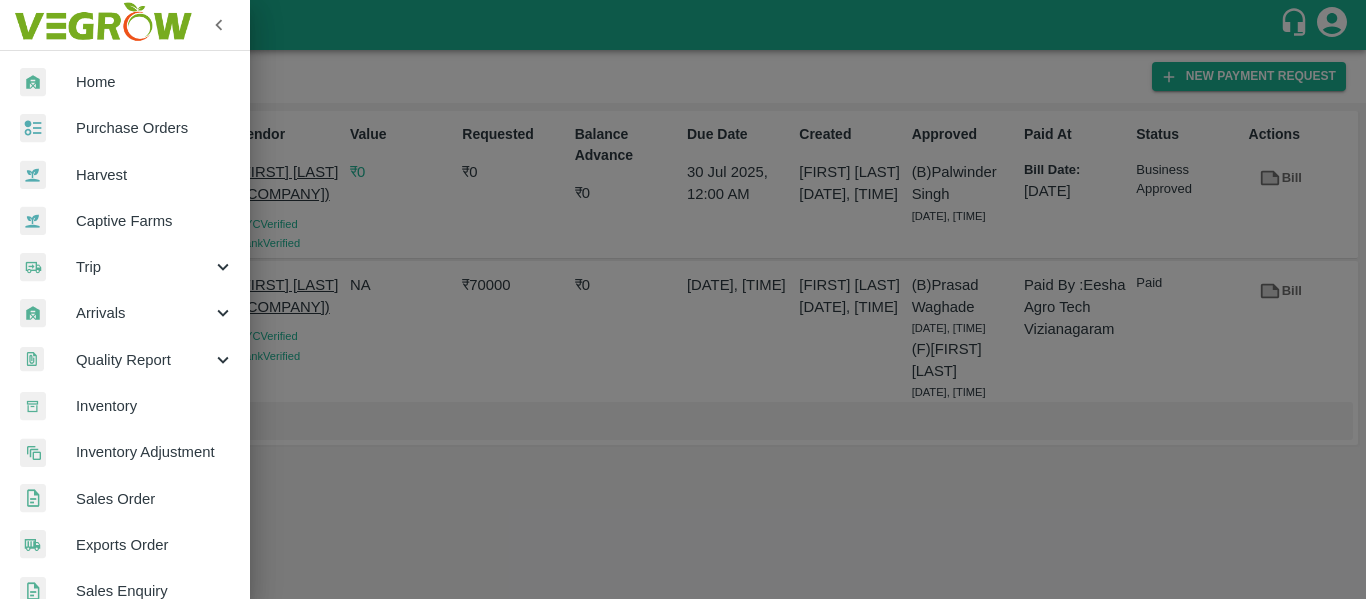 scroll, scrollTop: 540, scrollLeft: 0, axis: vertical 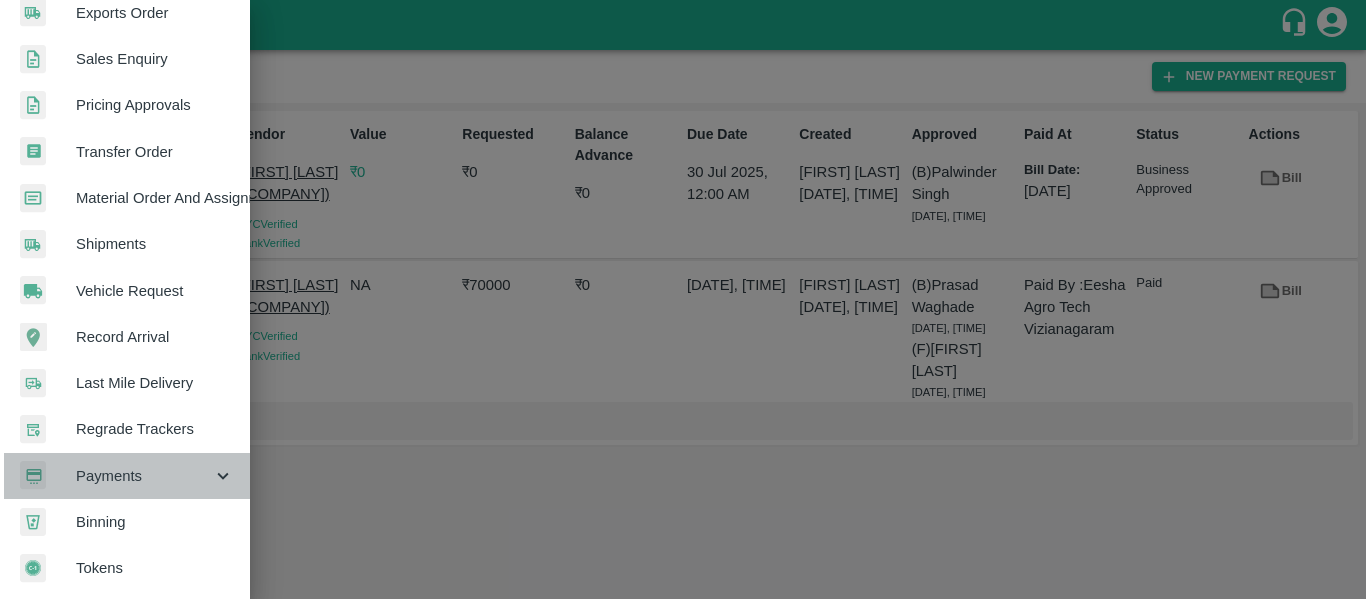 click 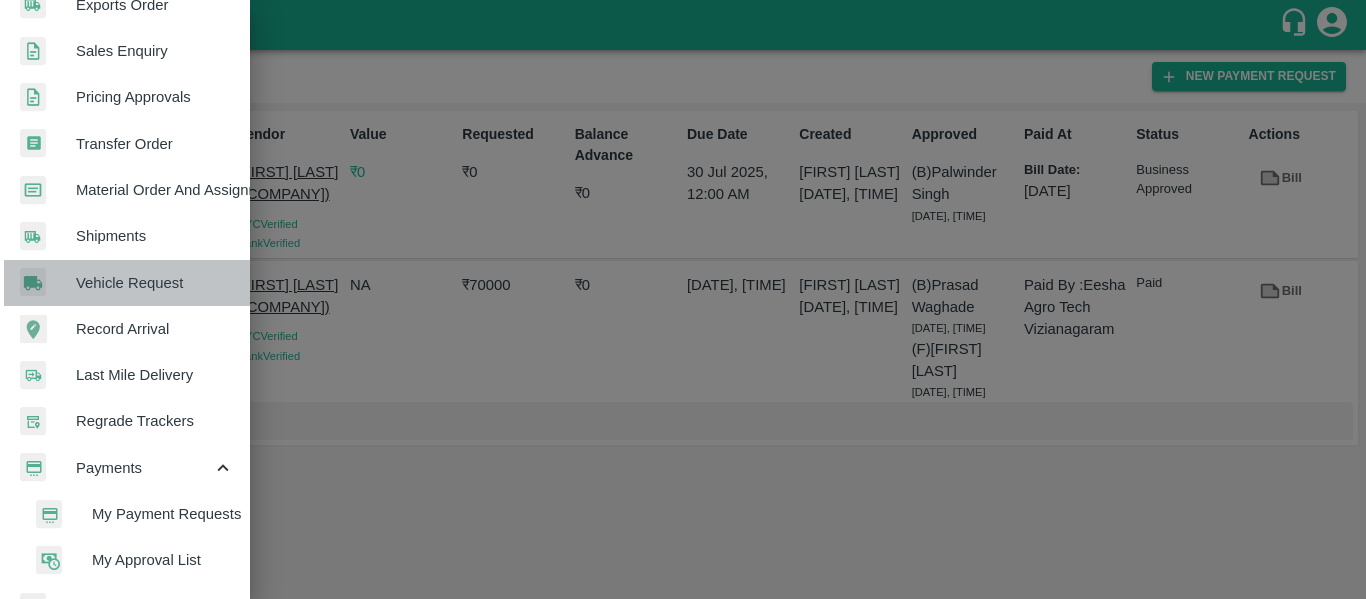 click on "Vehicle Request" at bounding box center (155, 283) 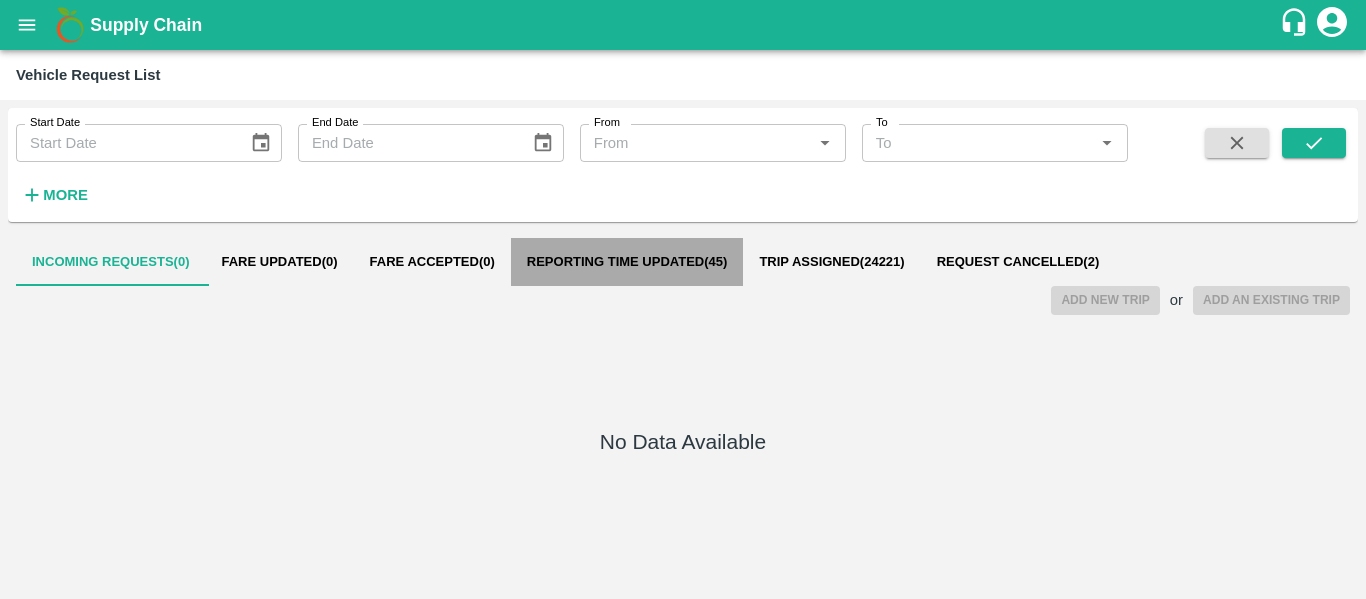 click on "Reporting Time Updated  ( 45 )" at bounding box center (627, 262) 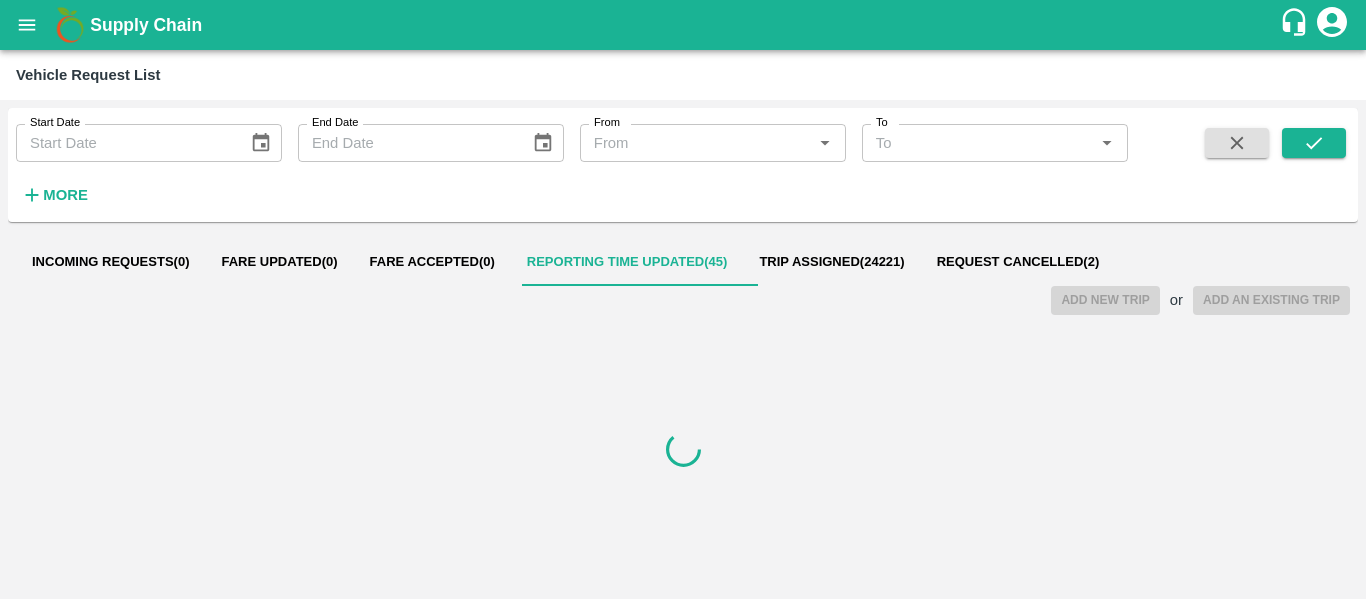 type 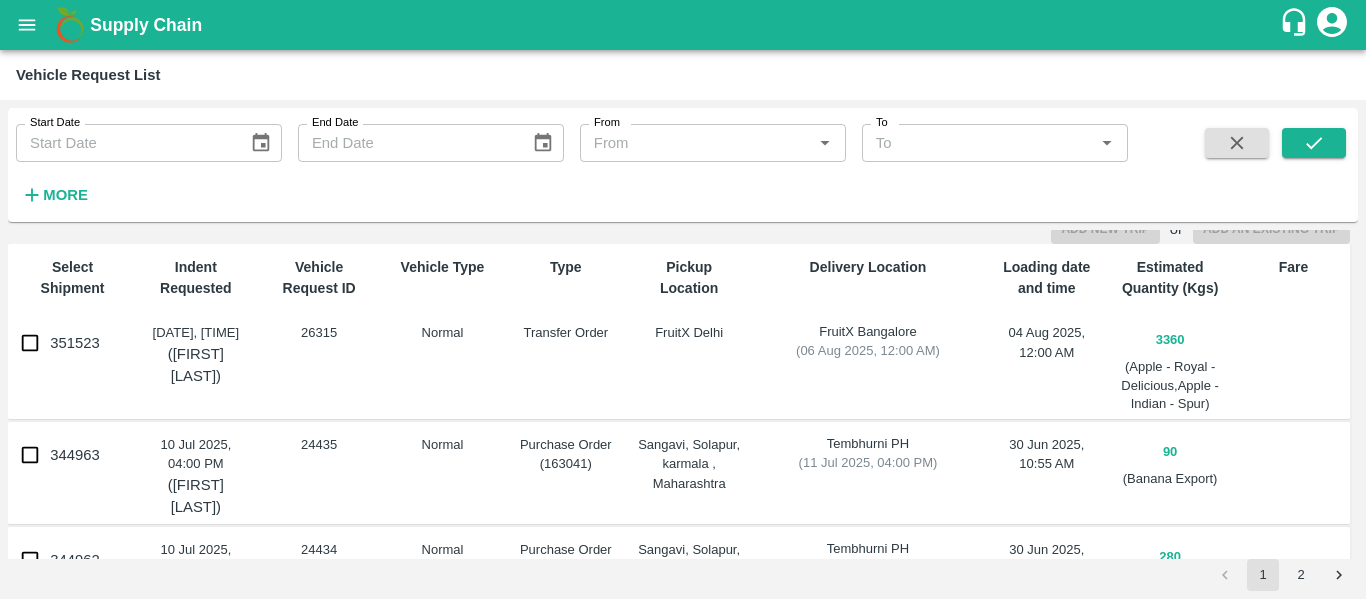 scroll, scrollTop: 81, scrollLeft: 0, axis: vertical 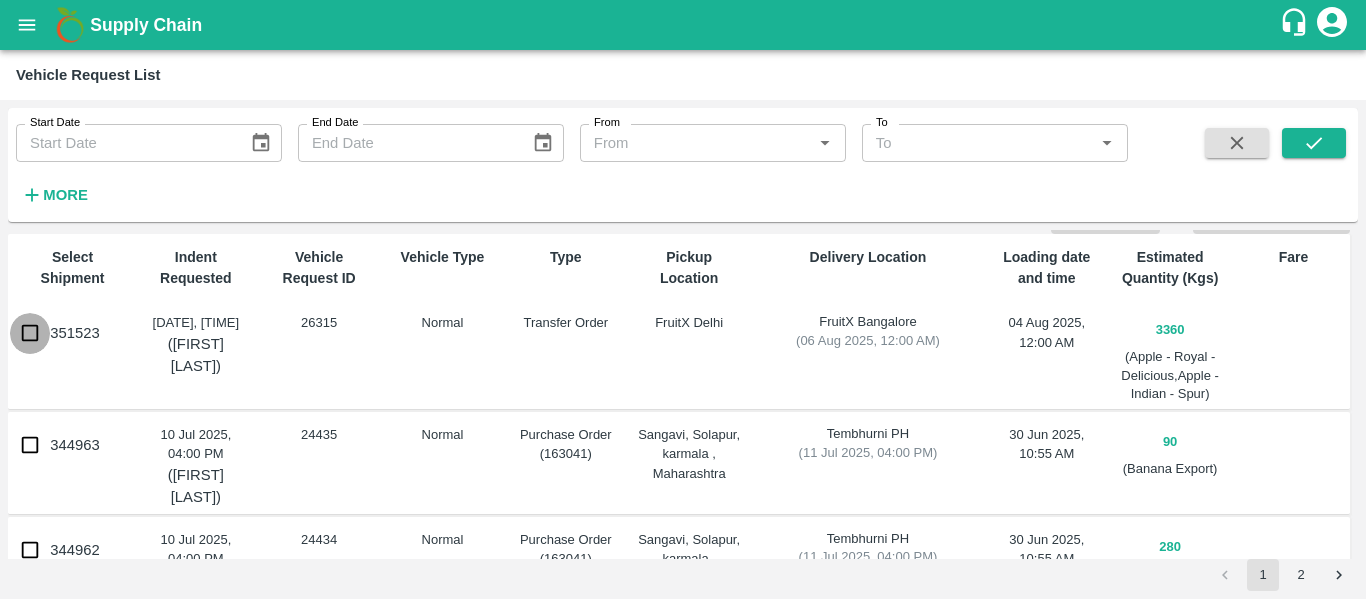 click on "351523" at bounding box center (30, 333) 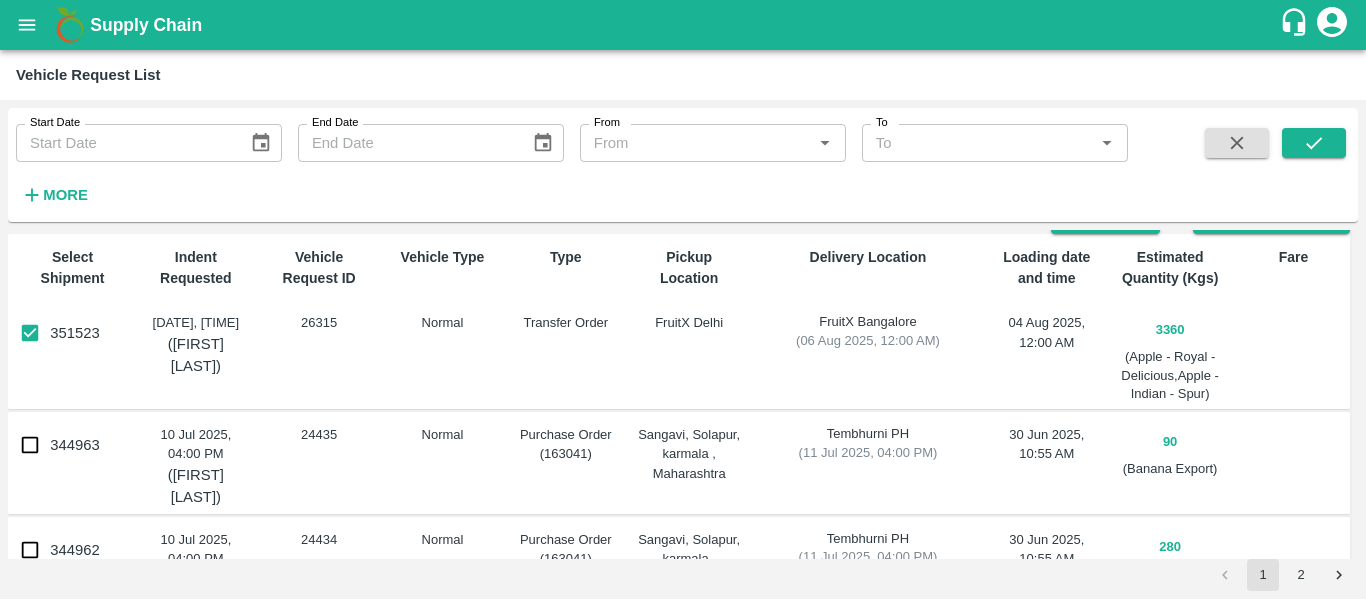 scroll, scrollTop: 0, scrollLeft: 0, axis: both 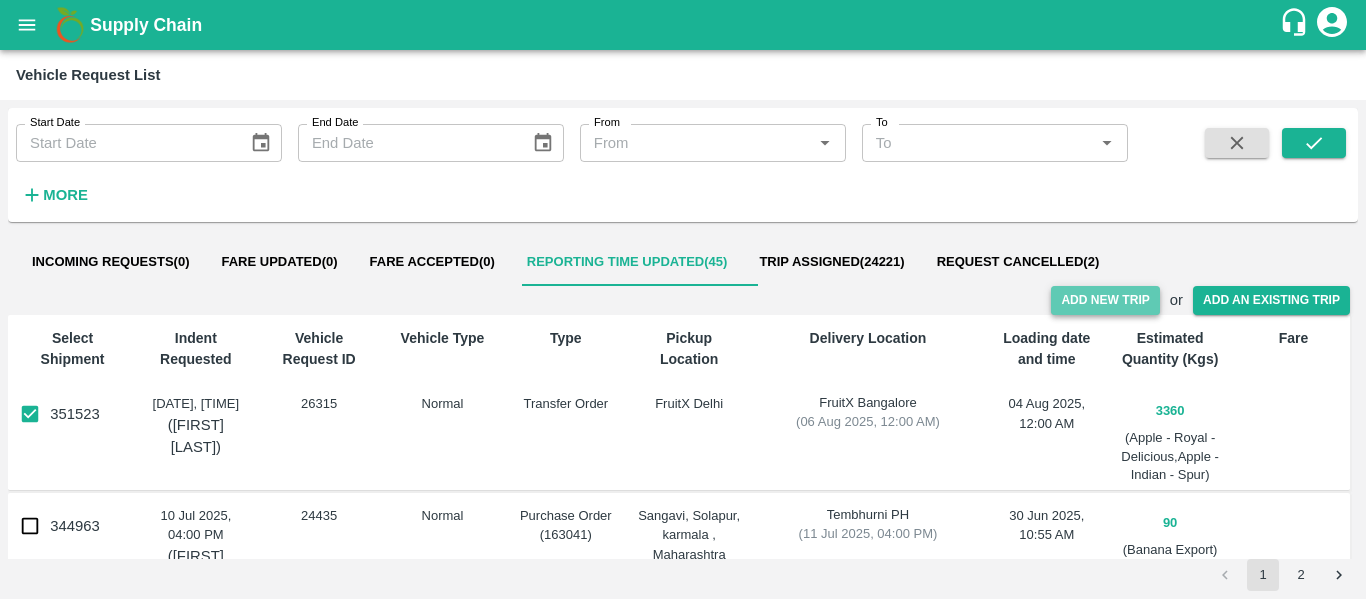 click on "Add New Trip" at bounding box center (1105, 300) 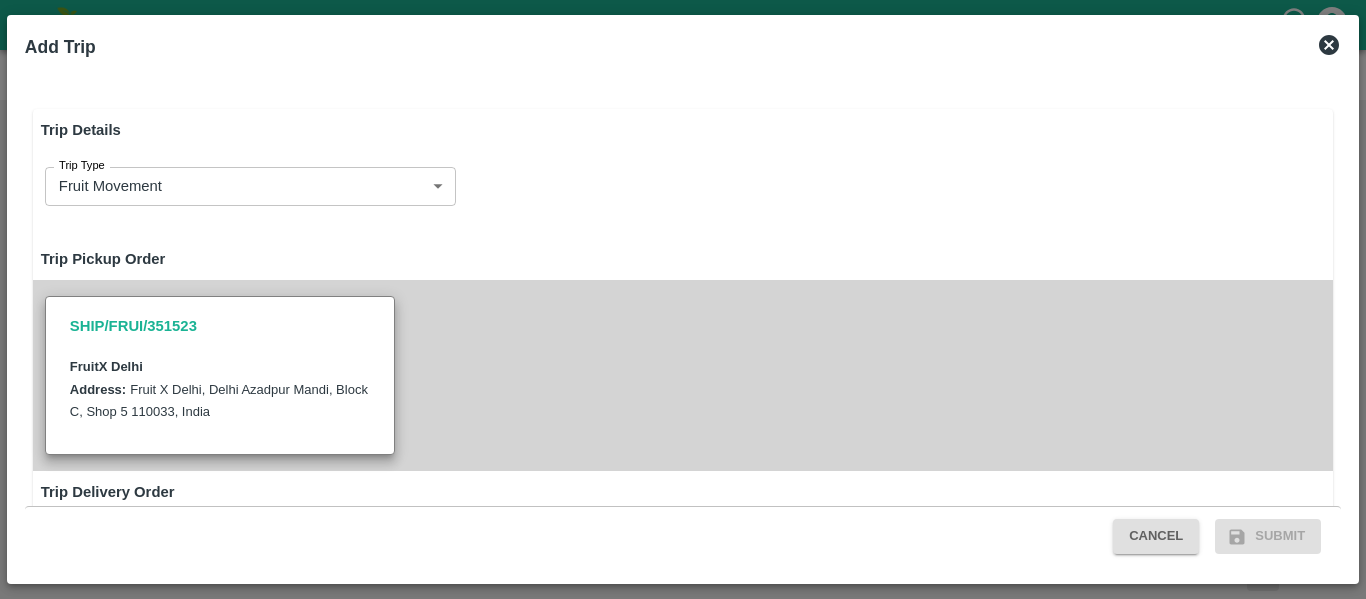 type on "3360" 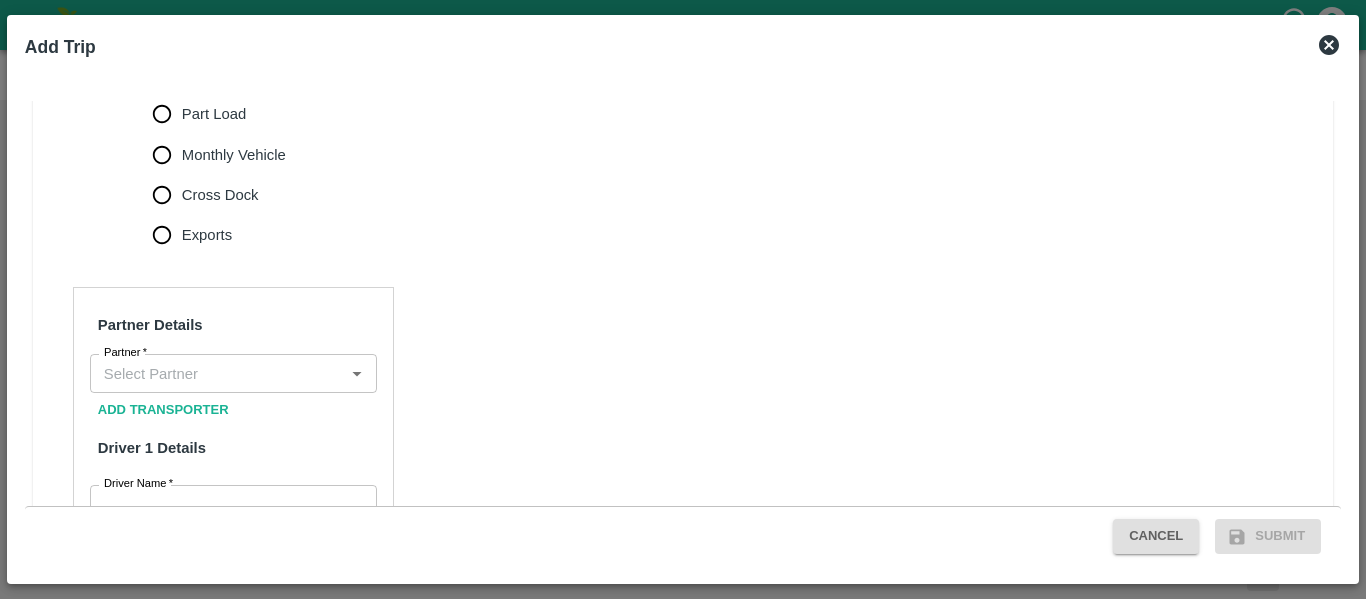 scroll, scrollTop: 660, scrollLeft: 0, axis: vertical 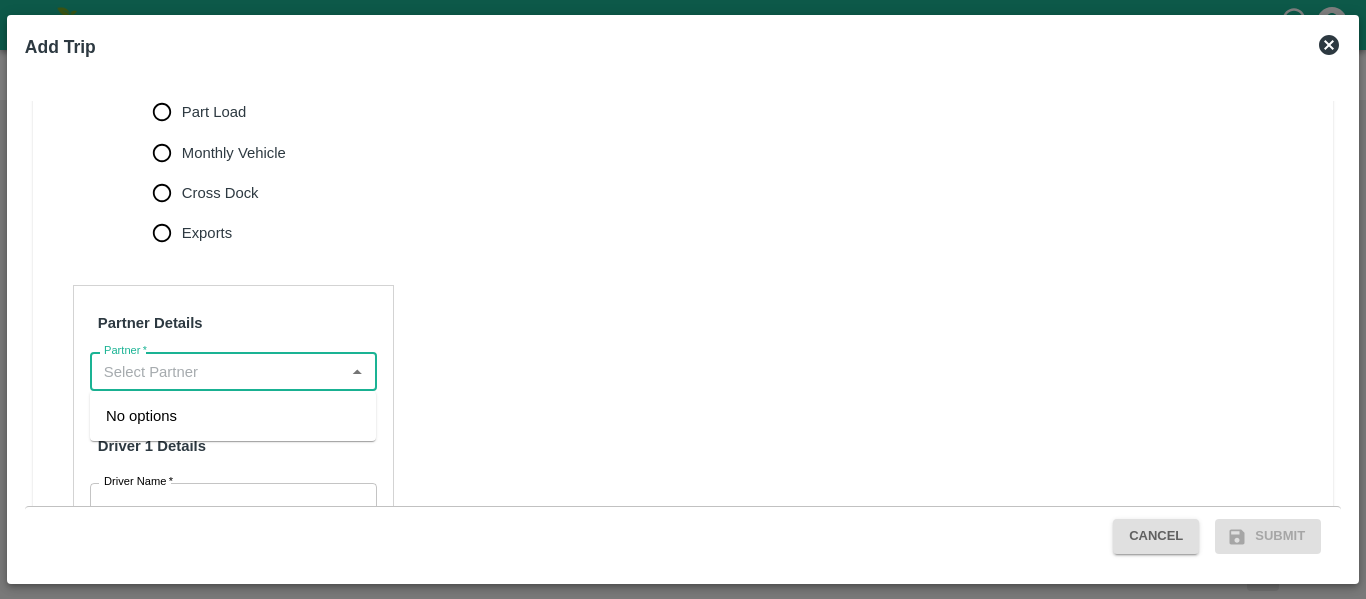 click on "Partner   *" at bounding box center [217, 371] 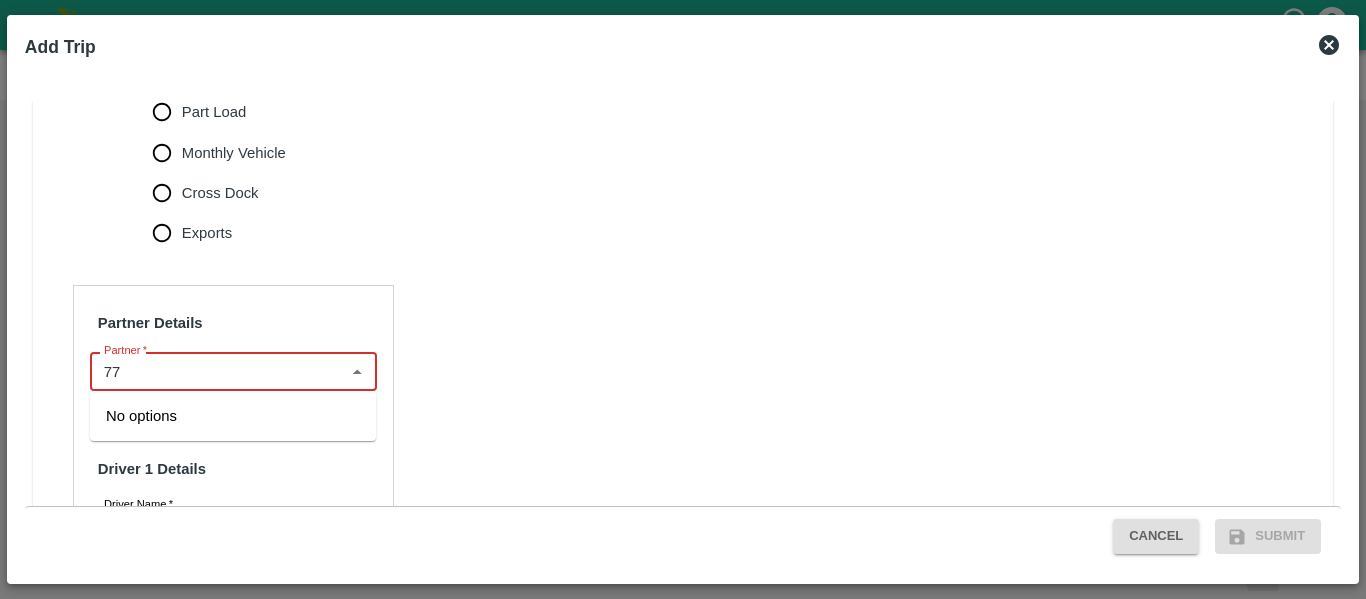 type on "7" 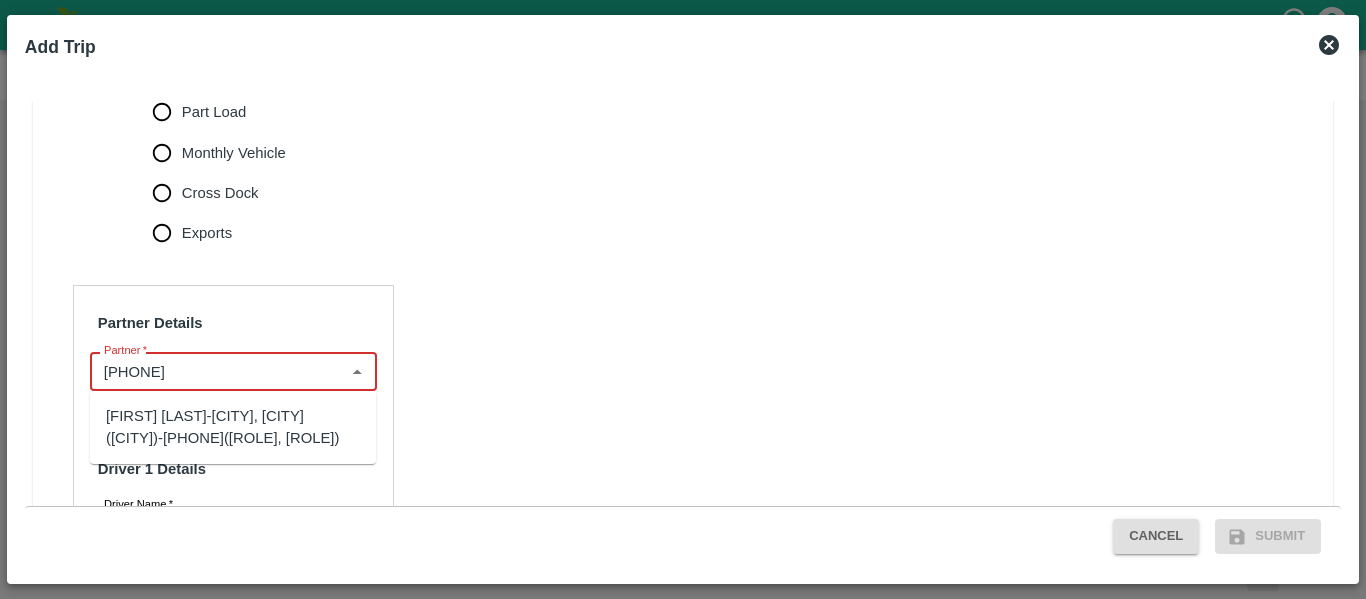 click on "[FIRST] [LAST]-[CITY], [CITY] ([CITY])-[PHONE]([ROLE], [ROLE])" at bounding box center (233, 427) 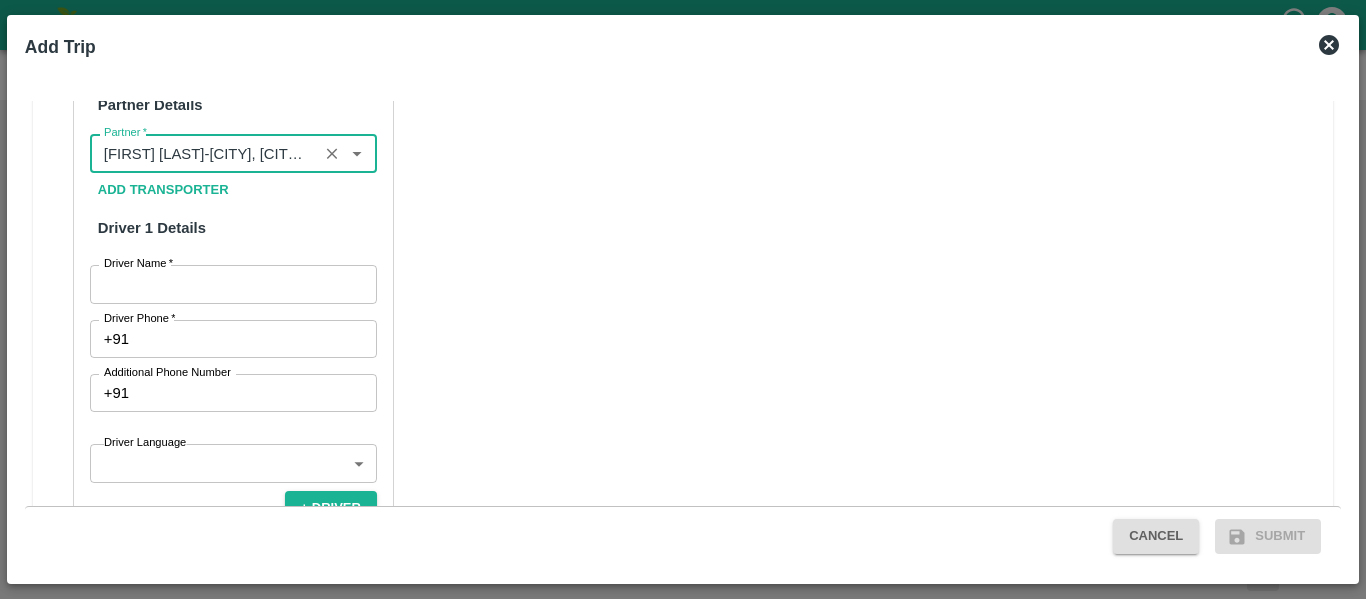 scroll, scrollTop: 879, scrollLeft: 0, axis: vertical 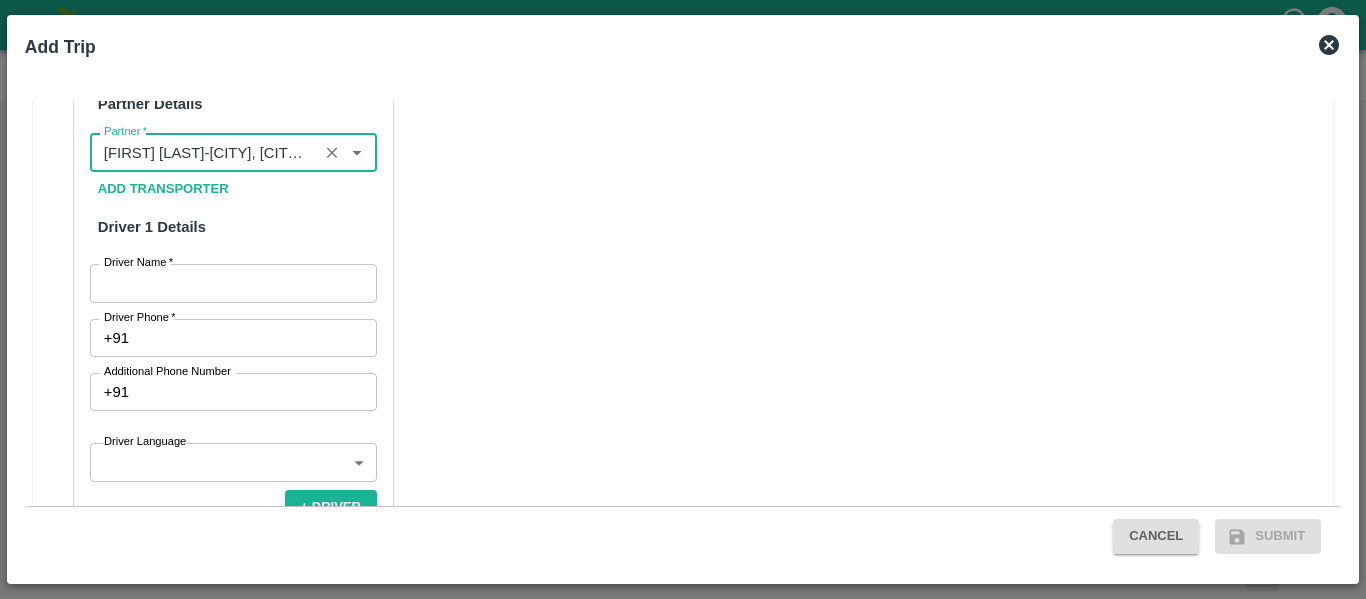 type on "[FIRST] [LAST]-[CITY], [CITY] ([CITY])-[PHONE]([ROLE], [ROLE])" 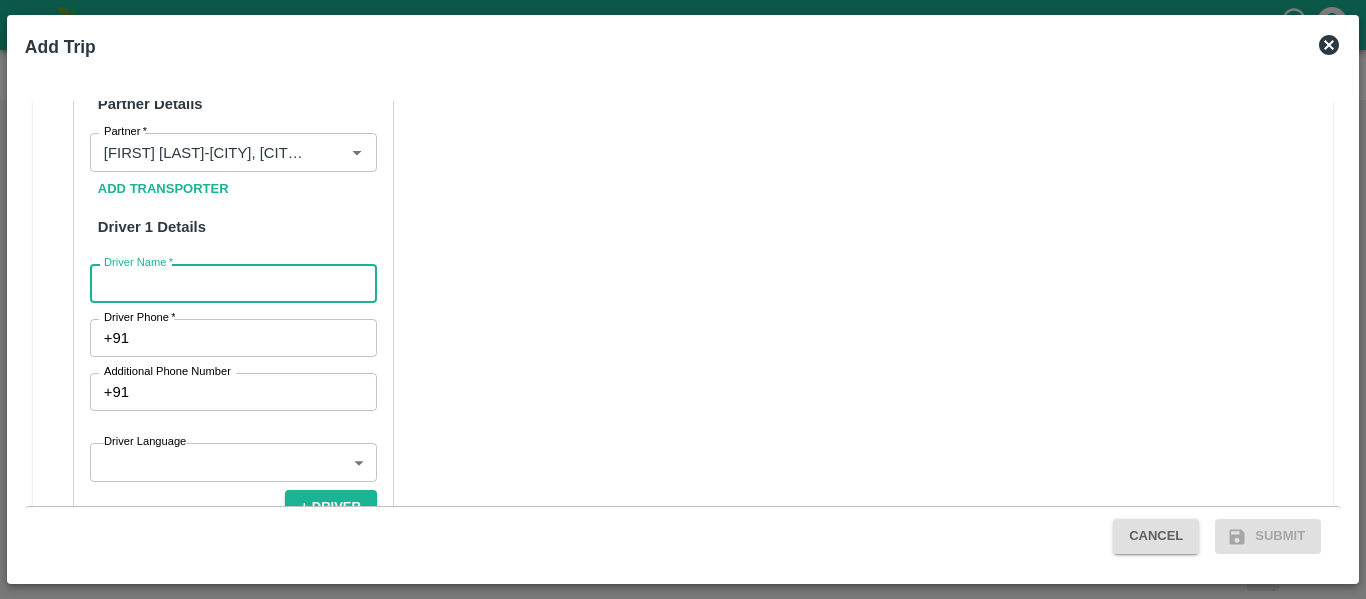 click on "Driver Name   *" at bounding box center [233, 283] 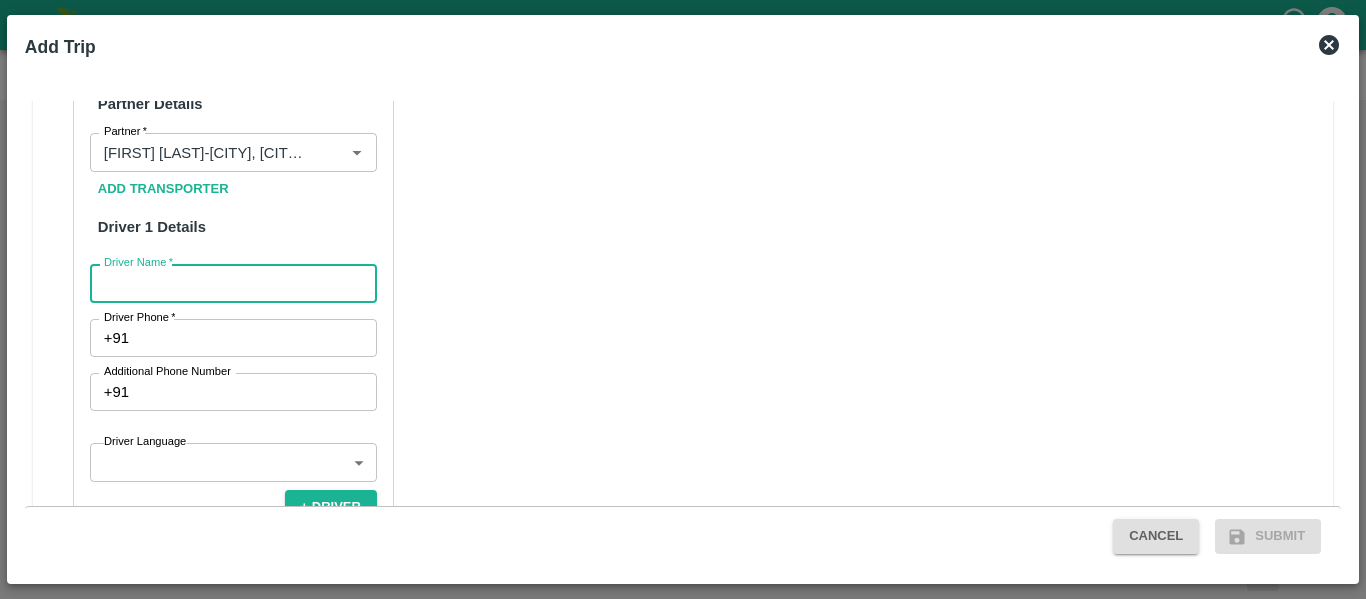 type on "[FIRST]" 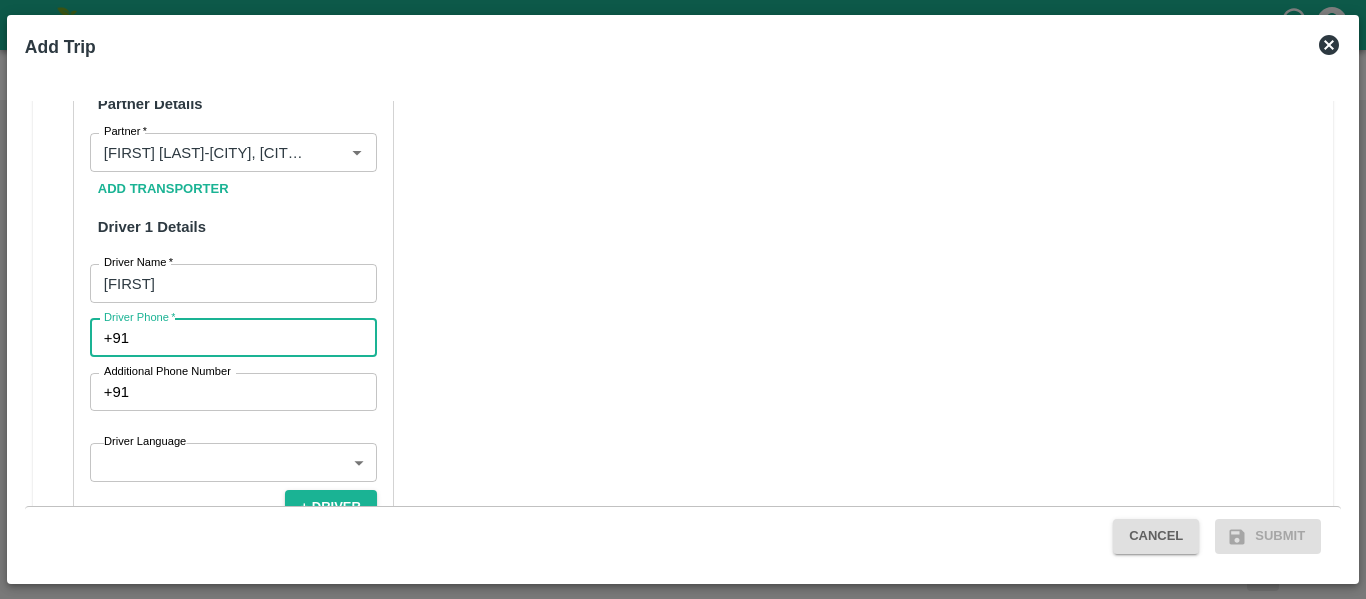click on "Driver Phone   *" at bounding box center [257, 338] 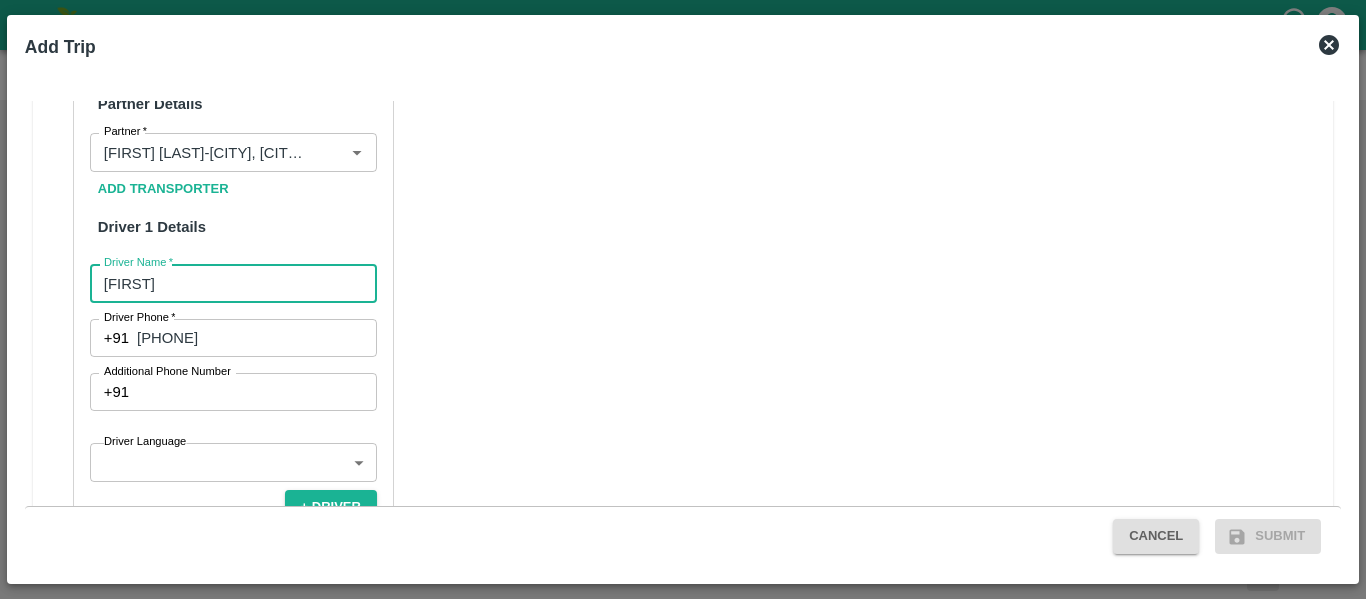 click on "[FIRST]" at bounding box center [233, 283] 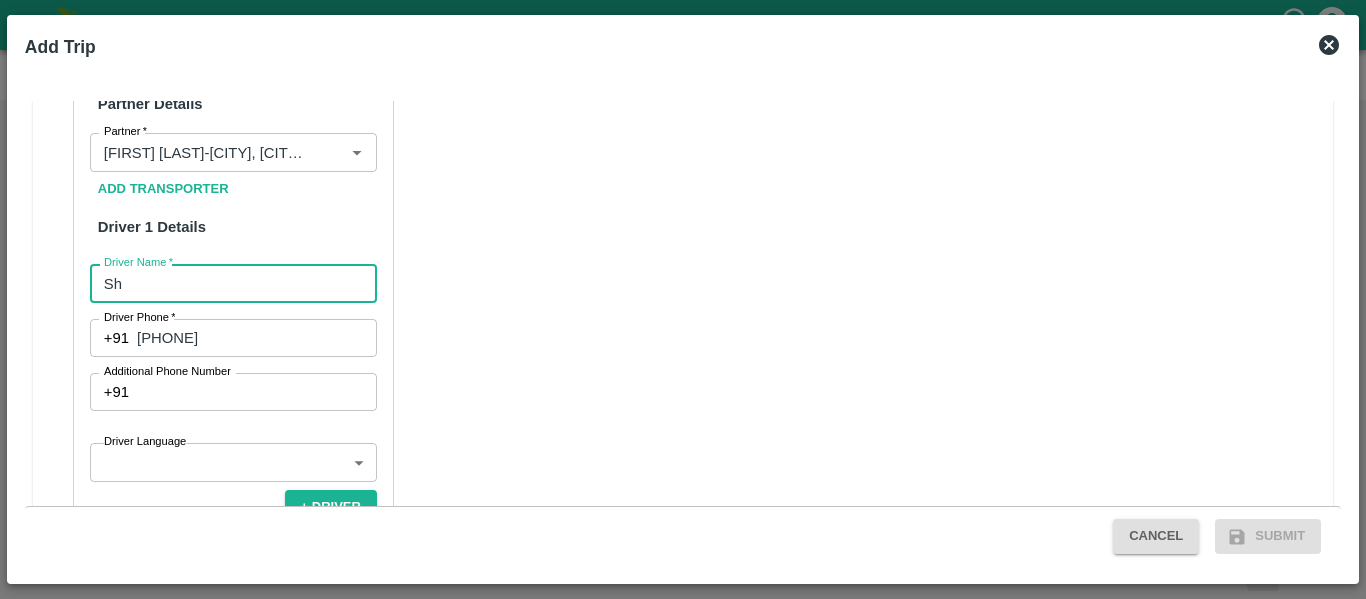 type on "S" 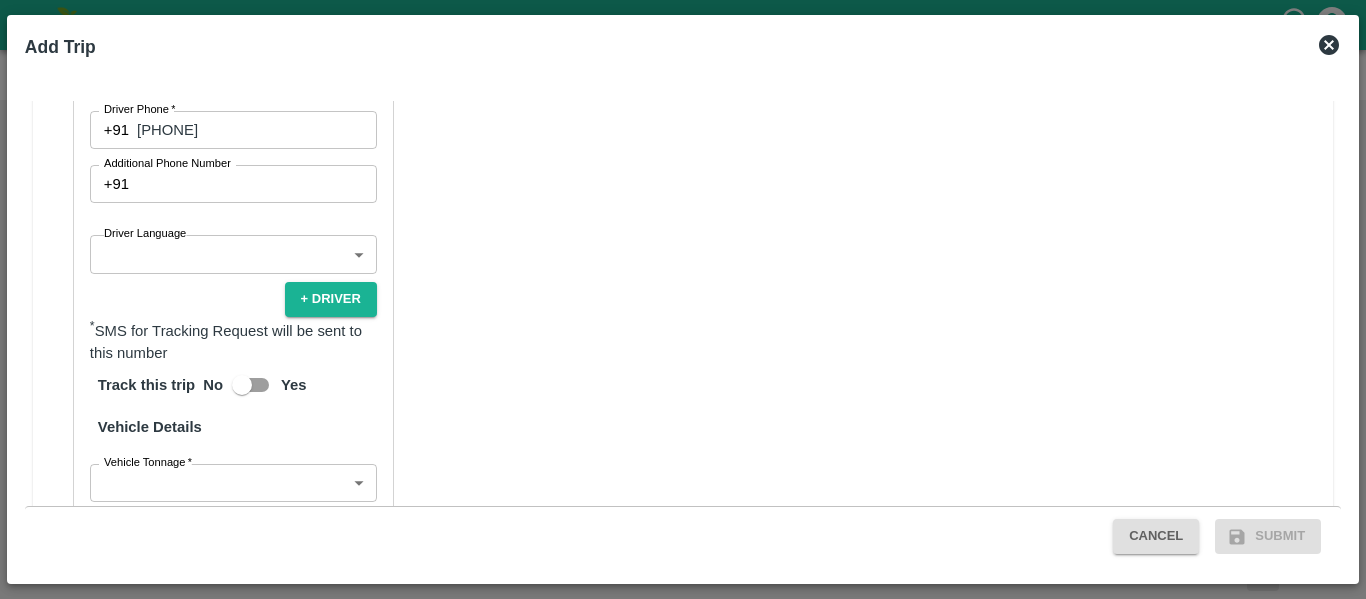 scroll, scrollTop: 1091, scrollLeft: 0, axis: vertical 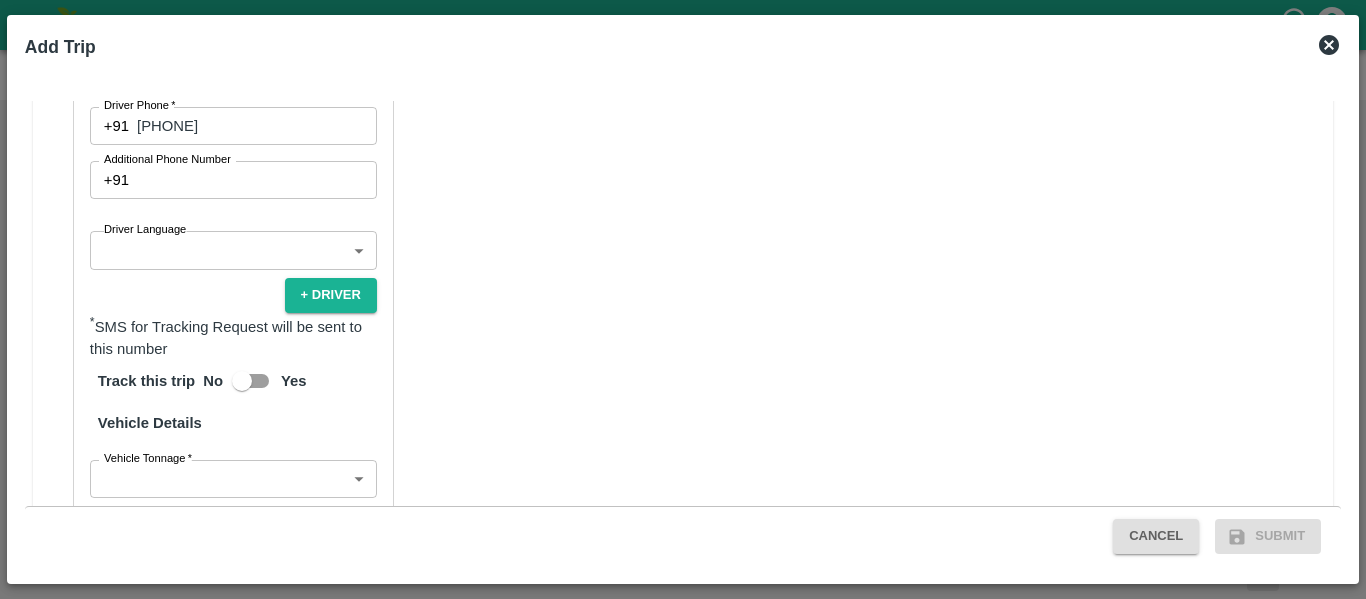 type on "Sameer" 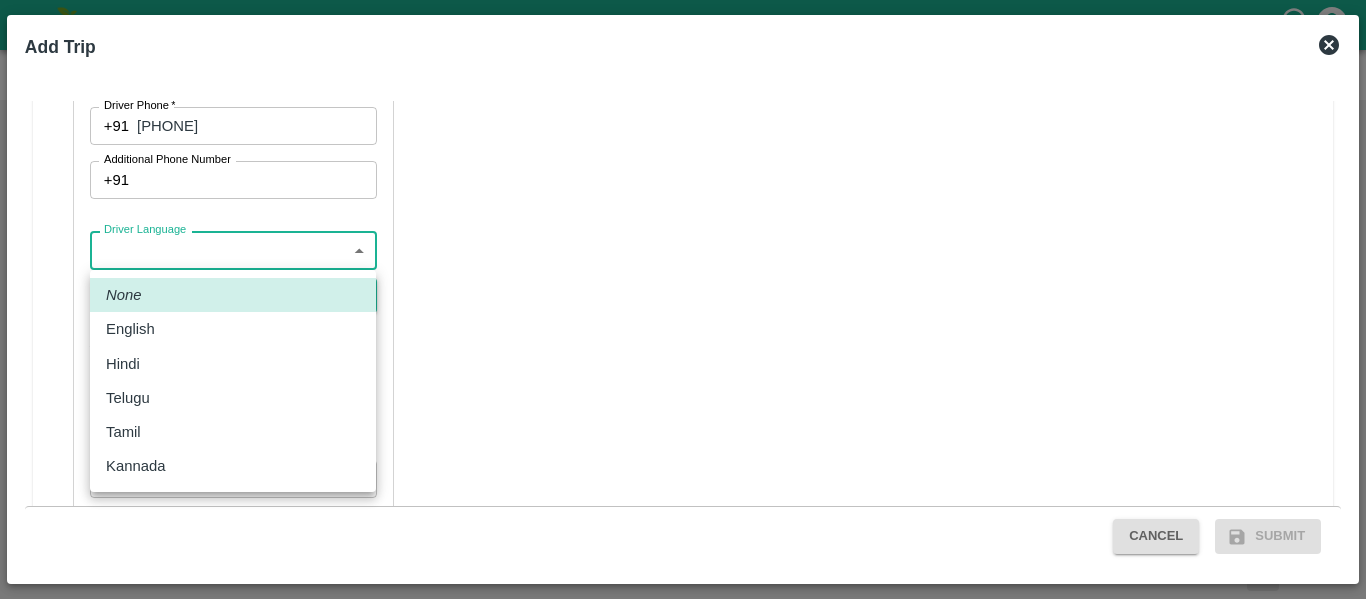 click on "Supply Chain Vehicle Request List Start Date Start Date End Date End Date From From   * To To   * More Incoming Requests  ( 0 ) Fare Updated  ( 0 ) Fare Accepted  ( 0 ) Reporting Time Updated  ( 45 ) Trip Assigned  ( 24221 ) Request Cancelled  ( 2 ) Add New Trip or Add an Existing Trip Select Shipment 351523 Indent Requested [DATE], [TIME] ([FIRST] [LAST]) Vehicle Request ID 26315 Vehicle Type Normal Type Transfer Order Pickup Location FruitX Delhi Delivery Location FruitX Bangalore ( [DATE], [TIME] ) Loading date and time [DATE], [TIME] Estimated Quantity (Kgs) 3360 (Apple - Royal - Delicious,Apple - Indian - Spur) Fare 344963 [DATE], [TIME] ([FIRST] [LAST]) 24435 Normal Purchase Order
(163041) Sangavi, Solapur, karmala , [STATE] Tembhurni PH ( [DATE], [TIME] ) [DATE], [TIME] 90 (Banana Export) 344960" at bounding box center (683, 299) 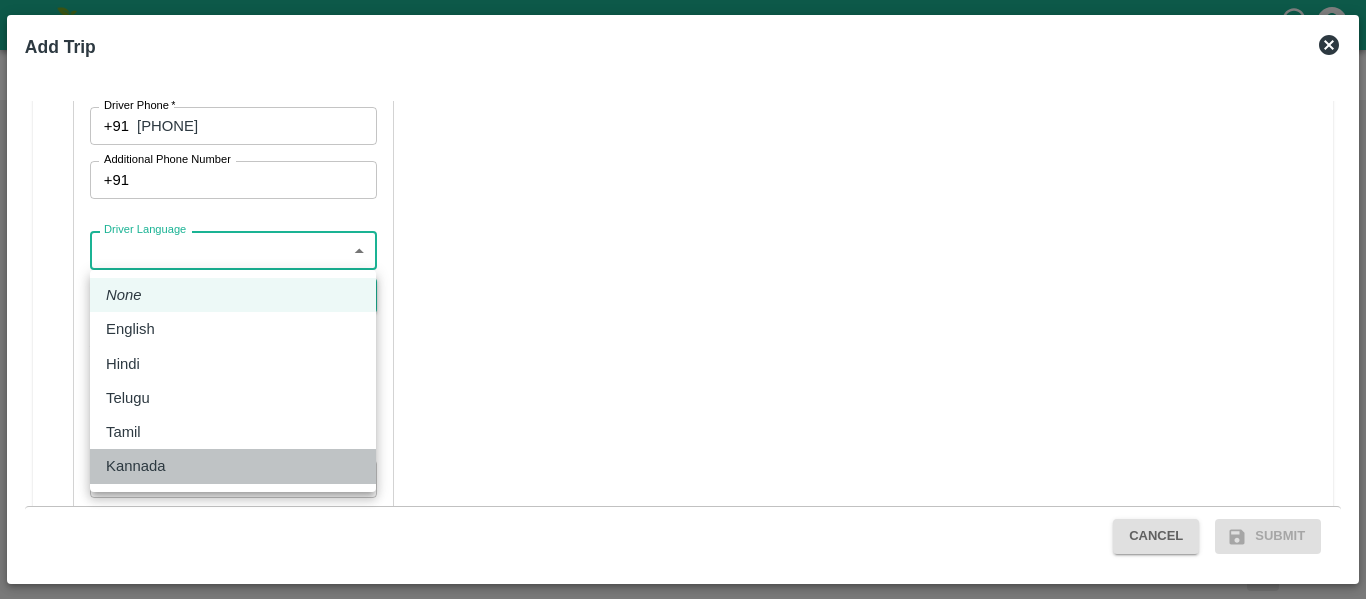 click on "Kannada" at bounding box center (233, 466) 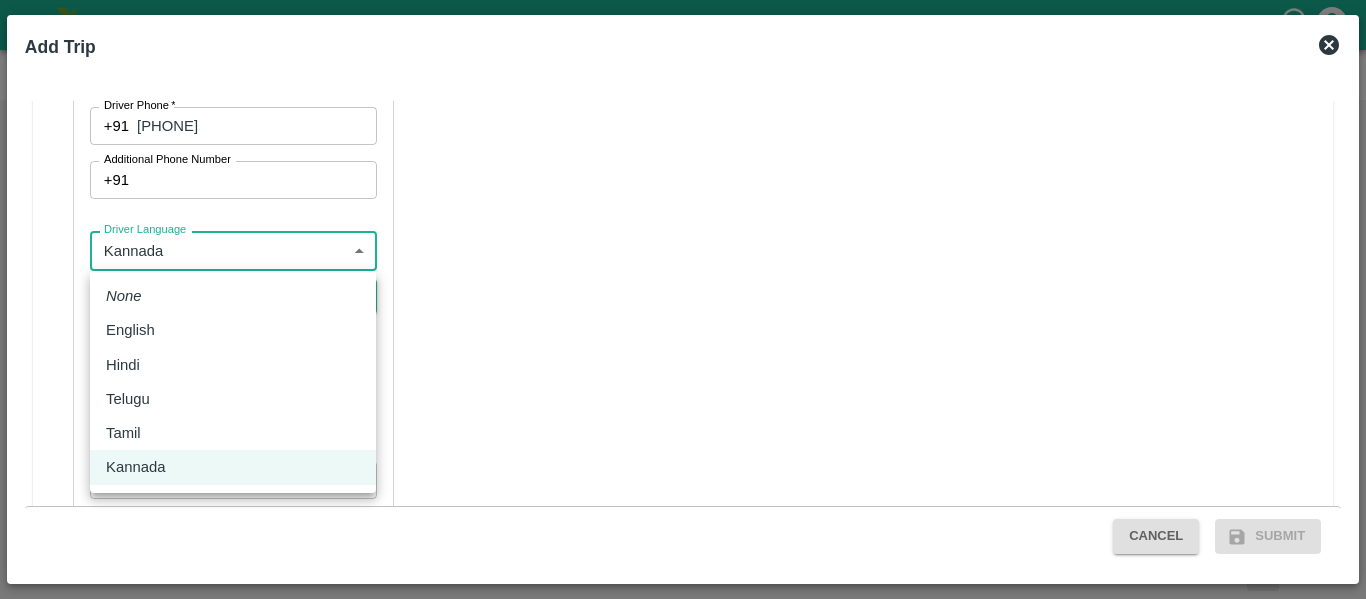 click on "Supply Chain Vehicle Request List Start Date Start Date End Date End Date From From   * To To   * More Incoming Requests  ( 0 ) Fare Updated  ( 0 ) Fare Accepted  ( 0 ) Reporting Time Updated  ( 45 ) Trip Assigned  ( 24221 ) Request Cancelled  ( 2 ) Add New Trip or Add an Existing Trip Select Shipment 351523 Indent Requested [DATE], [TIME] ([FIRST] [LAST]) Vehicle Request ID 26315 Vehicle Type Normal Type Transfer Order Pickup Location FruitX Delhi Delivery Location FruitX Bangalore ( [DATE], [TIME] ) Loading date and time [DATE], [TIME] Estimated Quantity (Kgs) 3360 (Apple - Royal - Delicious,Apple - Indian - Spur) Fare 344963 [DATE], [TIME] ([FIRST] [LAST]) 24435 Normal Purchase Order
(163041) Sangavi, Solapur, karmala , [STATE] Tembhurni PH ( [DATE], [TIME] ) [DATE], [TIME] 90 (Banana Export) 344960" at bounding box center (683, 299) 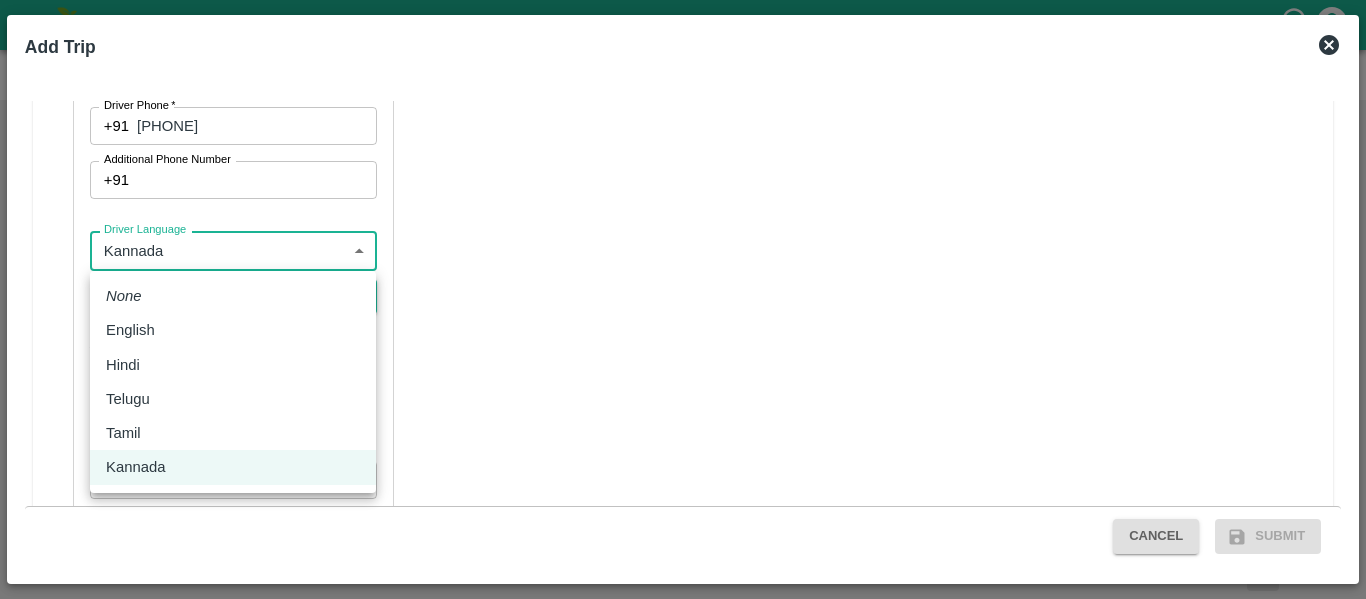 click at bounding box center [683, 299] 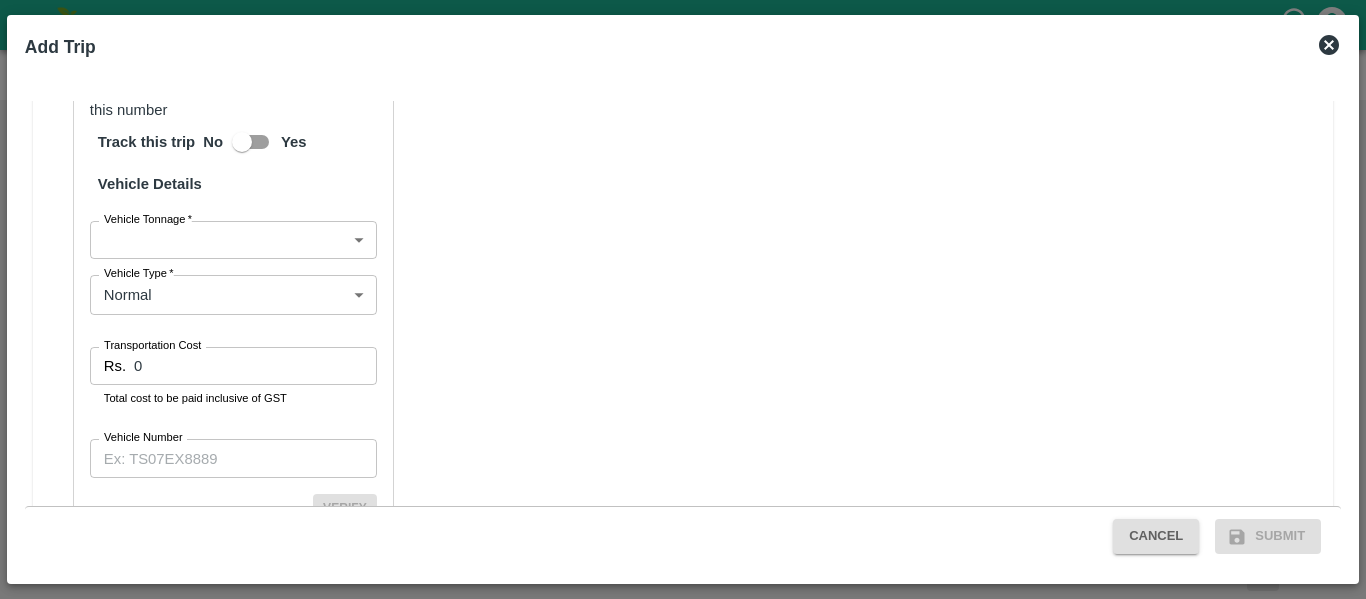 scroll, scrollTop: 1332, scrollLeft: 0, axis: vertical 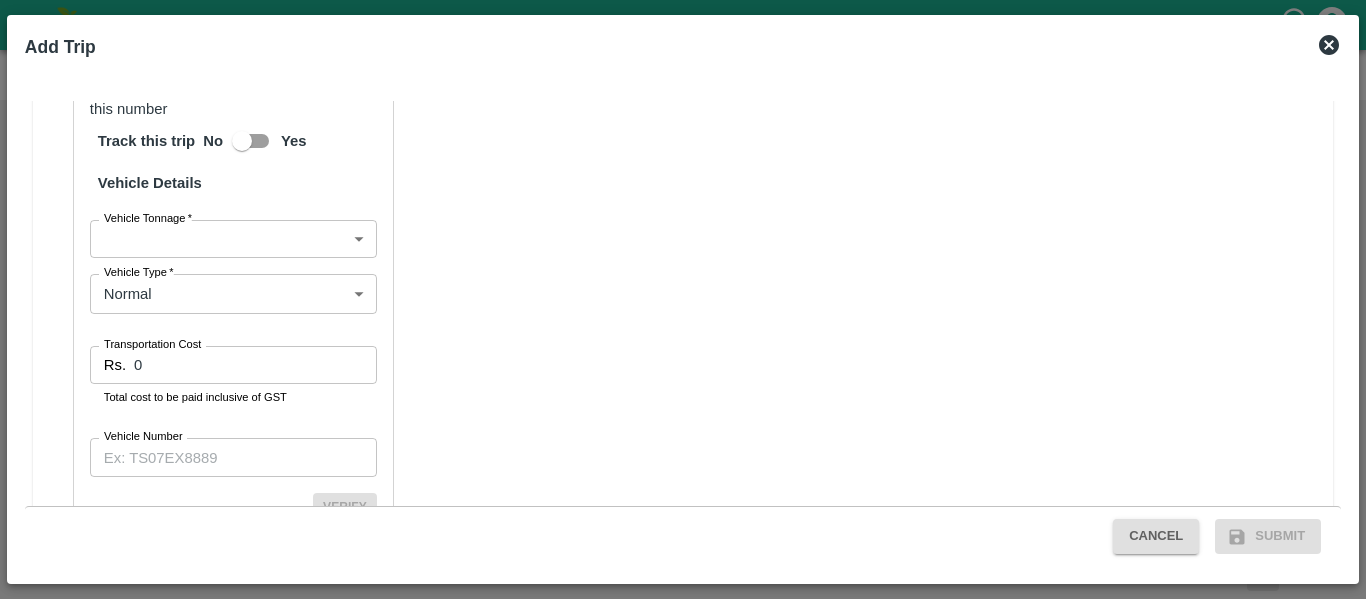 click on "Supply Chain Vehicle Request List Start Date Start Date End Date End Date From From   * To To   * More Incoming Requests  ( 0 ) Fare Updated  ( 0 ) Fare Accepted  ( 0 ) Reporting Time Updated  ( 45 ) Trip Assigned  ( 24221 ) Request Cancelled  ( 2 ) Add New Trip or Add an Existing Trip Select Shipment 351523 Indent Requested [DATE], [TIME] ([FIRST] [LAST]) Vehicle Request ID 26315 Vehicle Type Normal Type Transfer Order Pickup Location FruitX Delhi Delivery Location FruitX Bangalore ( [DATE], [TIME] ) Loading date and time [DATE], [TIME] Estimated Quantity (Kgs) 3360 (Apple - Royal - Delicious,Apple - Indian - Spur) Fare 344963 [DATE], [TIME] ([FIRST] [LAST]) 24435 Normal Purchase Order
(163041) Sangavi, Solapur, karmala , [STATE] Tembhurni PH ( [DATE], [TIME] ) [DATE], [TIME] 90 (Banana Export) 344960" at bounding box center (683, 299) 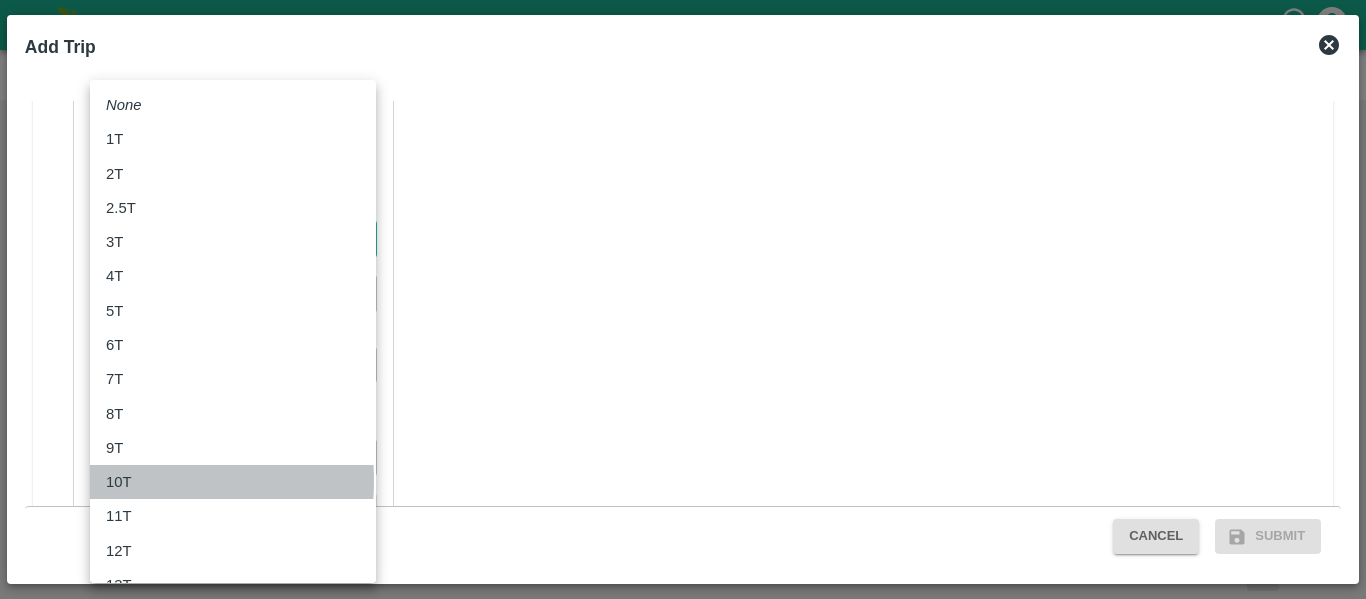 click on "10T" at bounding box center (119, 482) 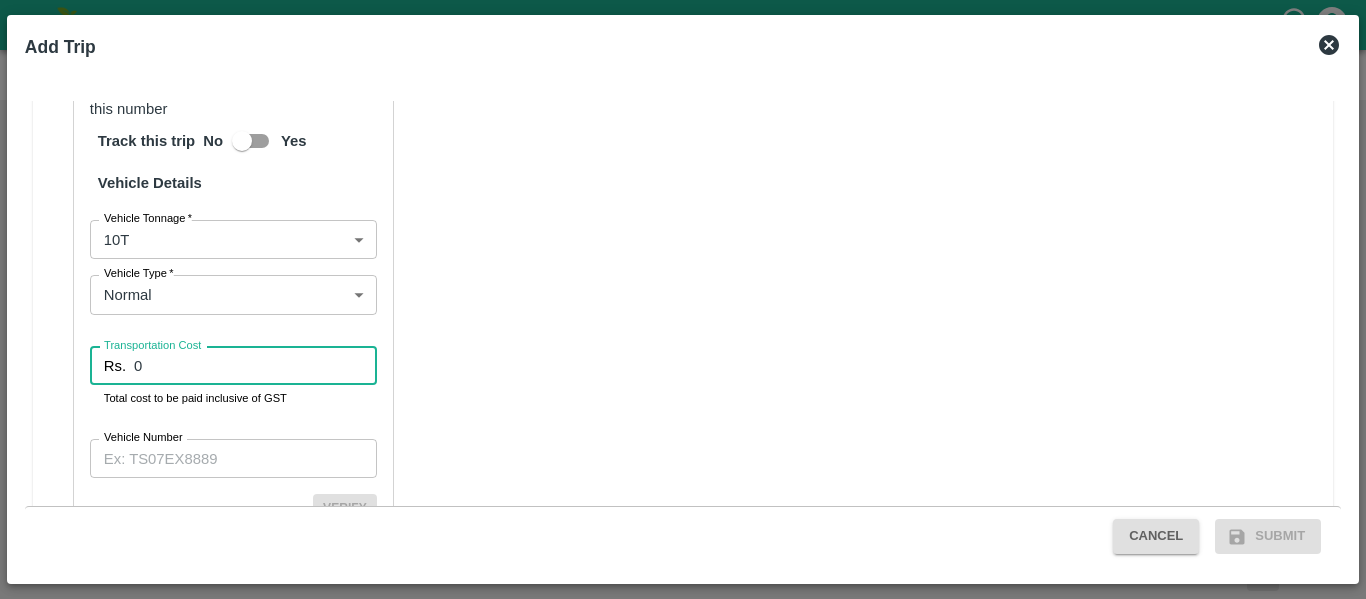 click on "0" at bounding box center (255, 366) 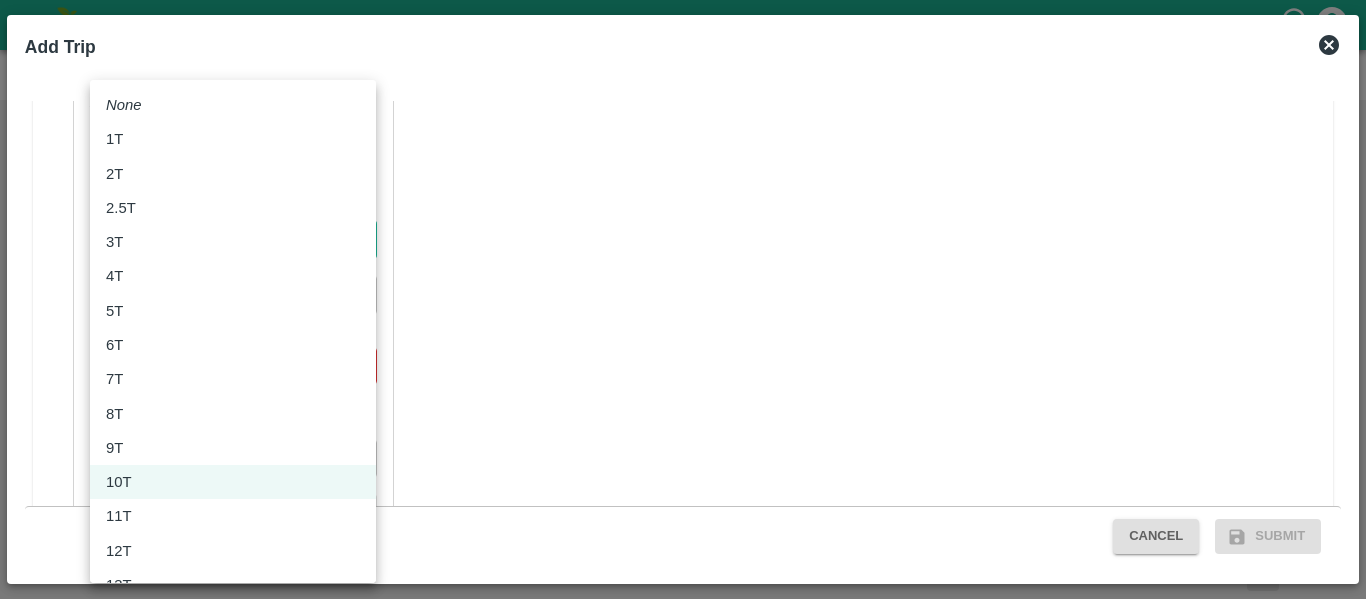click on "Supply Chain Vehicle Request List Start Date Start Date End Date End Date From From   * To To   * More Incoming Requests  ( 0 ) Fare Updated  ( 0 ) Fare Accepted  ( 0 ) Reporting Time Updated  ( 45 ) Trip Assigned  ( 24221 ) Request Cancelled  ( 2 ) Add New Trip or Add an Existing Trip Select Shipment 351523 Indent Requested [DATE], [TIME] ([FIRST] [LAST]) Vehicle Request ID 26315 Vehicle Type Normal Type Transfer Order Pickup Location FruitX Delhi Delivery Location FruitX Bangalore ( [DATE], [TIME] ) Loading date and time [DATE], [TIME] Estimated Quantity (Kgs) 3360 (Apple - Royal - Delicious,Apple - Indian - Spur) Fare 344963 [DATE], [TIME] ([FIRST] [LAST]) 24435 Normal Purchase Order
(163041) Sangavi, Solapur, karmala , [STATE] Tembhurni PH ( [DATE], [TIME] ) [DATE], [TIME] 90 (Banana Export) 344960" at bounding box center [683, 299] 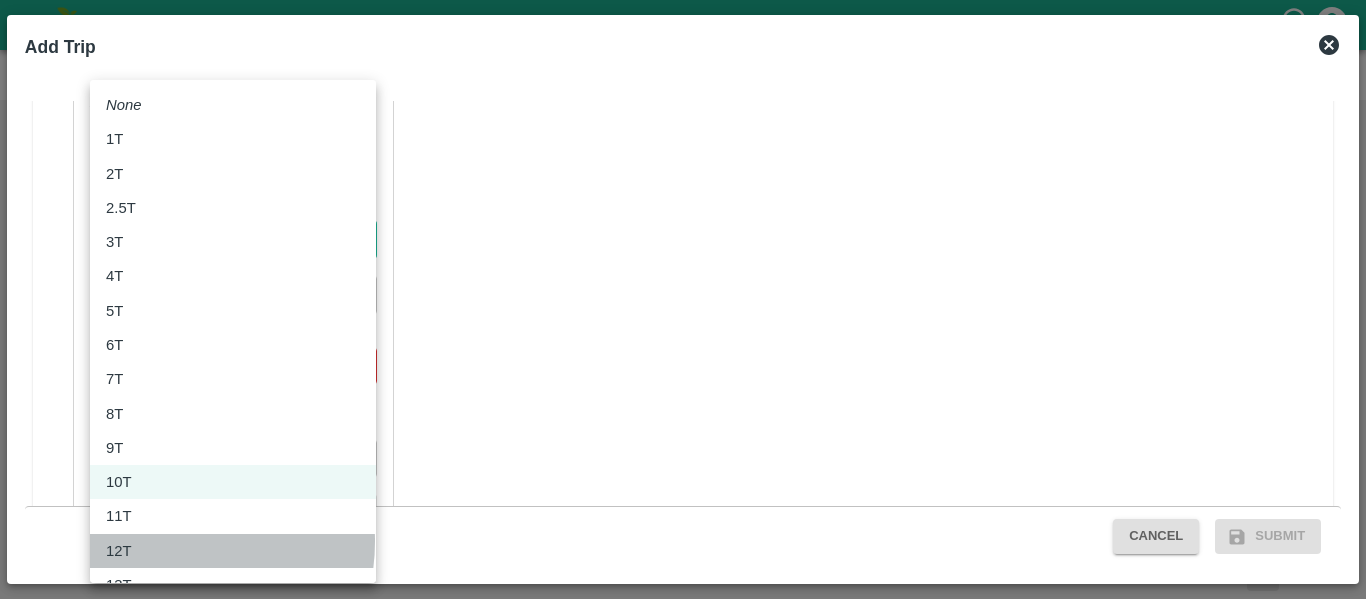 click on "12T" at bounding box center [233, 551] 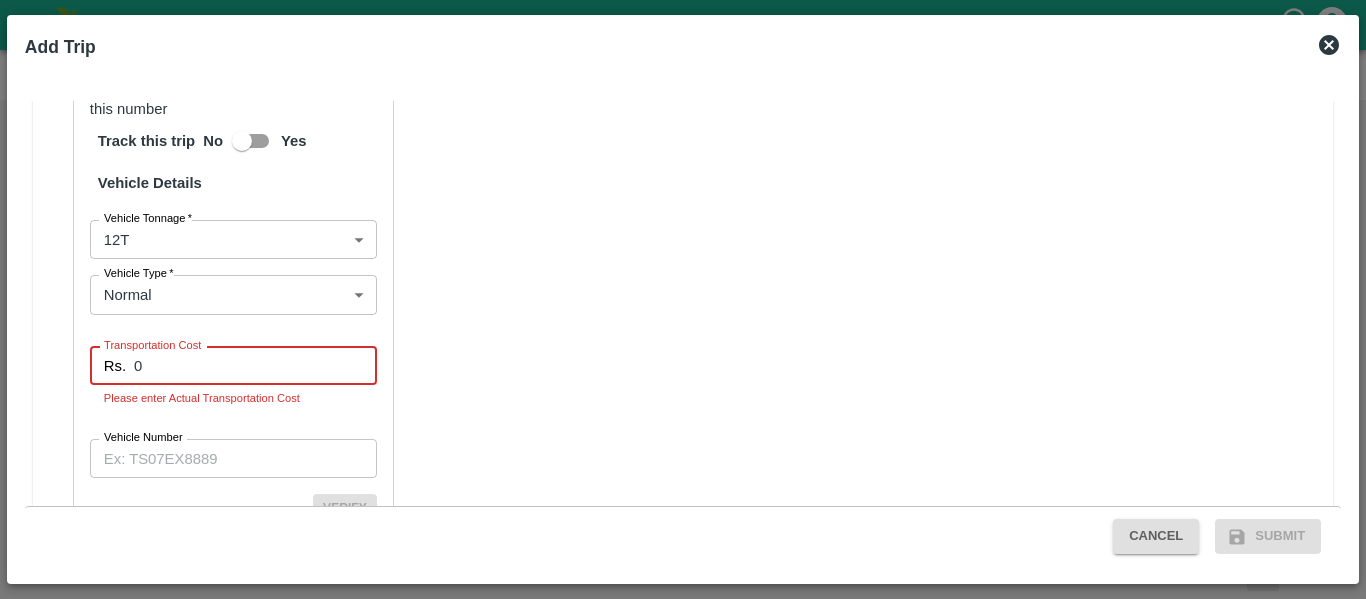 click on "0" at bounding box center (255, 366) 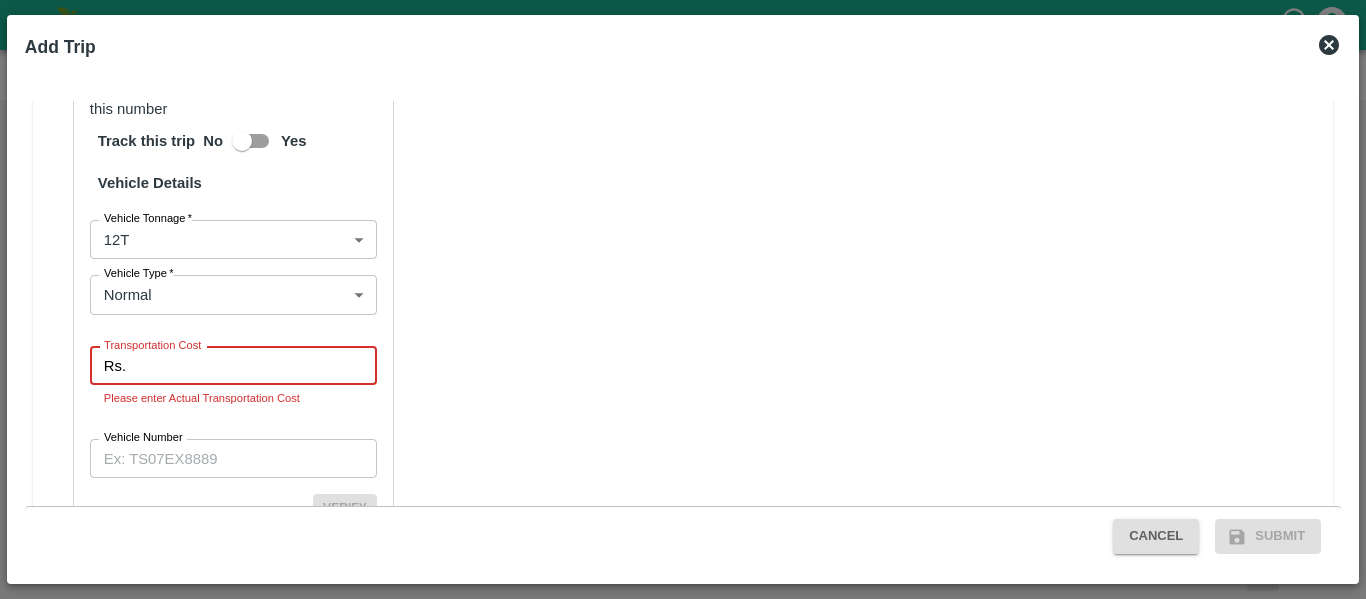 type 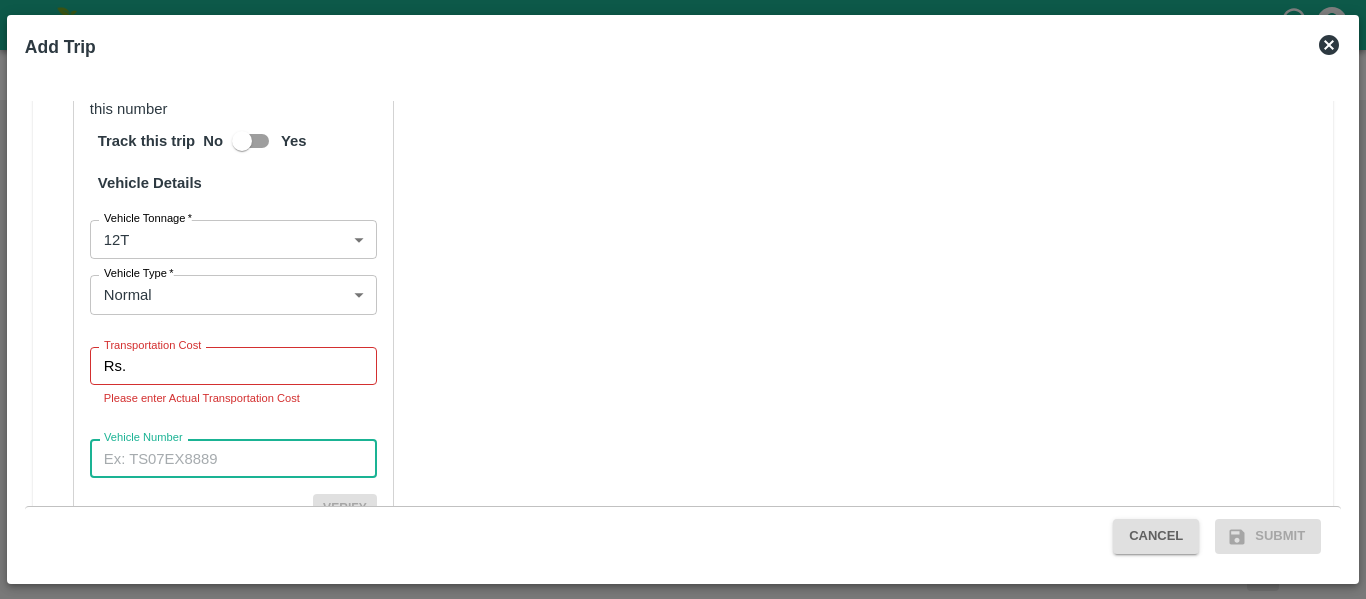 click on "Vehicle Number" at bounding box center [233, 458] 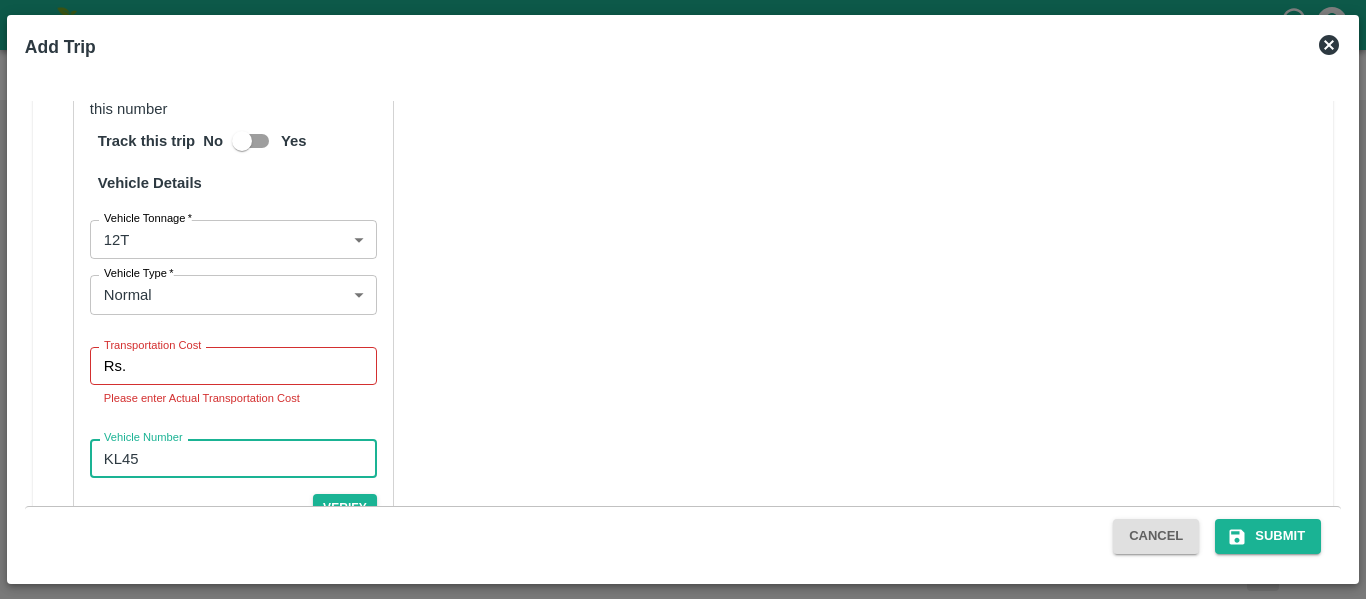 type on "KL45S7294" 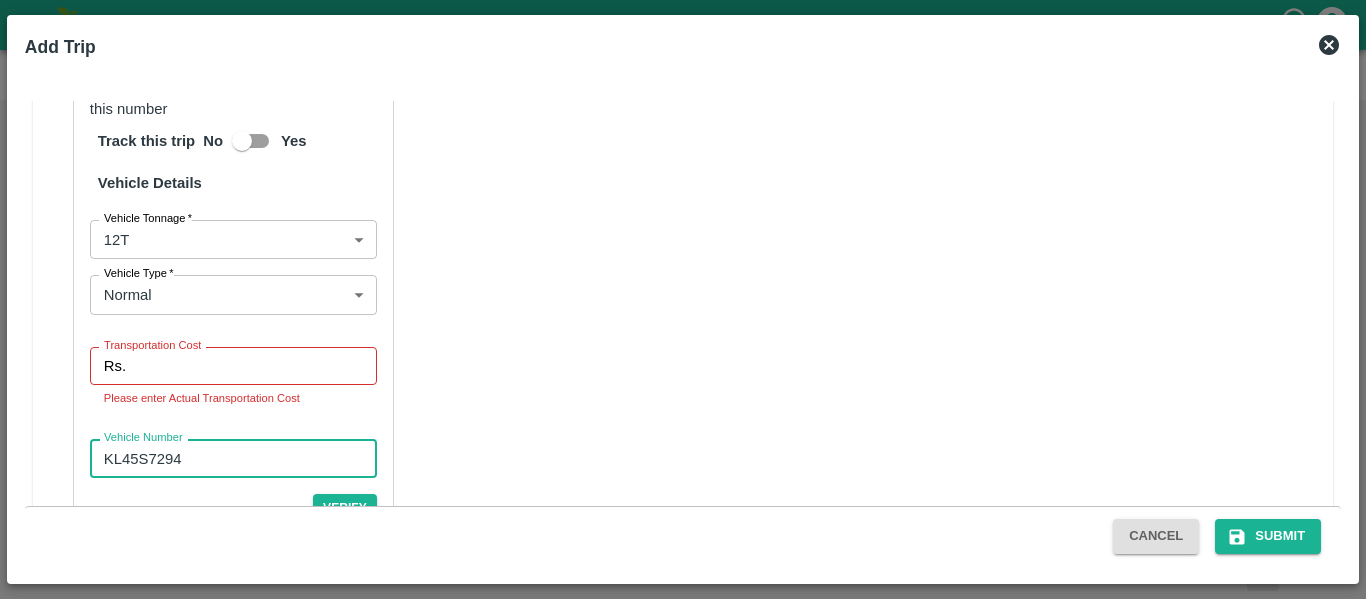 scroll, scrollTop: 1430, scrollLeft: 0, axis: vertical 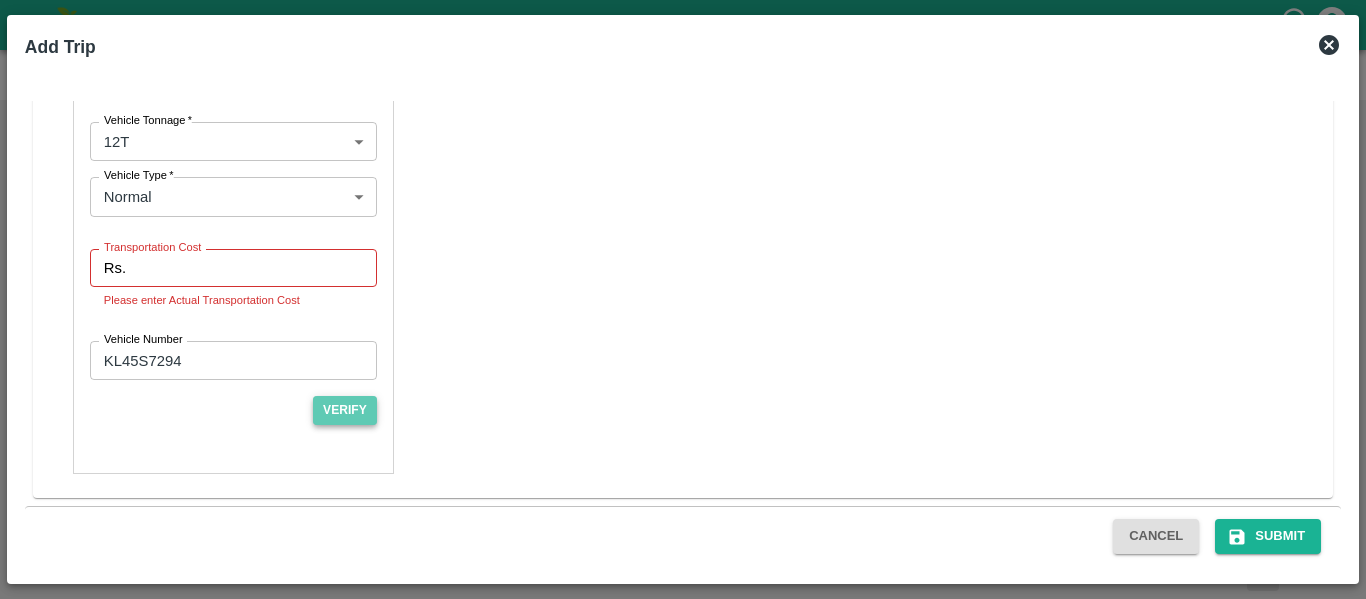 click on "Verify" at bounding box center [345, 410] 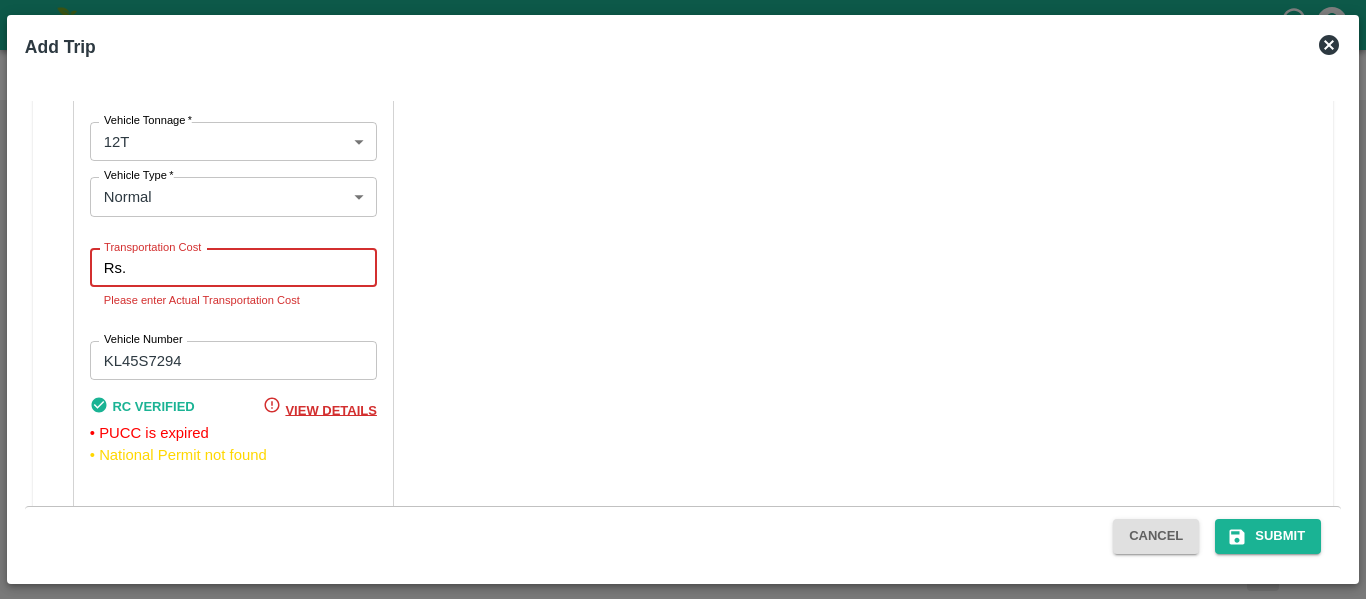 click on "Transportation Cost" at bounding box center [255, 268] 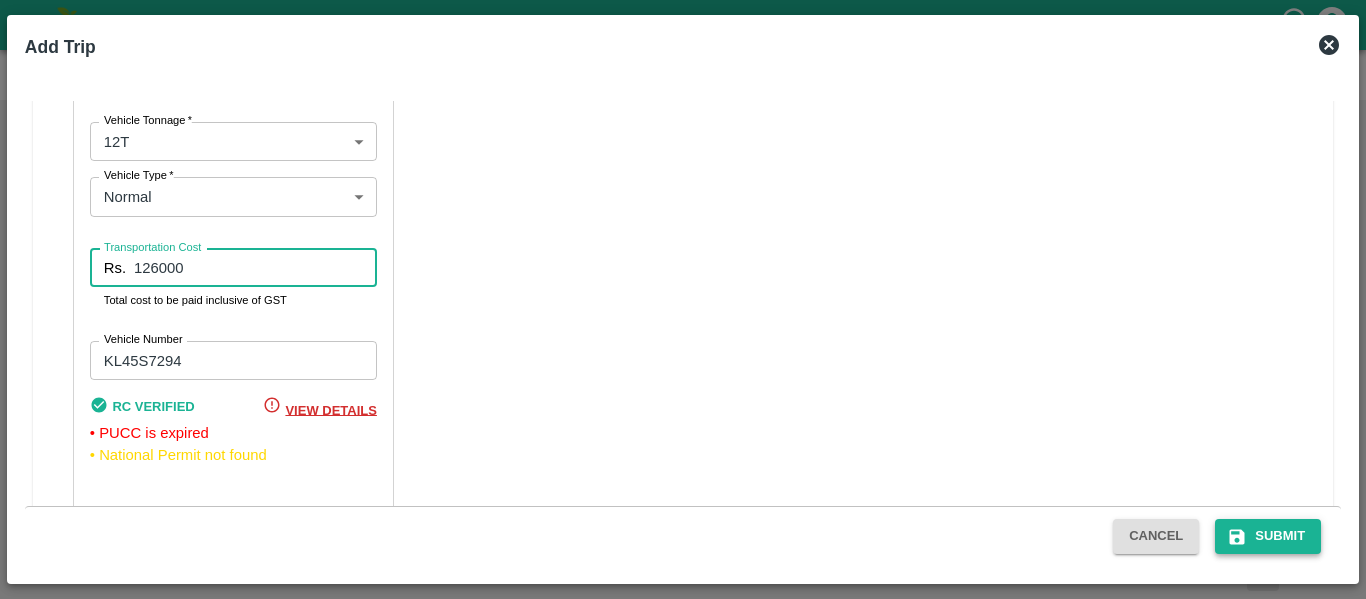 type on "126000" 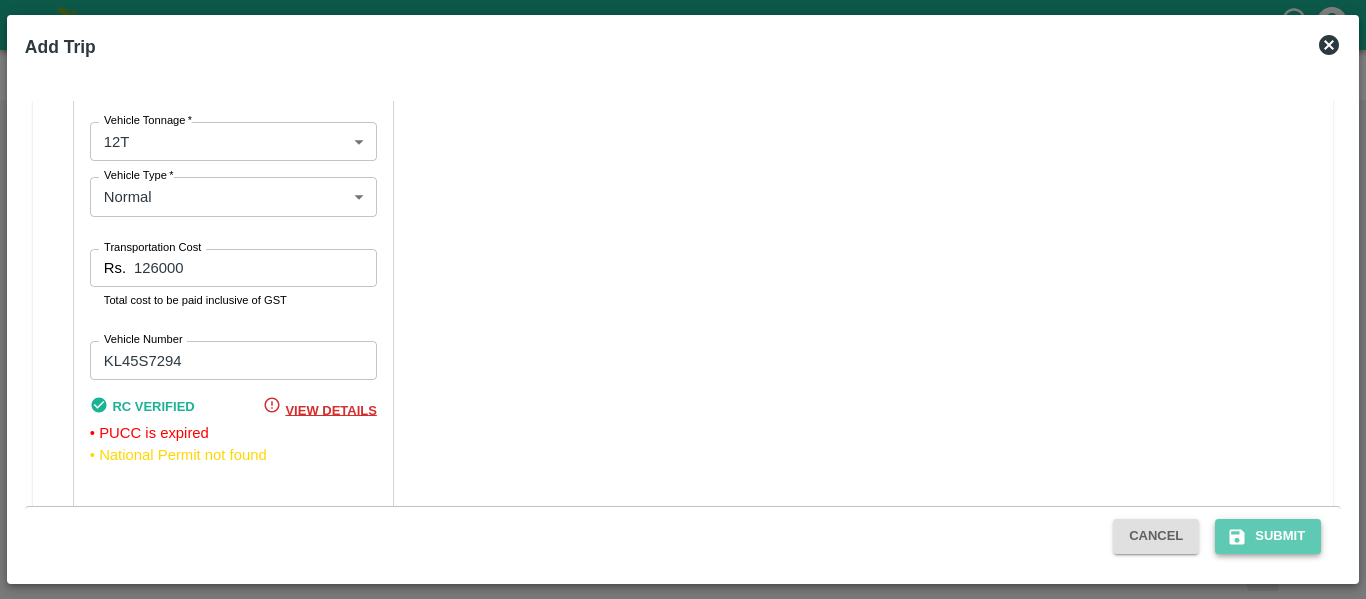 click on "Submit" at bounding box center [1268, 536] 